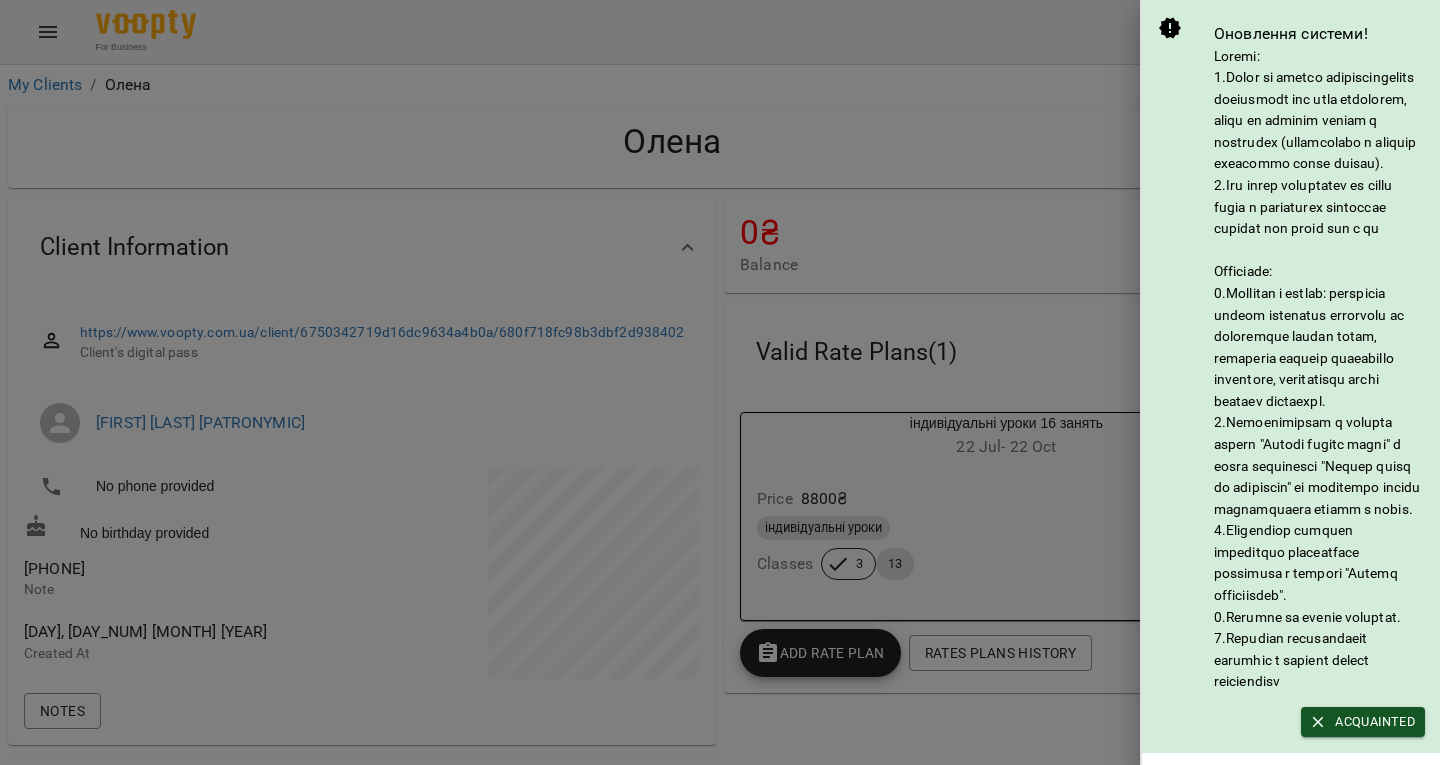 scroll, scrollTop: 0, scrollLeft: 0, axis: both 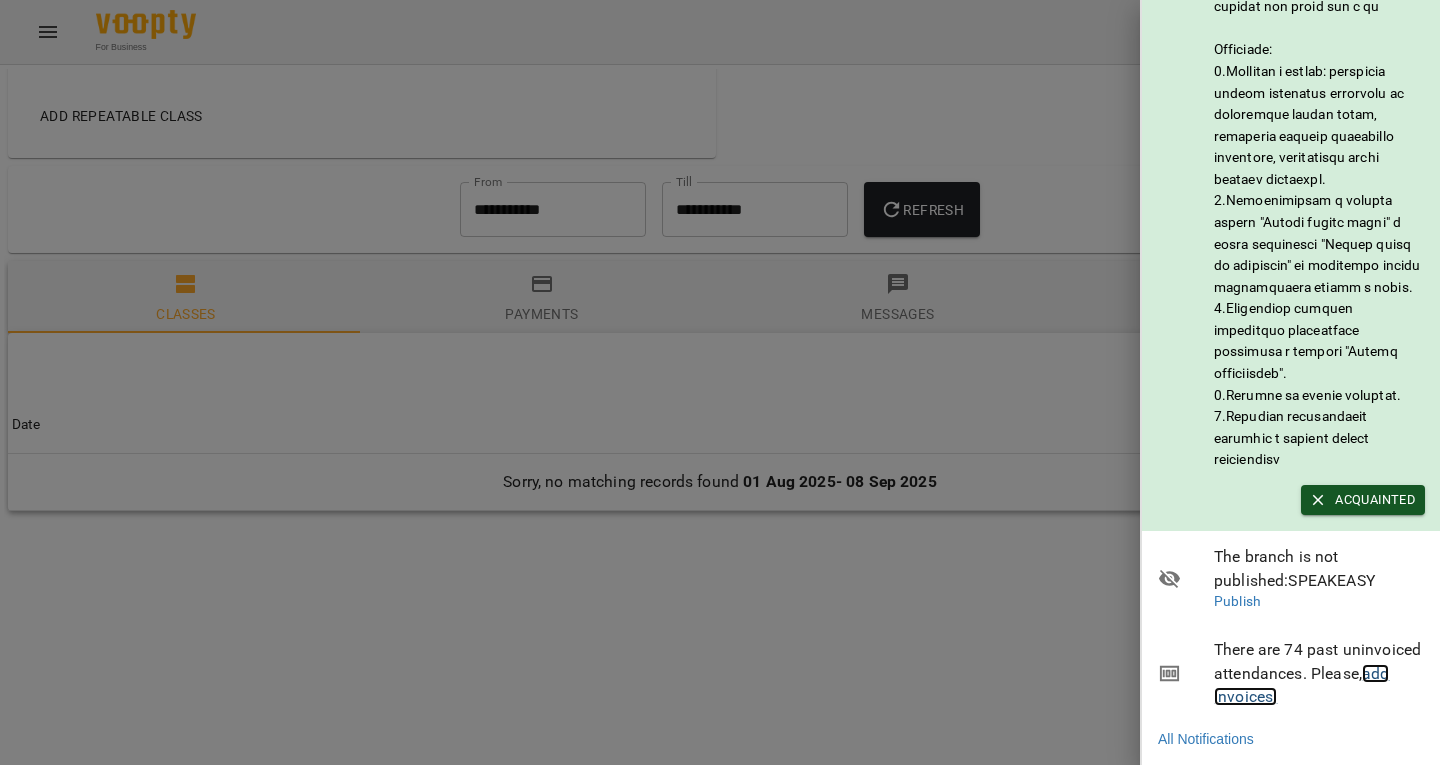click on "add invoices!" at bounding box center (1301, 685) 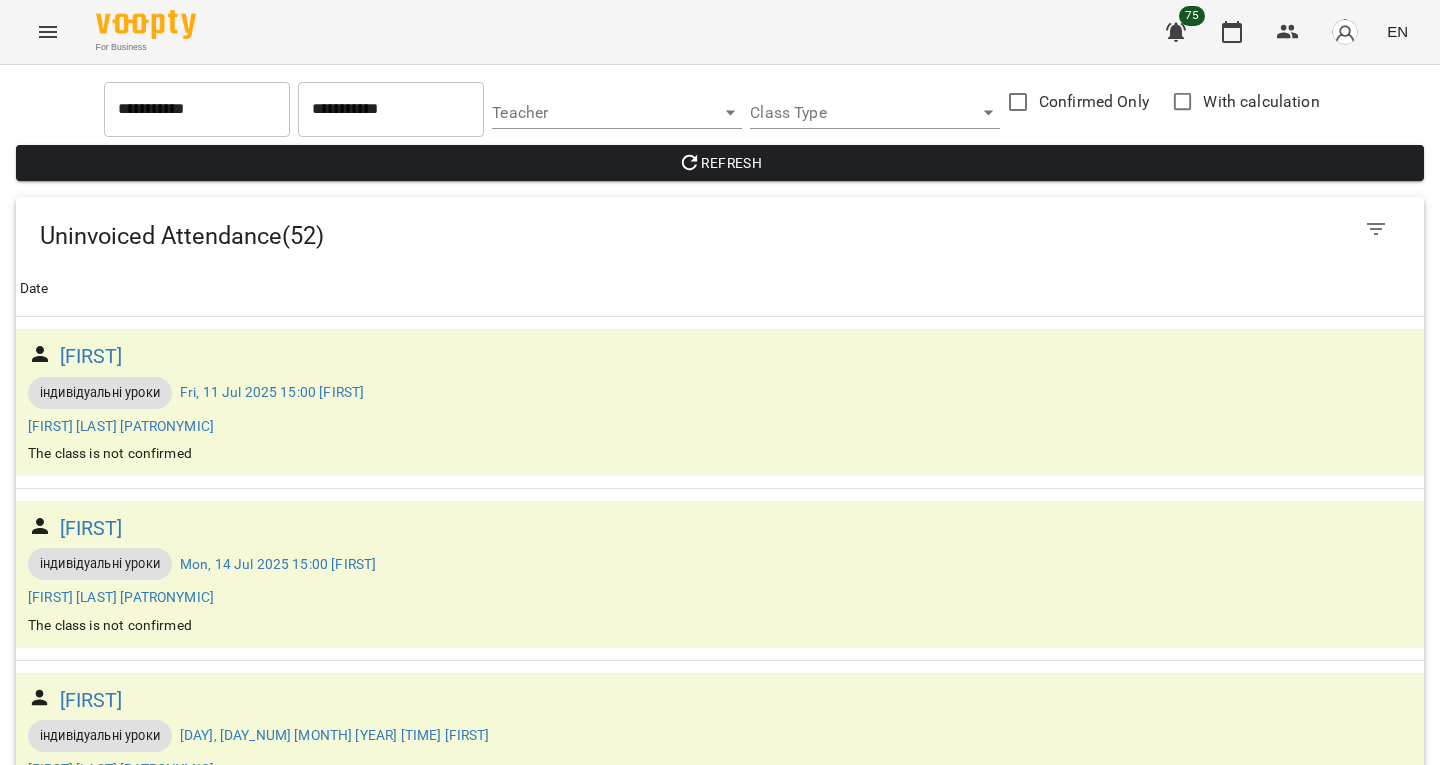 scroll, scrollTop: 673, scrollLeft: 0, axis: vertical 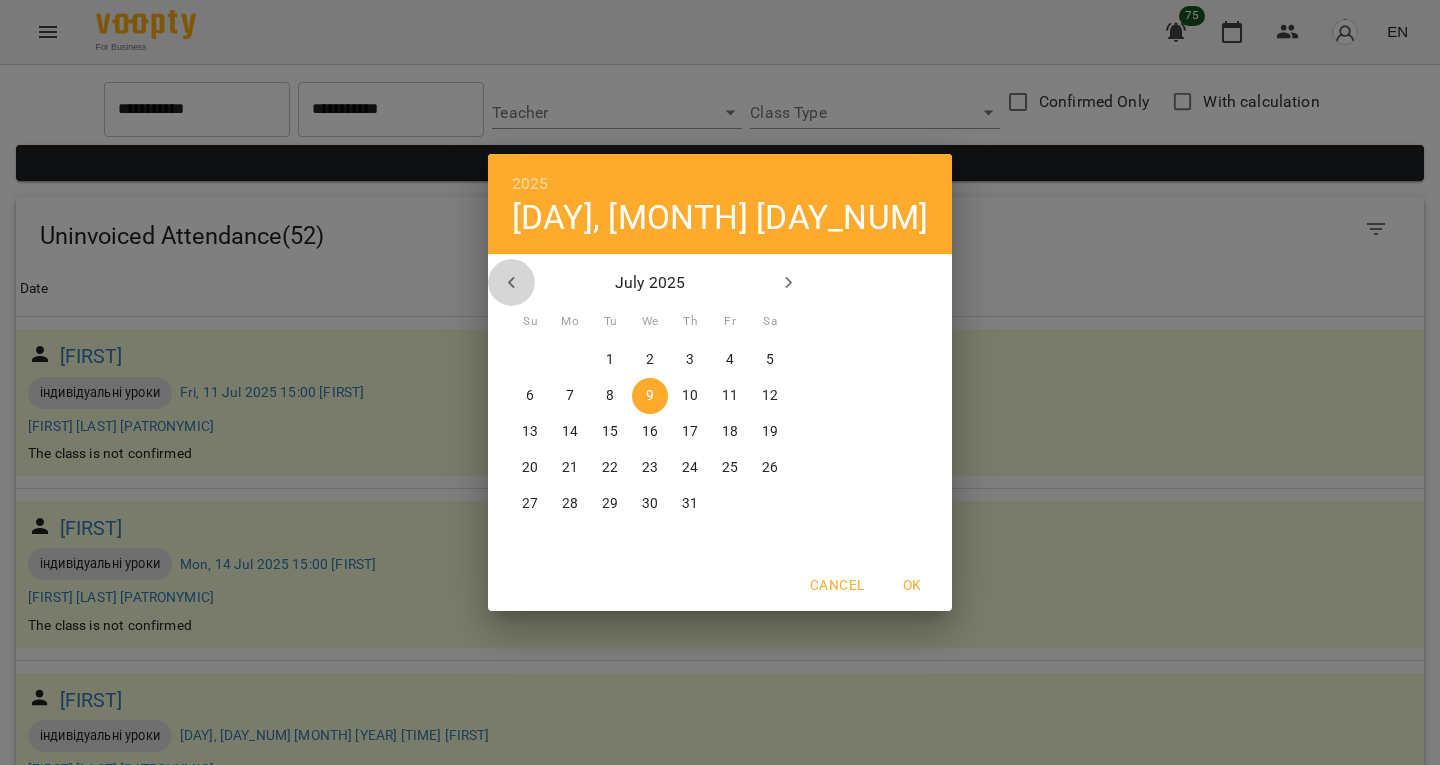 click 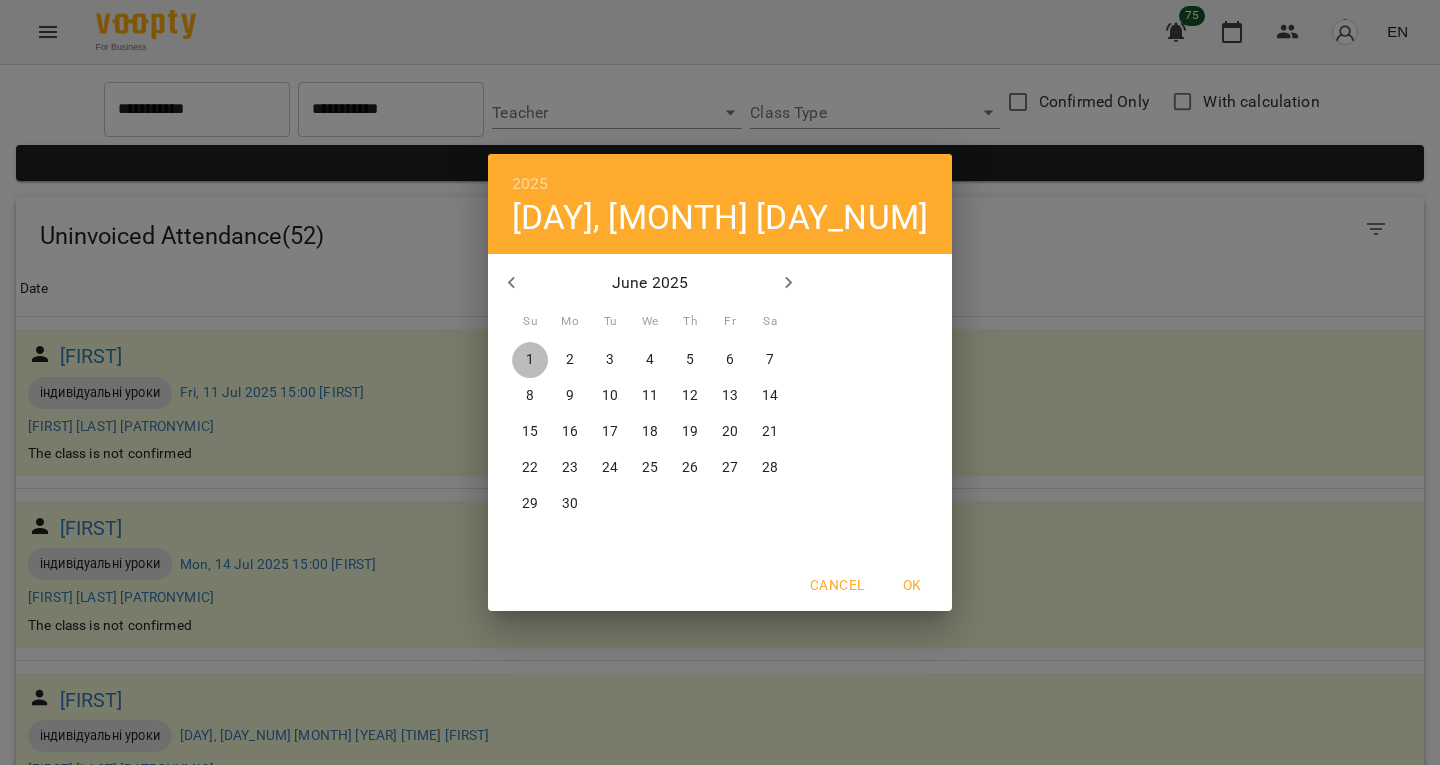 click on "1" at bounding box center [530, 360] 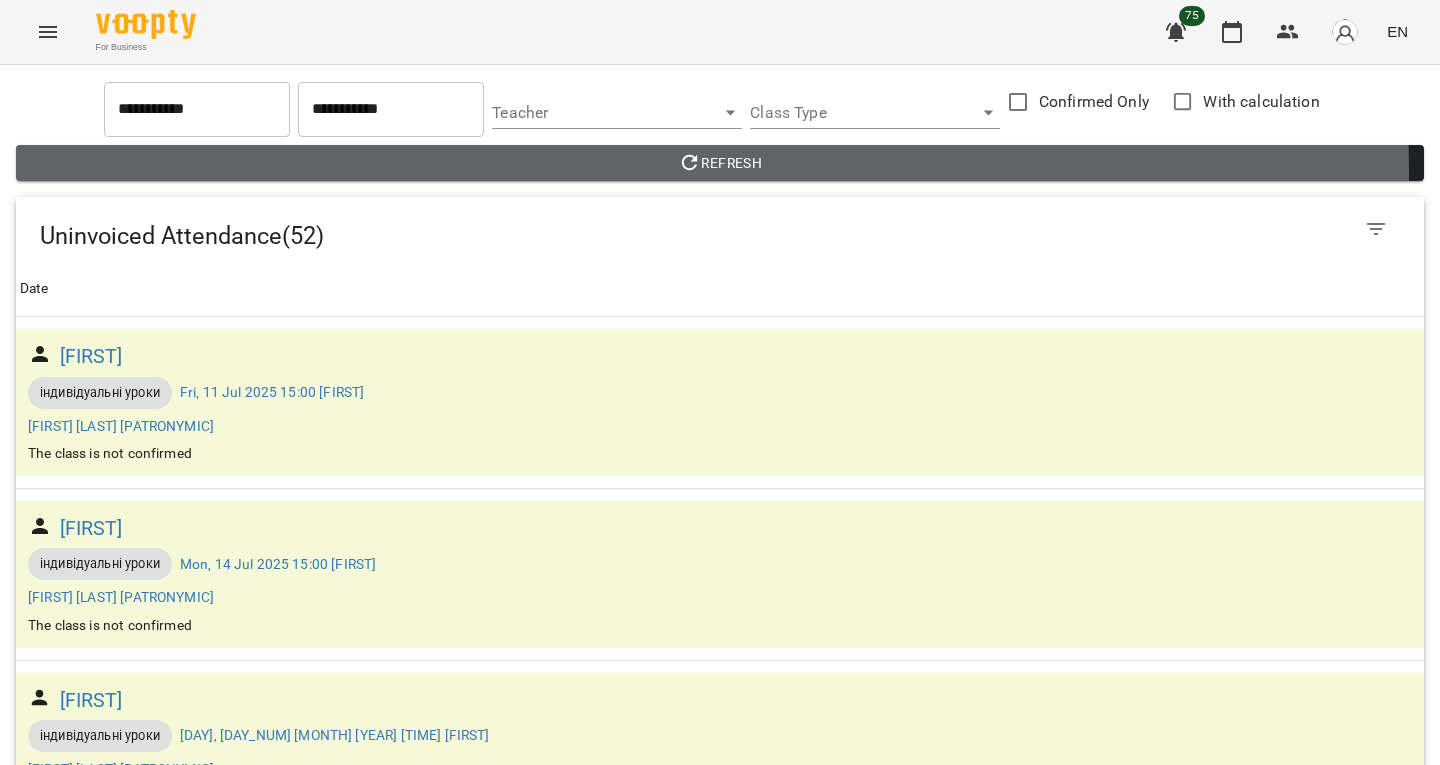 click on "Refresh" at bounding box center (720, 163) 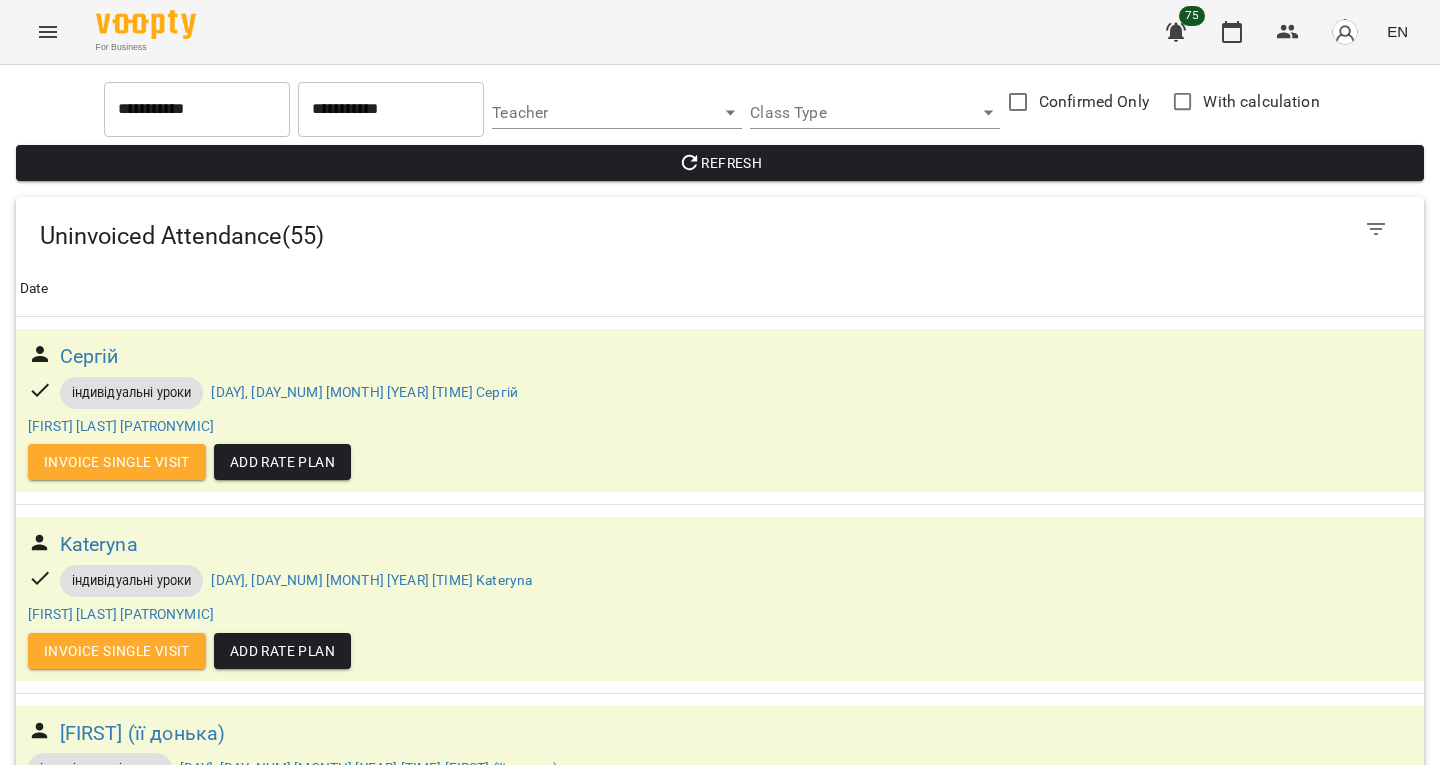 scroll, scrollTop: 0, scrollLeft: 0, axis: both 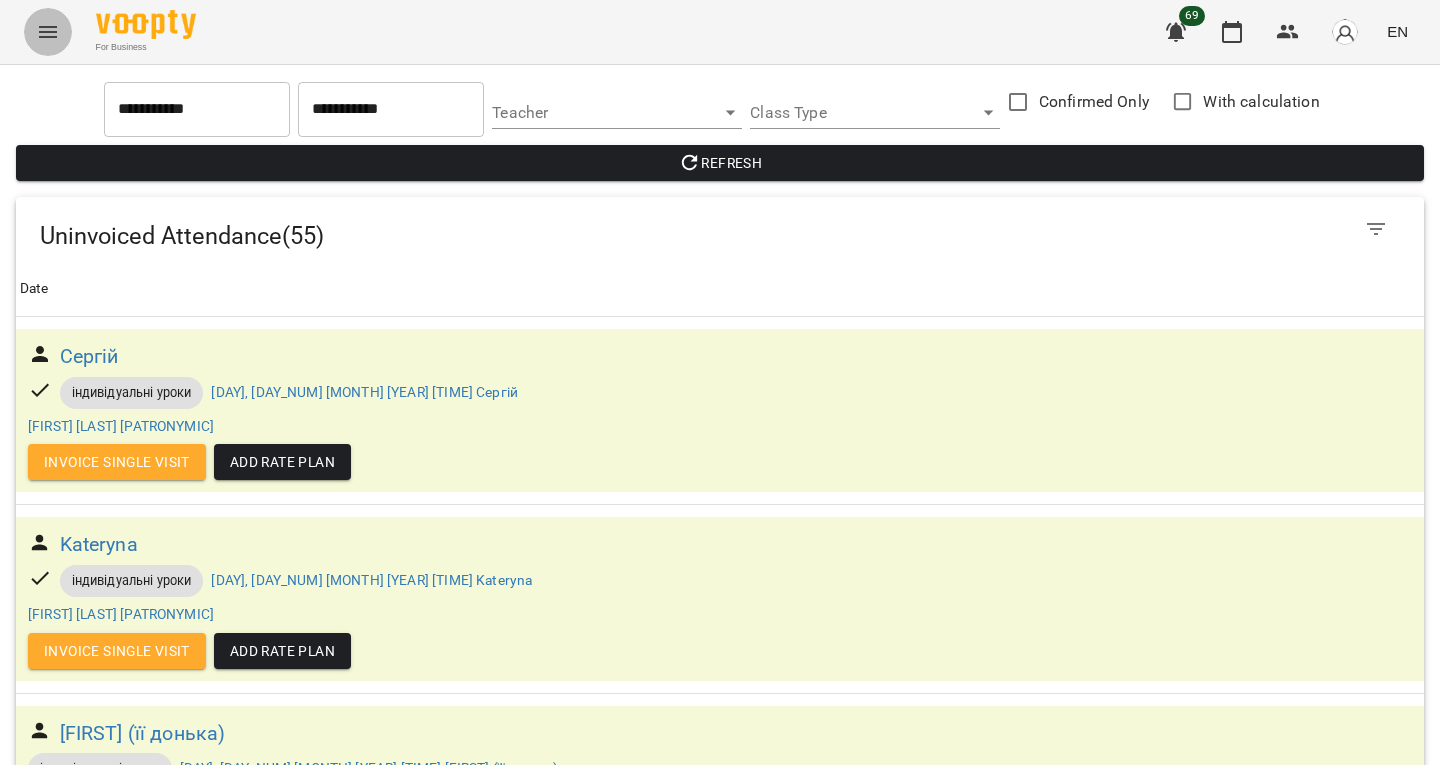 click 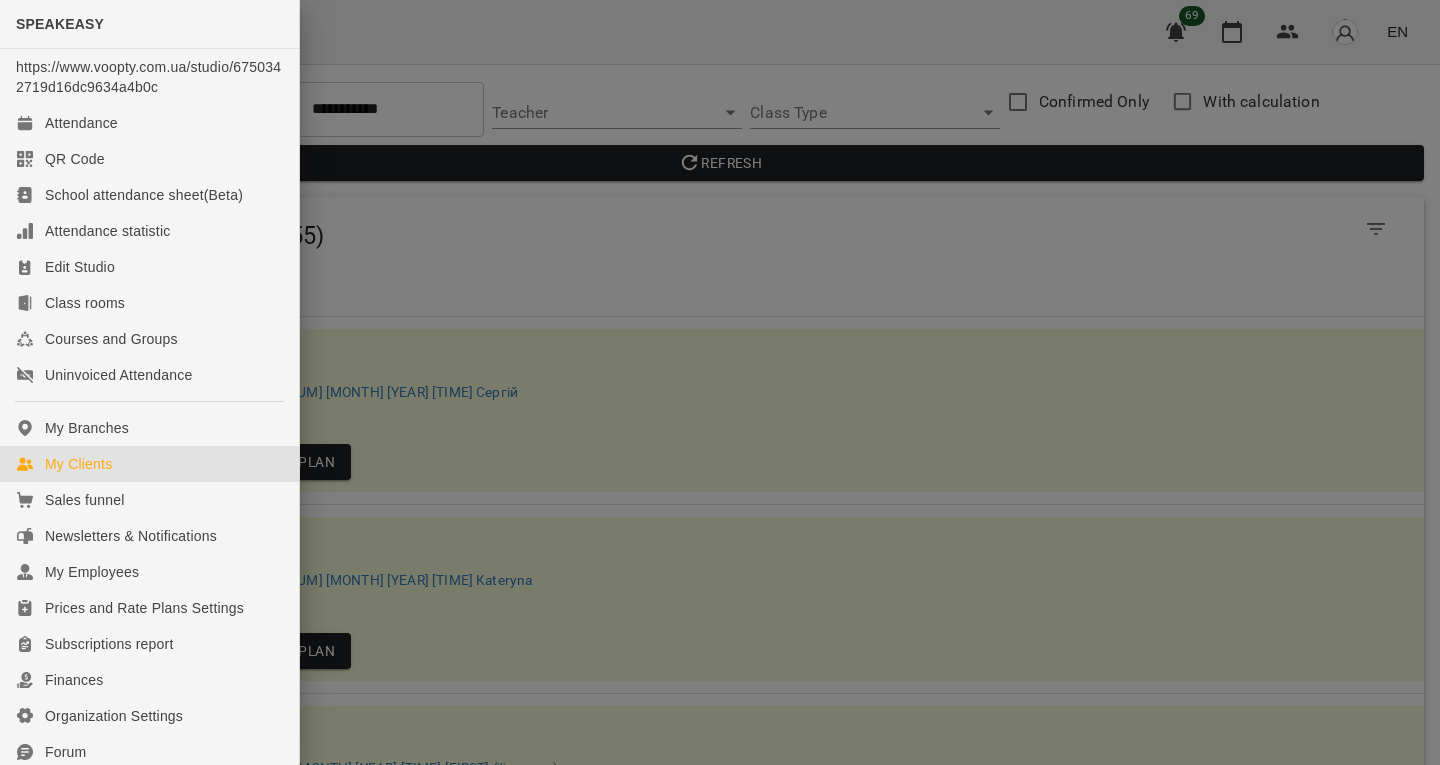 click on "My Clients" at bounding box center [78, 464] 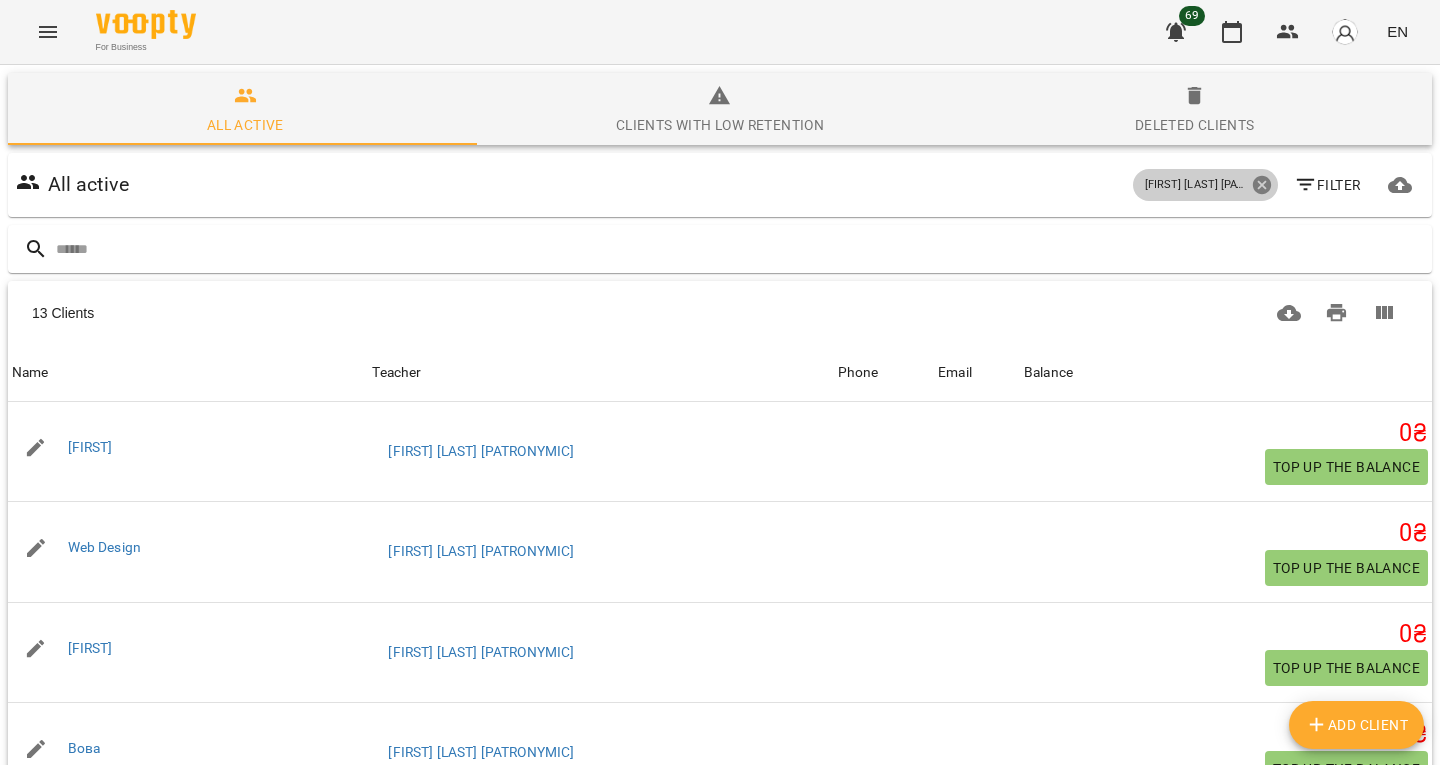 click 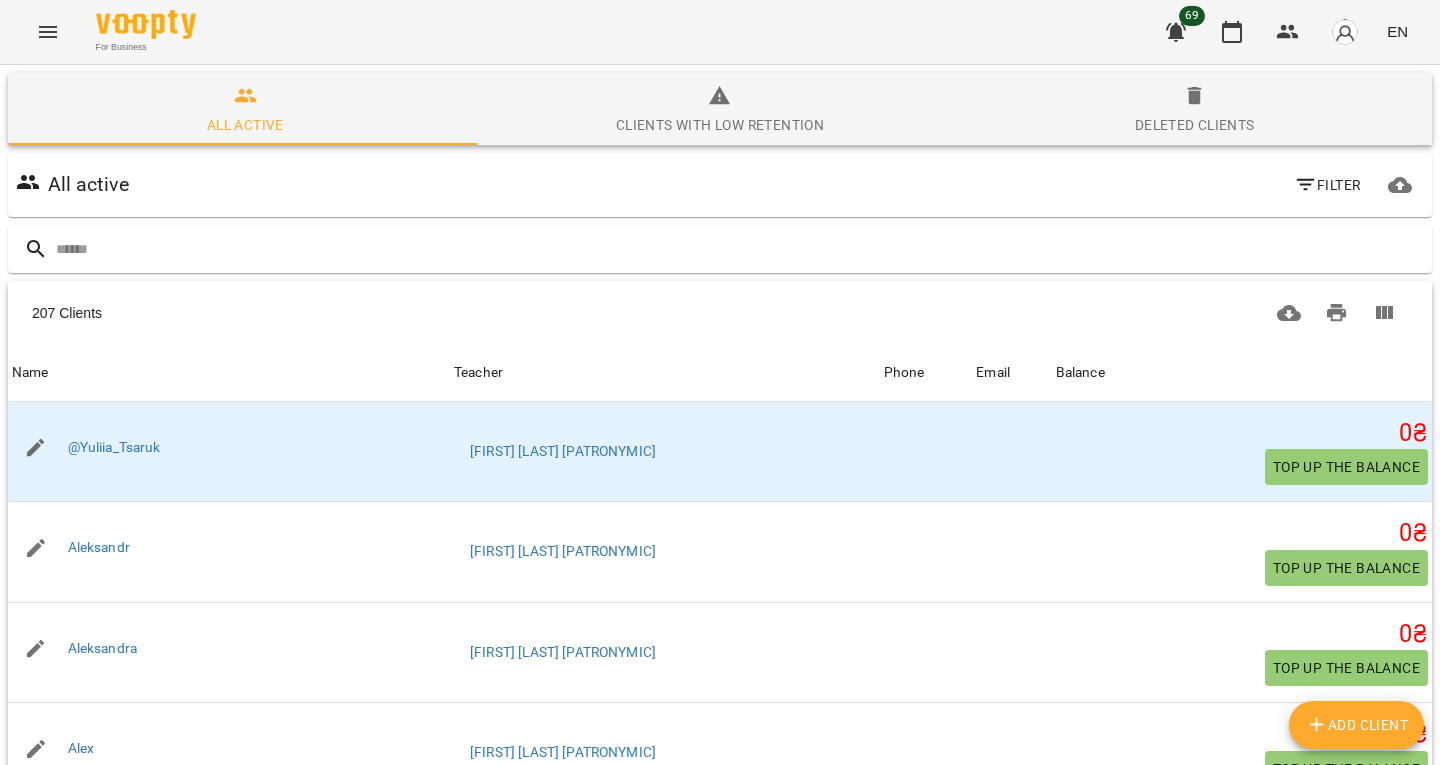 click on "Filter" at bounding box center (1327, 185) 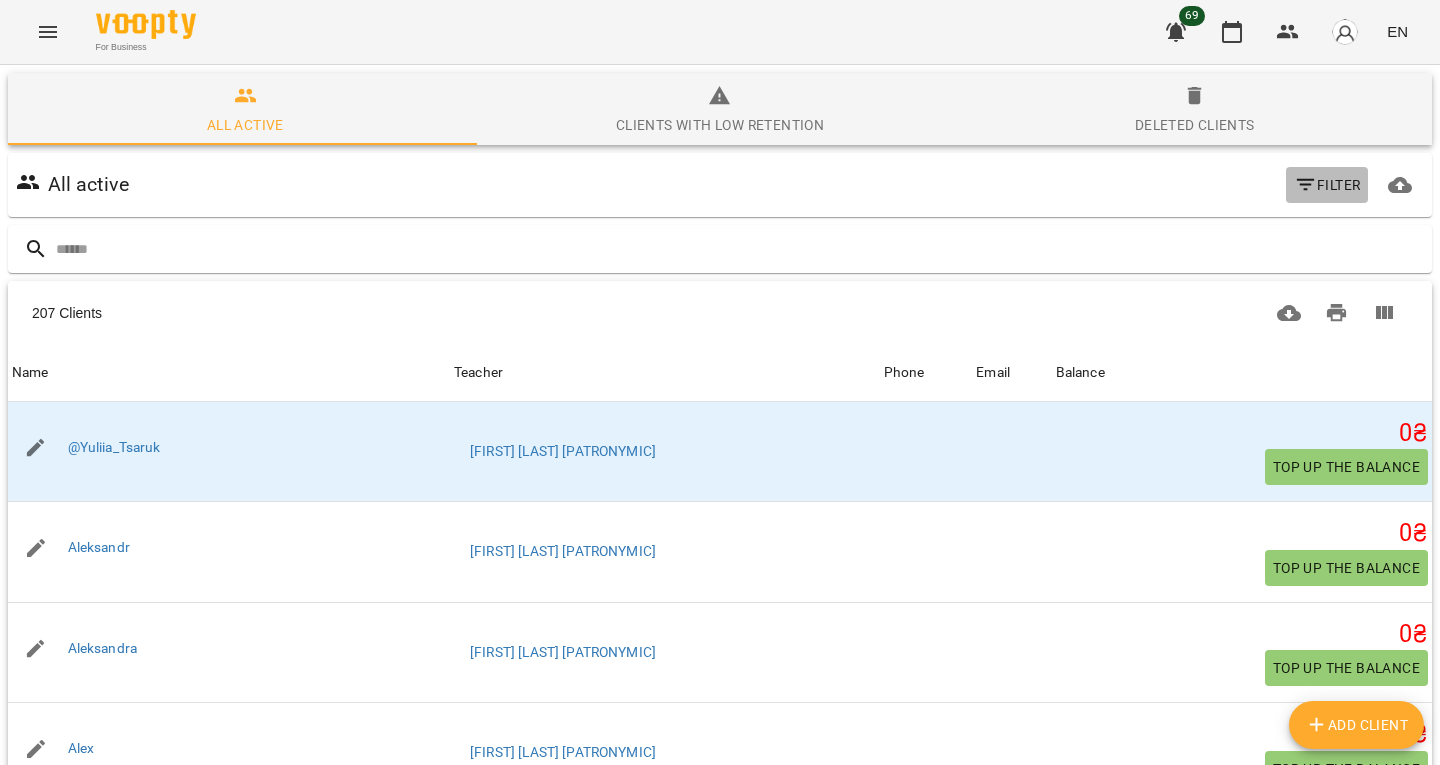 click 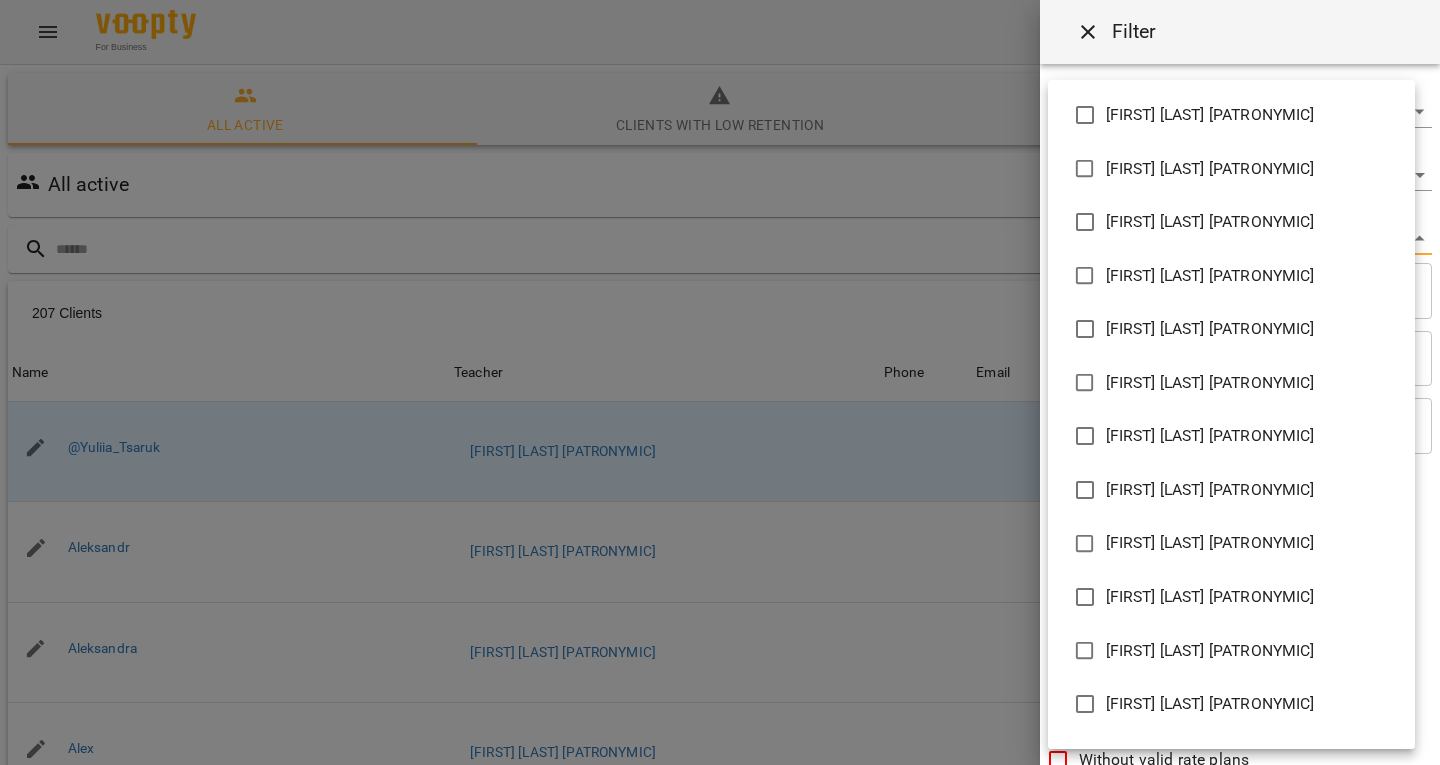 click on "For Business 69 EN All active Clients with low retention Deleted clients   All active Filter 207   Clients 207   Clients Name Teacher Phone Email Balance Name @Yuliia_Tsaruk Teacher Коржицька Лілія Андріївна Phone Email Balance 0 ₴ Top up the balance Name Aleksandr  Teacher Рацин Ірина Володимирівна Phone Email Balance 0 ₴ Top up the balance Name Aleksandra Teacher Бондаренко Катерина Тарасівна Phone Email Balance 0 ₴ Top up the balance Name Alex Teacher Гураль Лілія Василівна Phone Email Balance 0 ₴ Top up the balance Name Anton  Teacher Рататовських  Владислава  Юріївна  Phone Email Balance 0 ₴ Top up the balance Name Daria🇺🇦 Teacher Бондаренко Катерина Тарасівна Phone Email Balance 0 ₴ Top up the balance Name Dench Teacher Григоренко Віра Сергіївна  0 0" at bounding box center [720, 522] 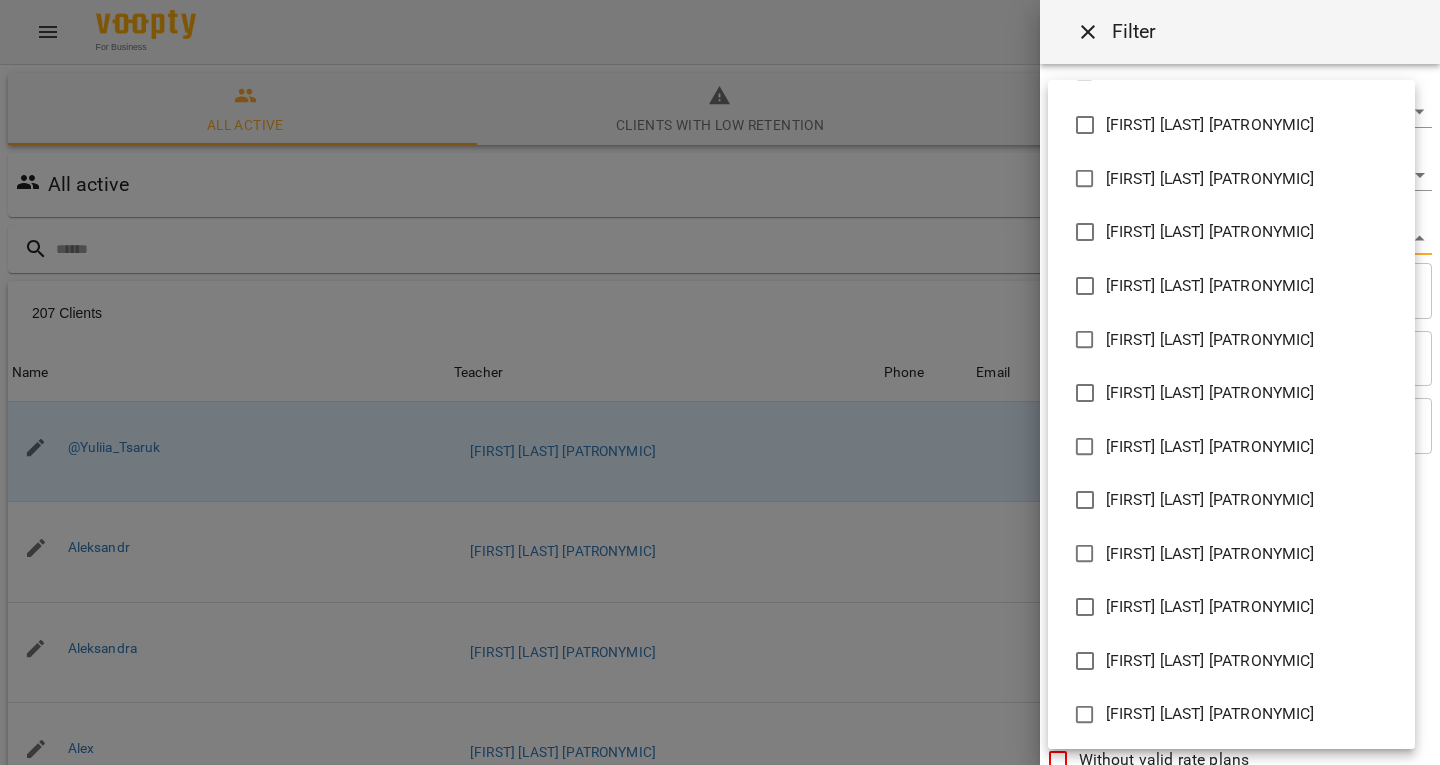 scroll, scrollTop: 687, scrollLeft: 0, axis: vertical 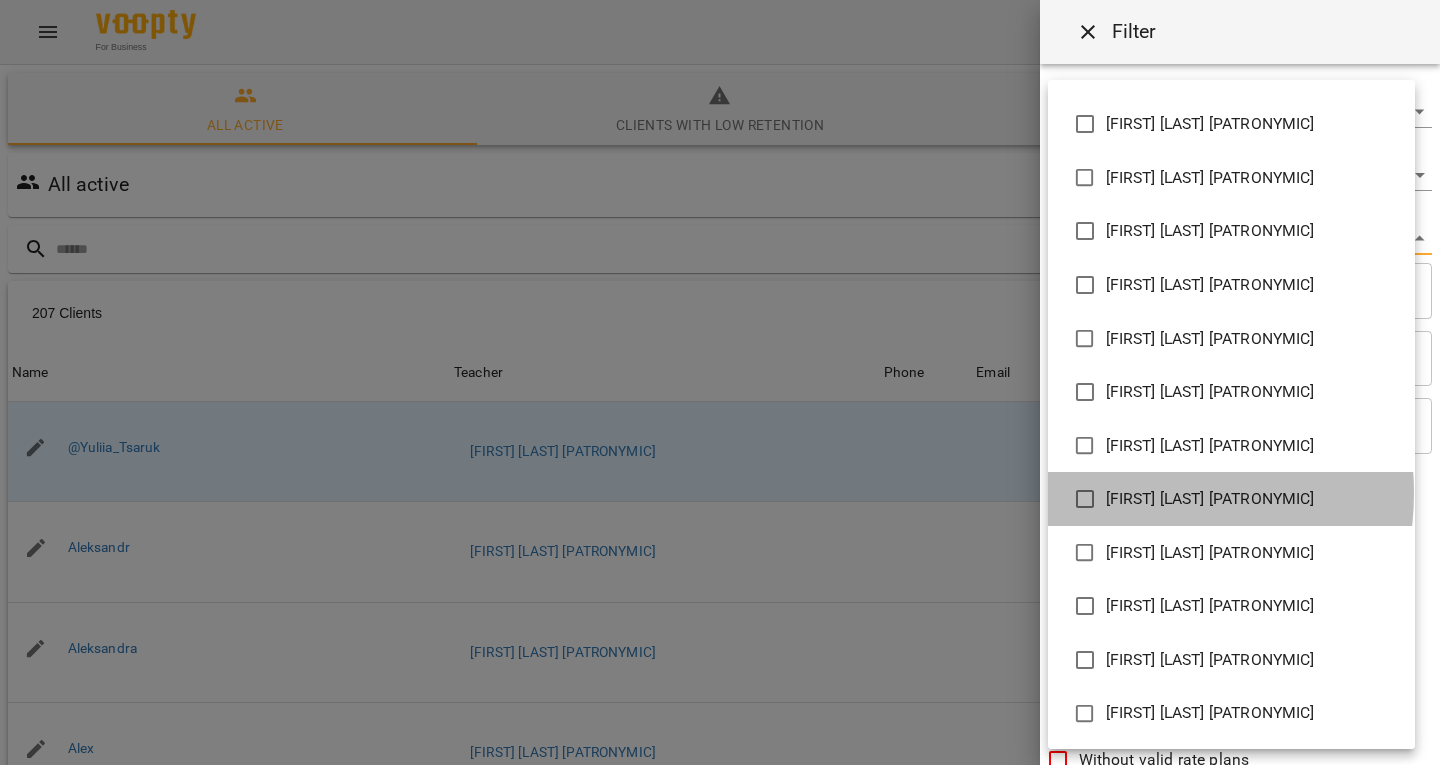 click on "Мороз Михайло Миколайович" at bounding box center [1210, 499] 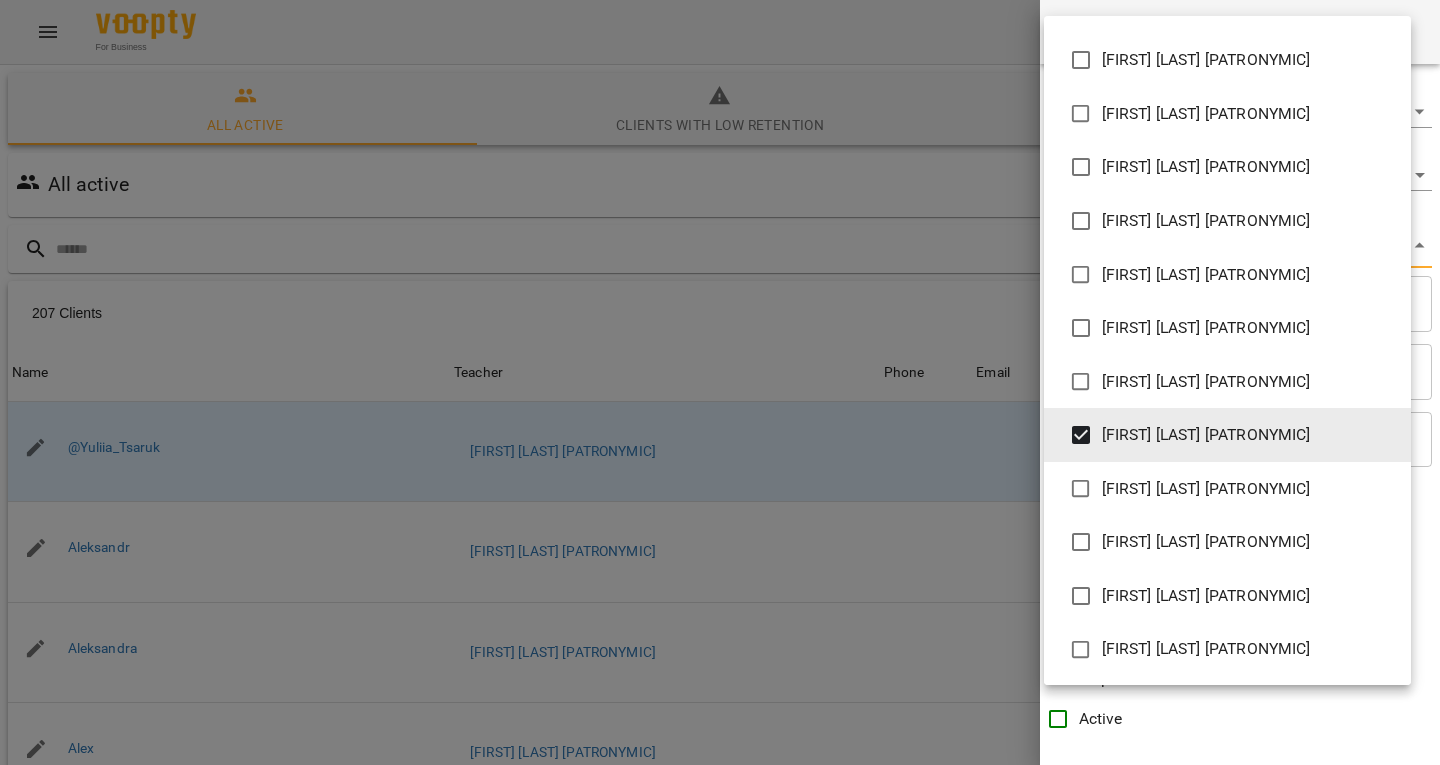 click at bounding box center [720, 382] 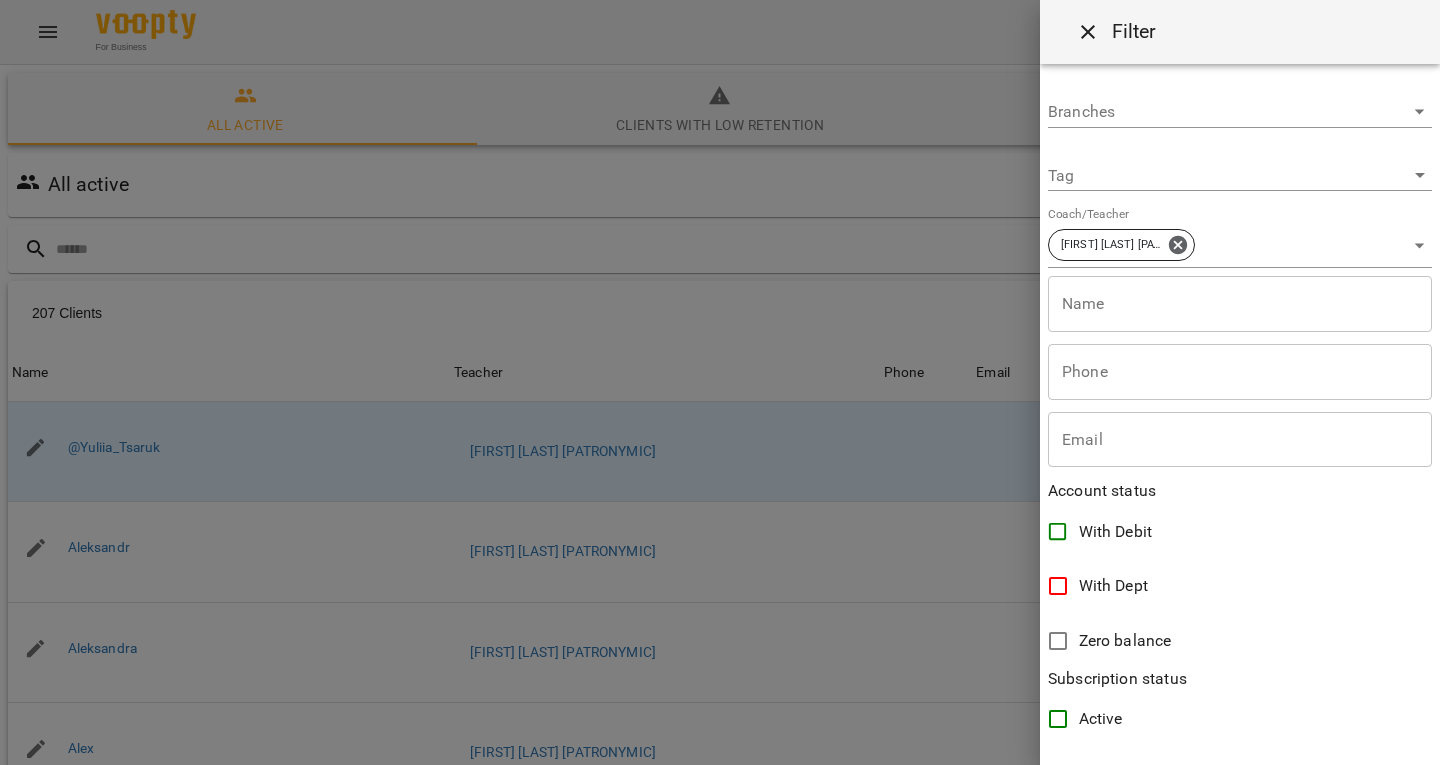 click on "Івахненко Дмитро Андрійович Ільницький Ігор Тарасович Бондаренко Катерина Тарасівна Бордун Вікторія Олегівна Бухарашвілі Вікторія Олегівна Вашковська Тетяна Анатоліївна Величко Ірина Георгіївна Гасанова Мар’ям Ровшанівна Григоренко Віра Сергіївна  Гураль Лілія Василівна Данилюк Назар Ігорович  Диченко Світлана Юріївна Думич Ірина Василівна  Жигурський Іван Вʼячеславович Каракиян Артем Ншанович Копчук Віталія Іванівна Коржицька Лілія Андріївна Кравців Зоряна Михайлівна  Лазаренко Олена Костянтинівна Миронюк Роксолана Святославівна" at bounding box center (720, 382) 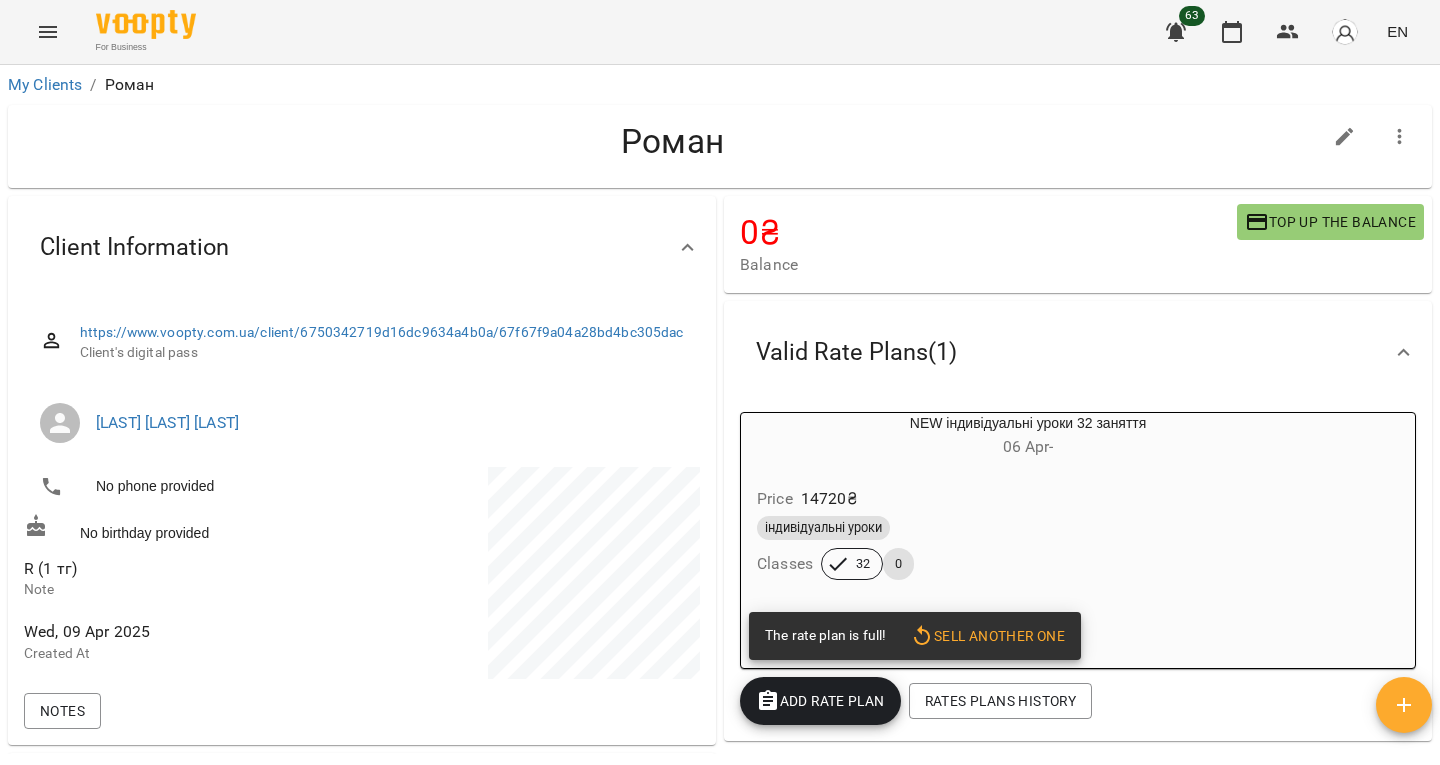 scroll, scrollTop: 0, scrollLeft: 0, axis: both 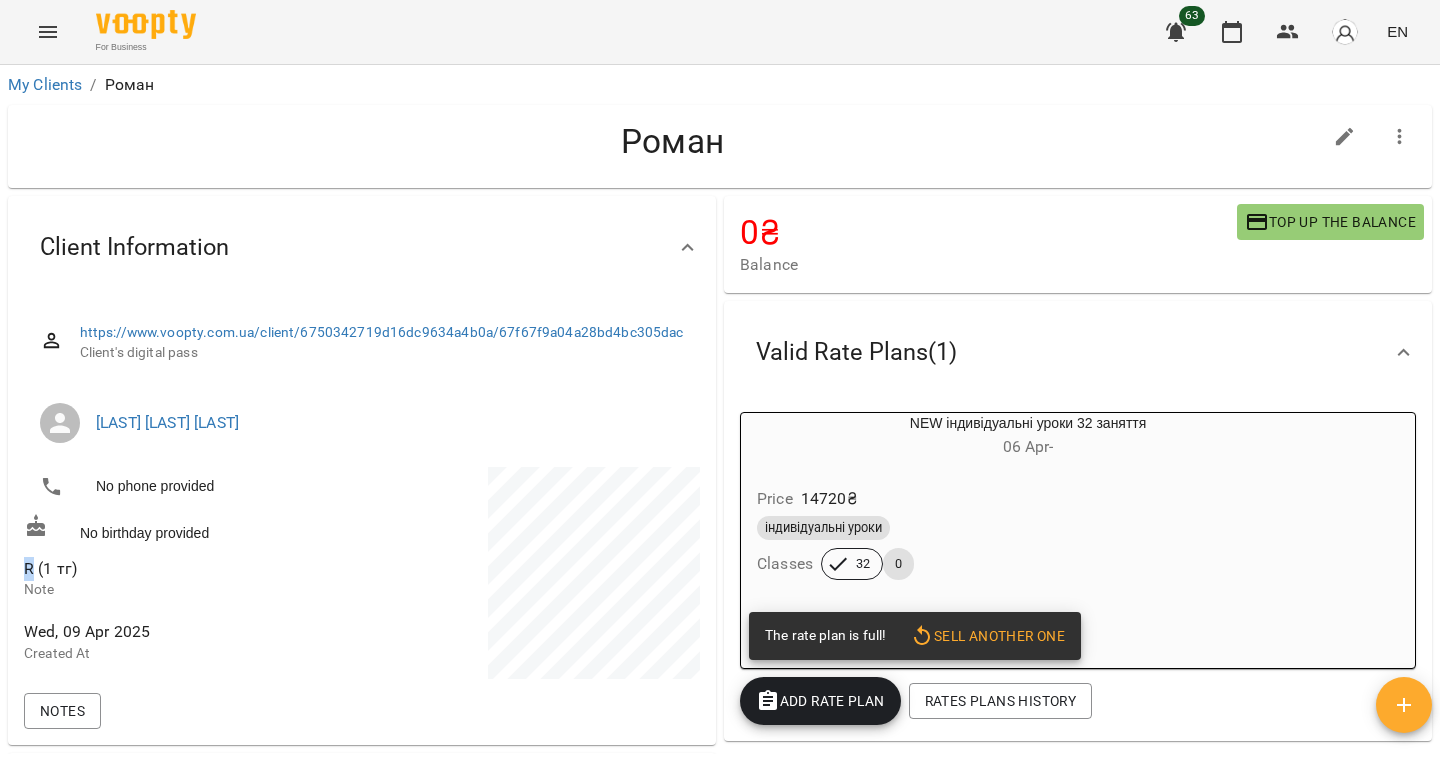 drag, startPoint x: 25, startPoint y: 559, endPoint x: 25, endPoint y: 571, distance: 12 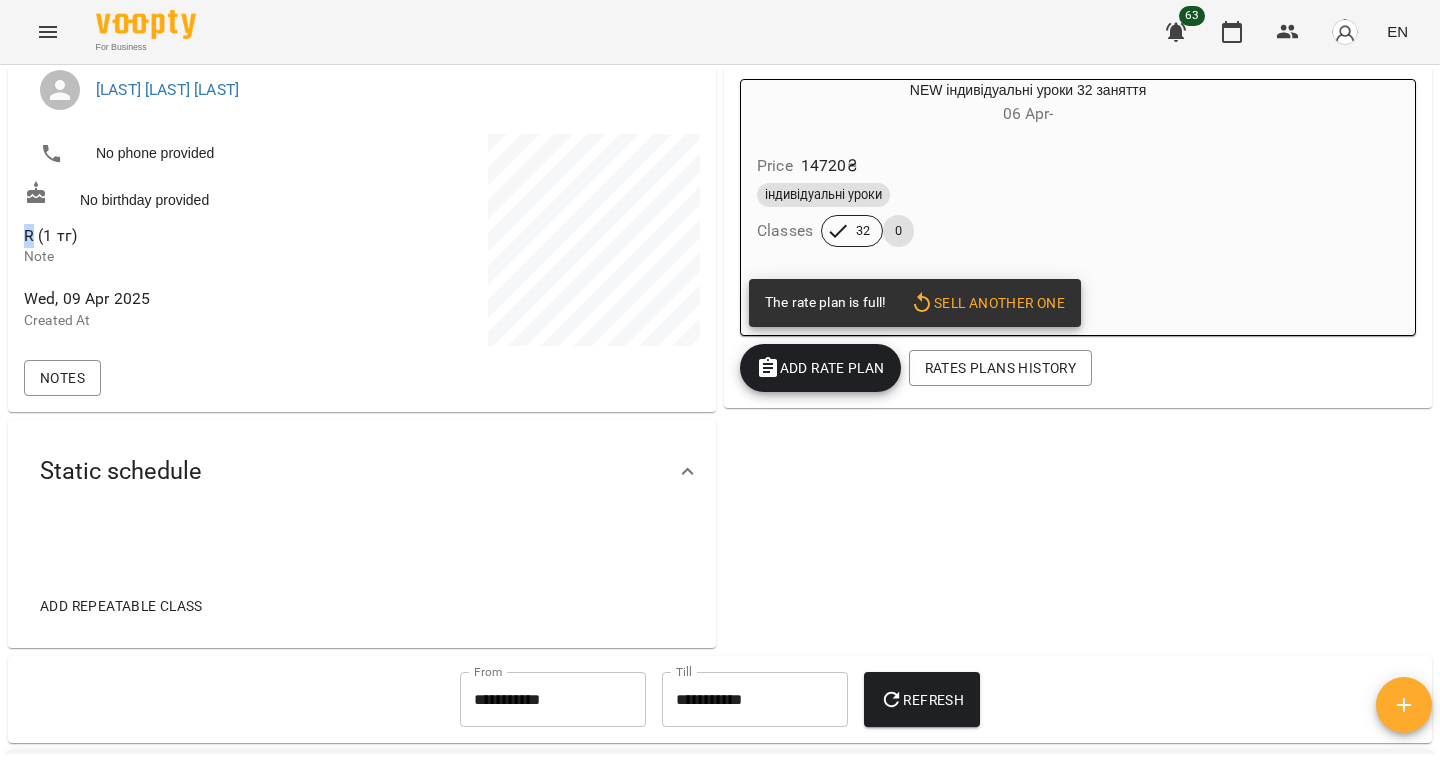 scroll, scrollTop: 0, scrollLeft: 0, axis: both 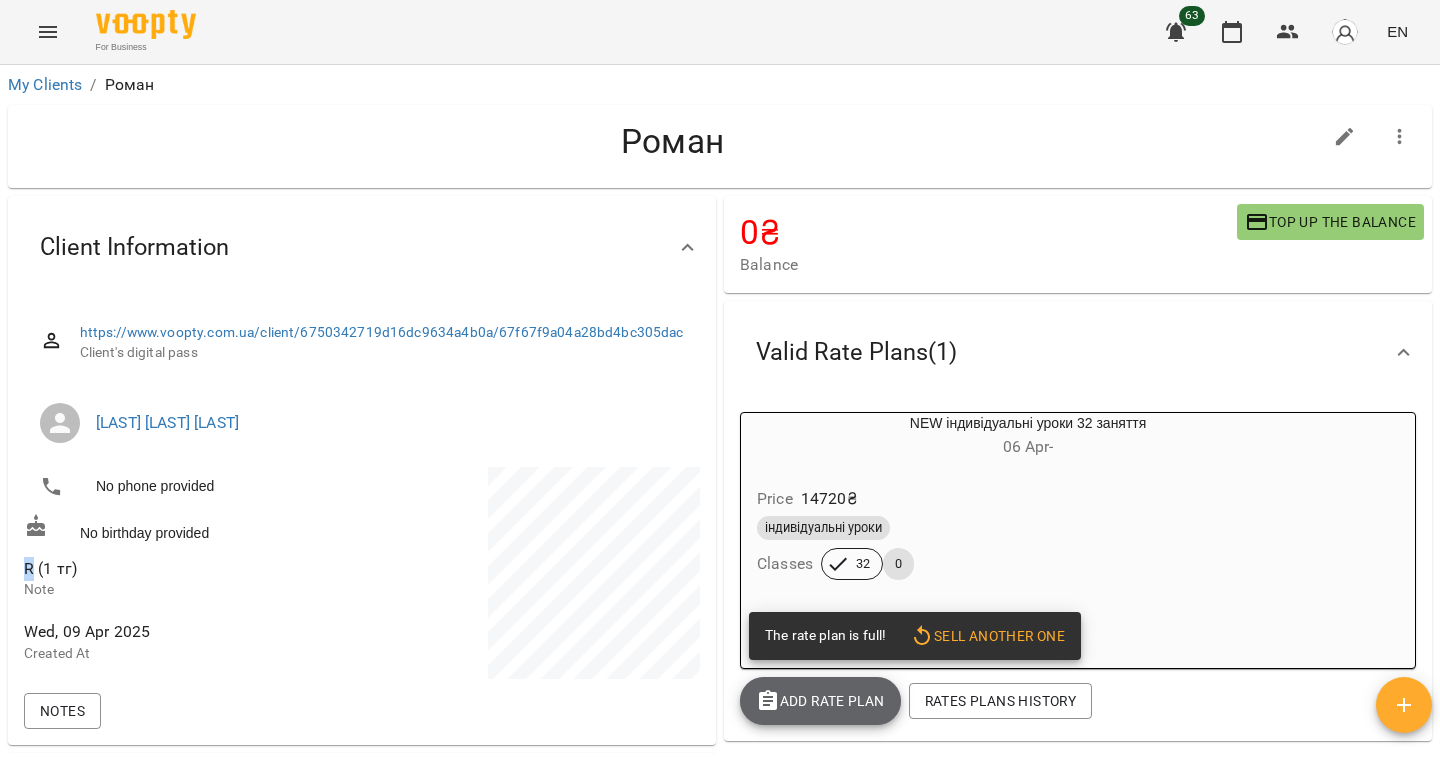 click on "Add Rate plan" at bounding box center (820, 701) 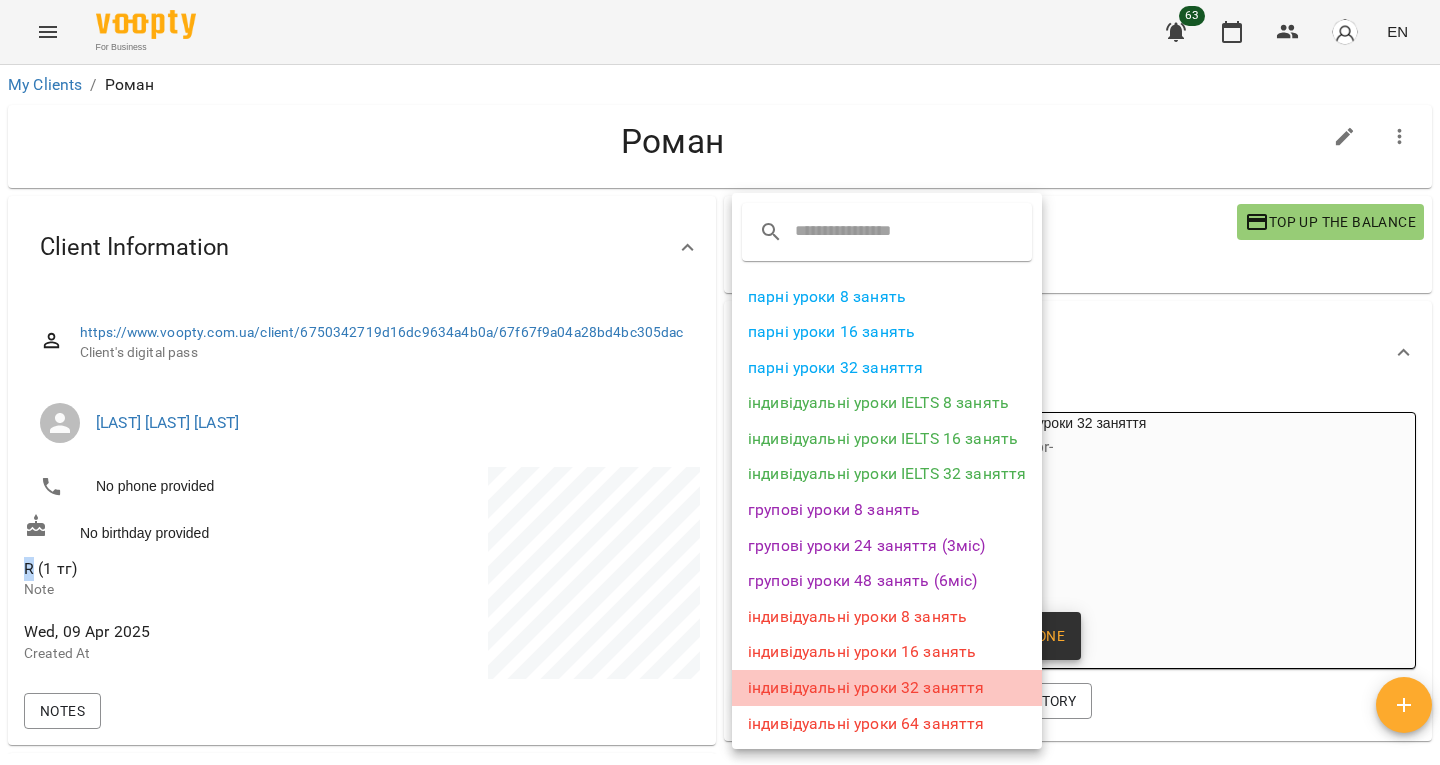 click on "індивідуальні уроки 32 заняття" at bounding box center [887, 688] 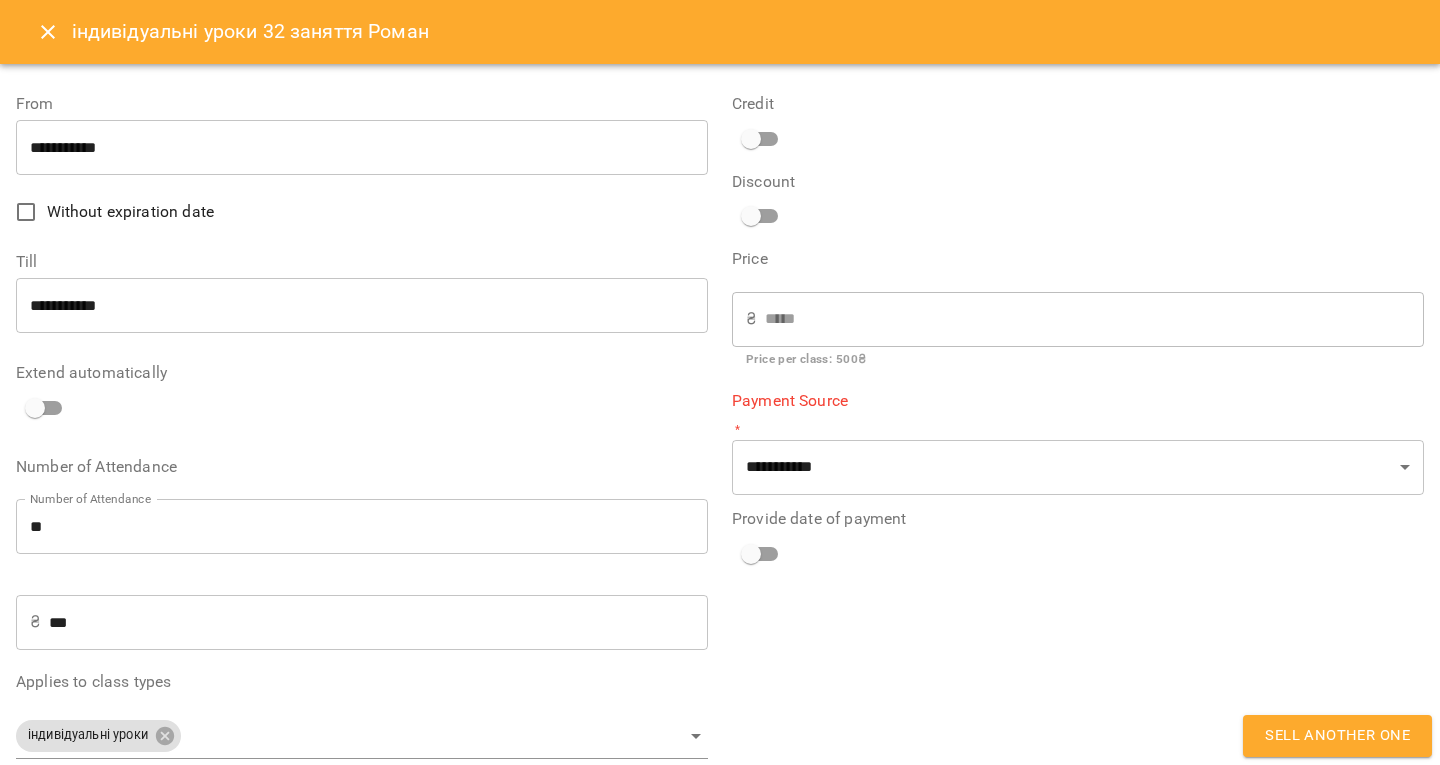 type on "**********" 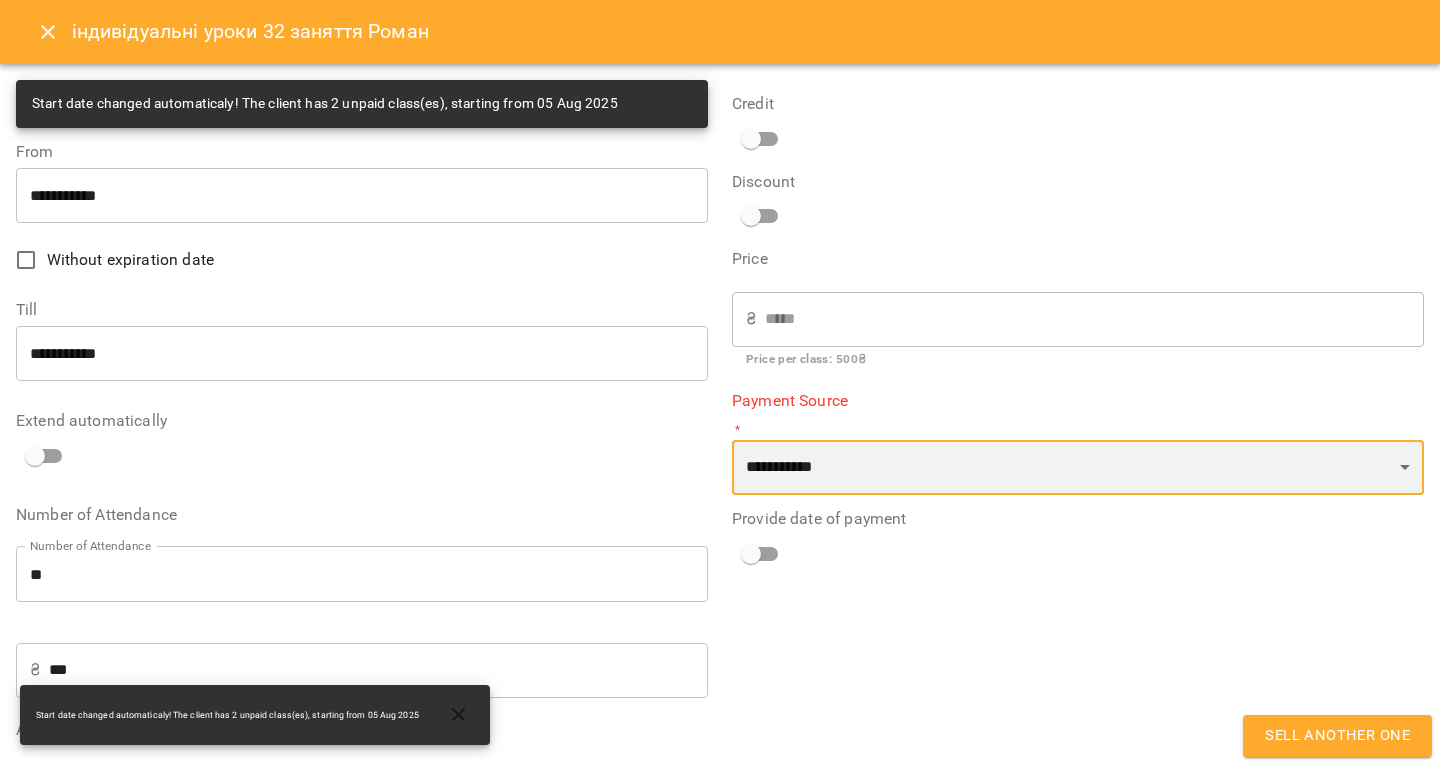 click on "**********" at bounding box center [1078, 468] 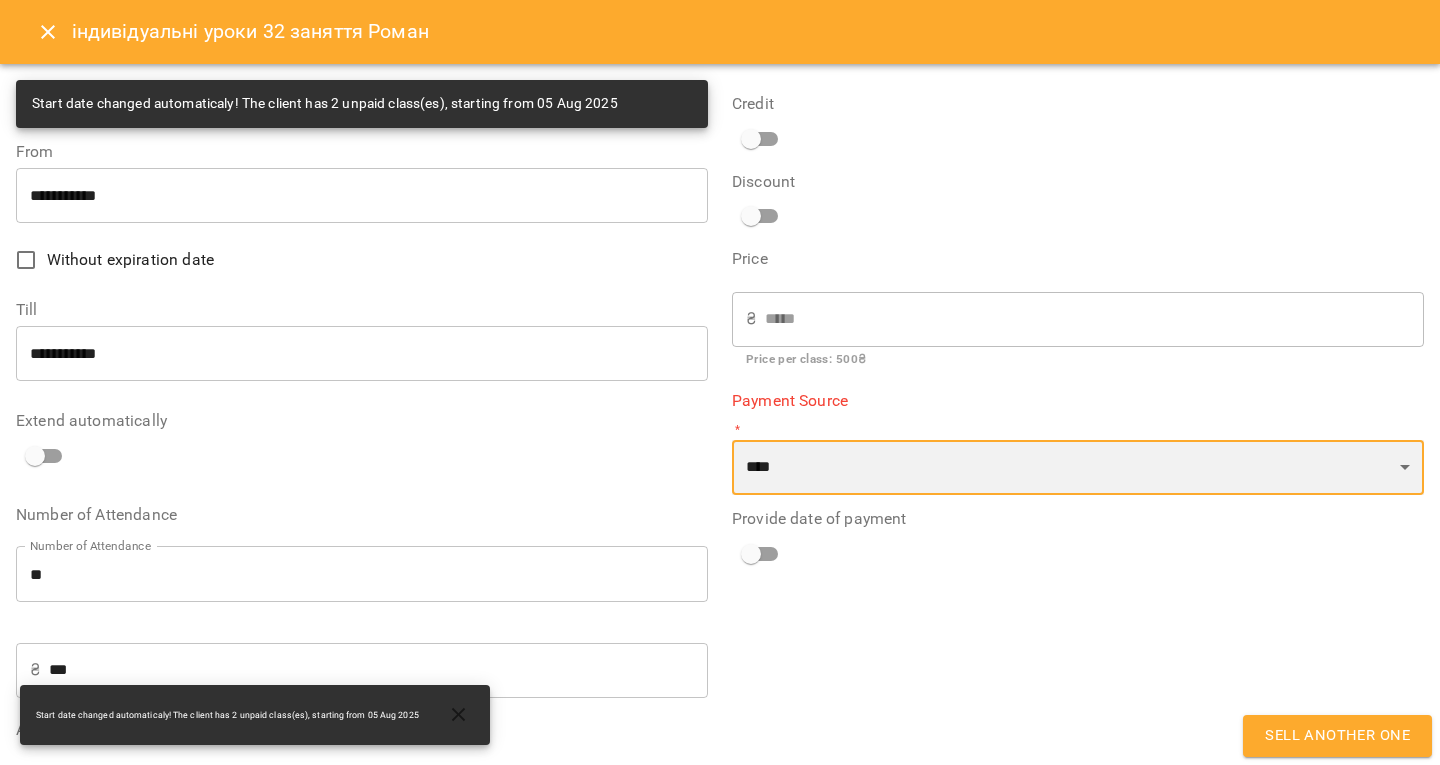 click on "**********" at bounding box center [1078, 468] 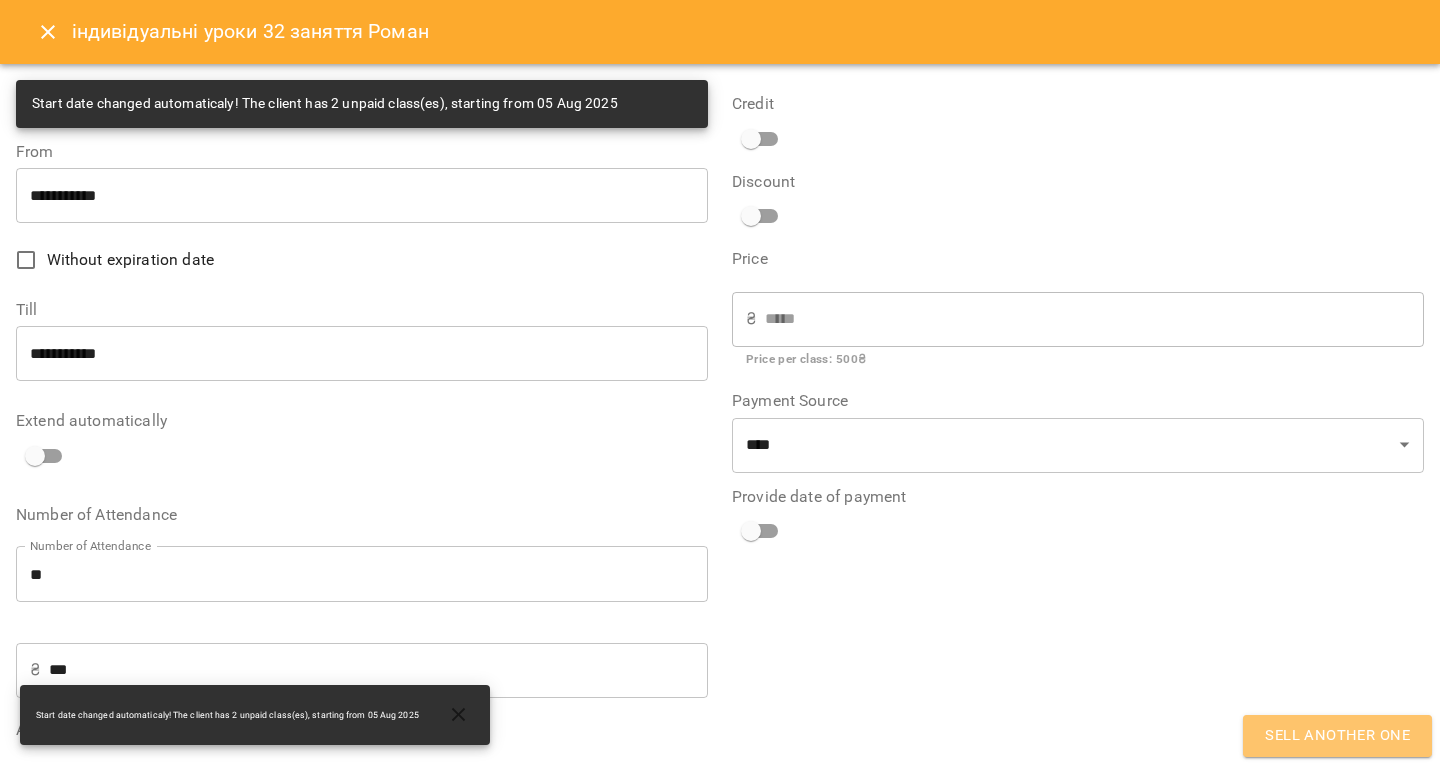 click on "Sell another one" at bounding box center [1337, 736] 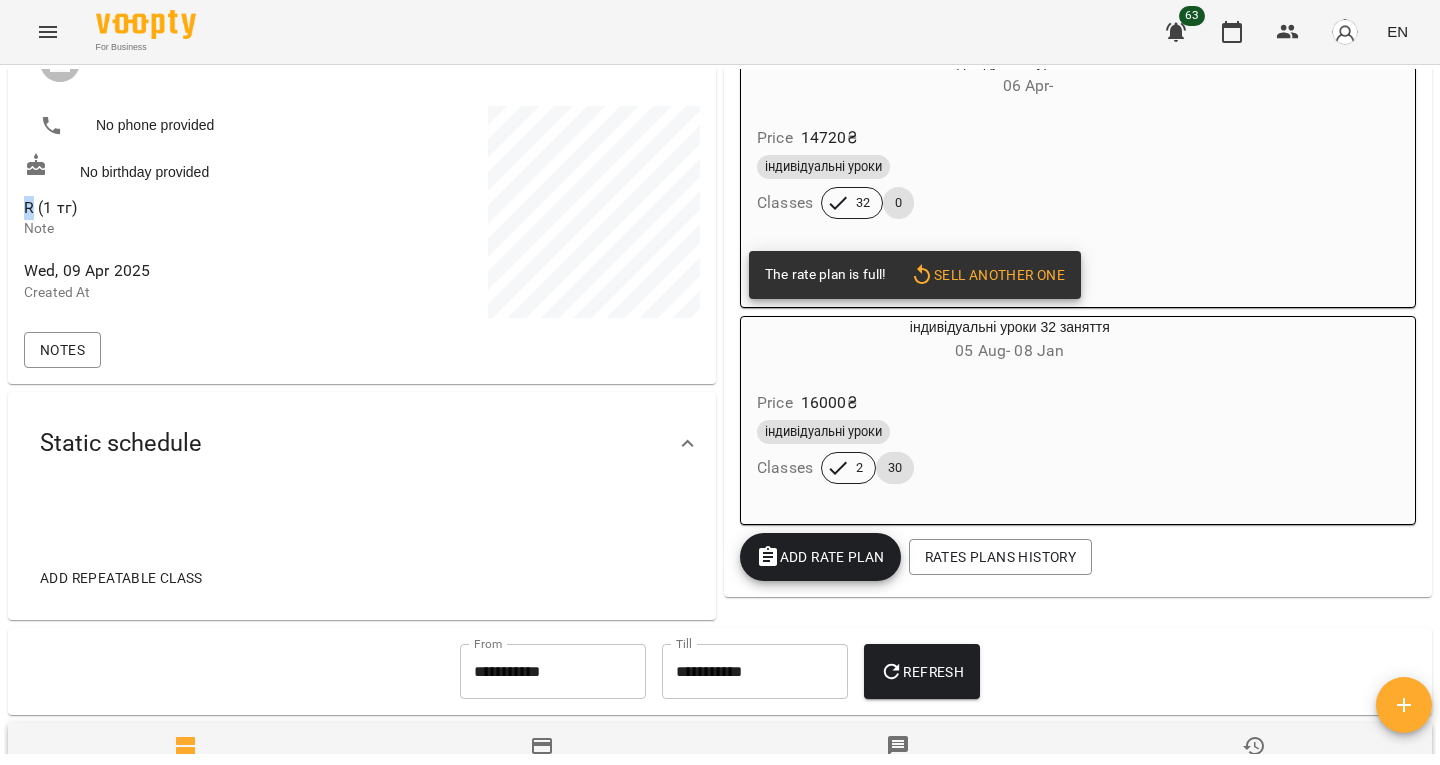 scroll, scrollTop: 362, scrollLeft: 0, axis: vertical 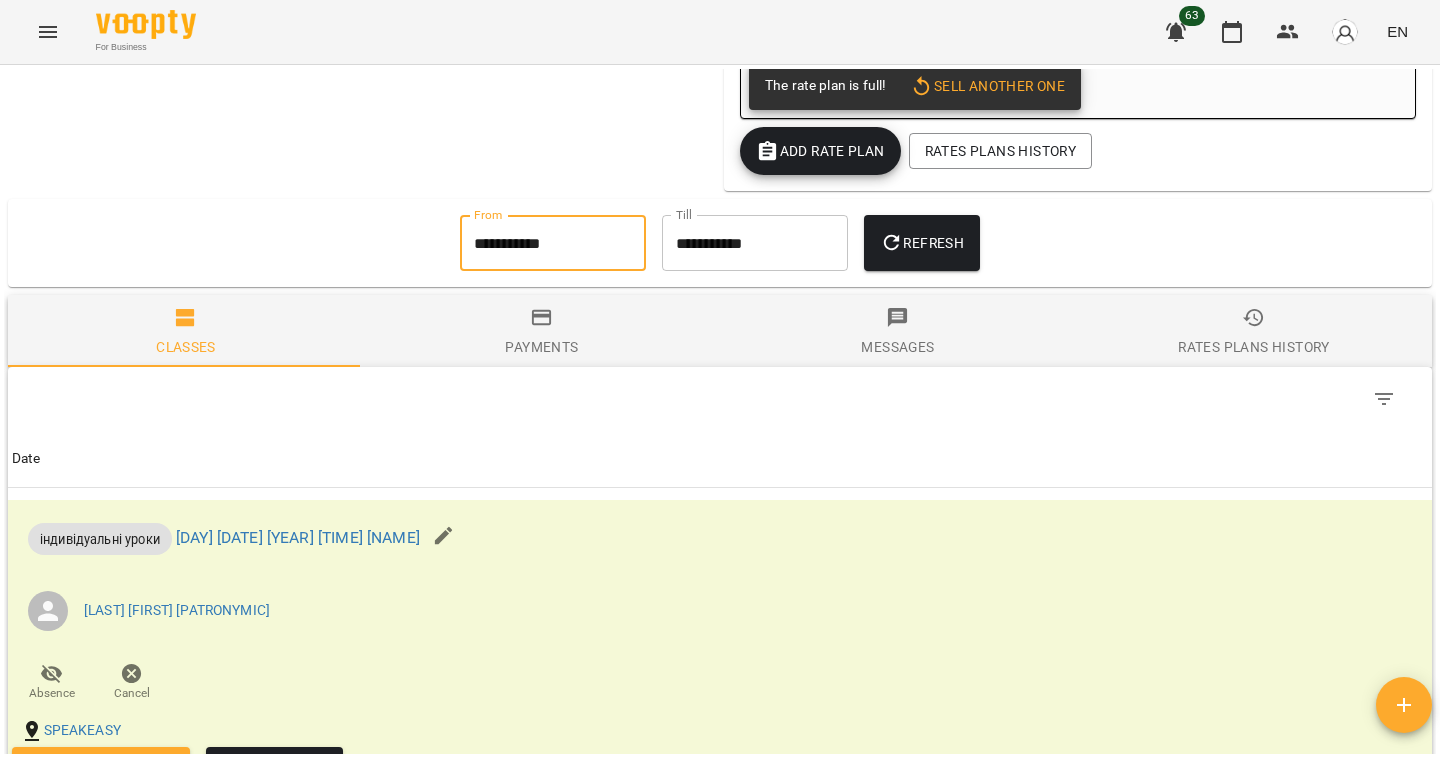 click on "**********" at bounding box center [553, 243] 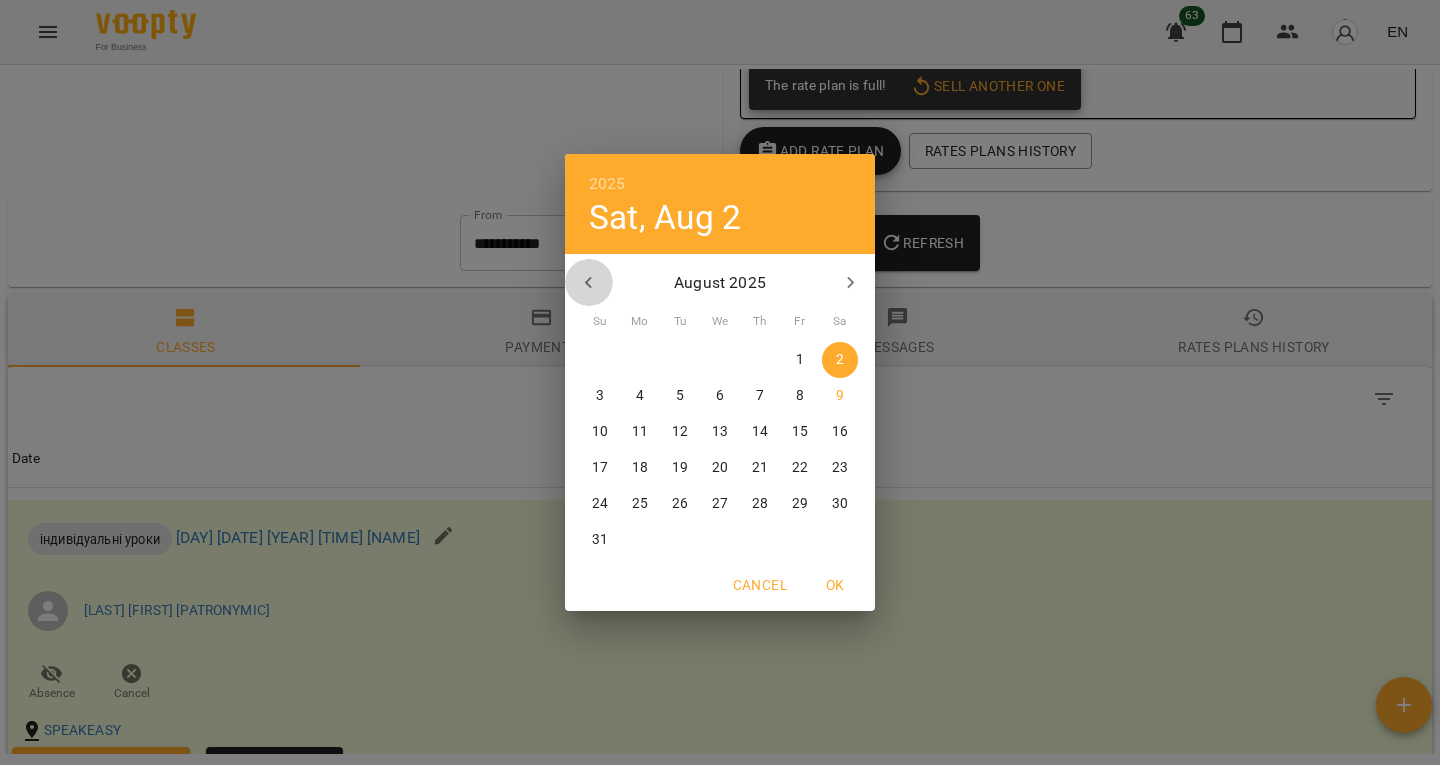 click 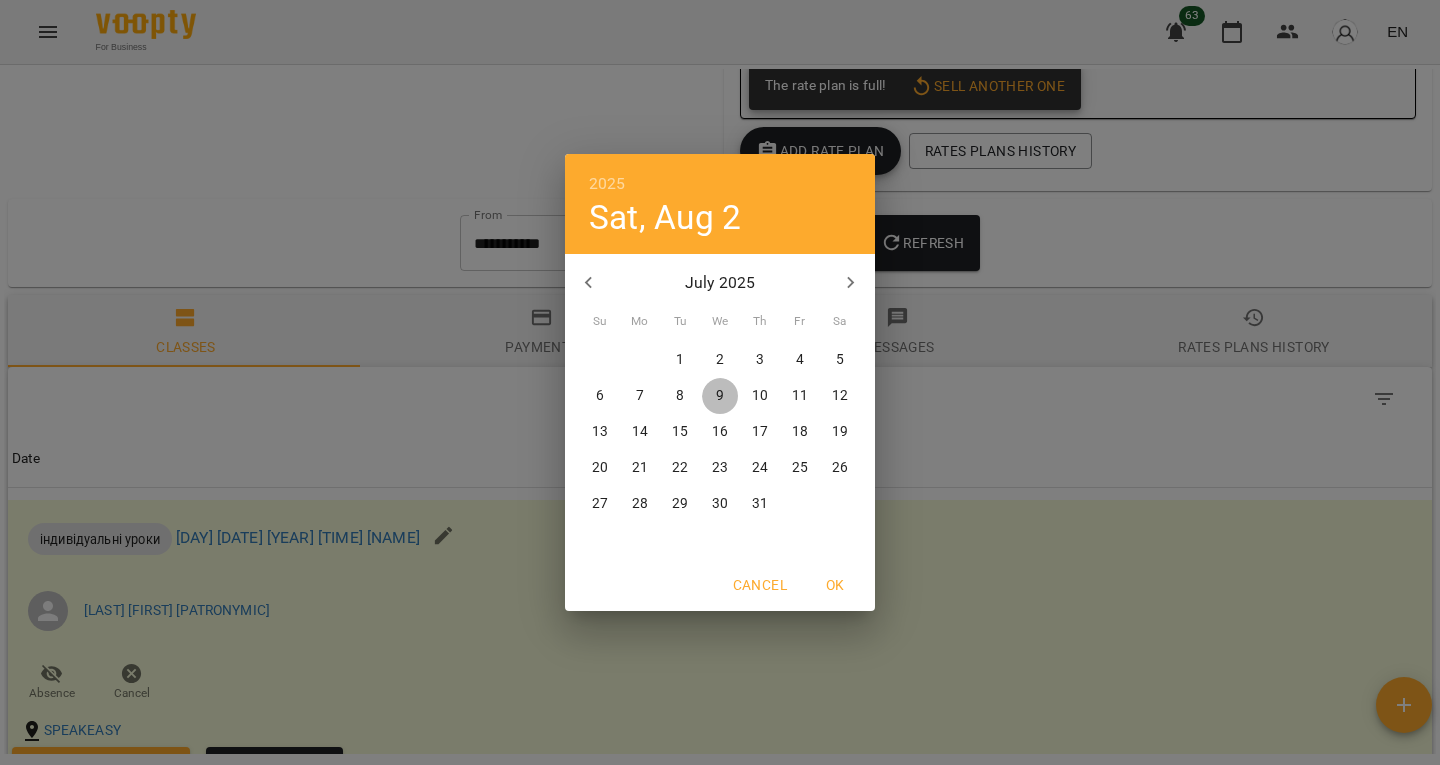 click on "9" at bounding box center (720, 396) 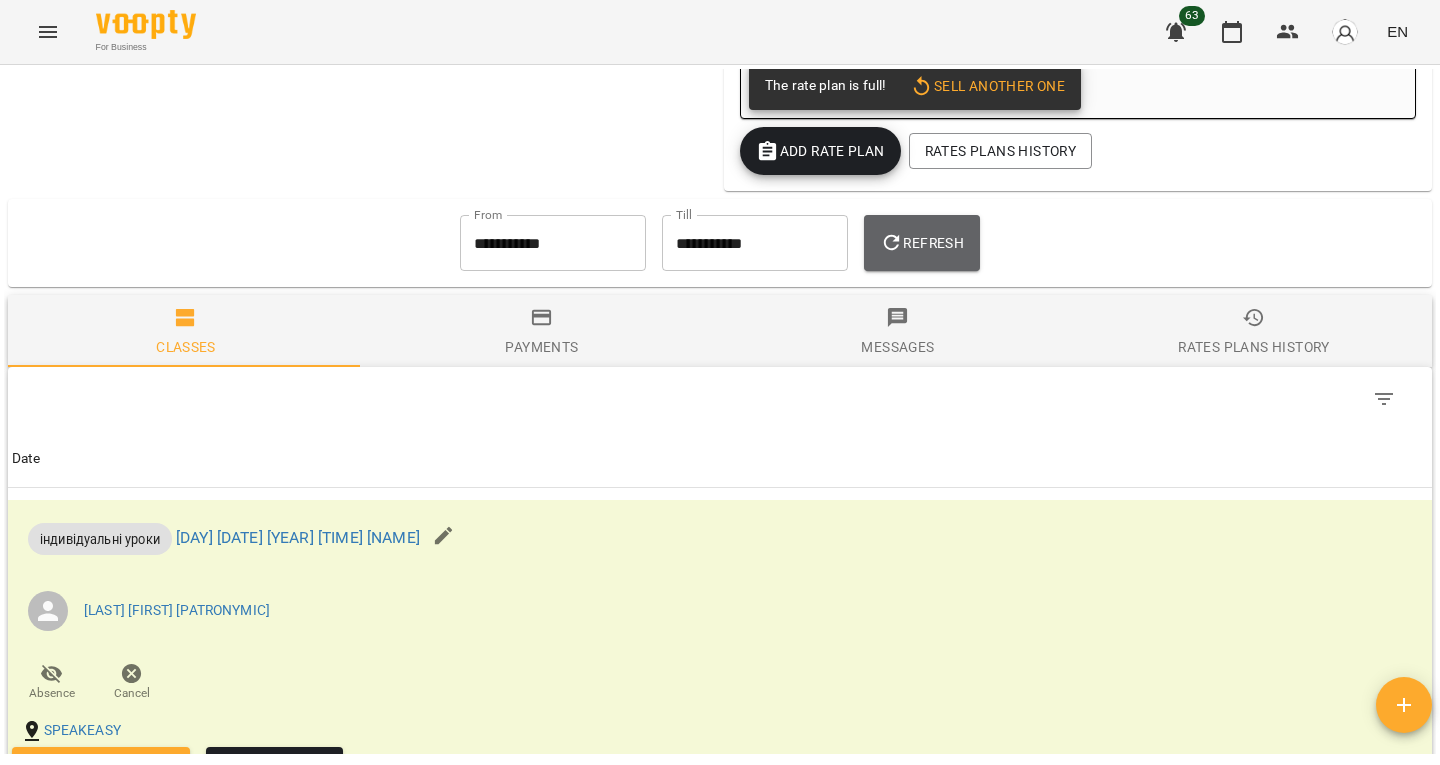 click on "Refresh" at bounding box center [922, 243] 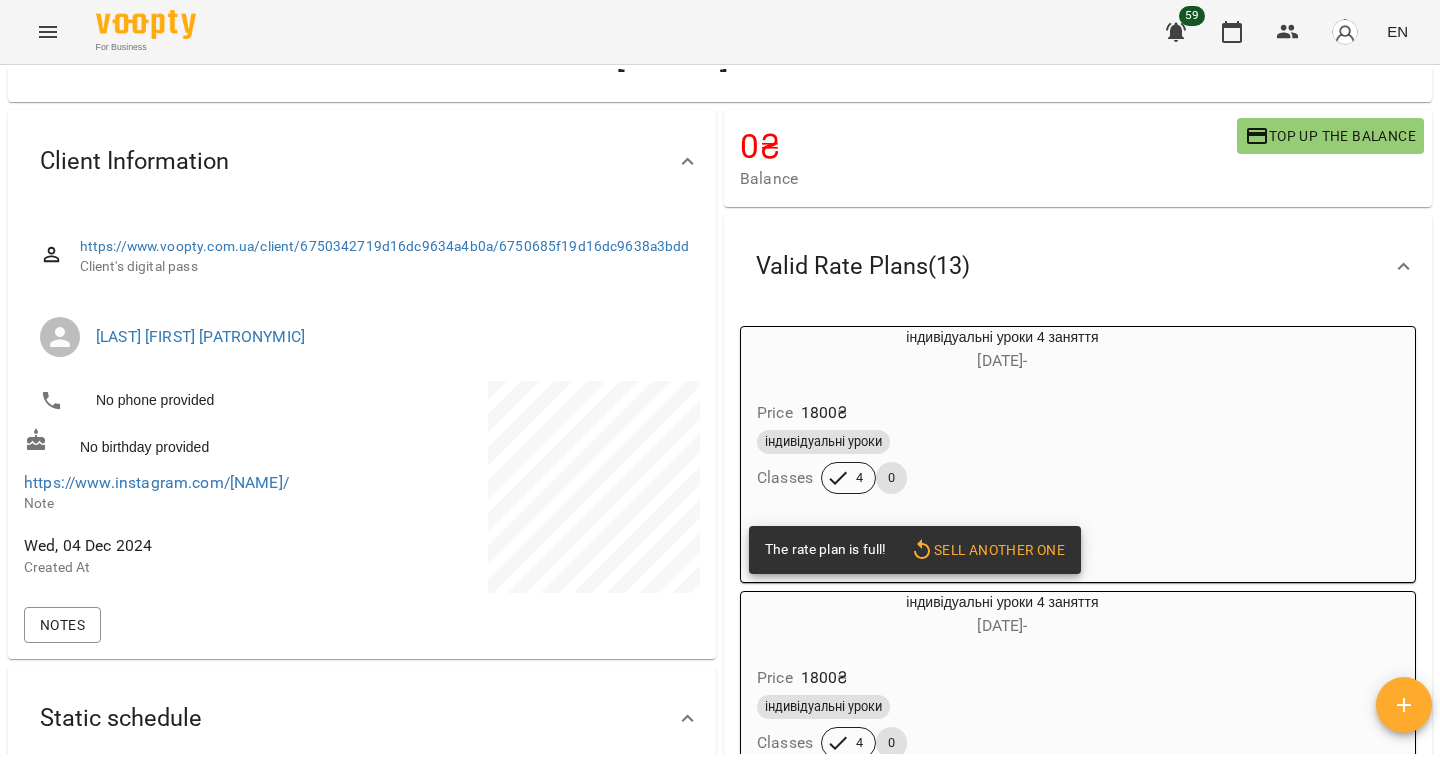 scroll, scrollTop: 0, scrollLeft: 0, axis: both 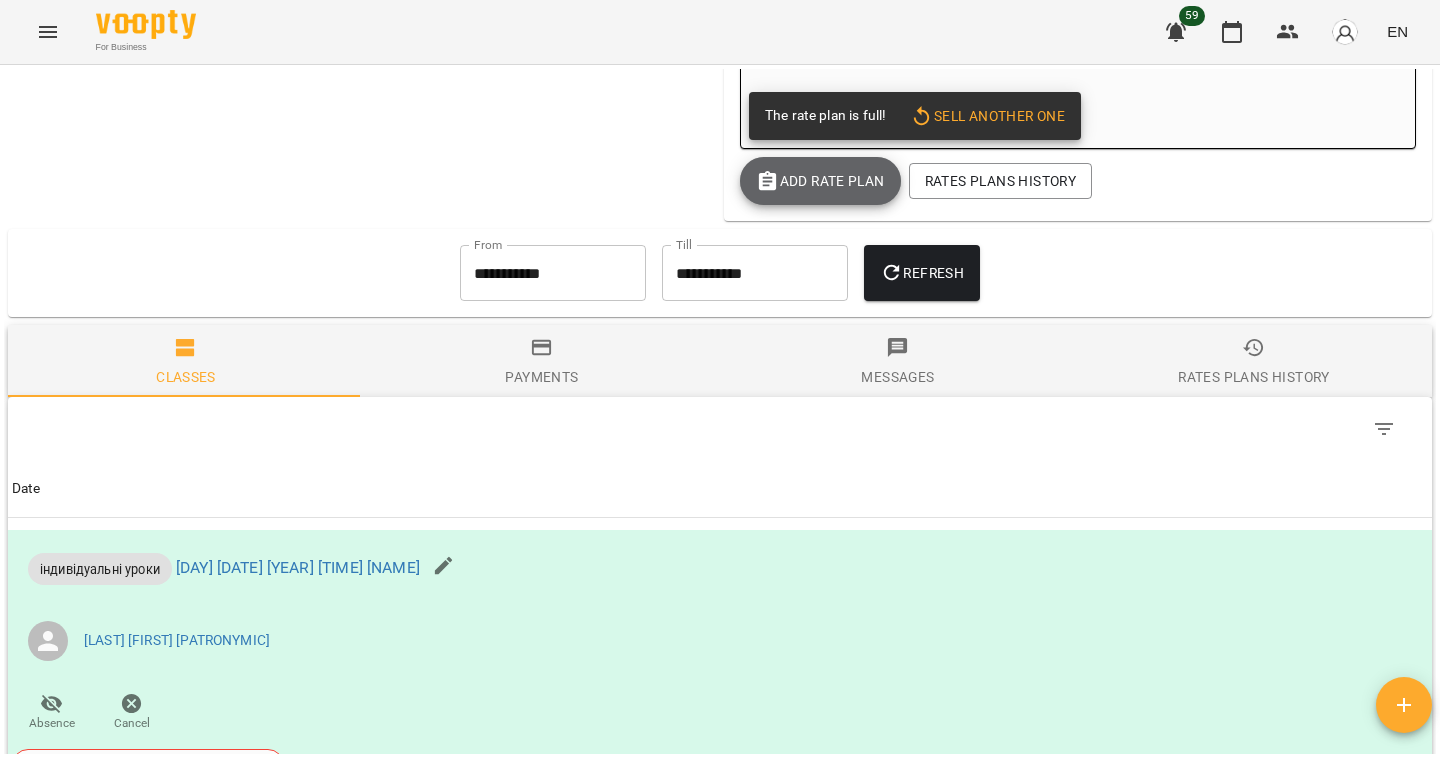 click on "Add Rate plan" at bounding box center [820, 181] 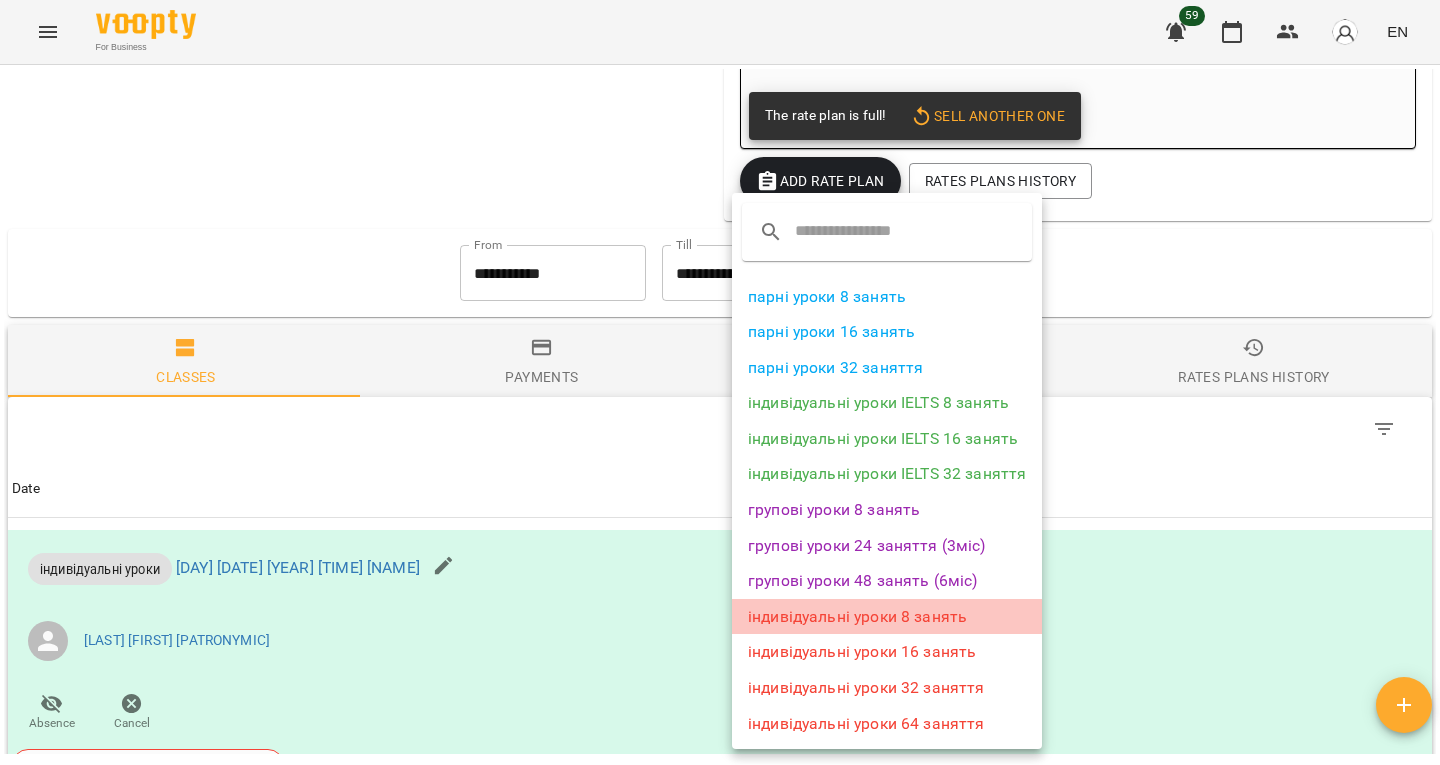 click on "індивідуальні уроки 8 занять" at bounding box center (887, 617) 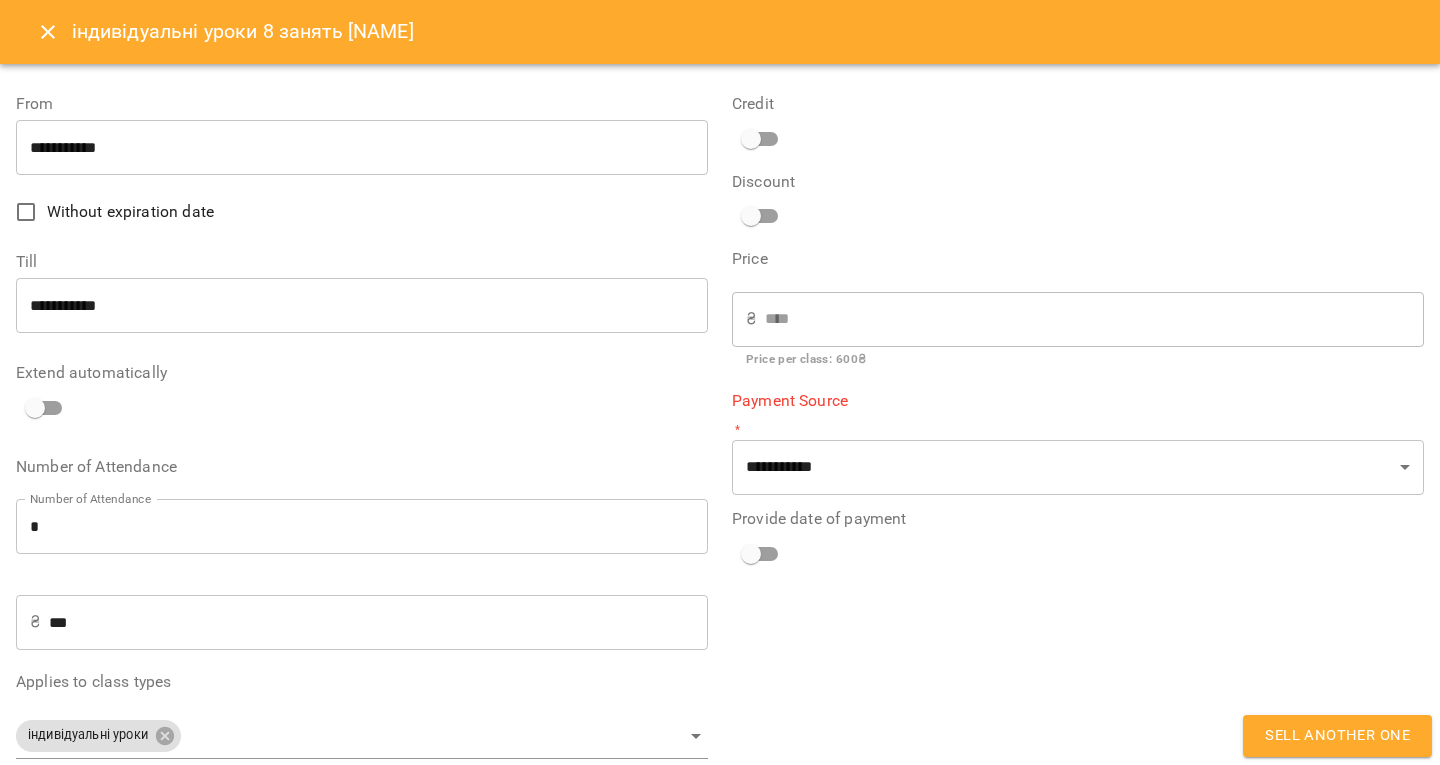 type on "**********" 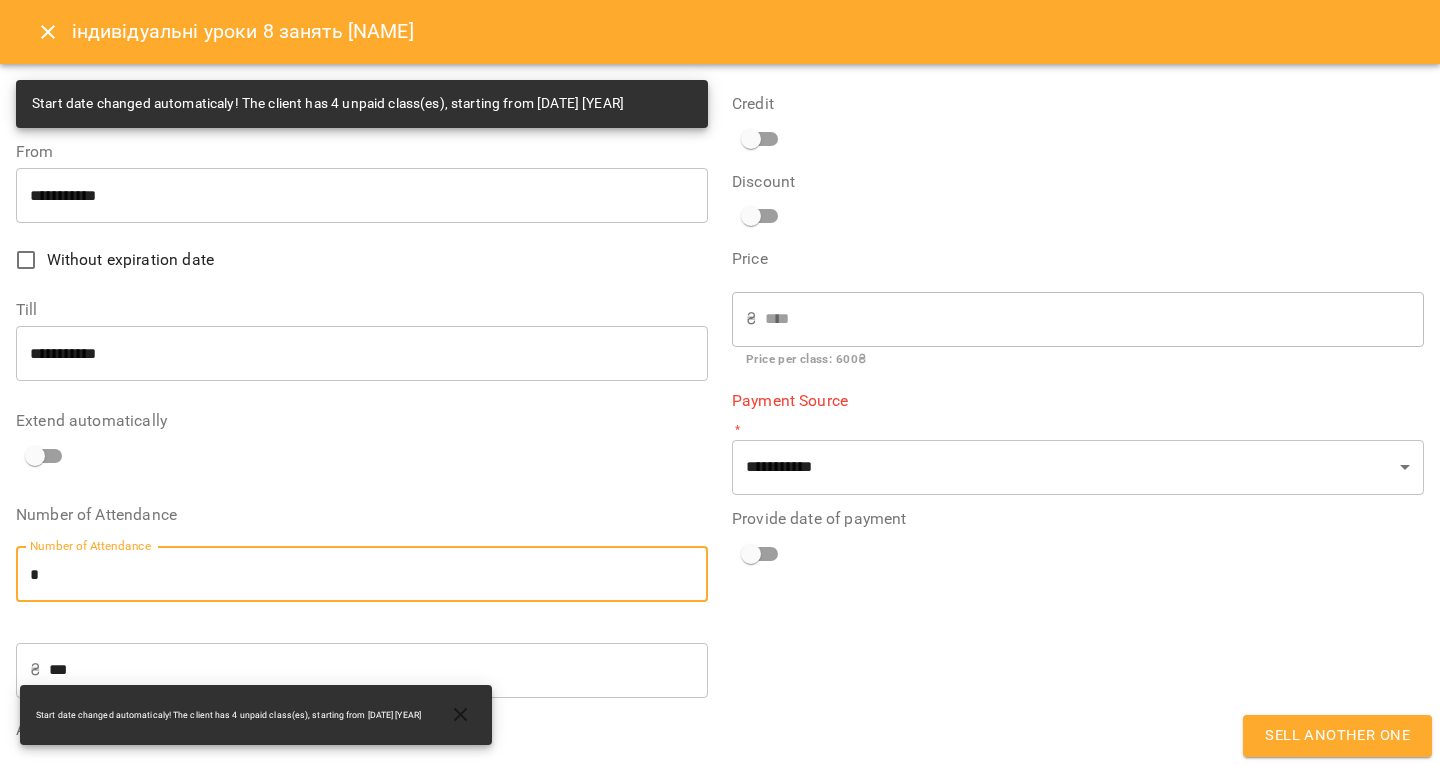 click on "*" at bounding box center [362, 574] 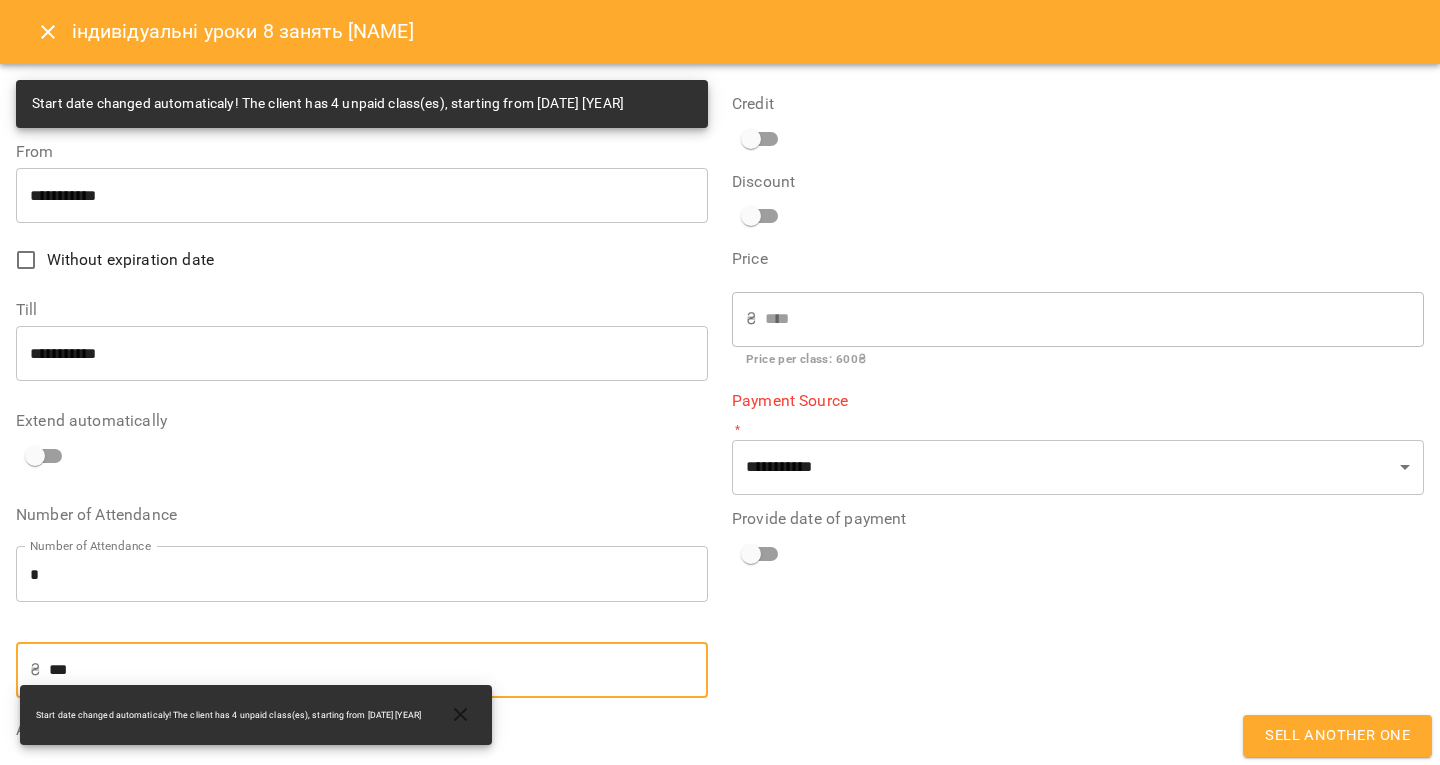 click on "***" at bounding box center (378, 670) 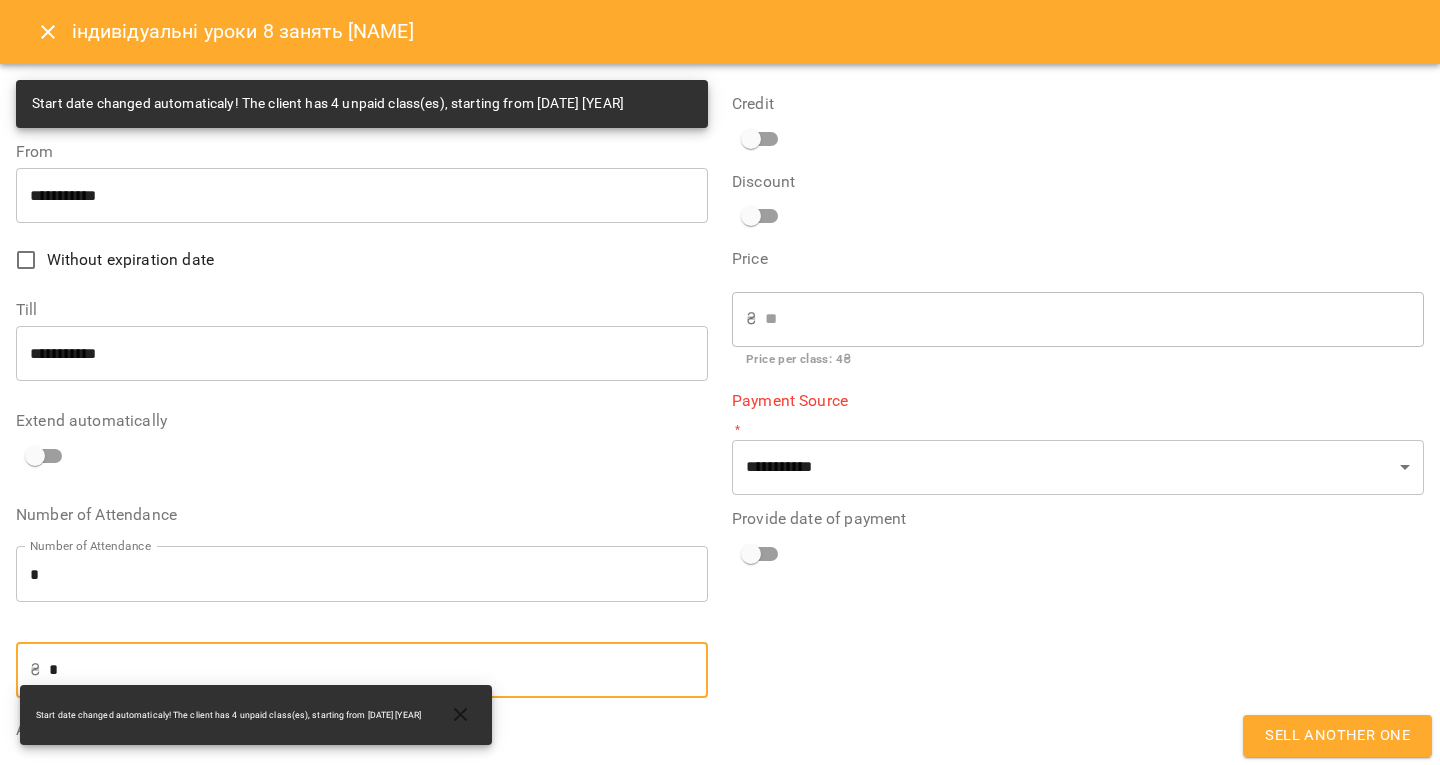 type on "**" 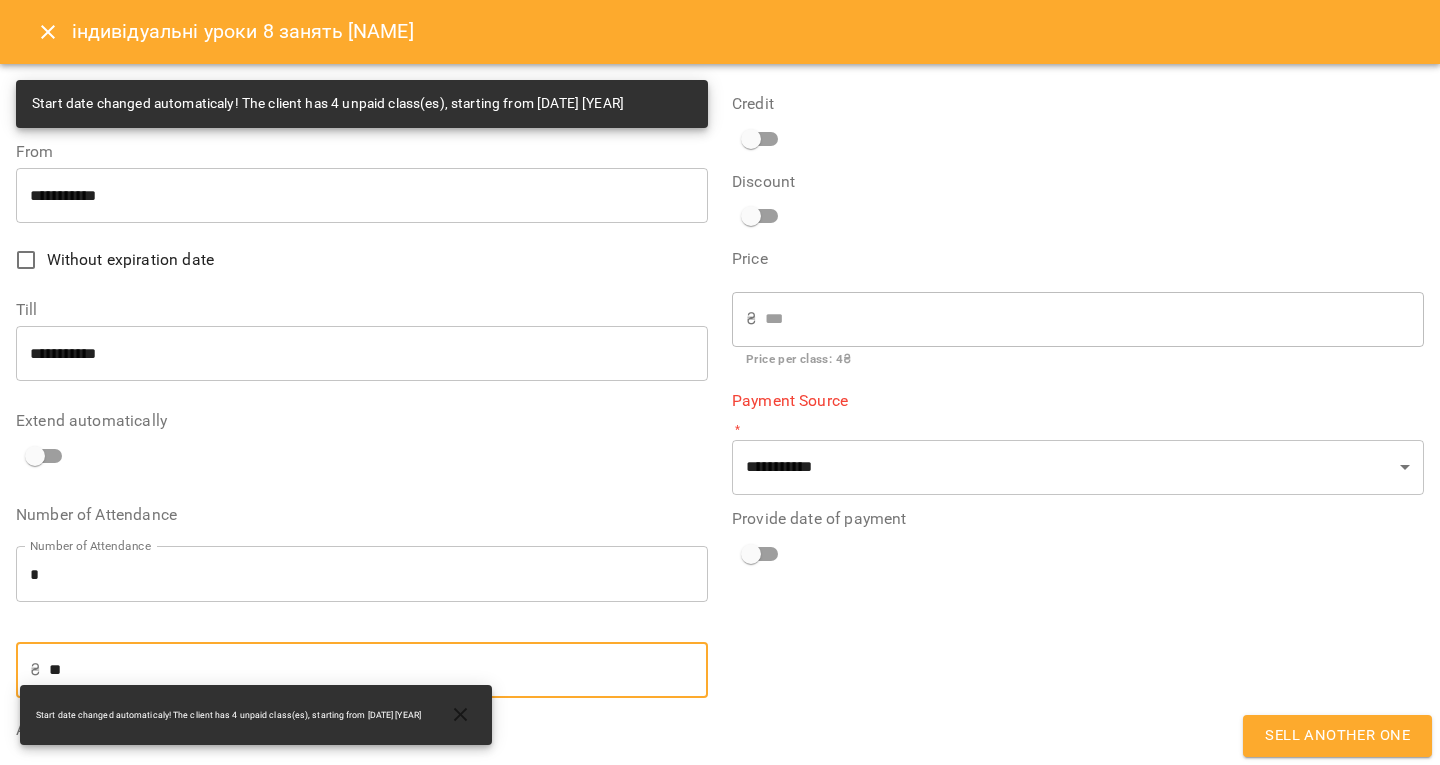 type on "***" 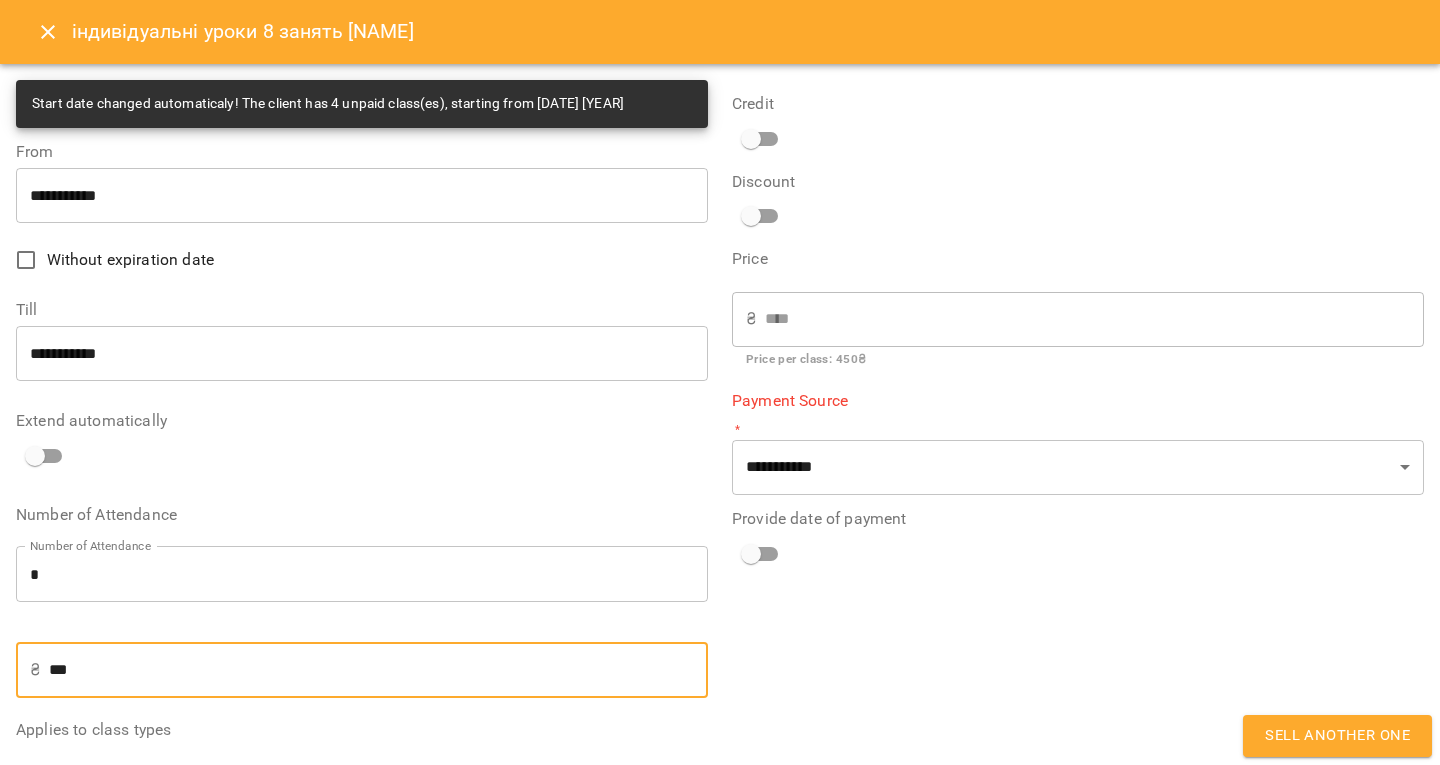 type on "***" 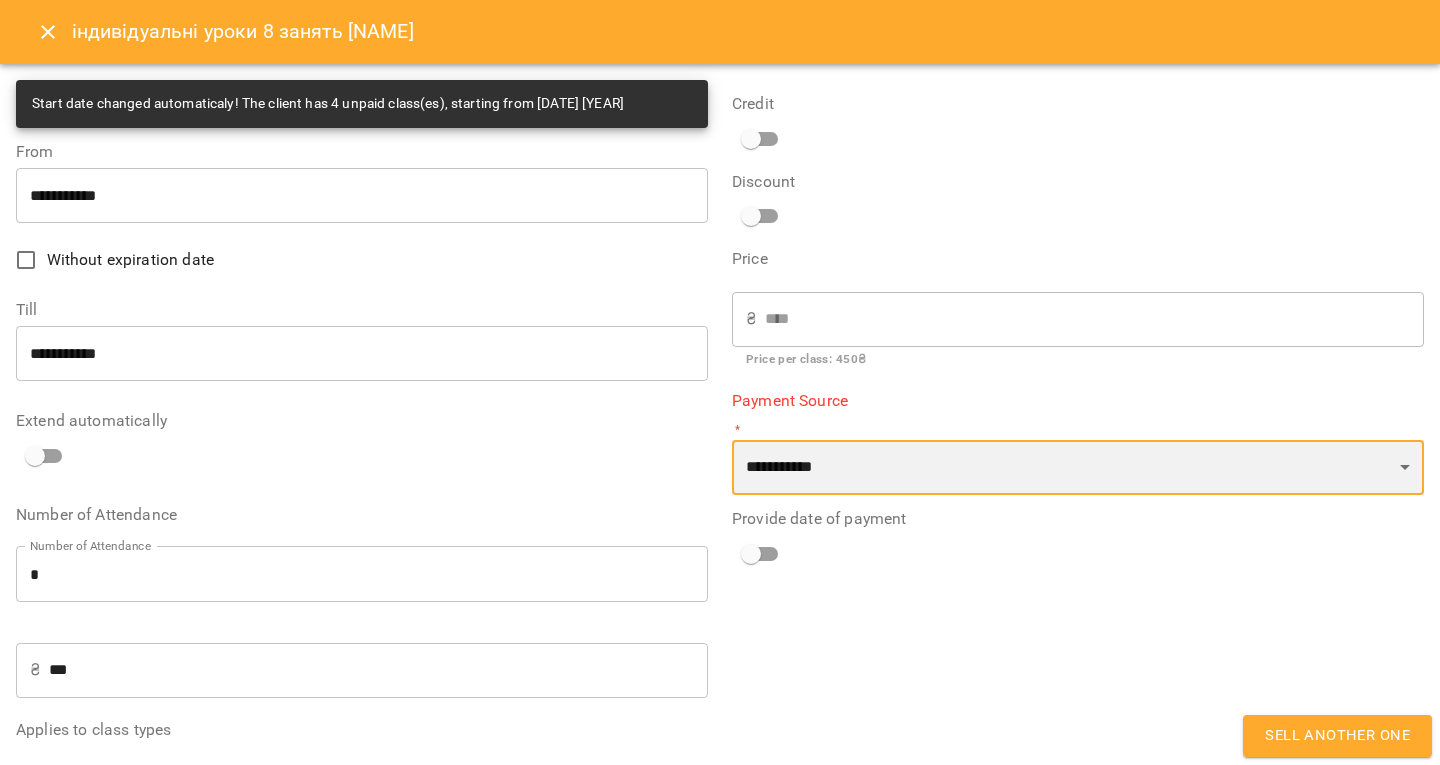 click on "**********" at bounding box center [1078, 468] 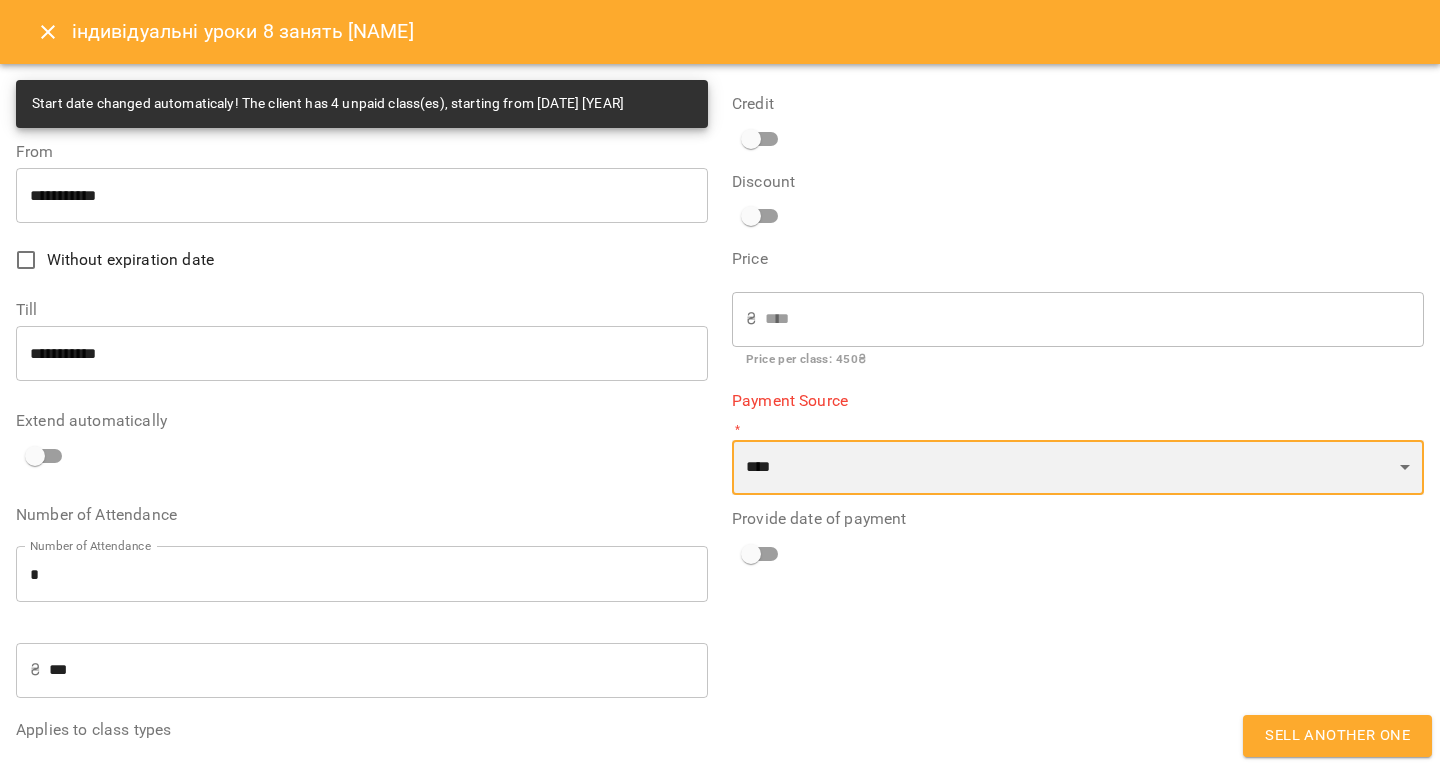 click on "**********" at bounding box center (1078, 468) 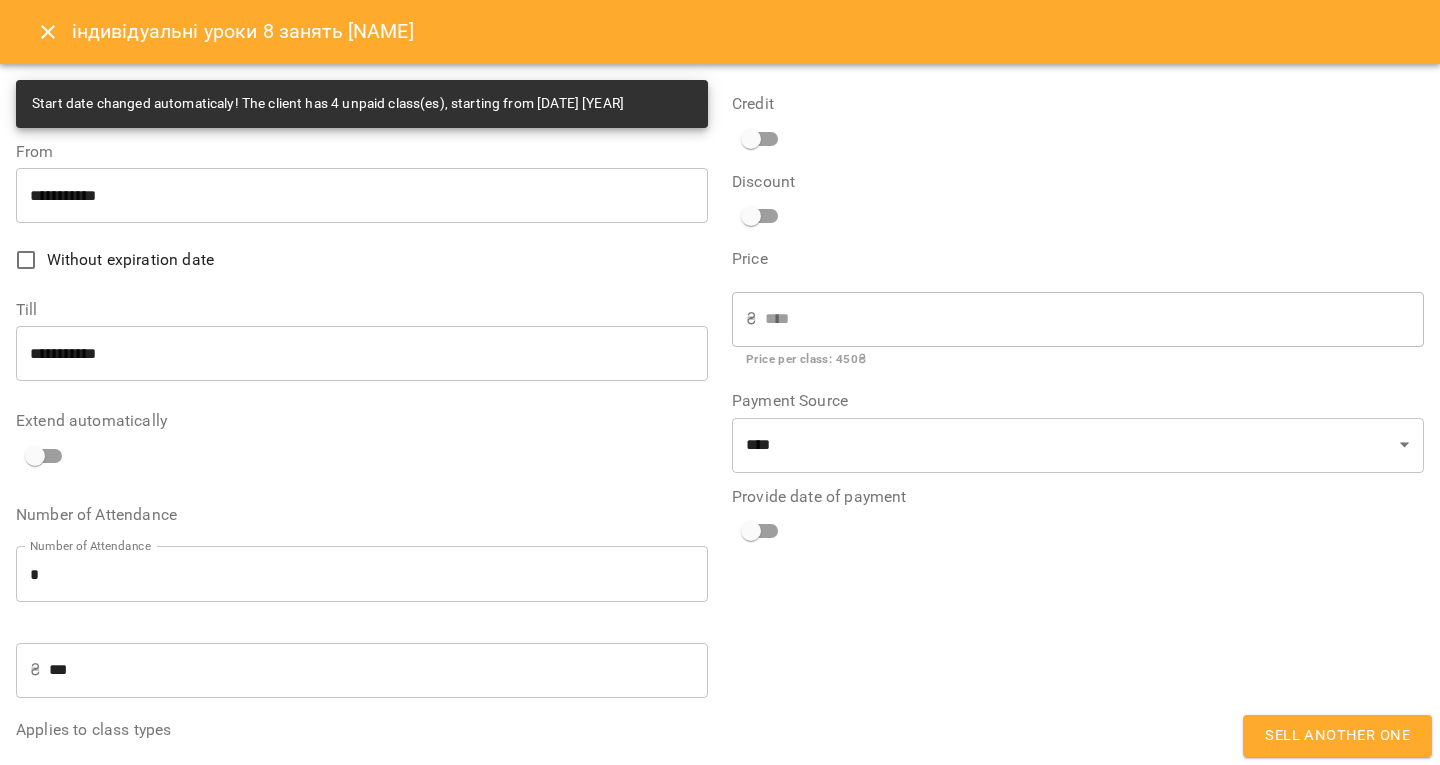 click on "**********" at bounding box center [1078, 451] 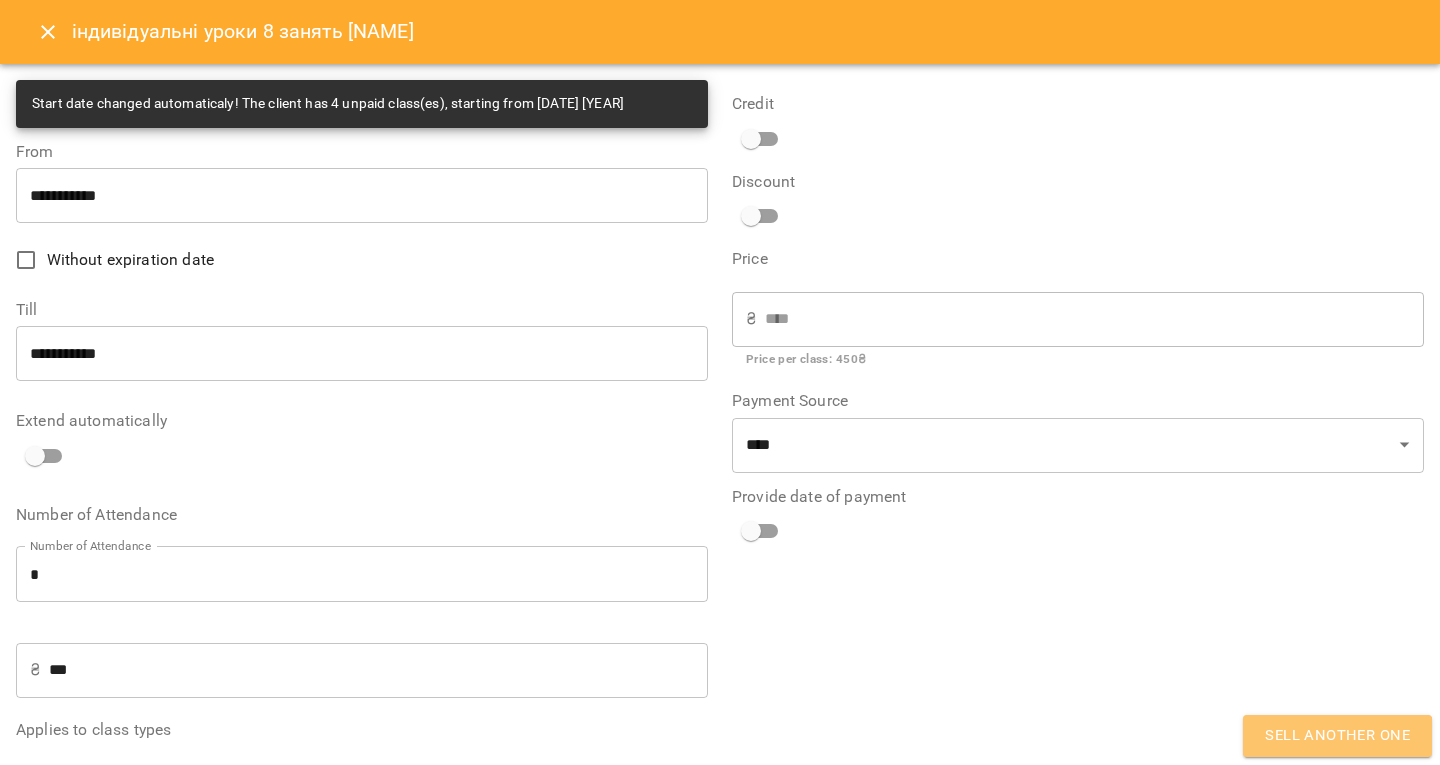 click on "Sell another one" at bounding box center (1337, 736) 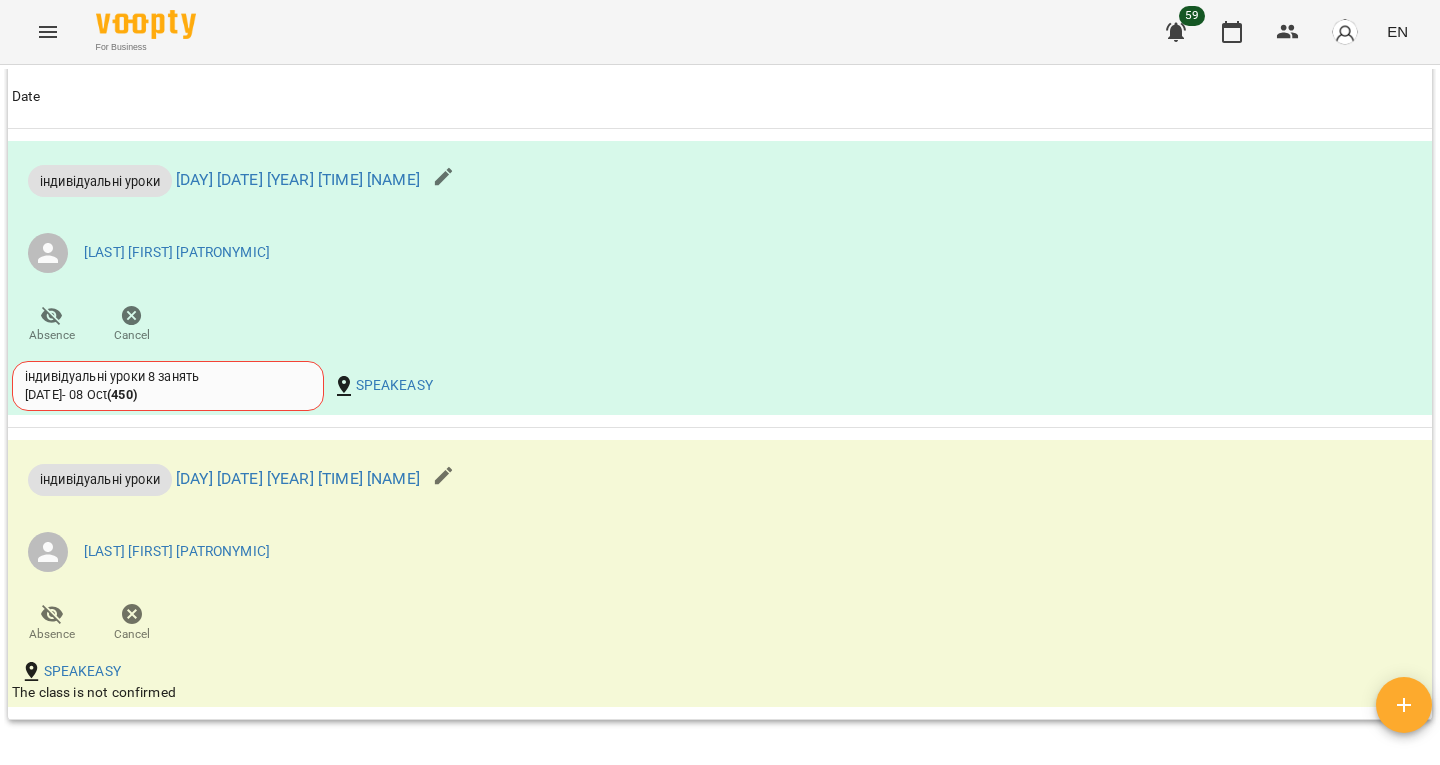 scroll, scrollTop: 6047, scrollLeft: 0, axis: vertical 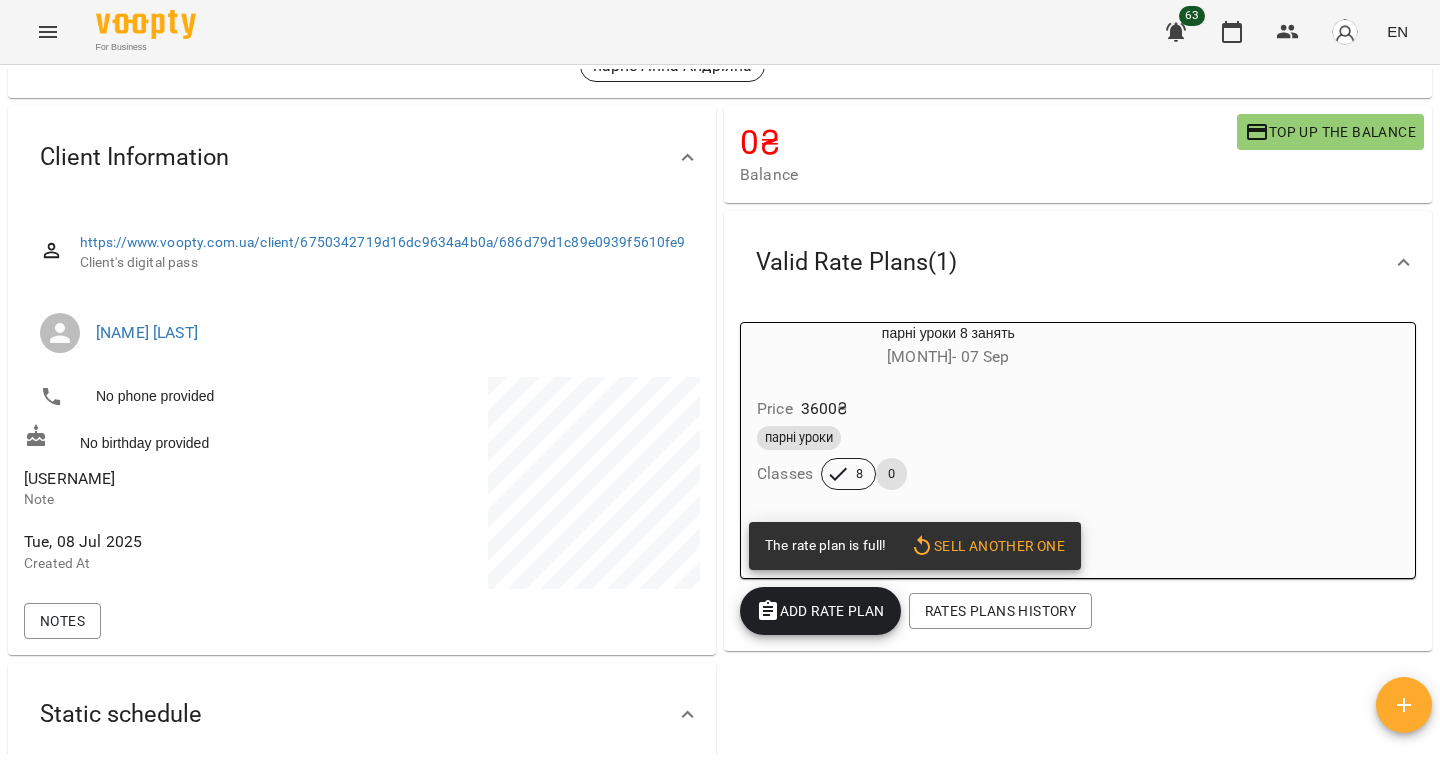 click on "@solomiia_koshil" at bounding box center [69, 478] 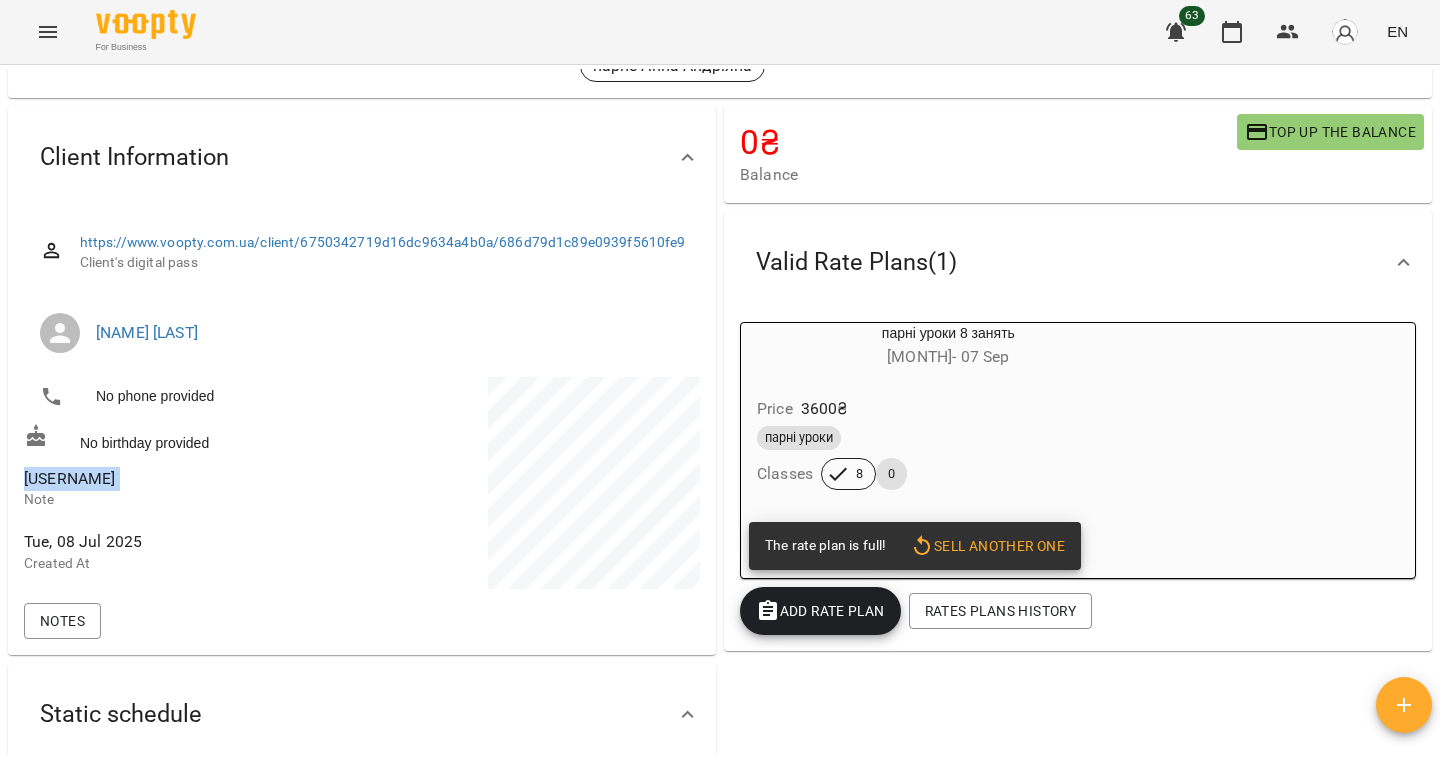 click on "@solomiia_koshil" at bounding box center (69, 478) 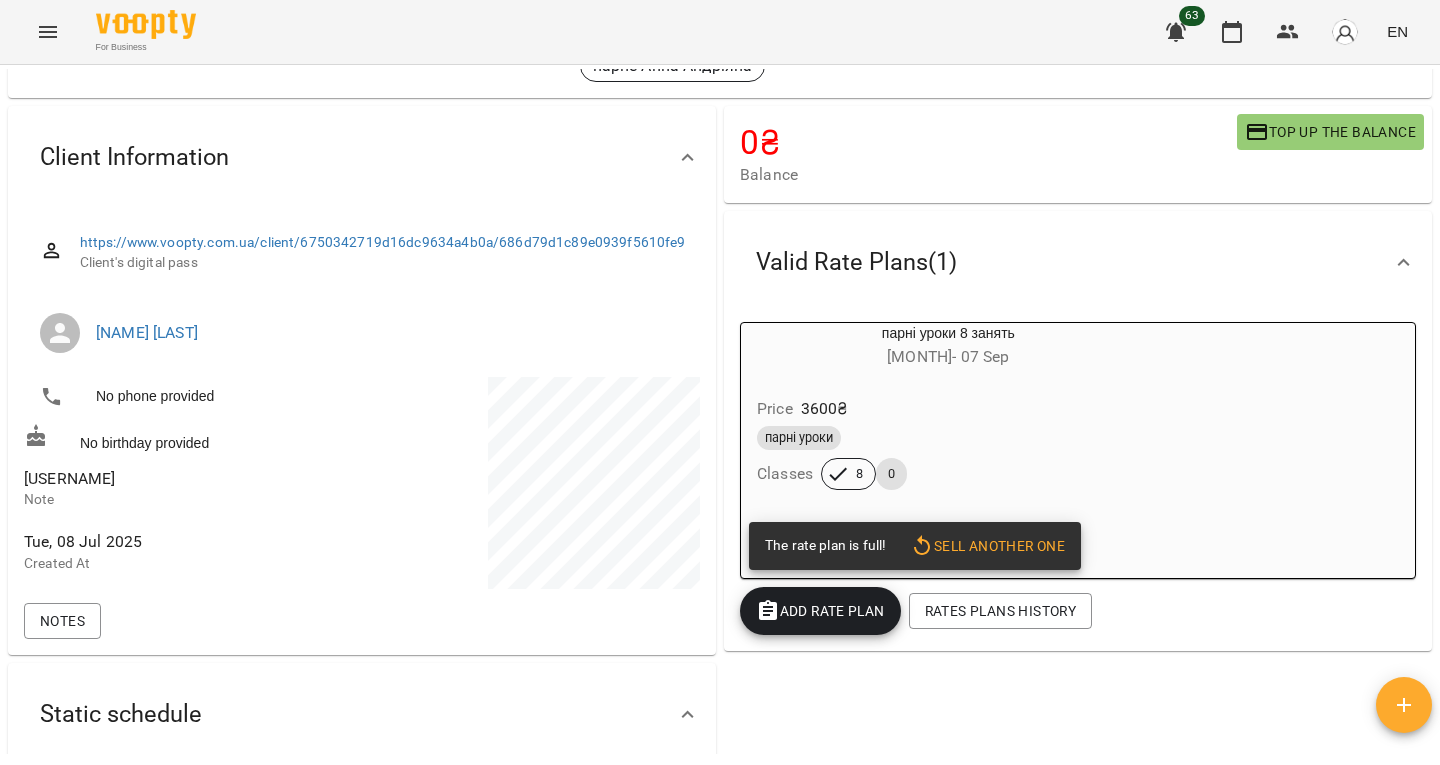 click on "парні уроки 8 занять 08 Jul  -   07 Sep Price 3600 ₴ парні уроки Classes 8 0 The rate plan is full! Sell another one" at bounding box center (1078, 450) 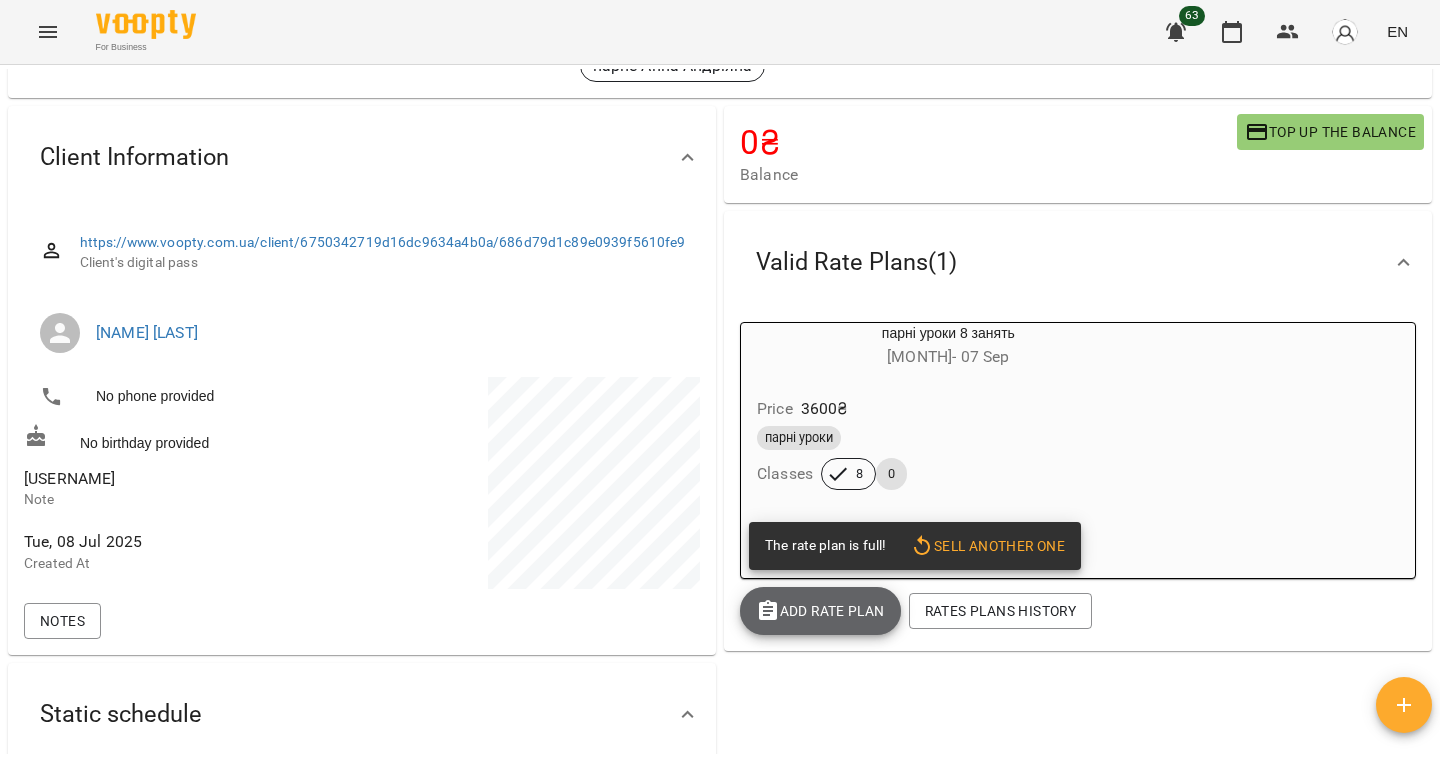 click on "Add Rate plan" at bounding box center (820, 611) 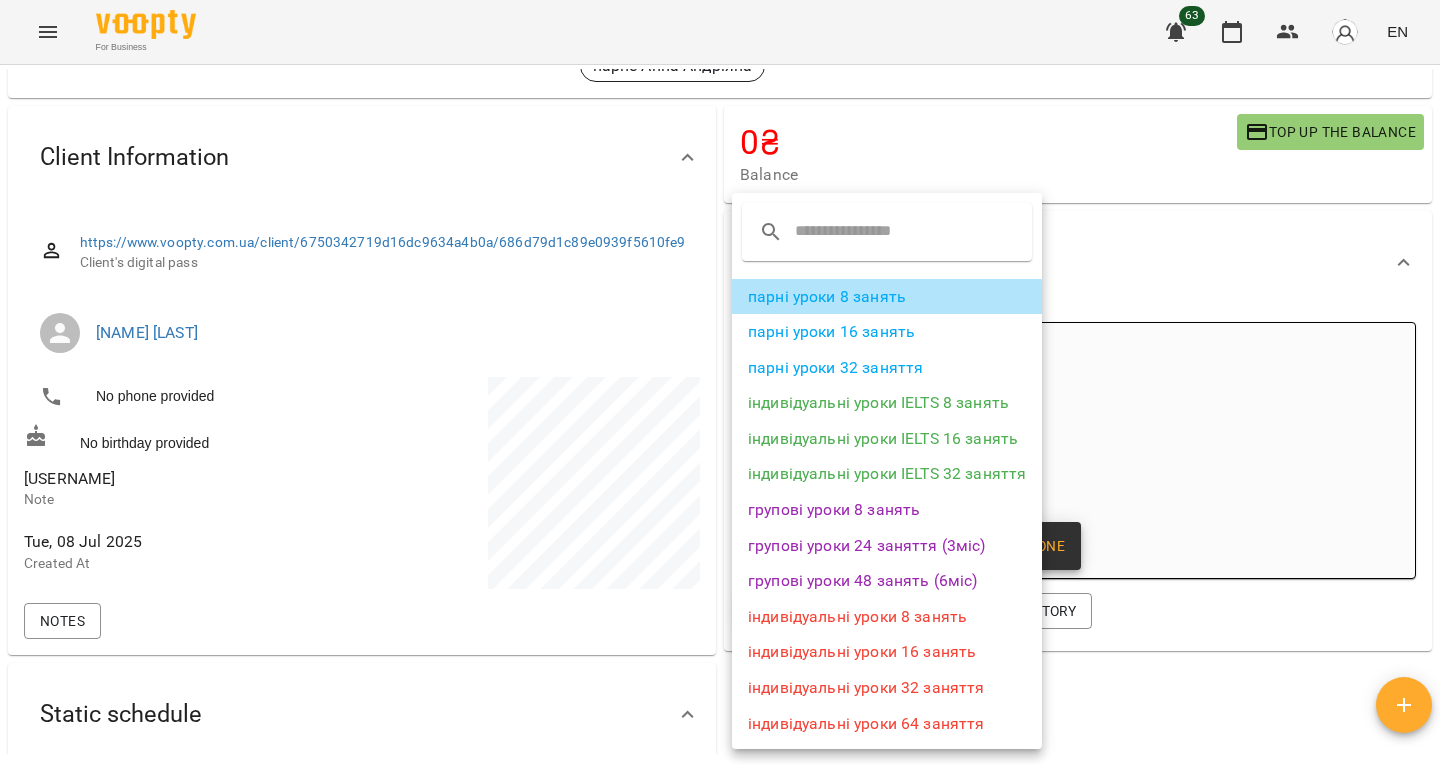 click on "парні уроки 8 занять" at bounding box center (887, 297) 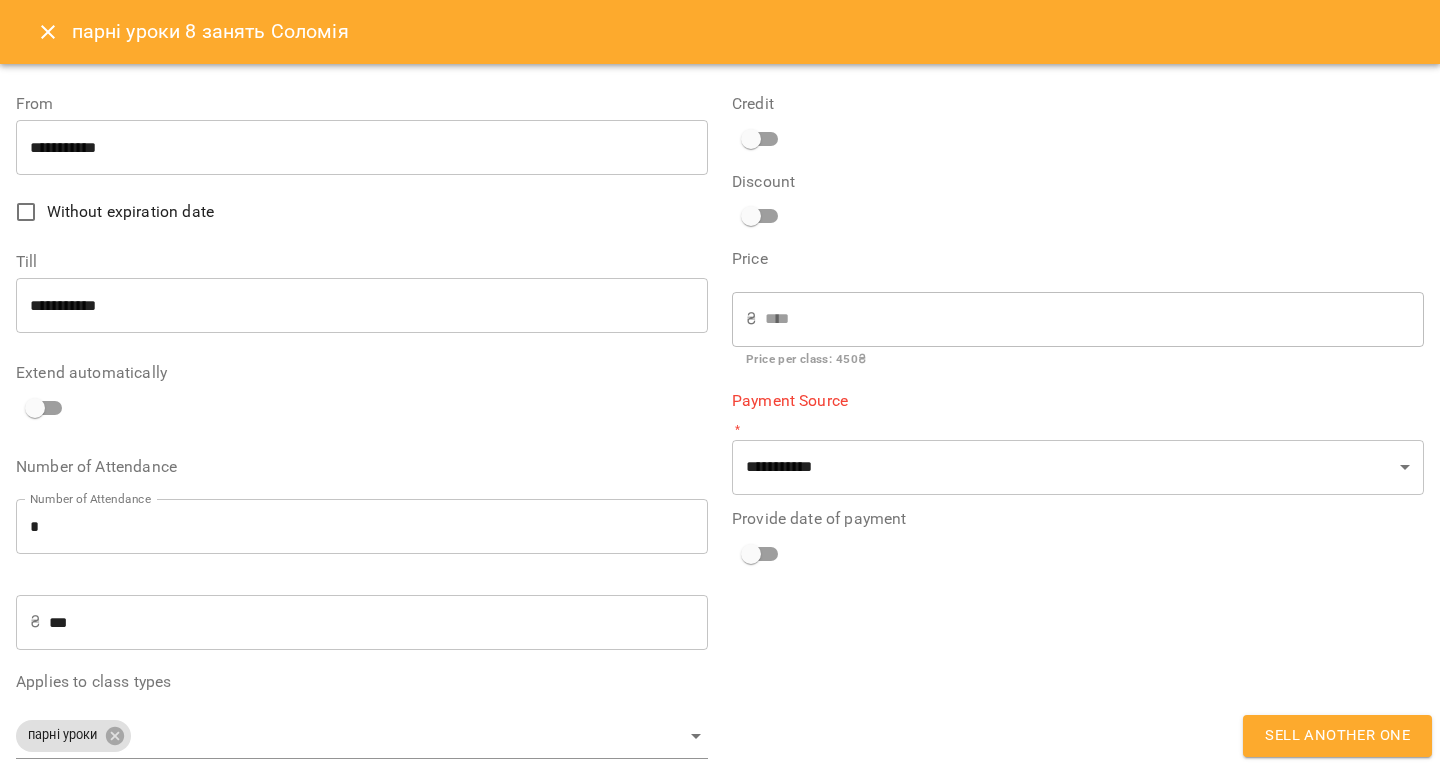 type on "**********" 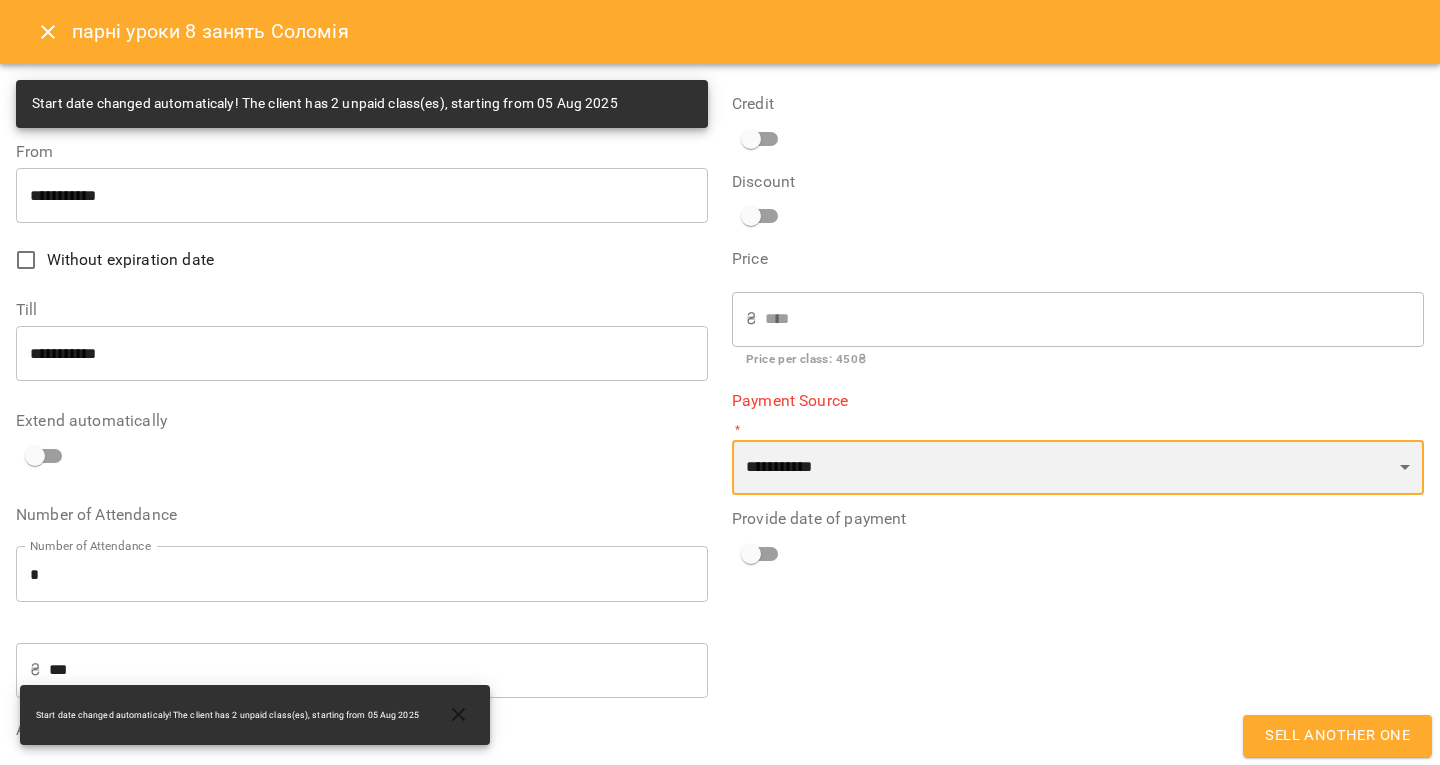 click on "**********" at bounding box center [1078, 468] 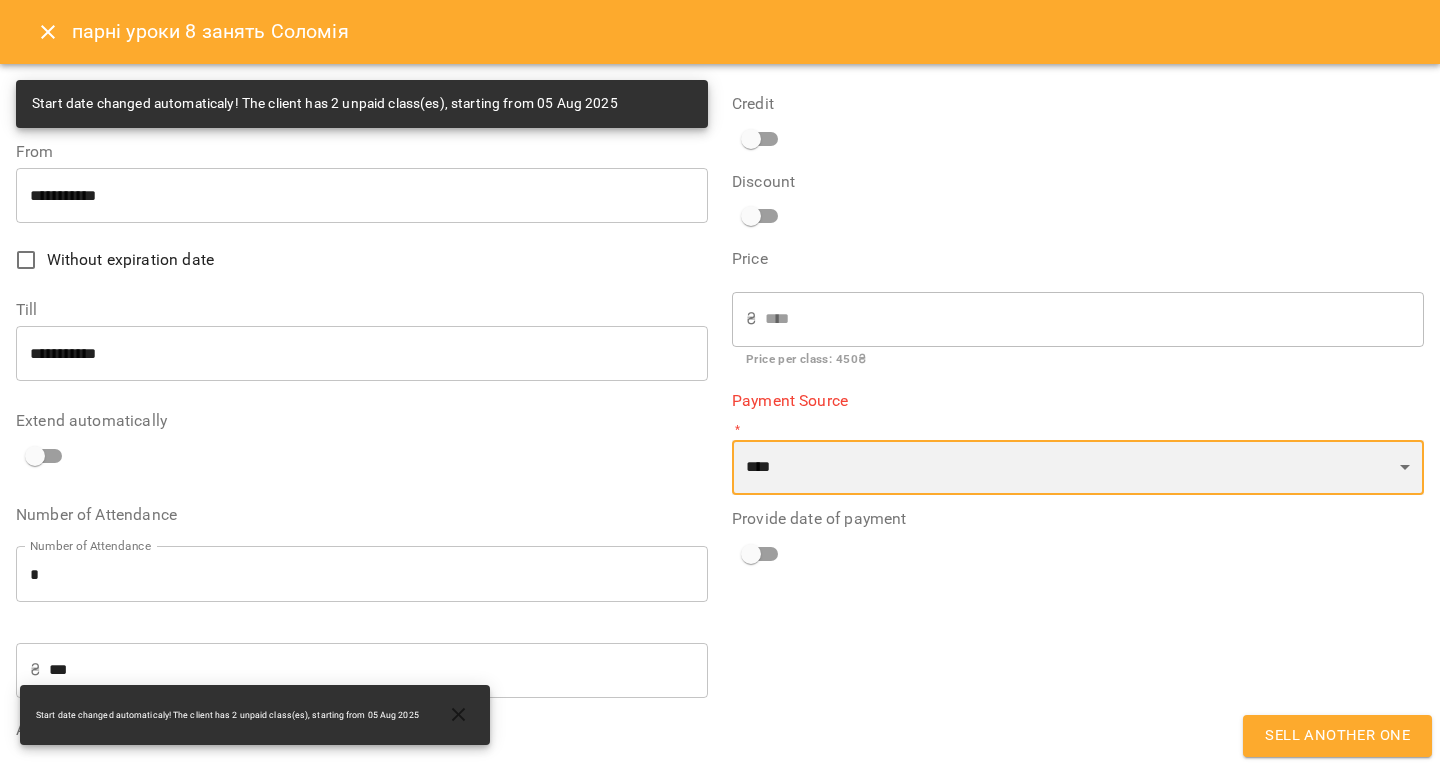 click on "**********" at bounding box center [1078, 468] 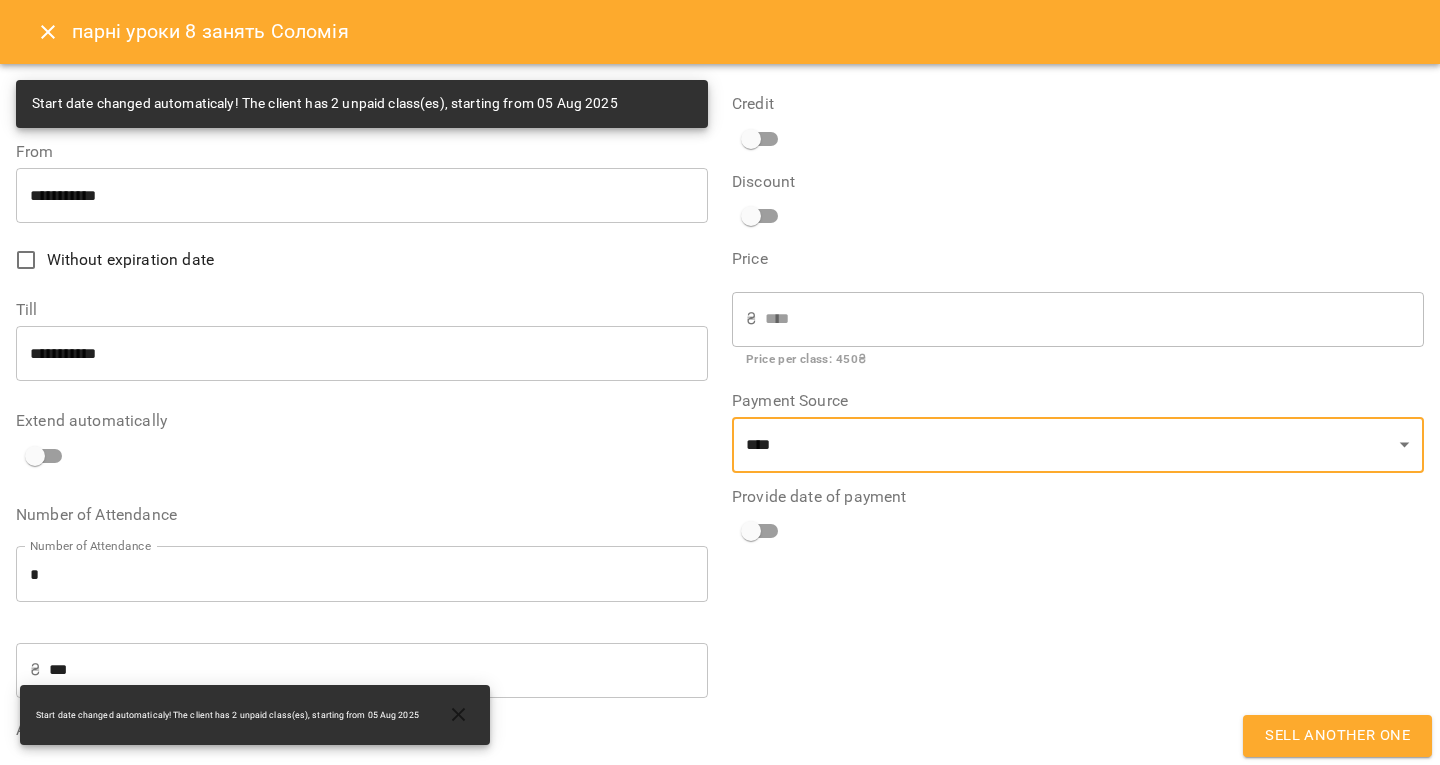 click on "Sell another one" at bounding box center (1337, 736) 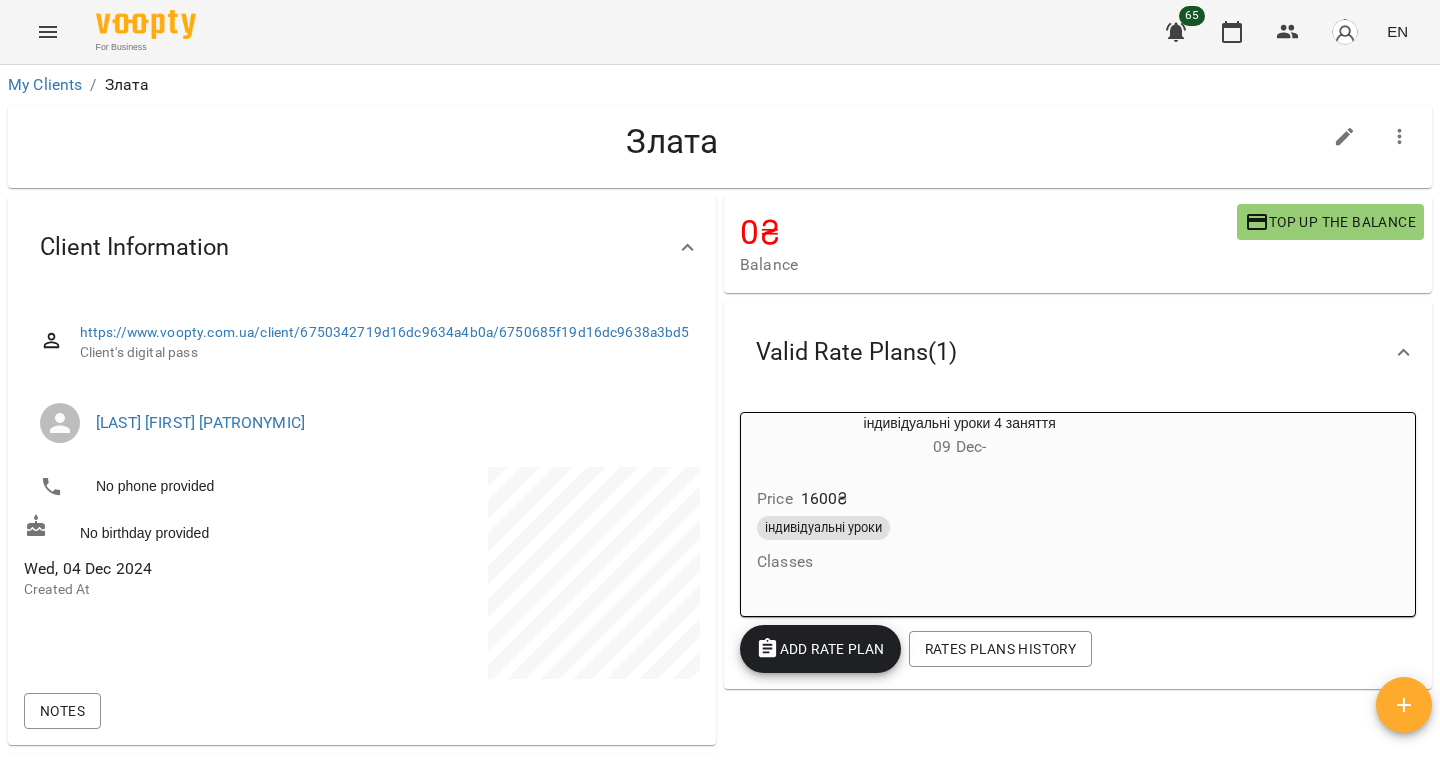 scroll, scrollTop: 0, scrollLeft: 0, axis: both 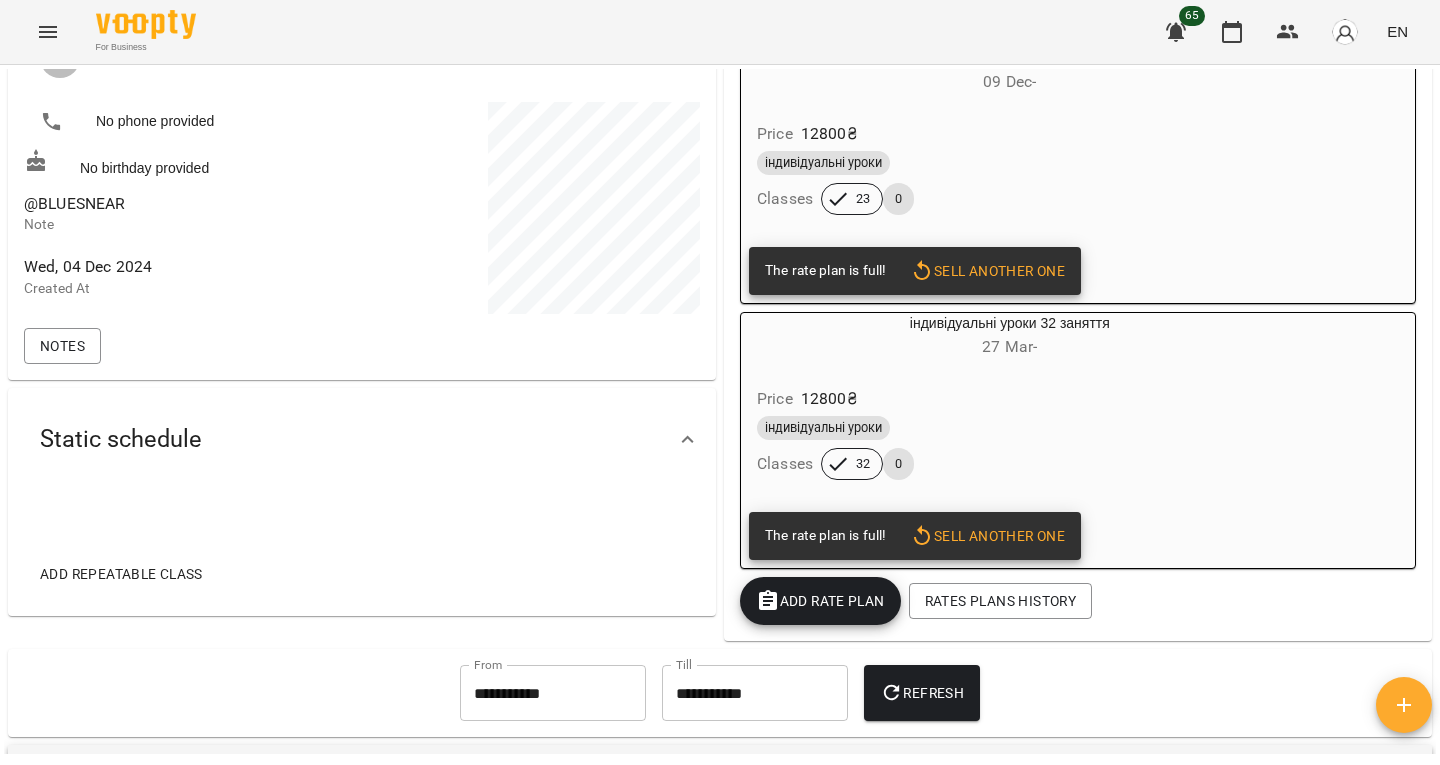click on "@BLUESNEAR" at bounding box center (74, 203) 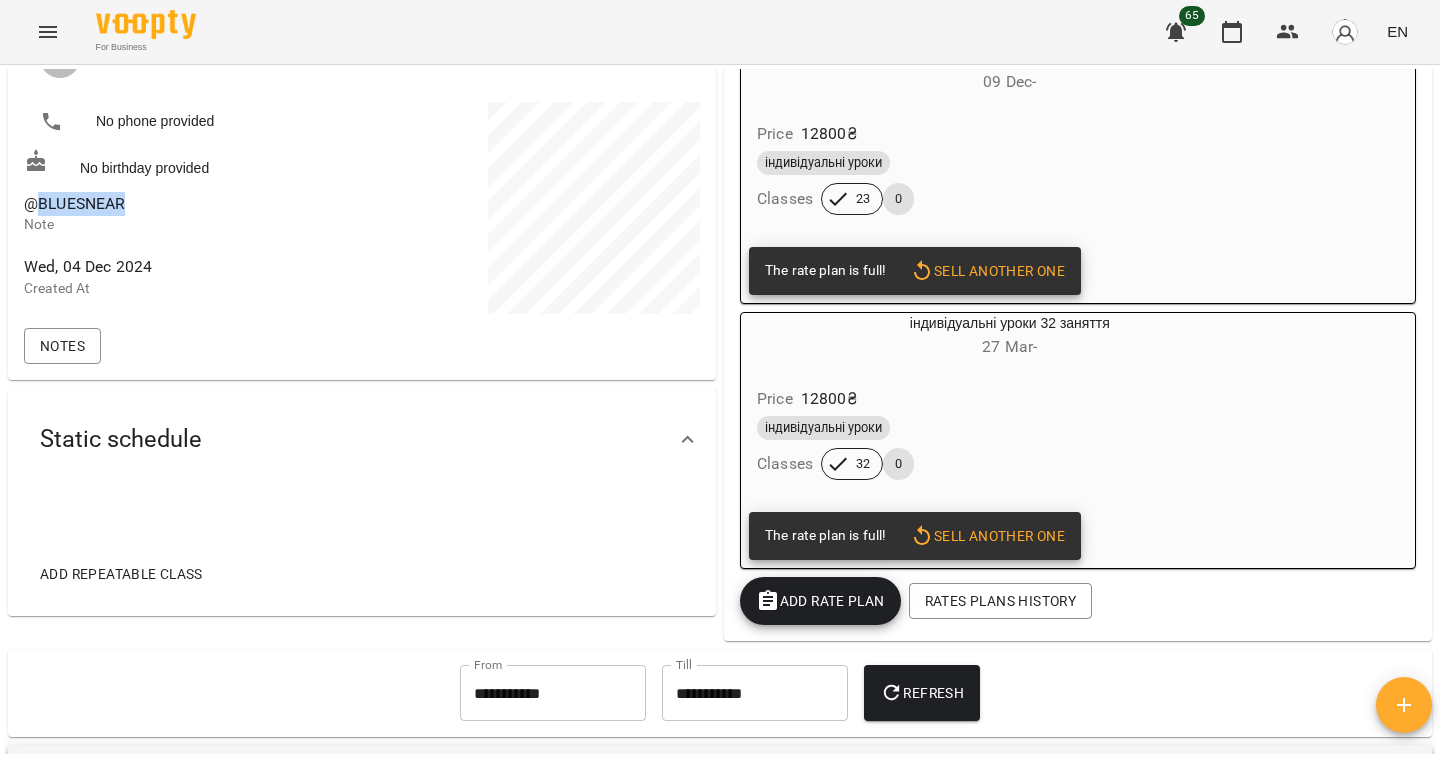 click on "@BLUESNEAR" at bounding box center (74, 203) 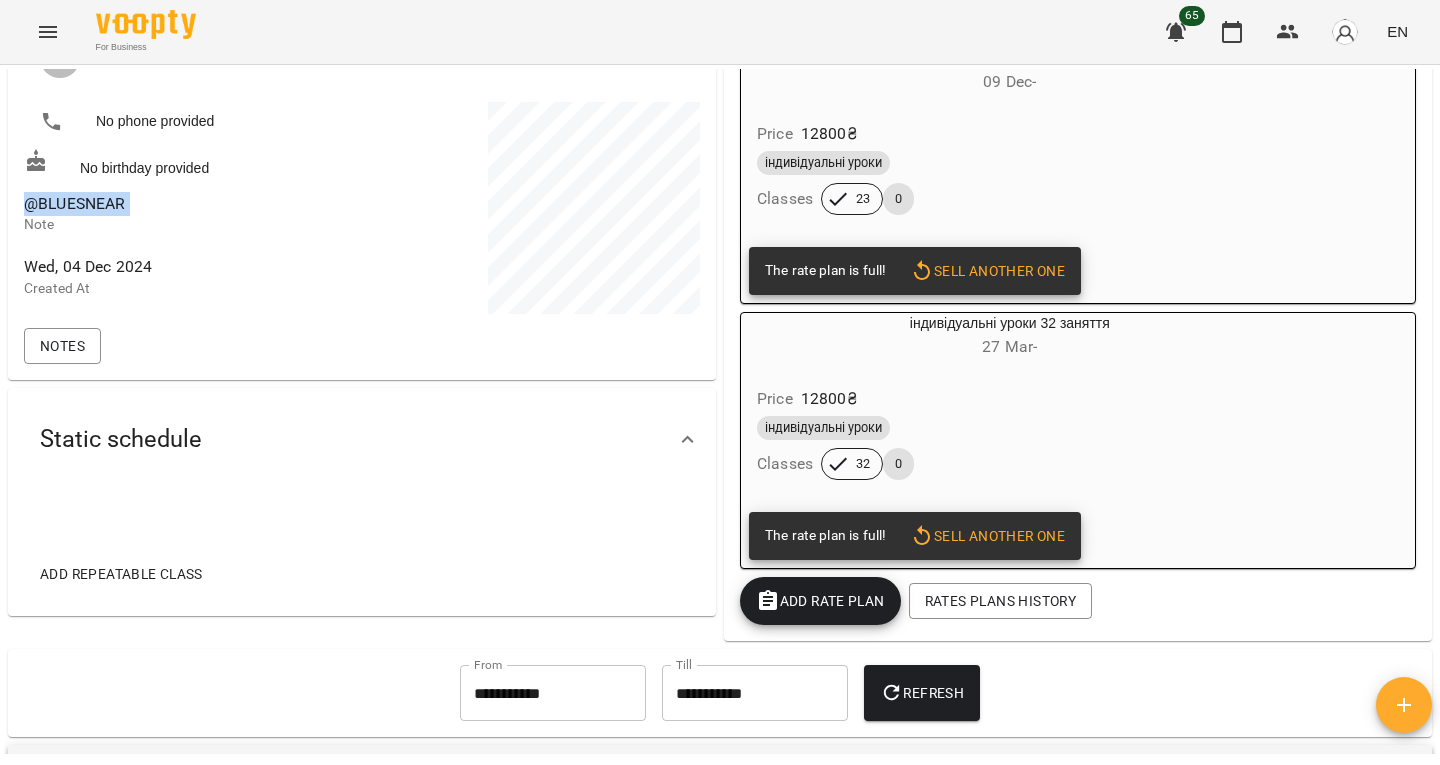 click on "@BLUESNEAR" at bounding box center [74, 203] 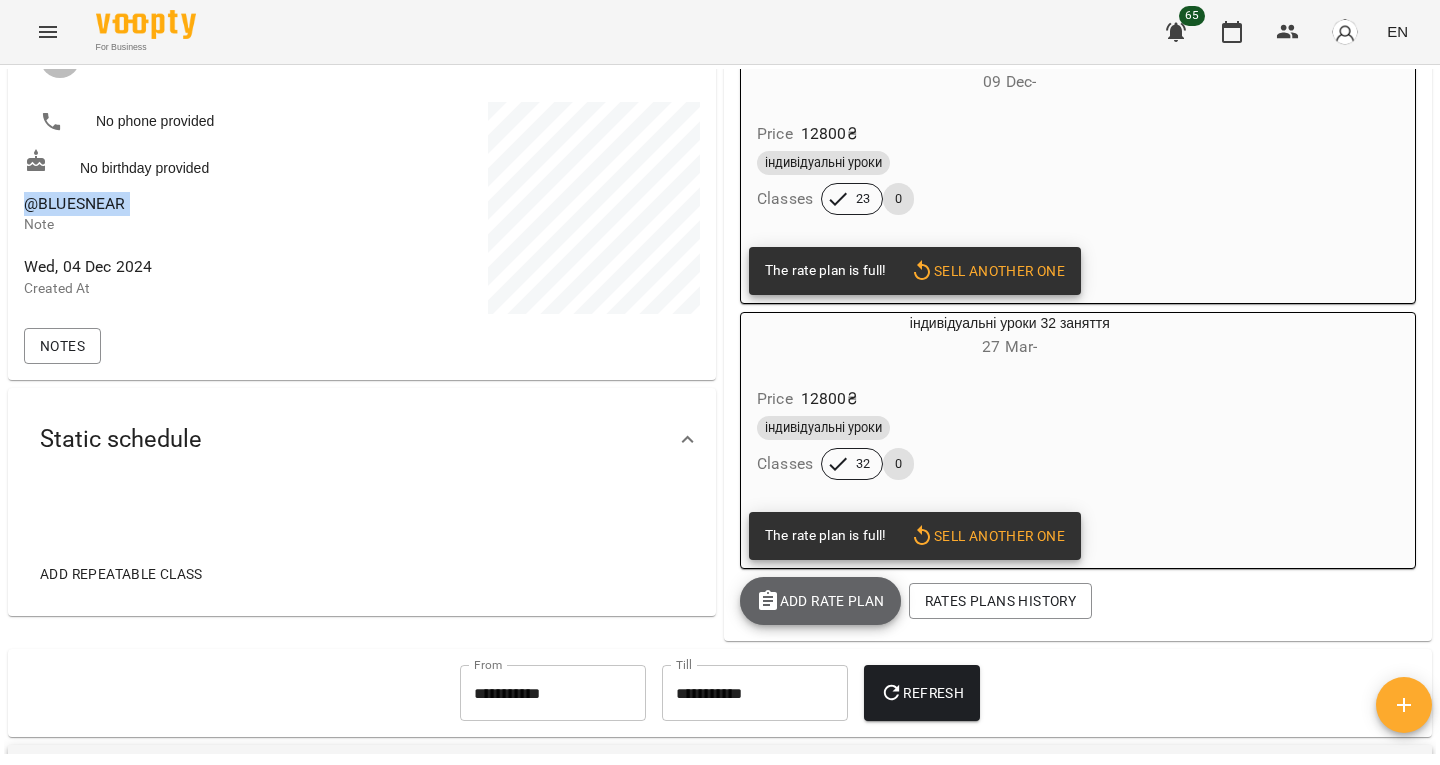 click on "Add Rate plan" at bounding box center [820, 601] 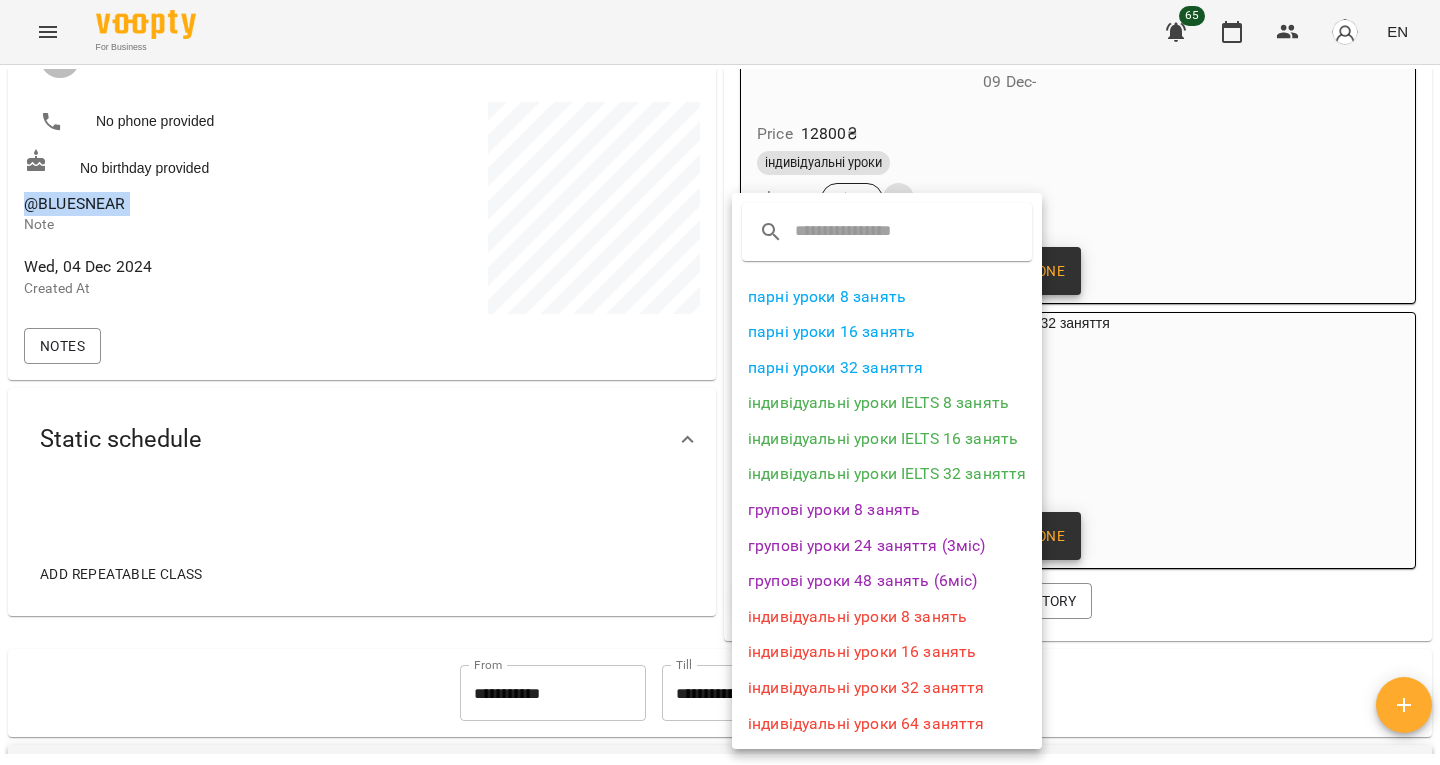 click on "індивідуальні уроки 32 заняття" at bounding box center [887, 688] 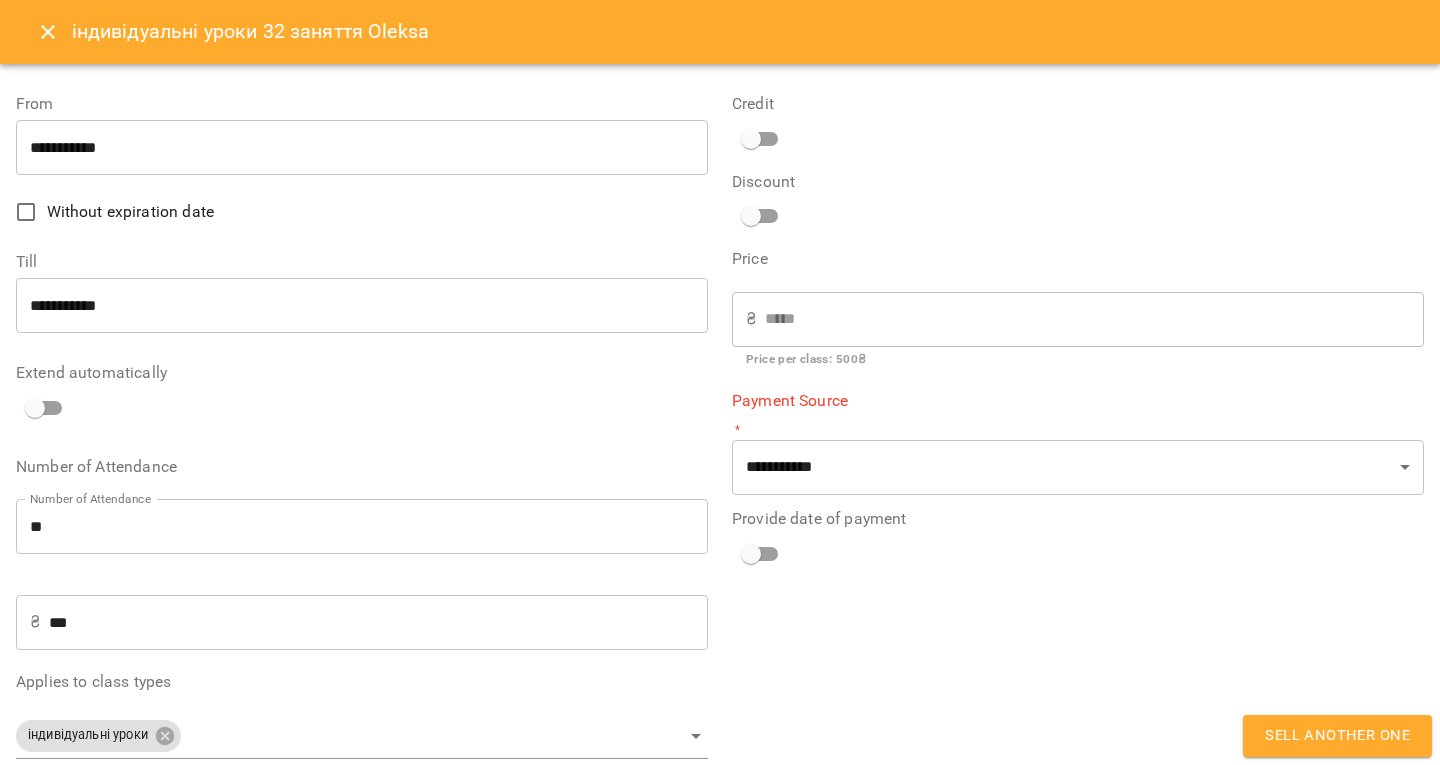 type on "**********" 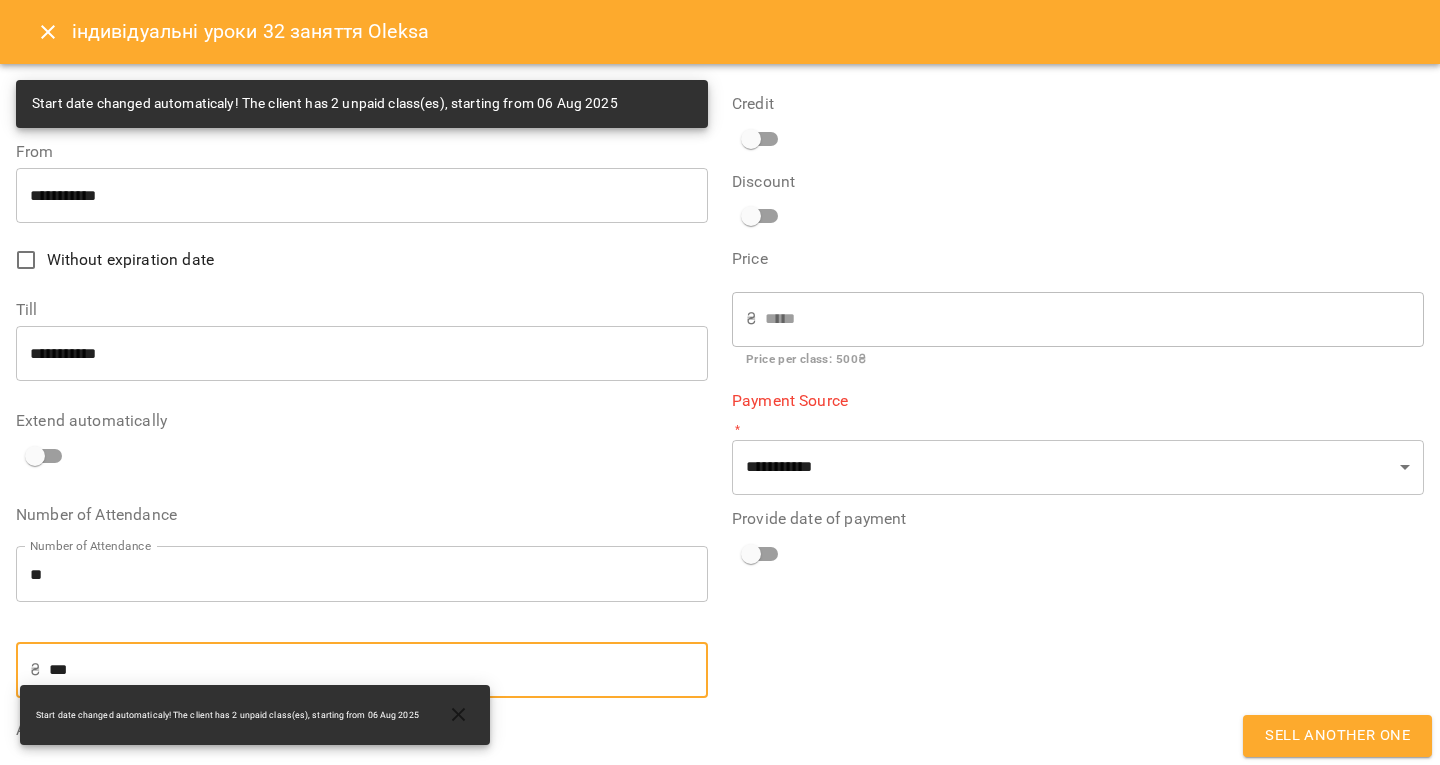 click on "***" at bounding box center [378, 670] 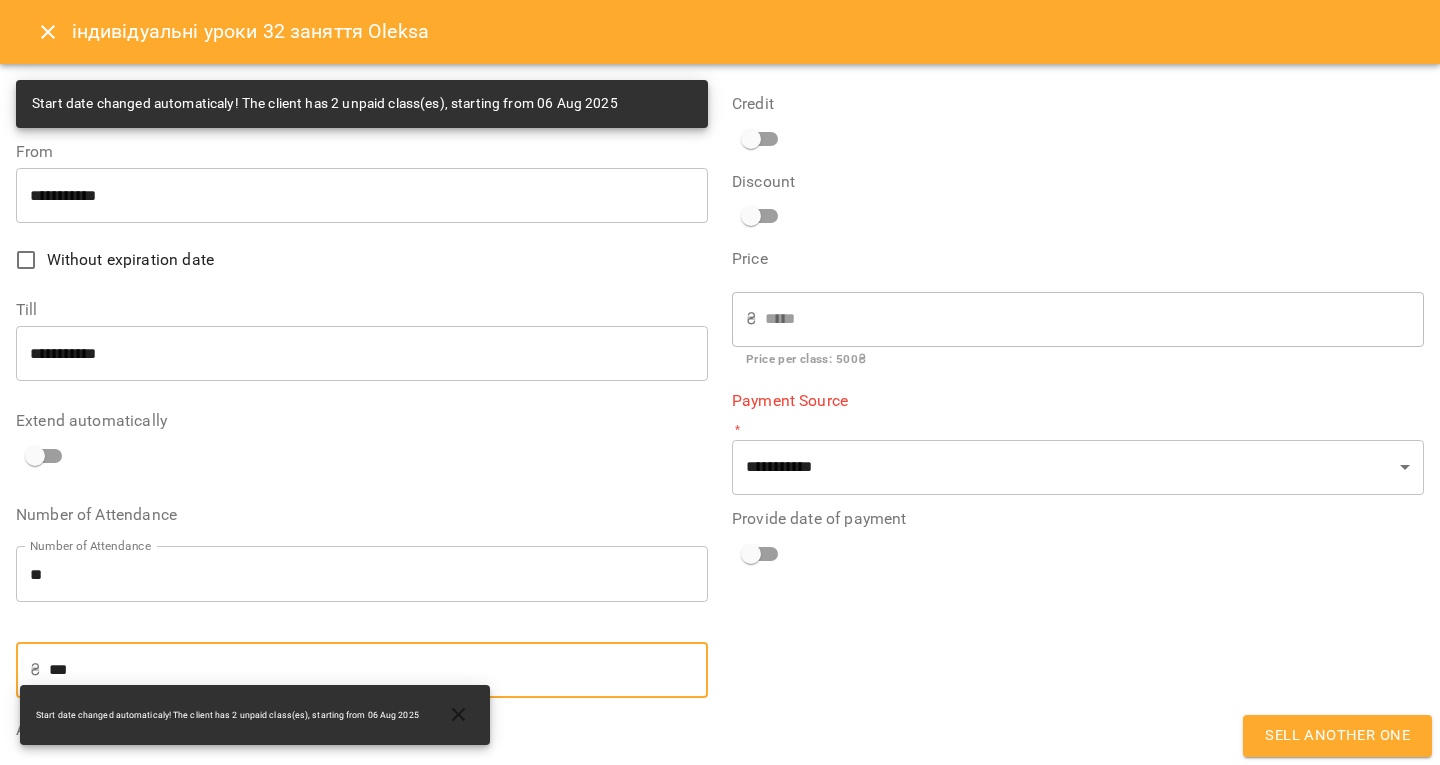 type on "*" 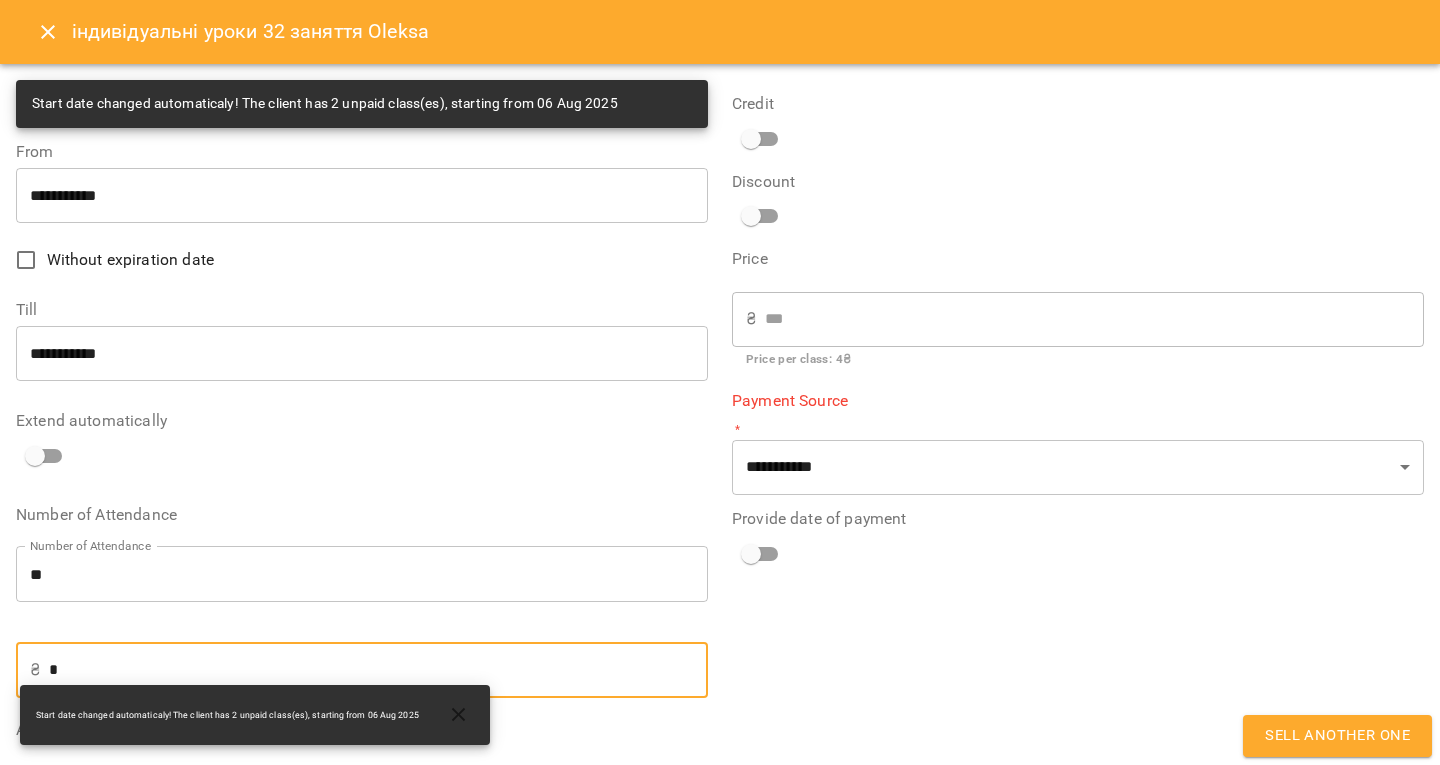 type on "**" 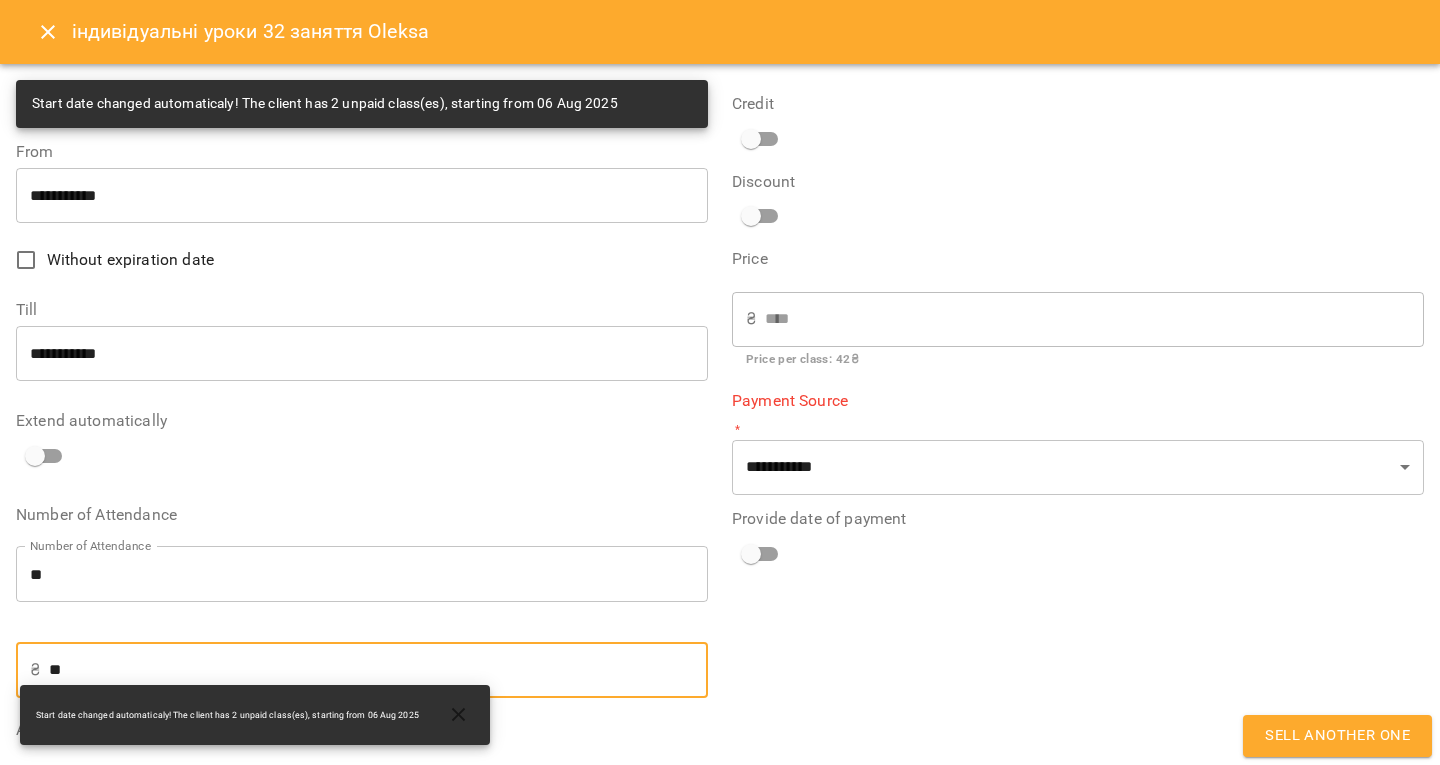 type on "***" 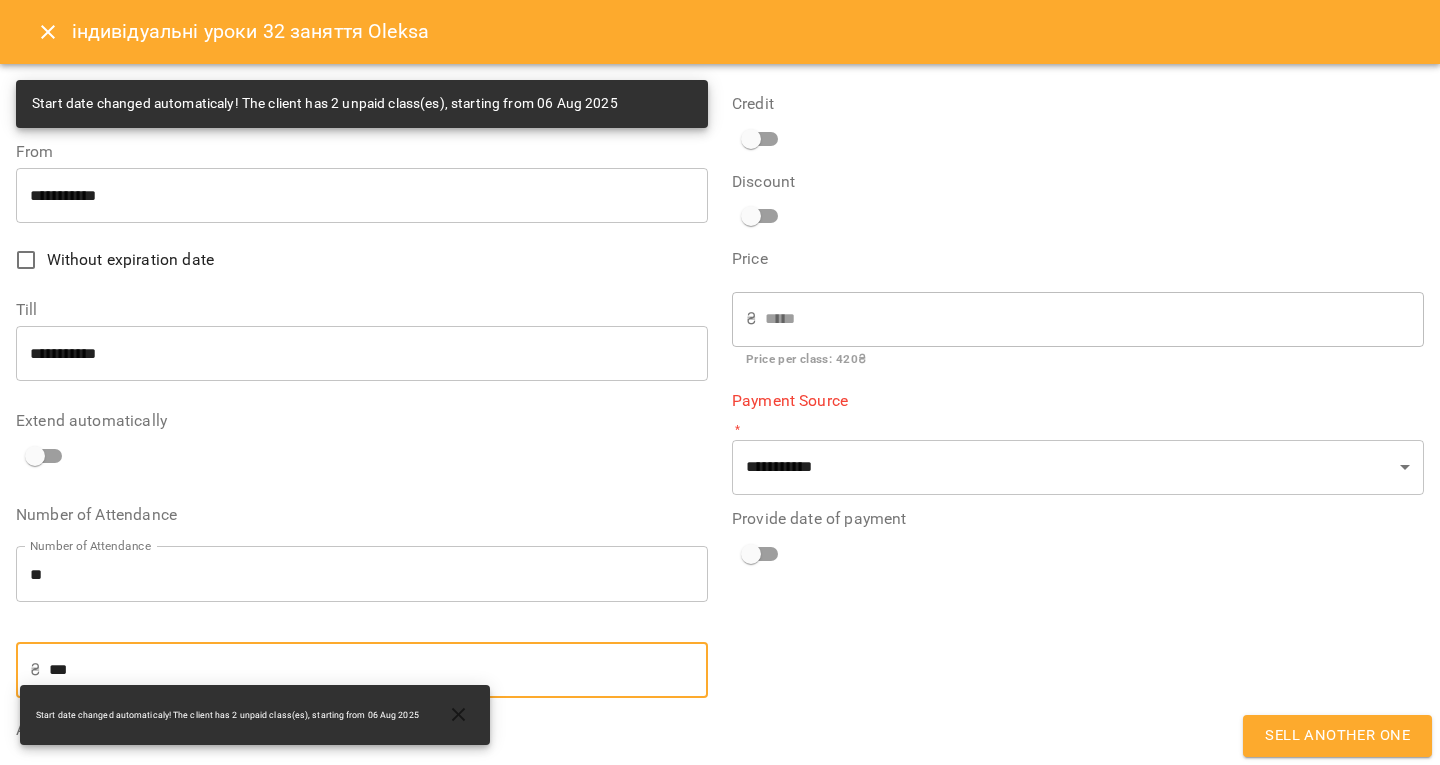 type on "***" 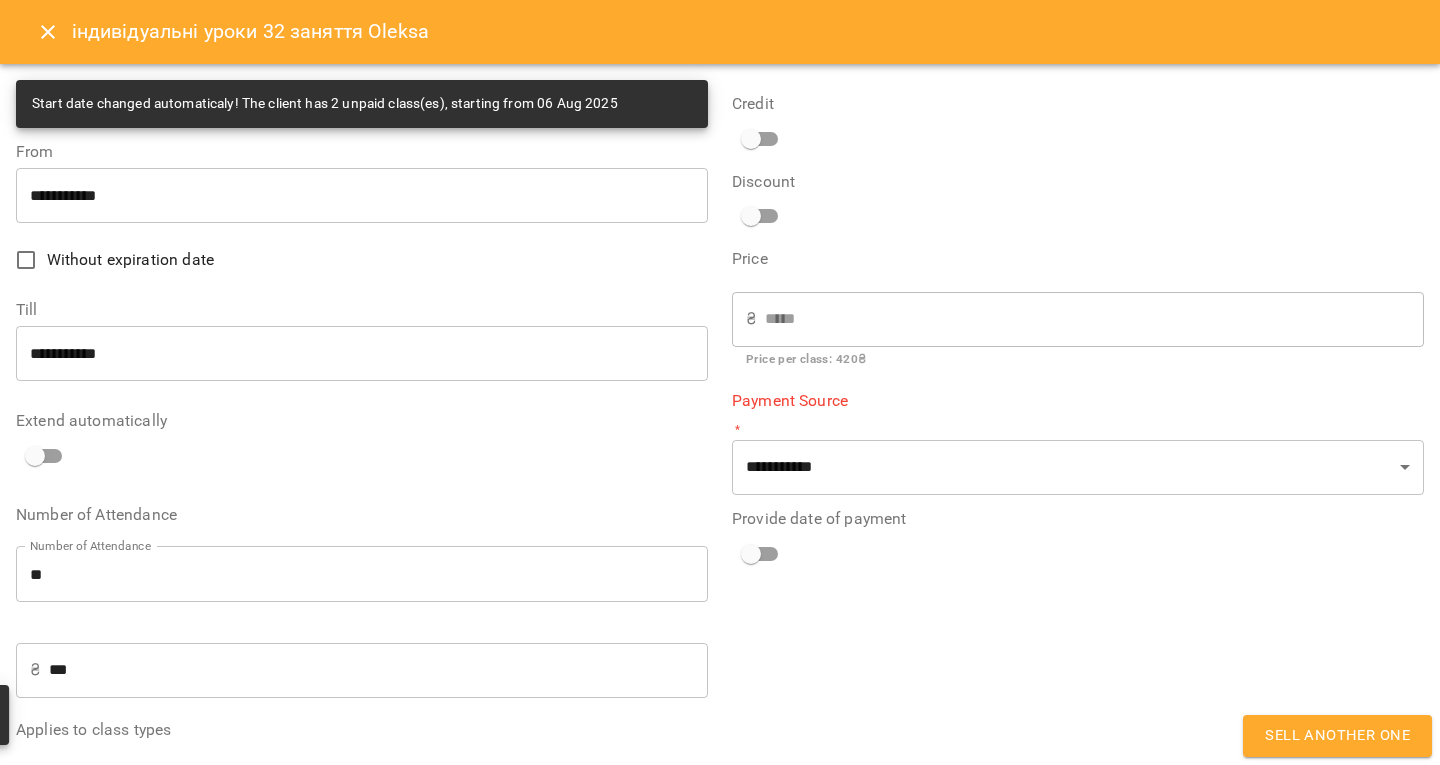 drag, startPoint x: 849, startPoint y: 435, endPoint x: 822, endPoint y: 450, distance: 30.88689 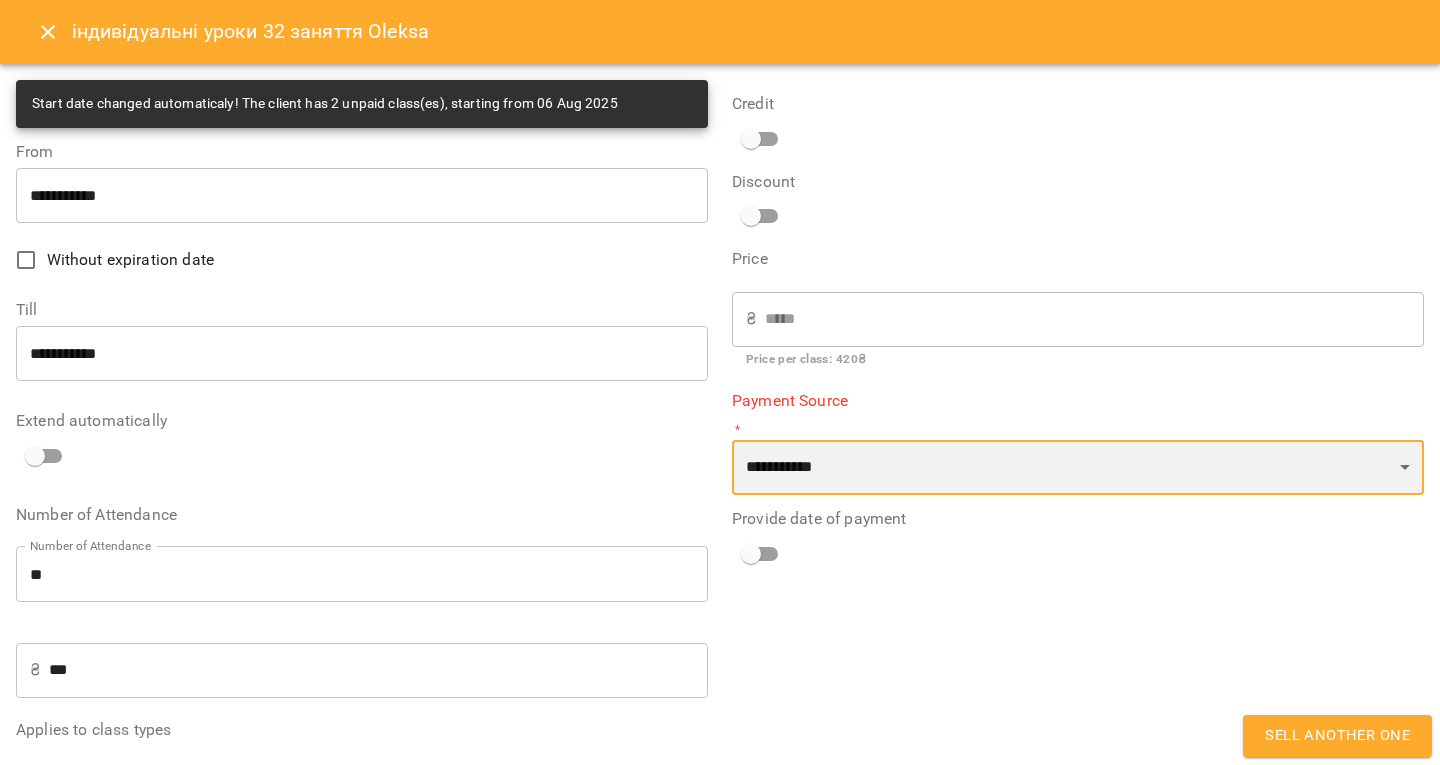 click on "**********" at bounding box center [1078, 468] 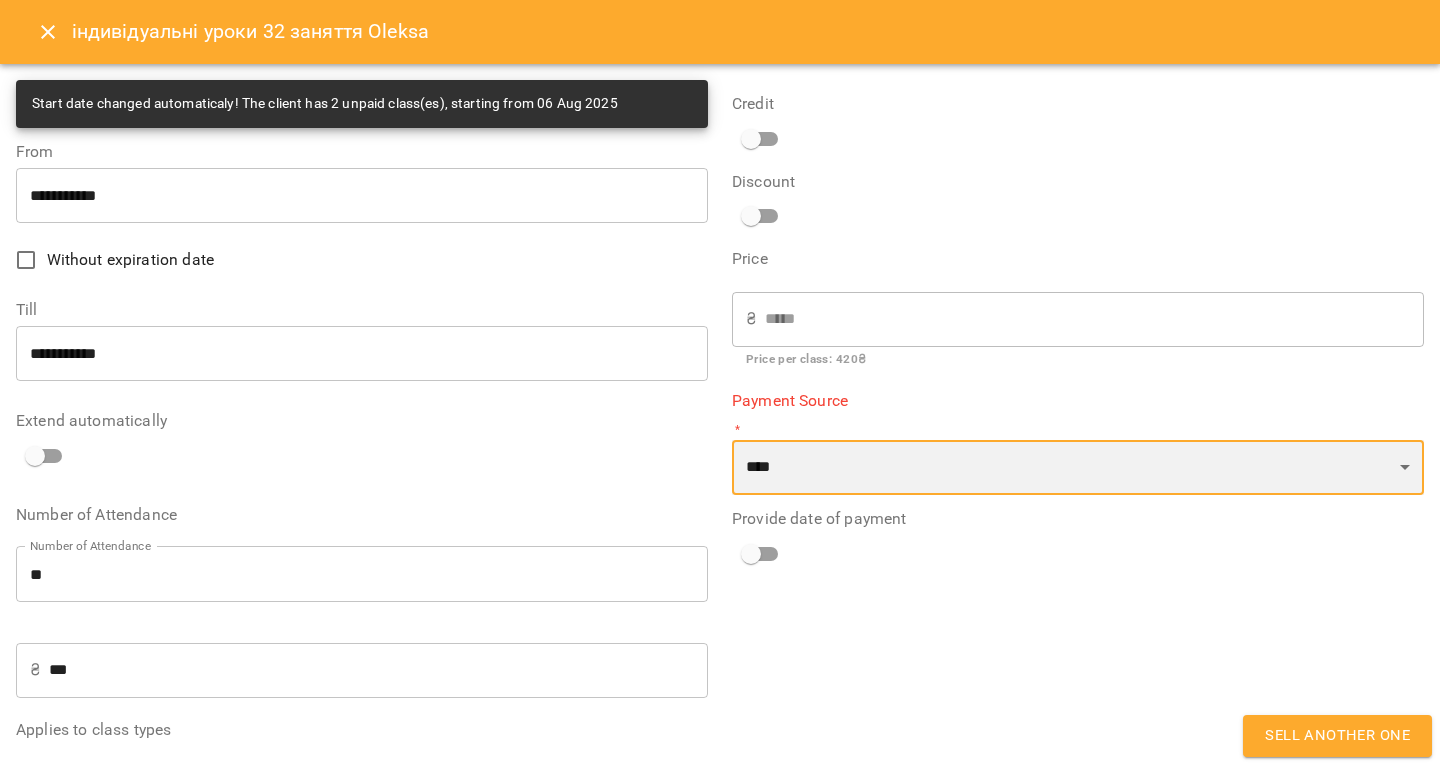 click on "**********" at bounding box center [1078, 468] 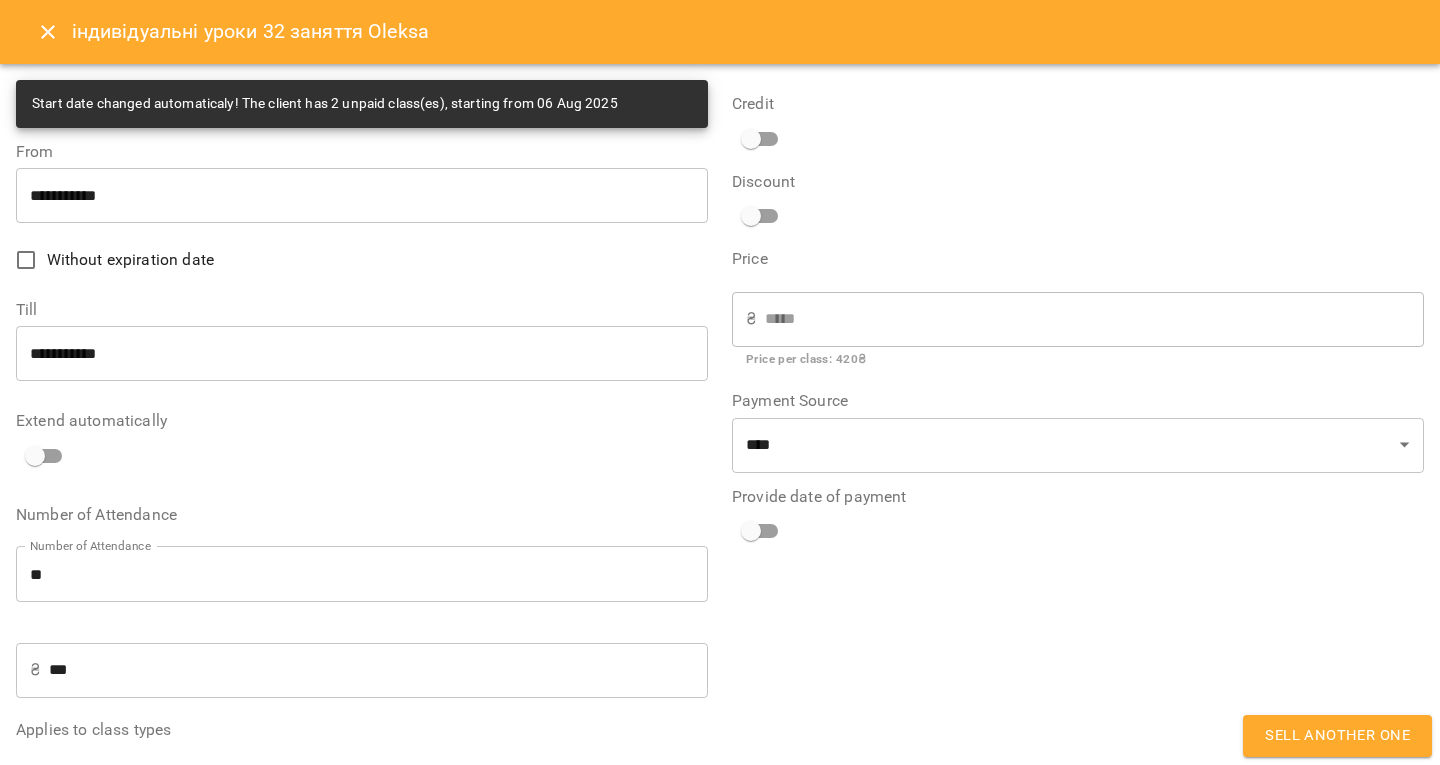 click on "**********" at bounding box center [1078, 451] 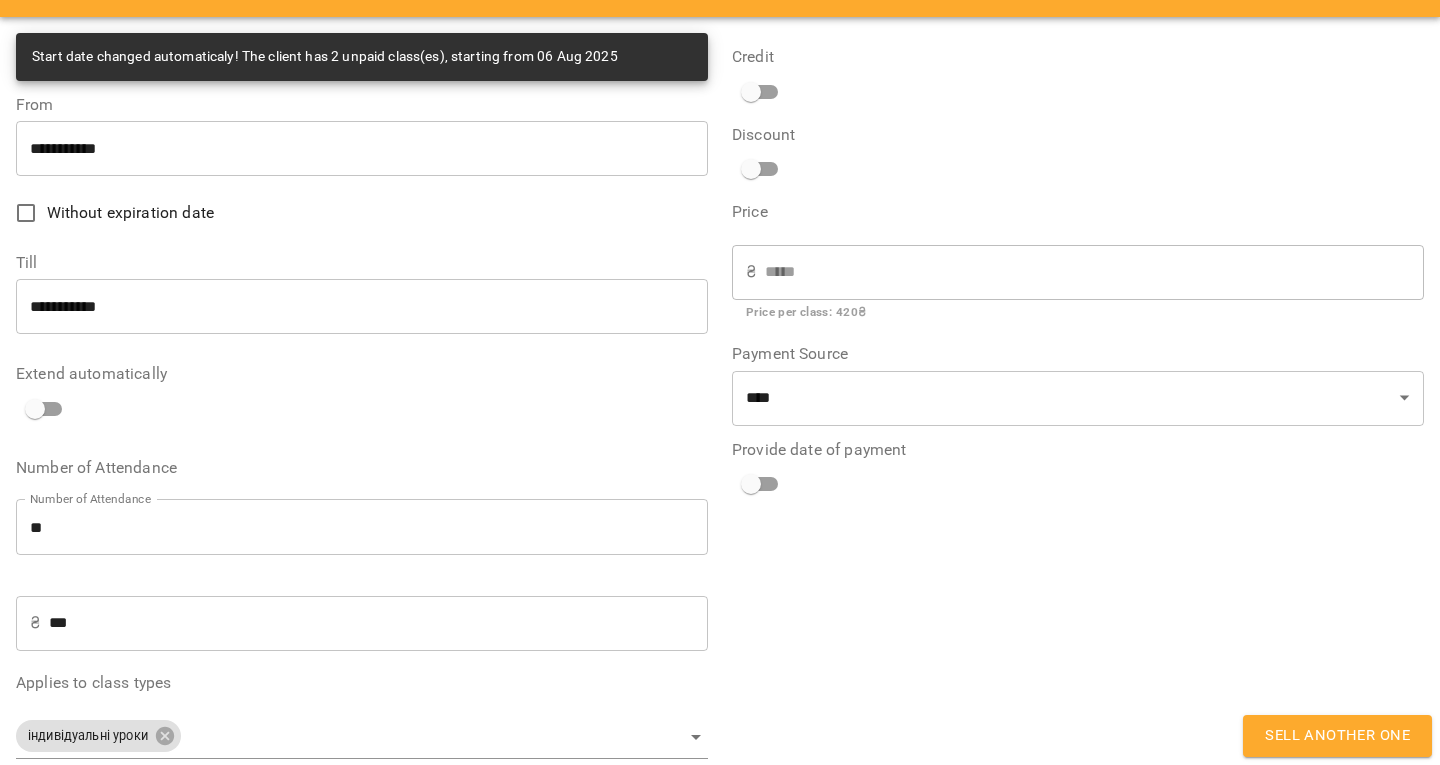 scroll, scrollTop: 73, scrollLeft: 0, axis: vertical 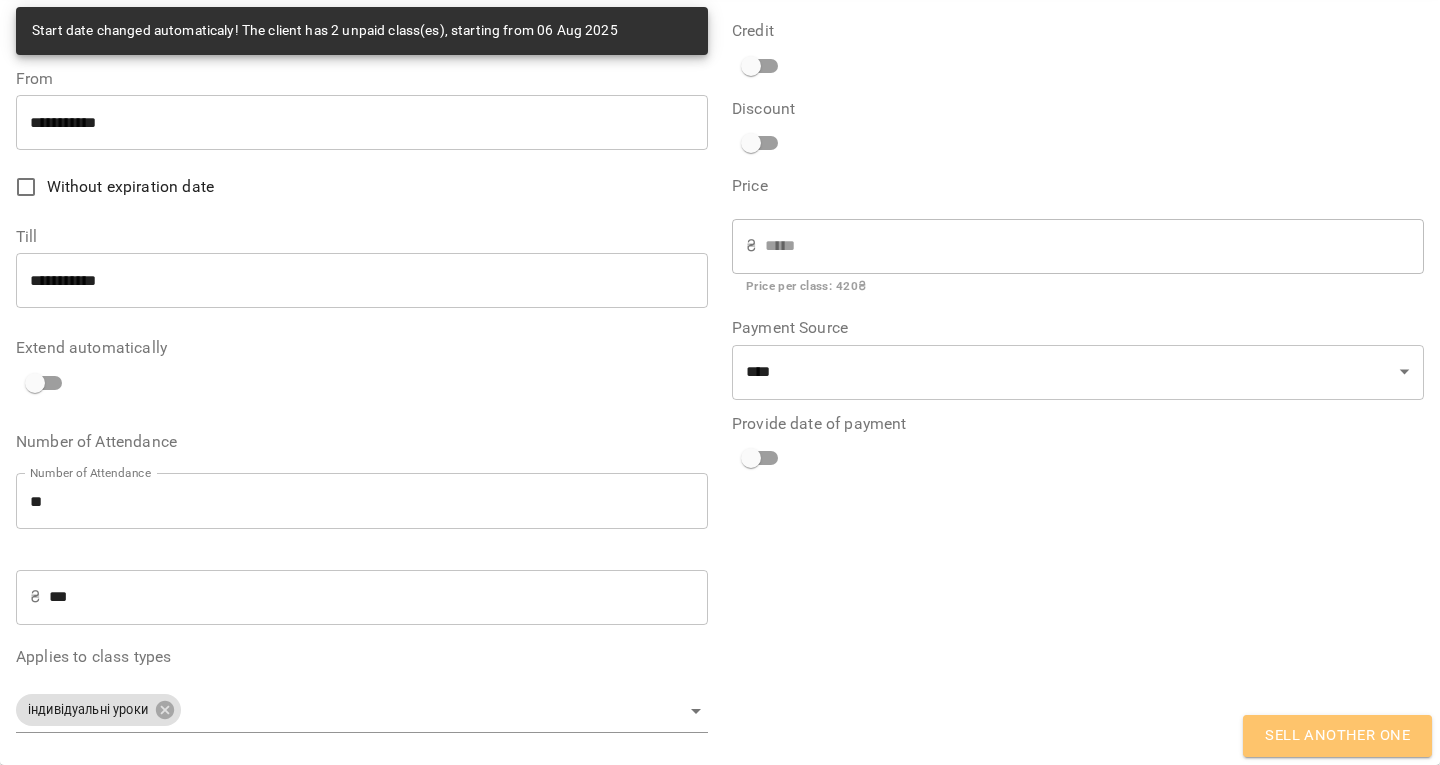 click on "Sell another one" at bounding box center (1337, 736) 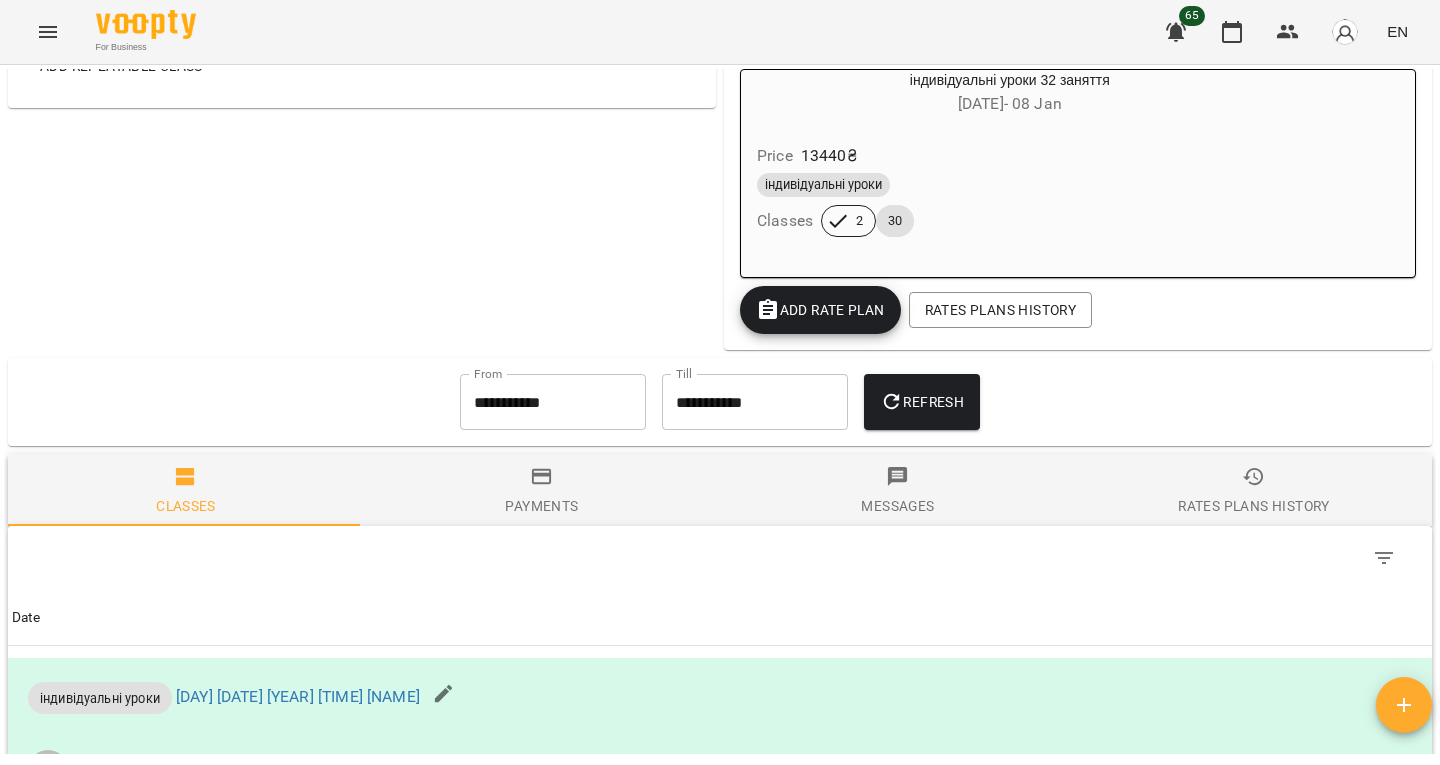 scroll, scrollTop: 889, scrollLeft: 0, axis: vertical 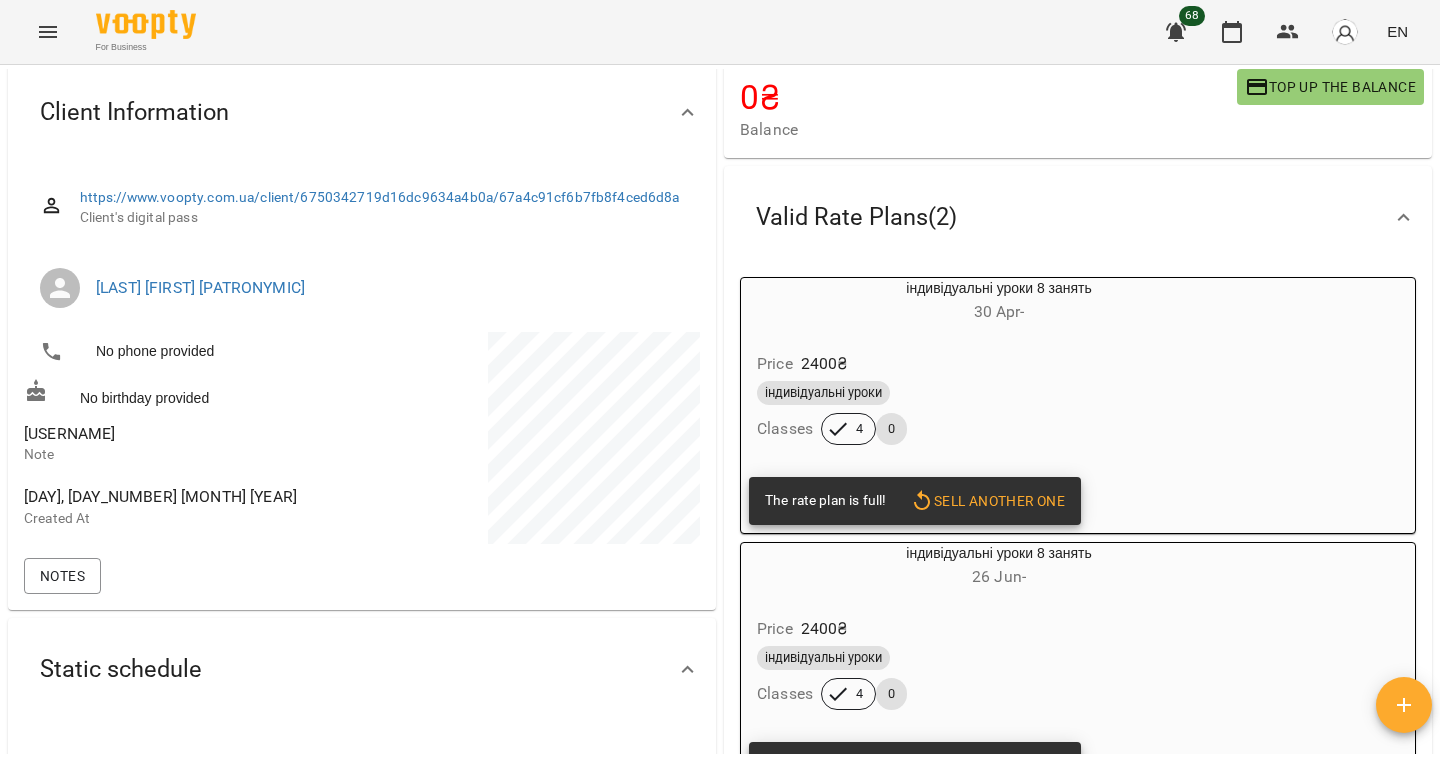 click on "[USERNAME]" at bounding box center (69, 433) 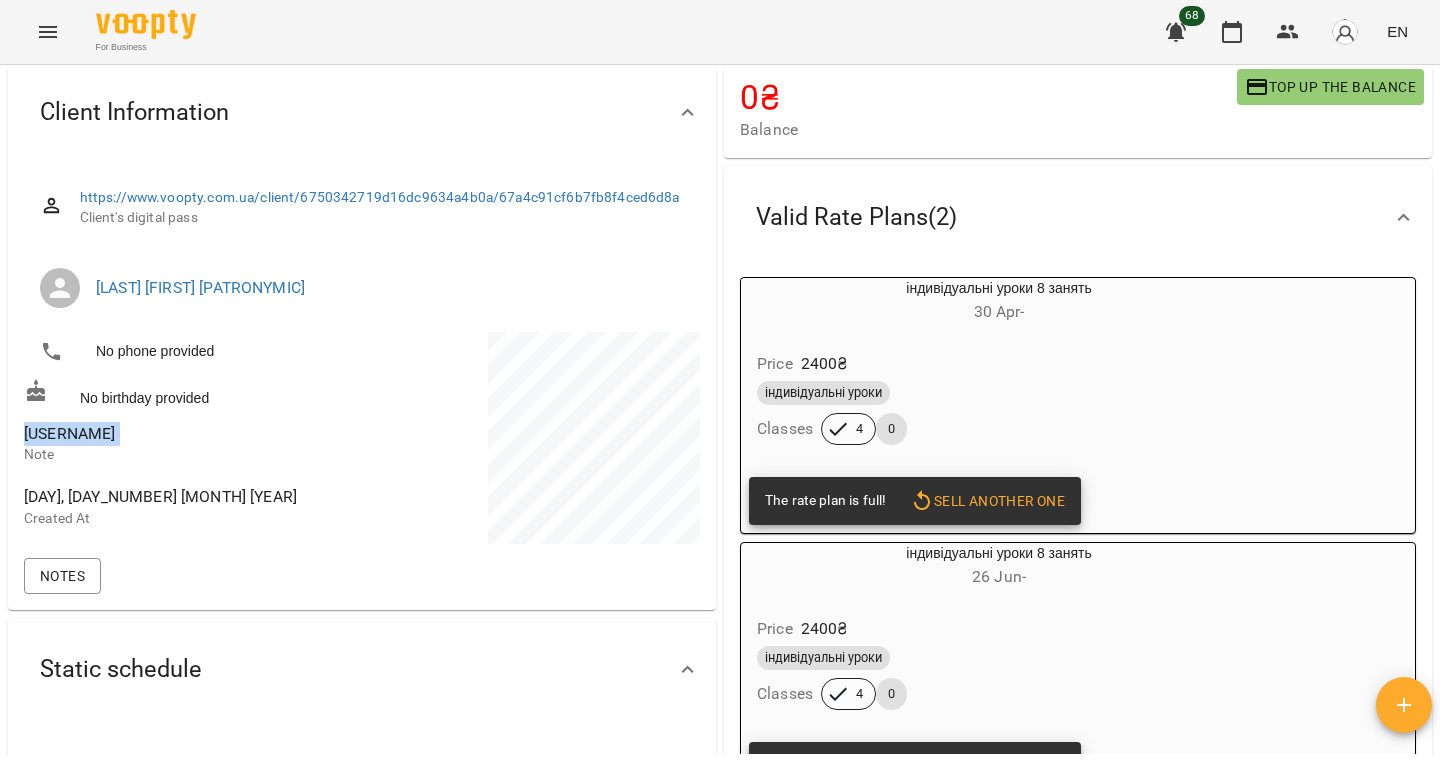 click on "[USERNAME]" at bounding box center [69, 433] 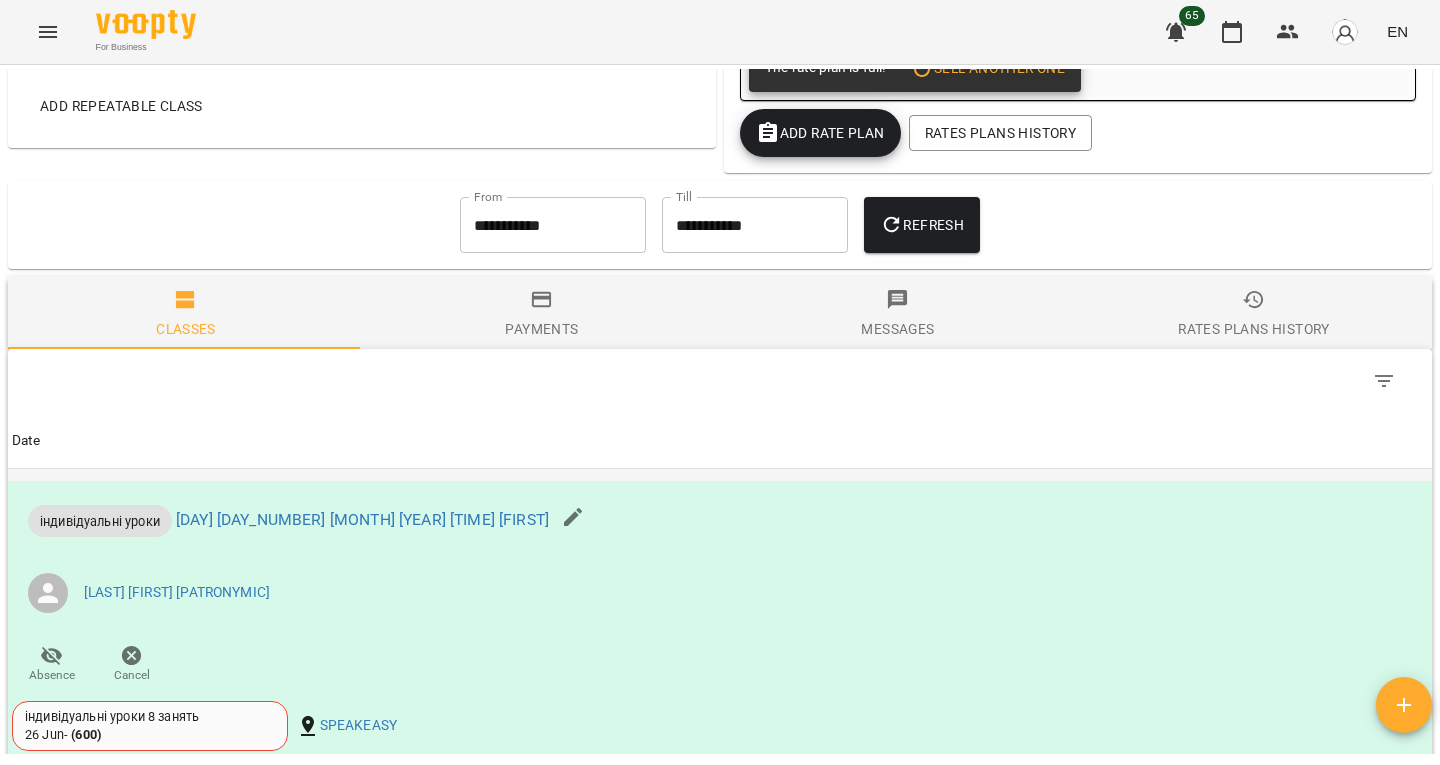 scroll, scrollTop: 821, scrollLeft: 0, axis: vertical 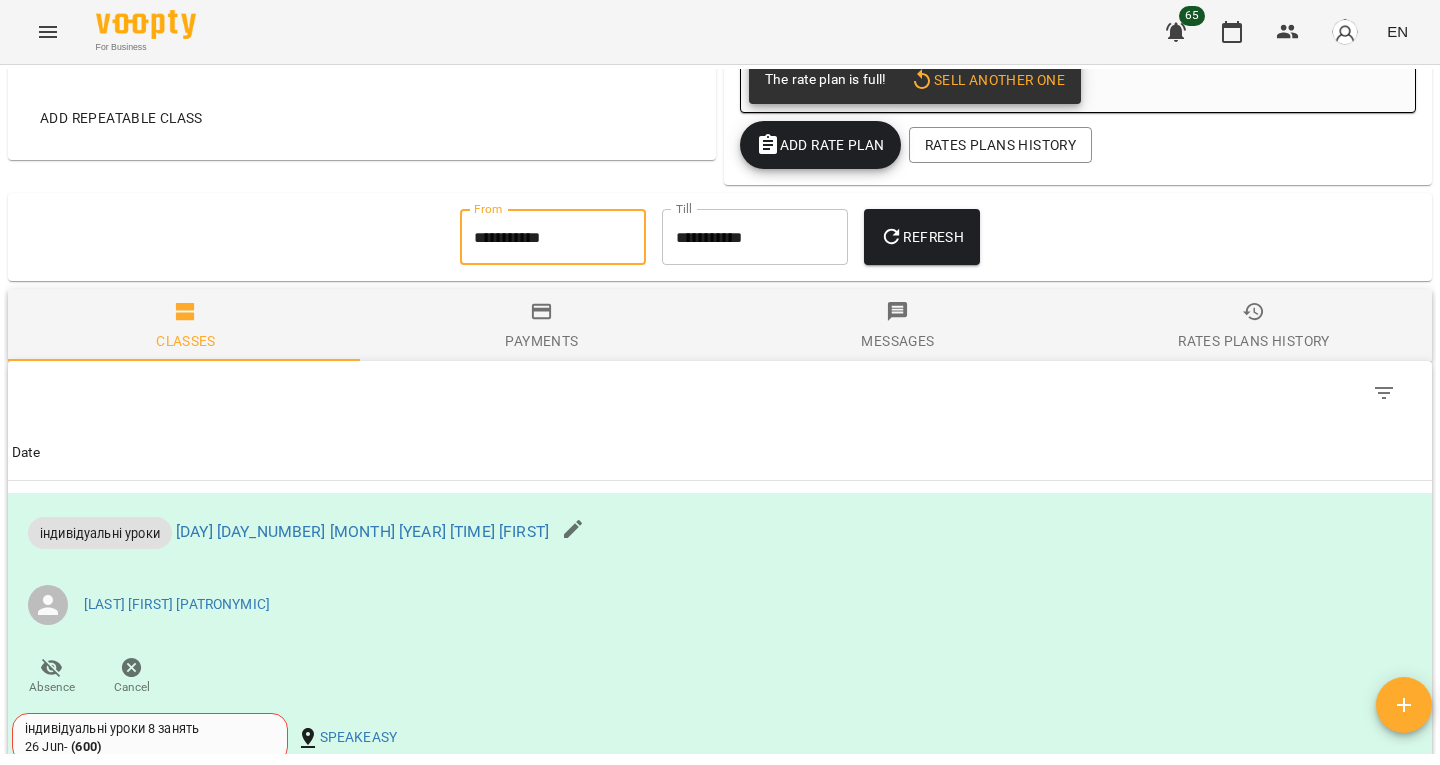 click on "**********" at bounding box center [553, 237] 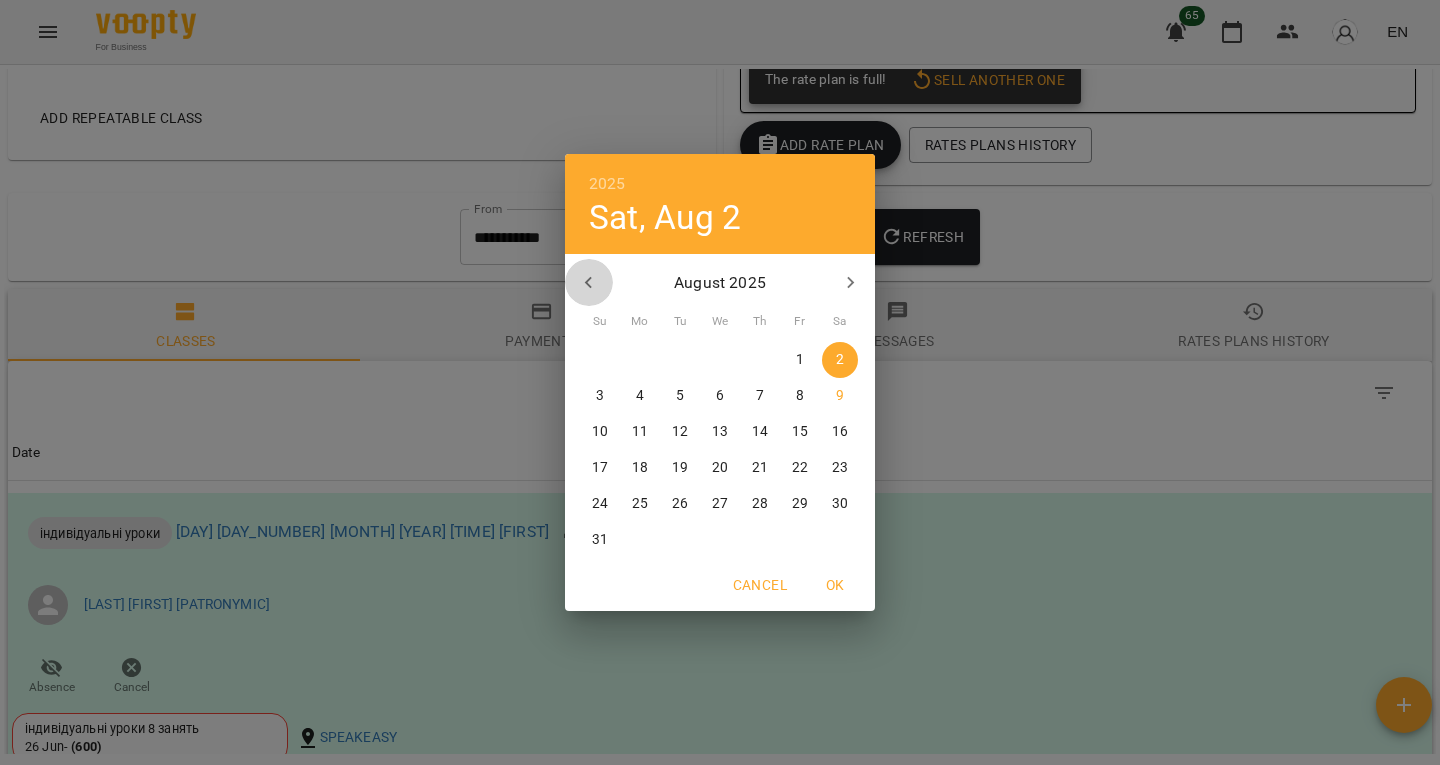 click at bounding box center (589, 283) 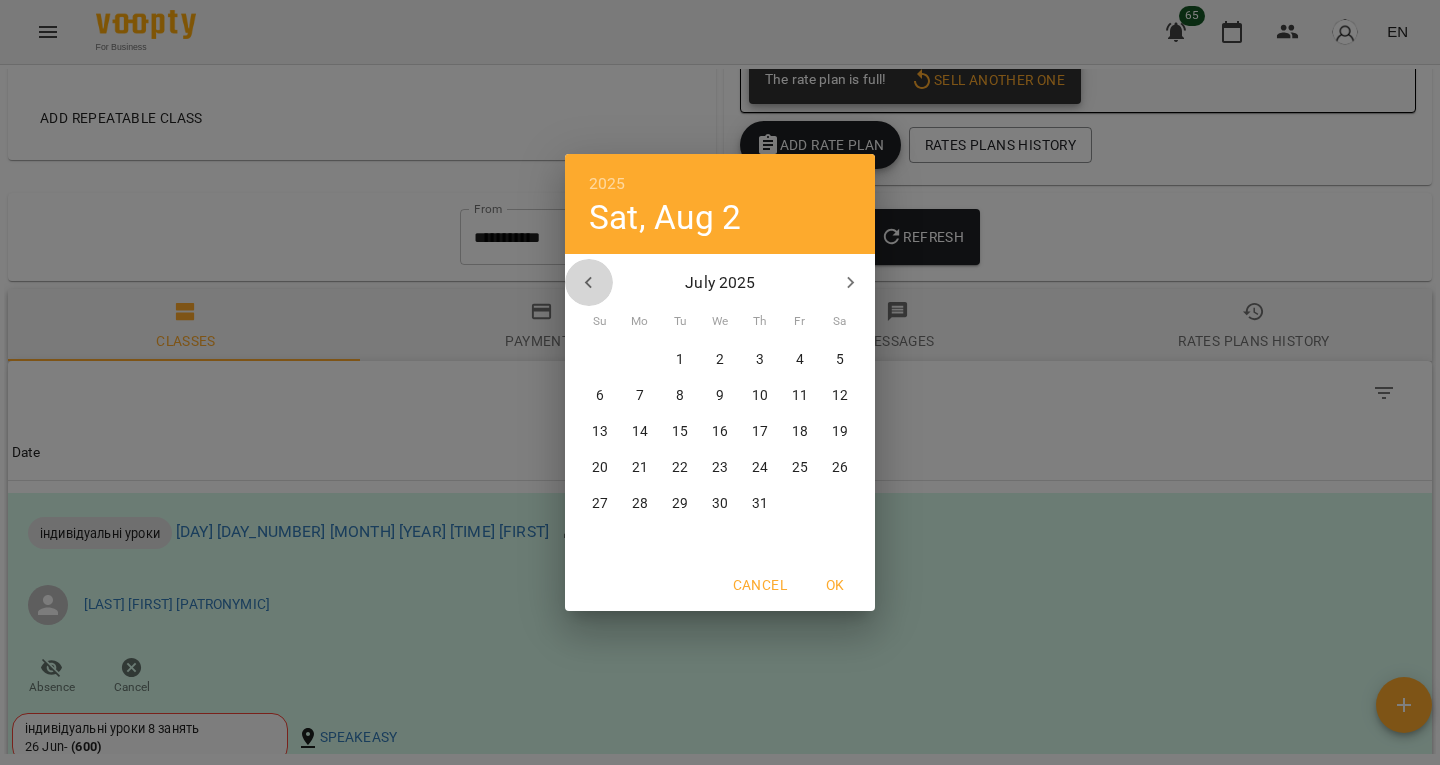 click at bounding box center (589, 283) 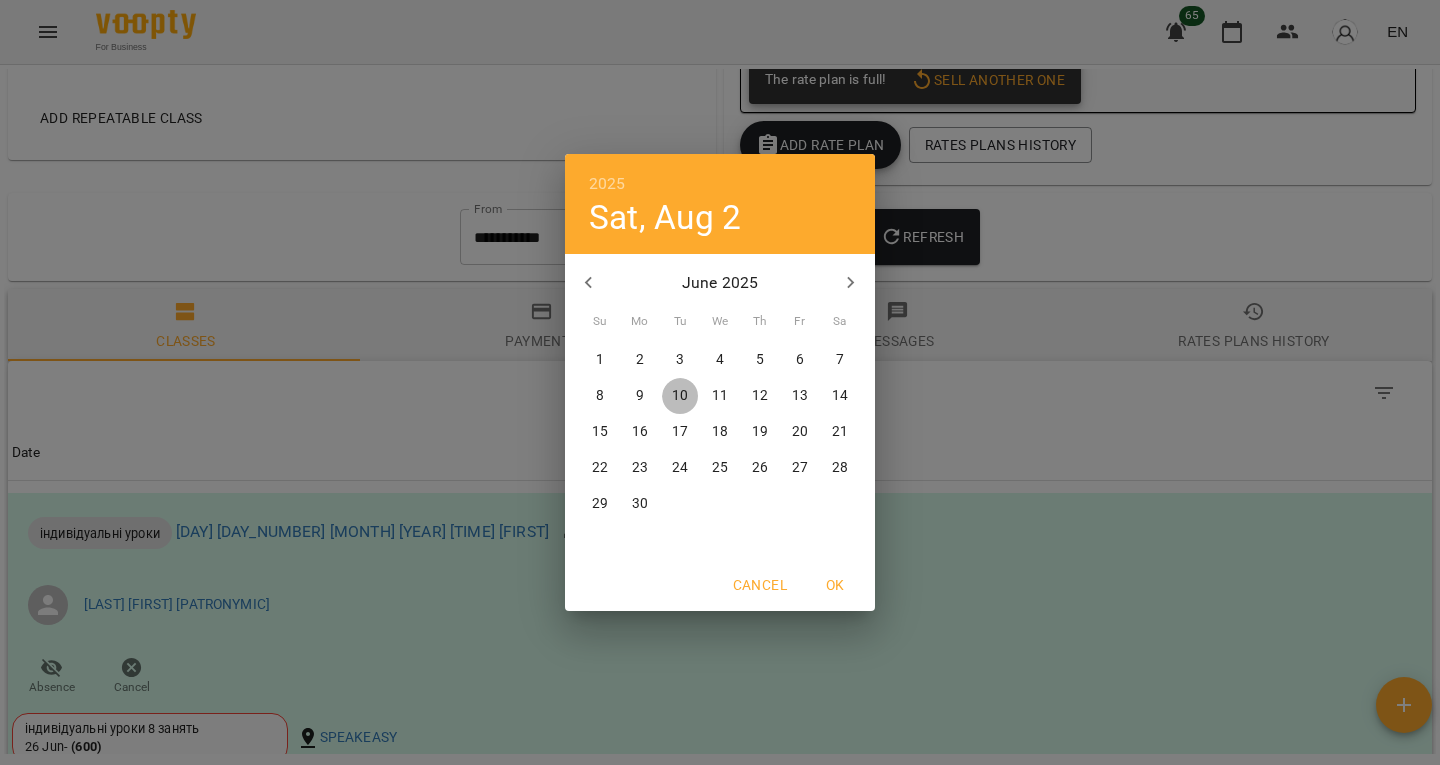 click on "10" at bounding box center [680, 396] 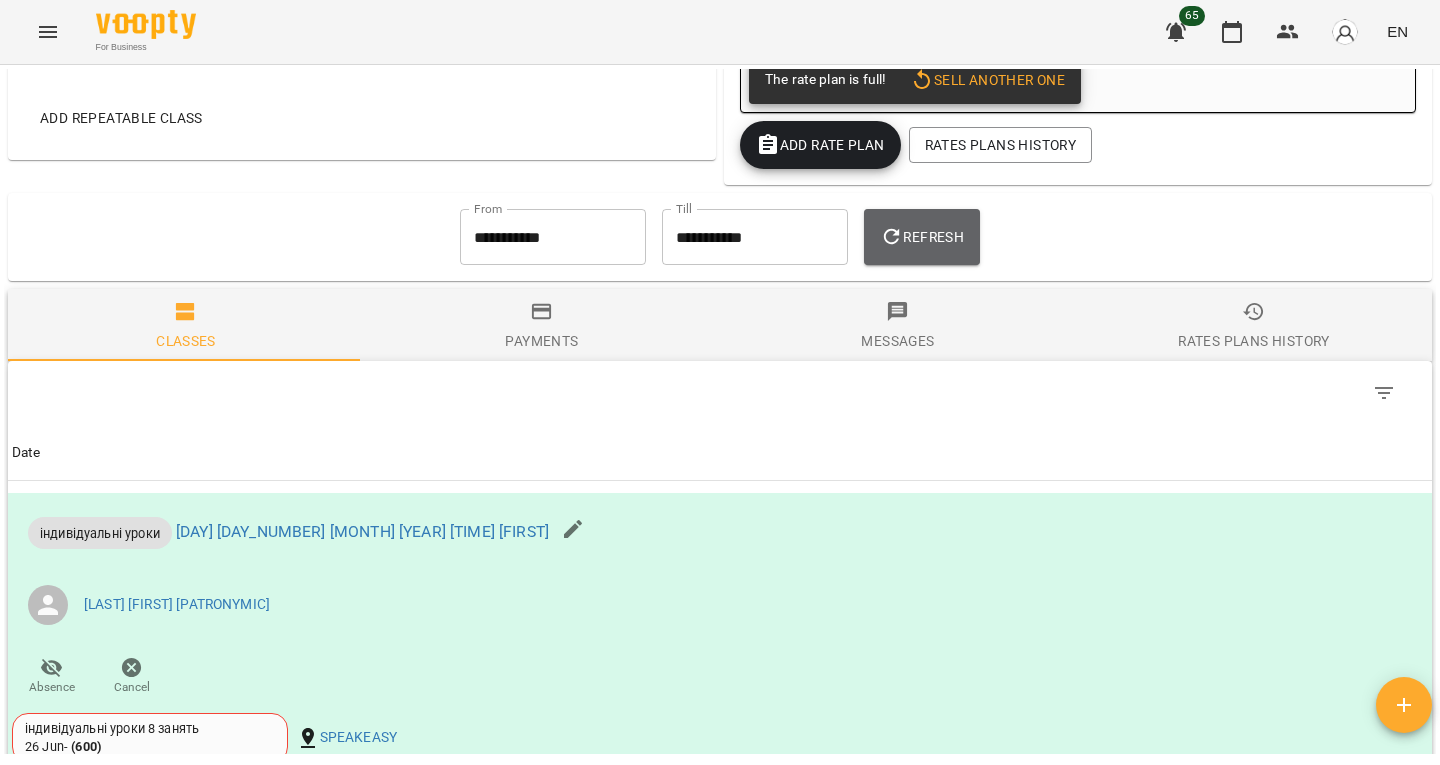 click on "Refresh" at bounding box center (922, 237) 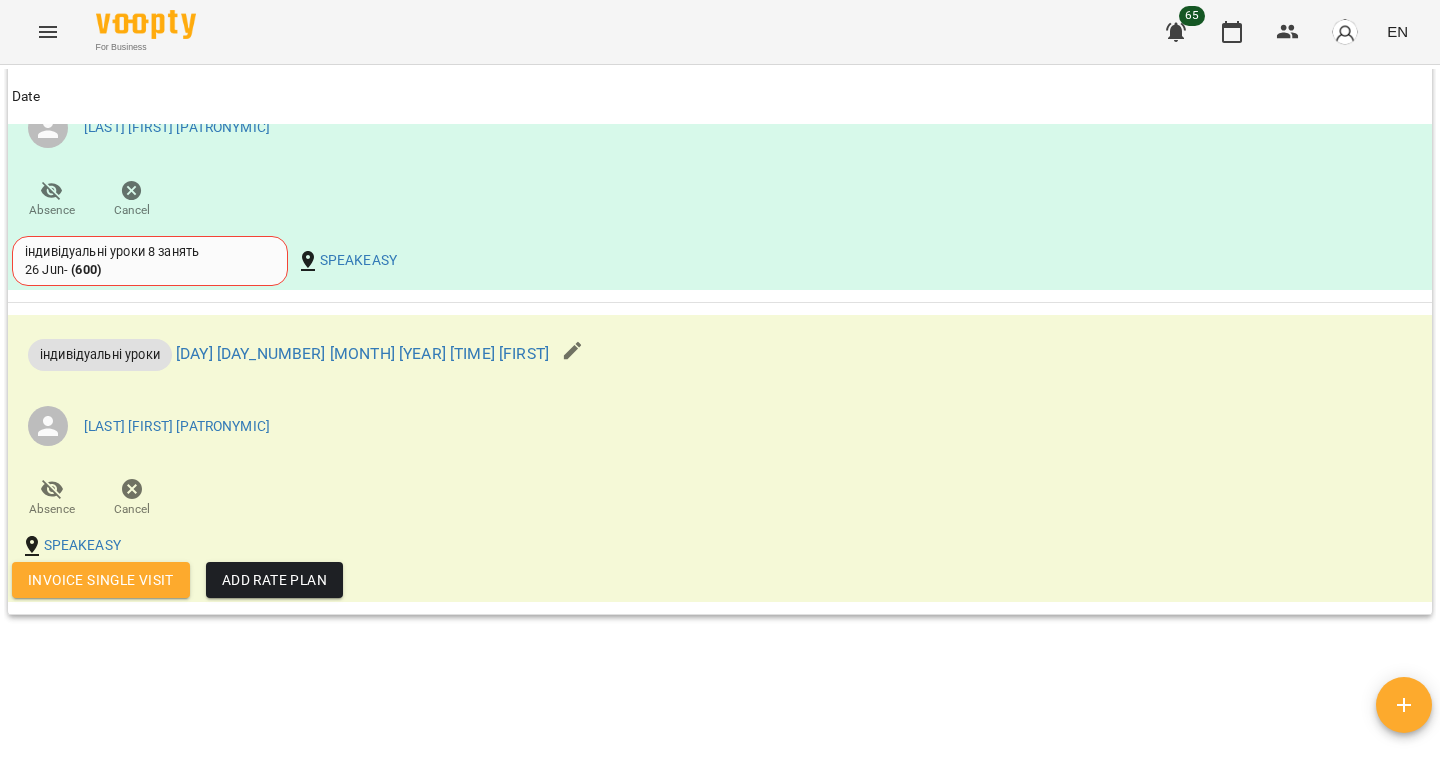 scroll, scrollTop: 2792, scrollLeft: 0, axis: vertical 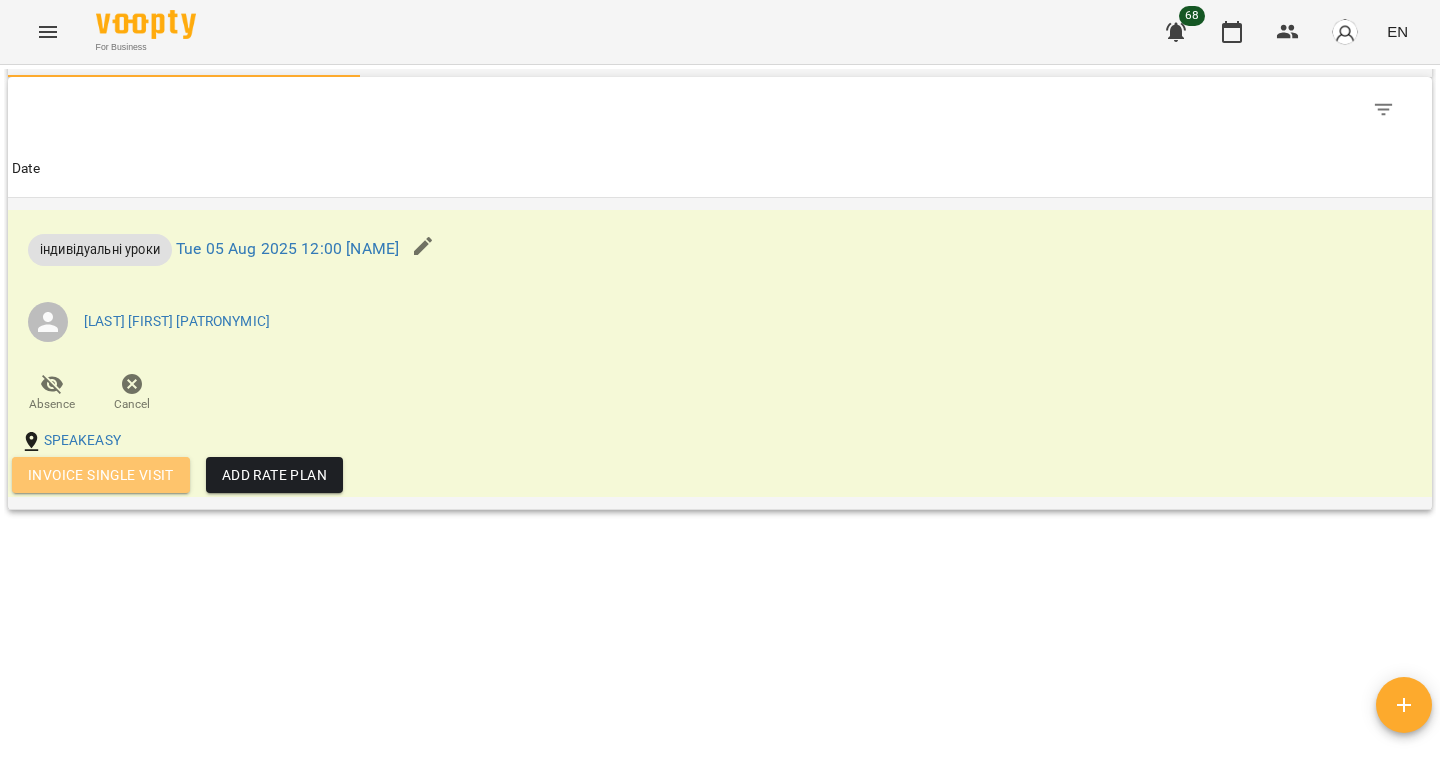 click on "Invoice single visit" at bounding box center (101, 475) 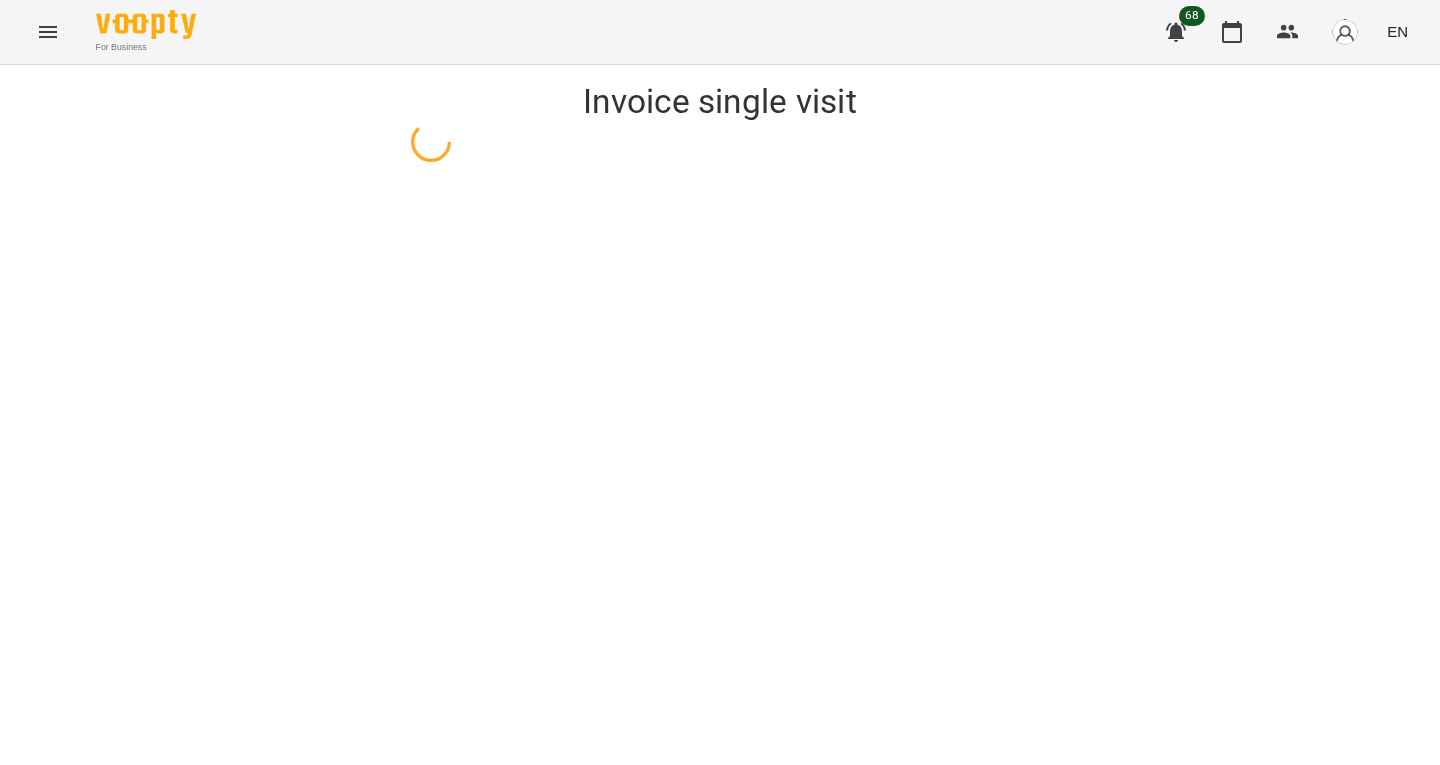 select on "**********" 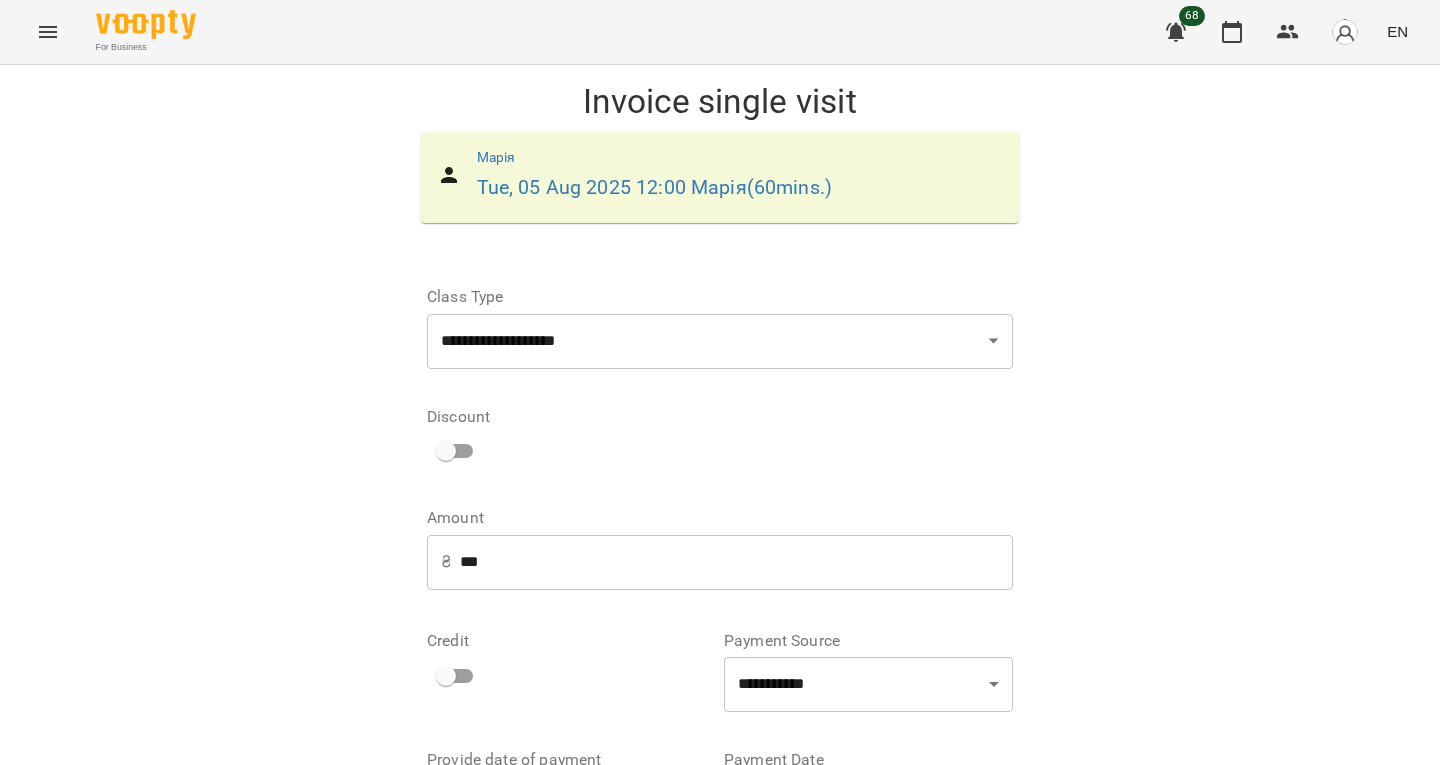 click on "***" at bounding box center (736, 562) 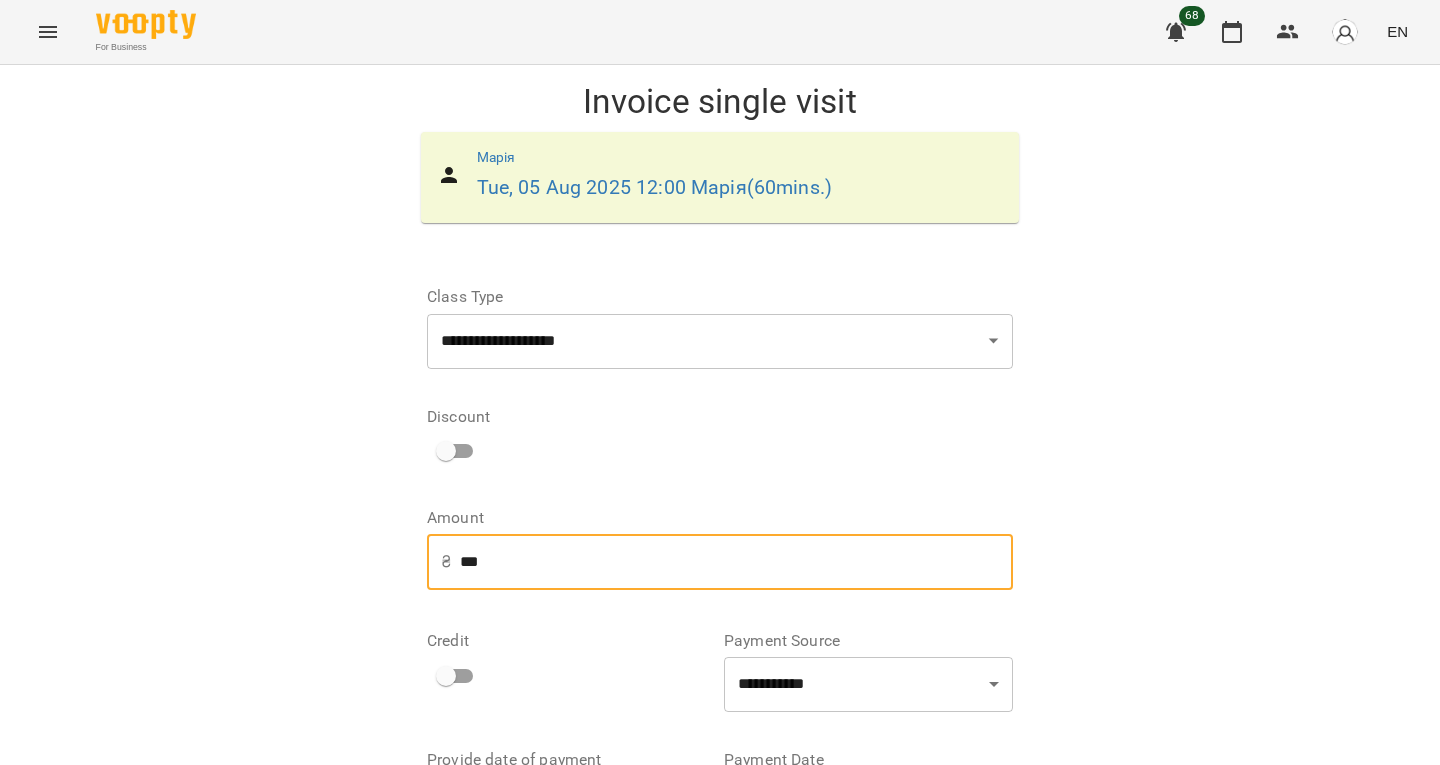 click on "***" at bounding box center (736, 562) 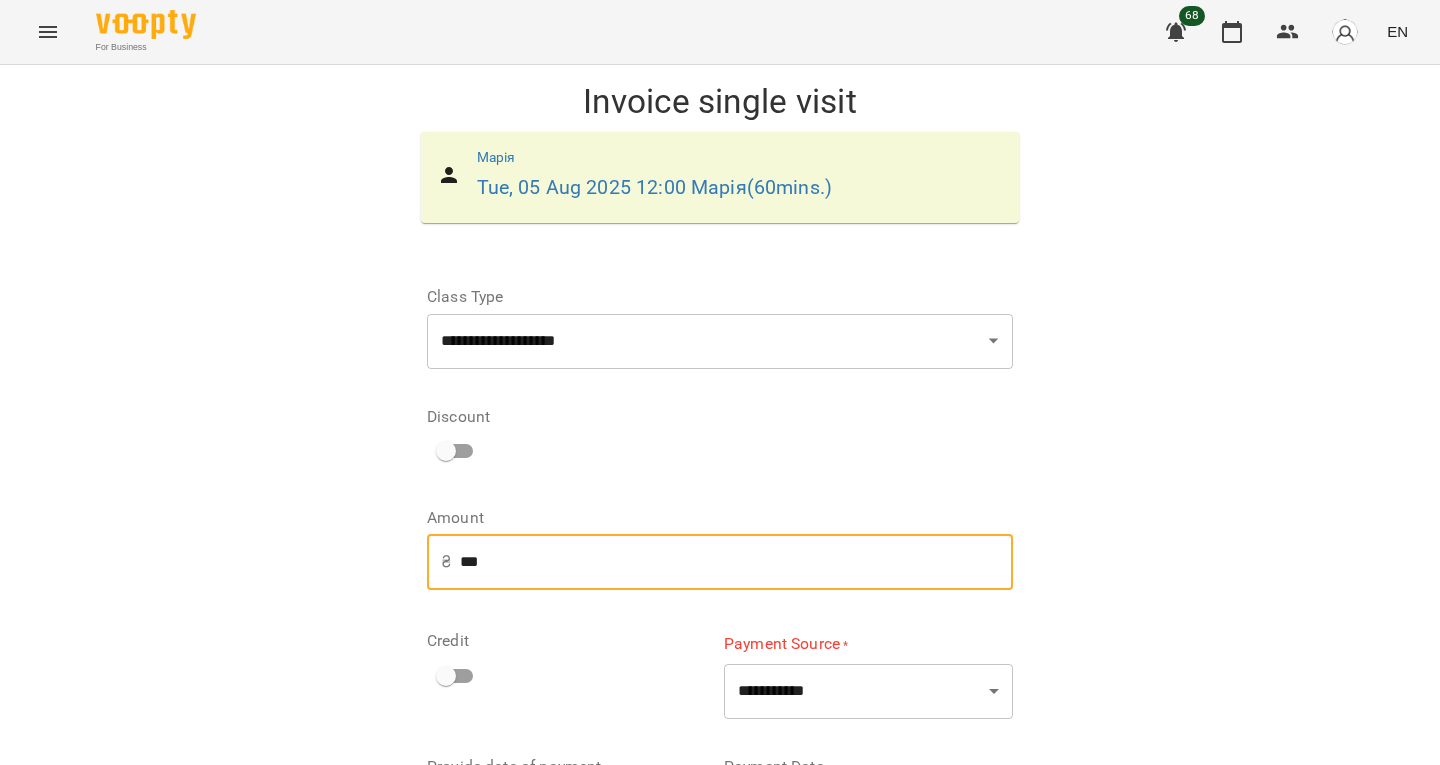 type on "***" 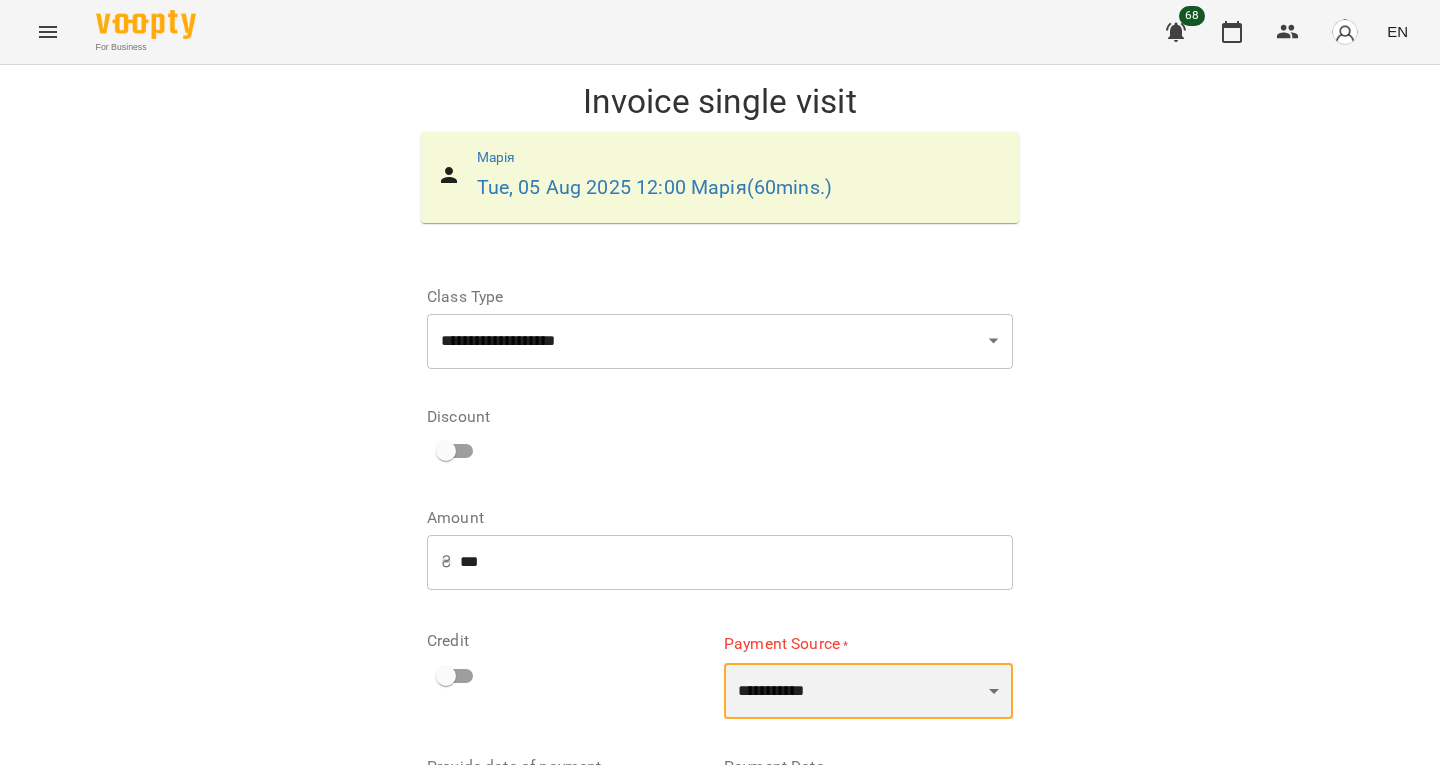 click on "**********" at bounding box center (868, 691) 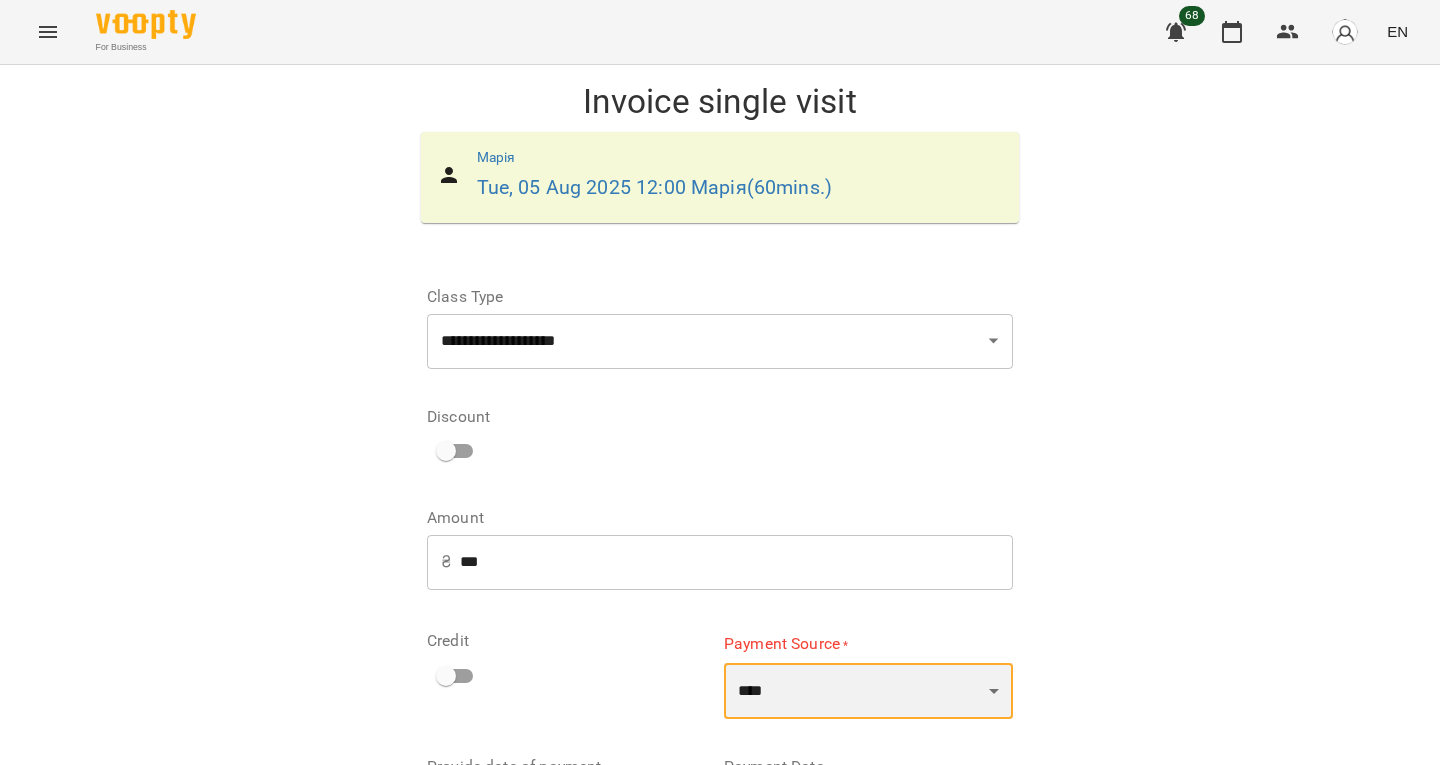 click on "**********" at bounding box center [868, 691] 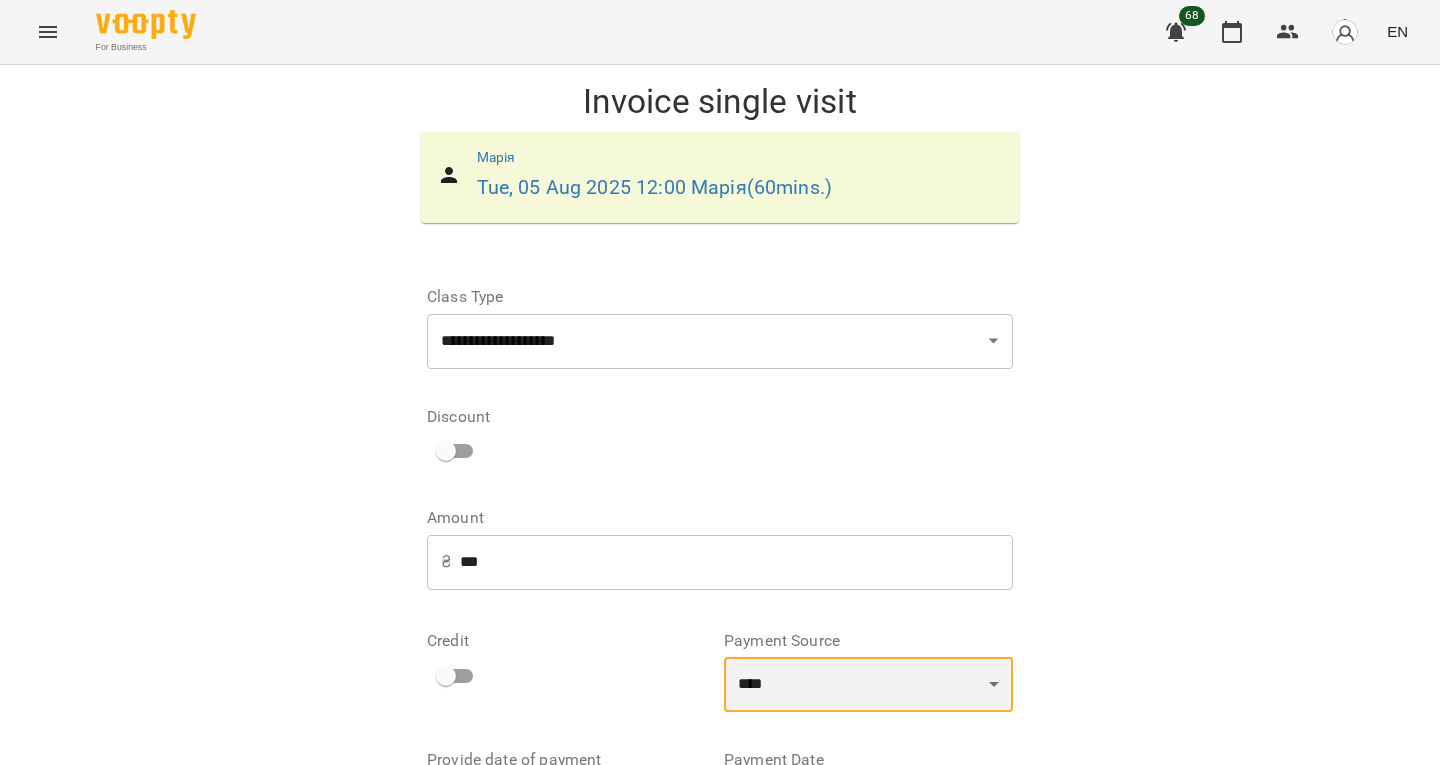 scroll, scrollTop: 193, scrollLeft: 0, axis: vertical 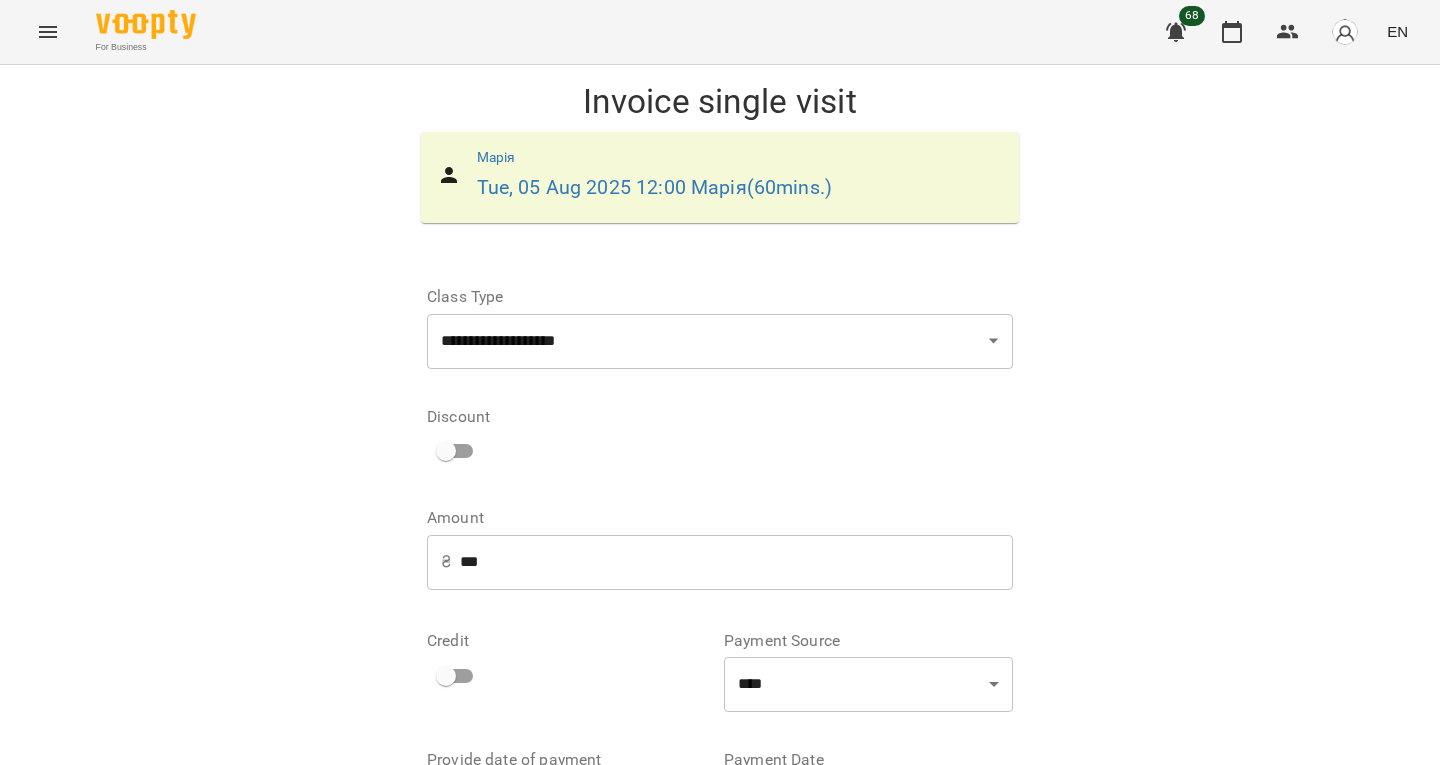 click on "Invoice single visit" at bounding box center (912, 906) 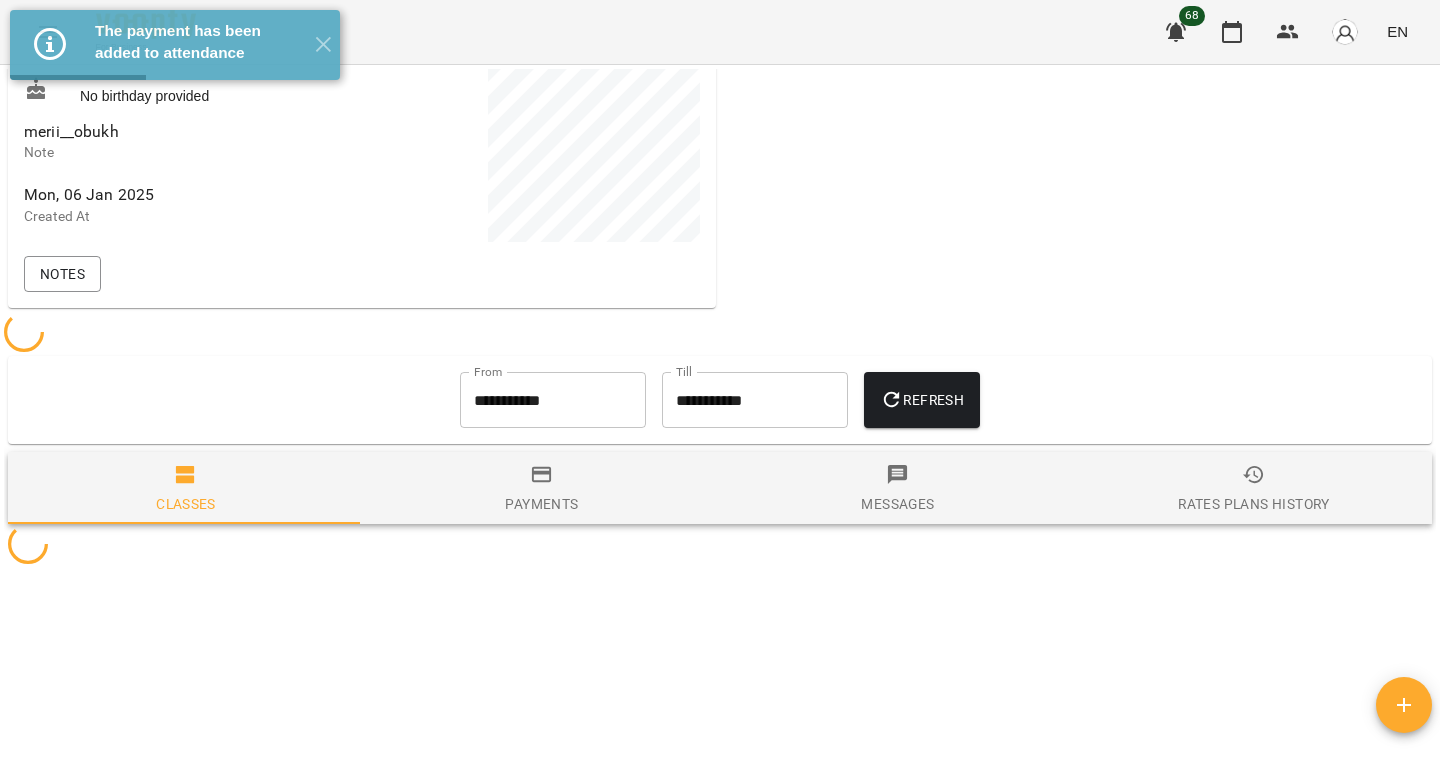 scroll, scrollTop: 437, scrollLeft: 0, axis: vertical 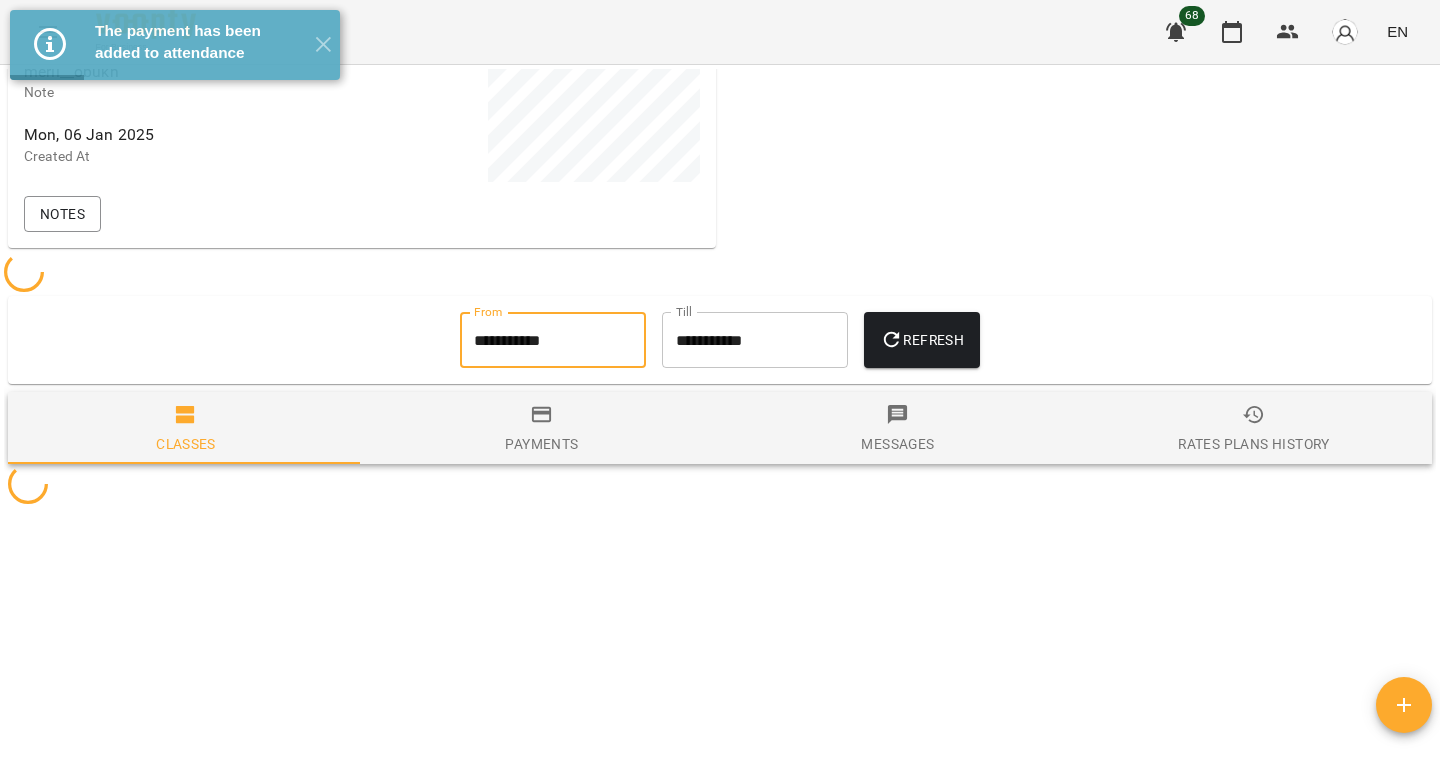 click on "**********" at bounding box center [553, 340] 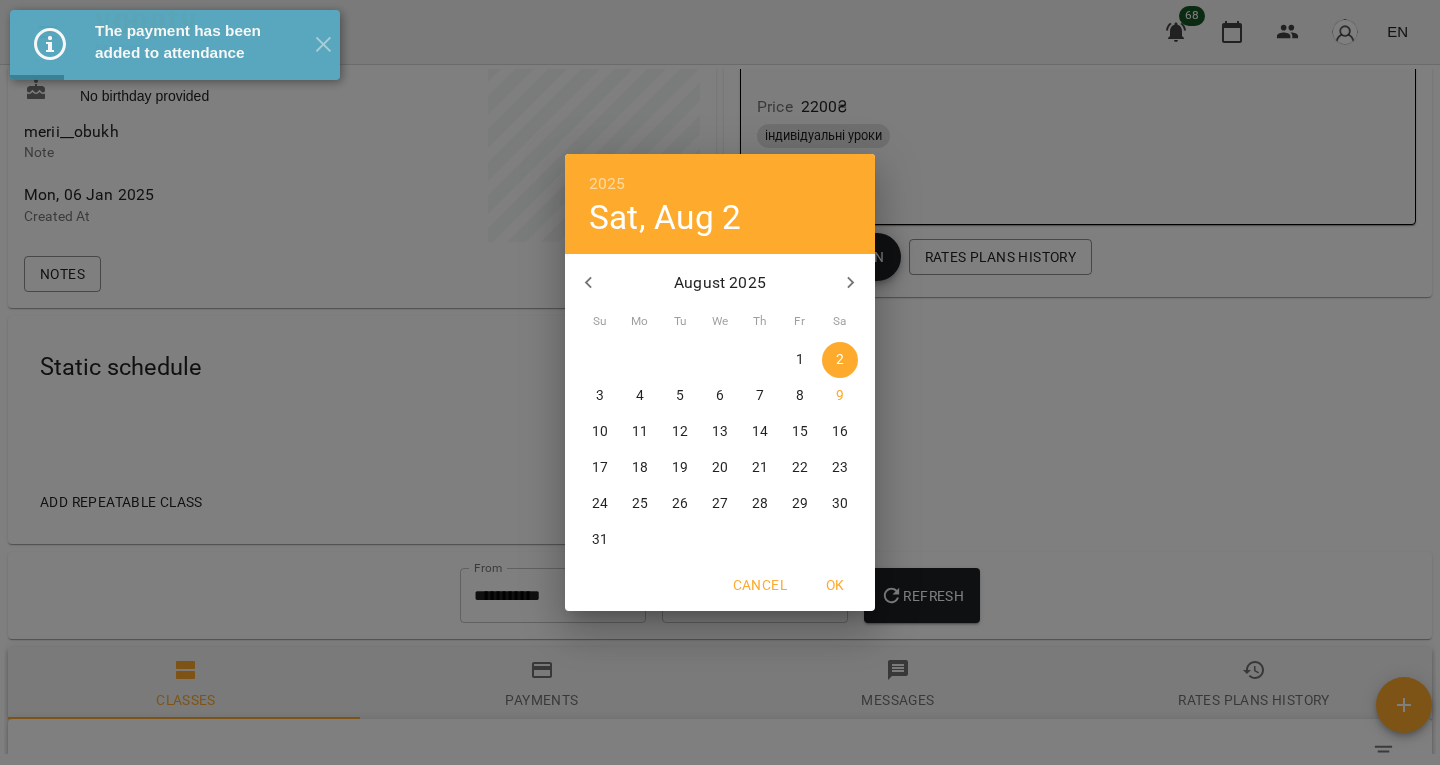 scroll, scrollTop: 534, scrollLeft: 0, axis: vertical 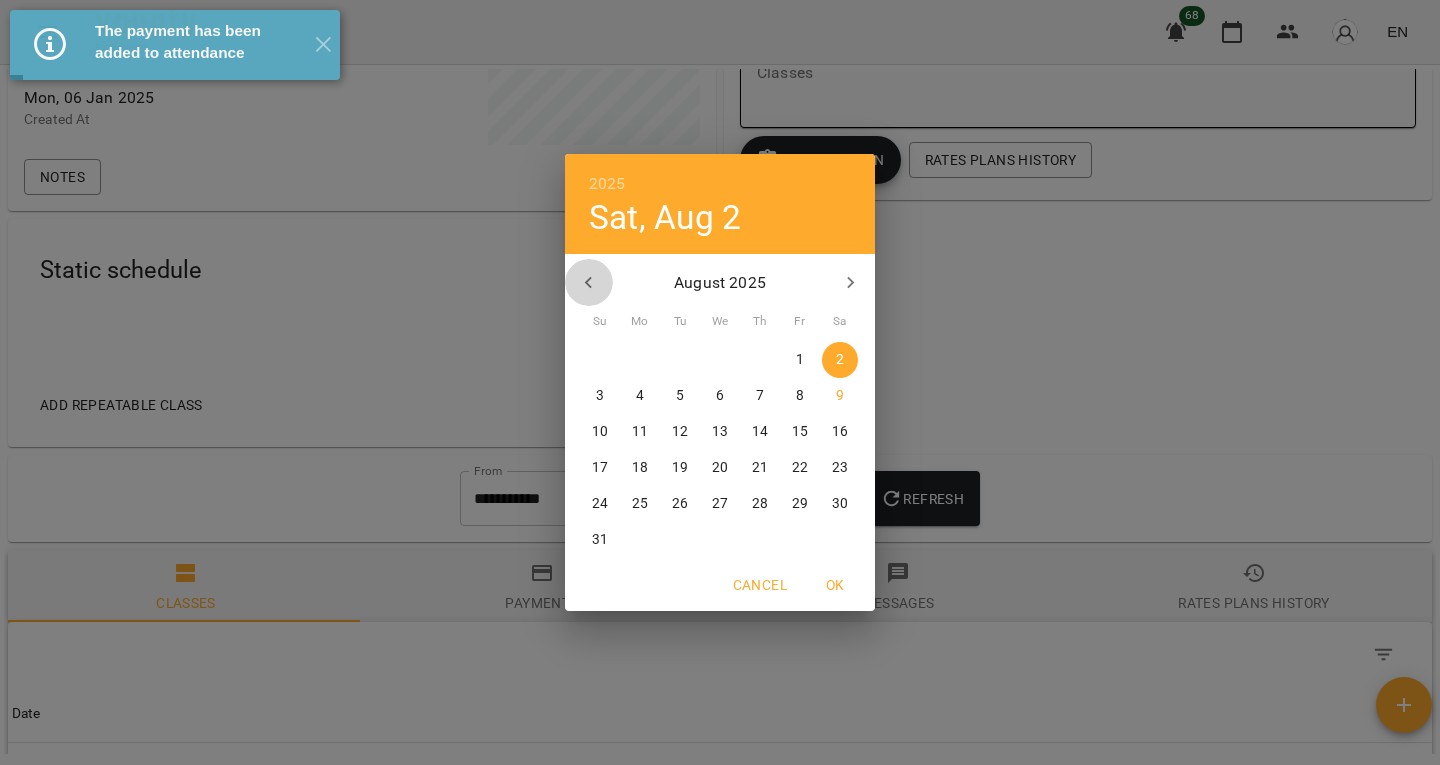 click at bounding box center (589, 283) 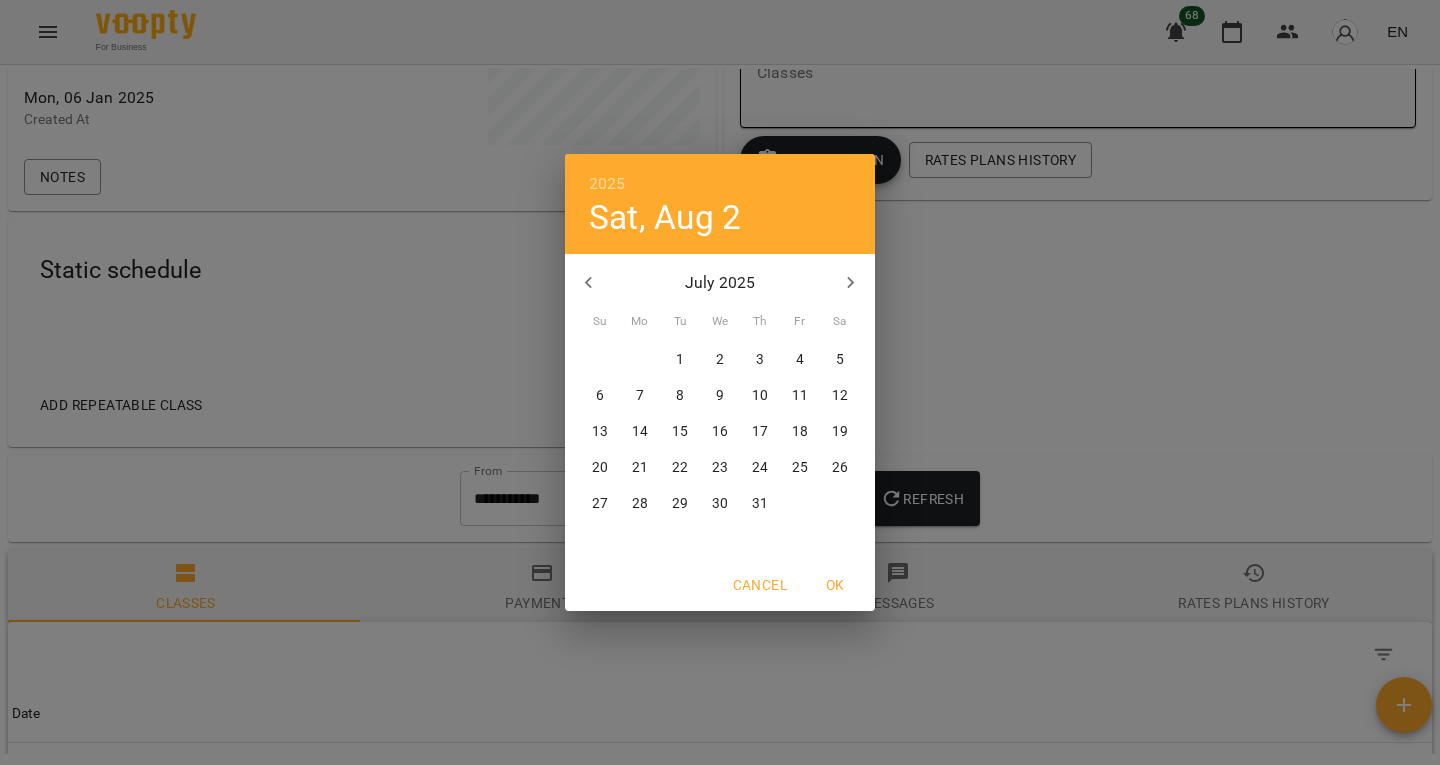 click on "1" at bounding box center [680, 360] 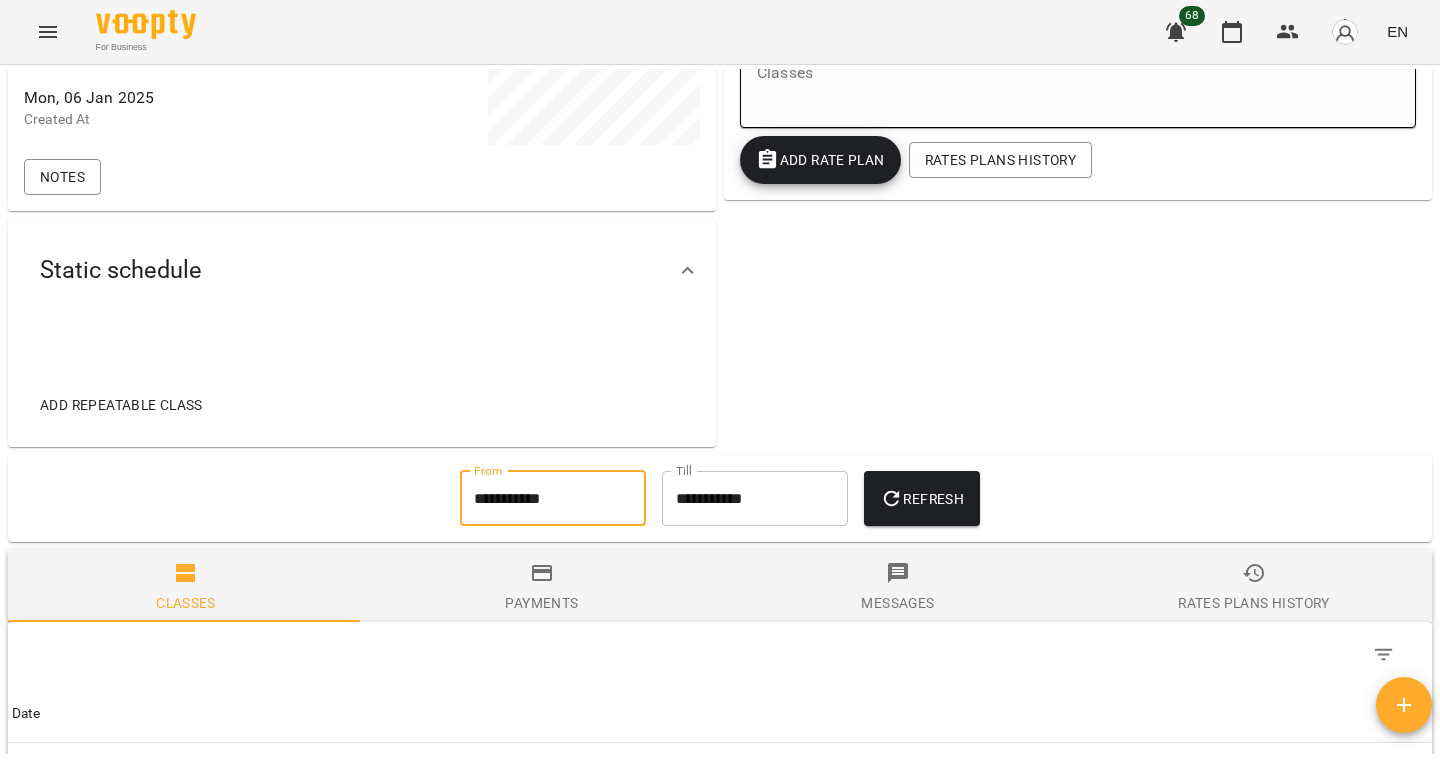 scroll, scrollTop: 487, scrollLeft: 0, axis: vertical 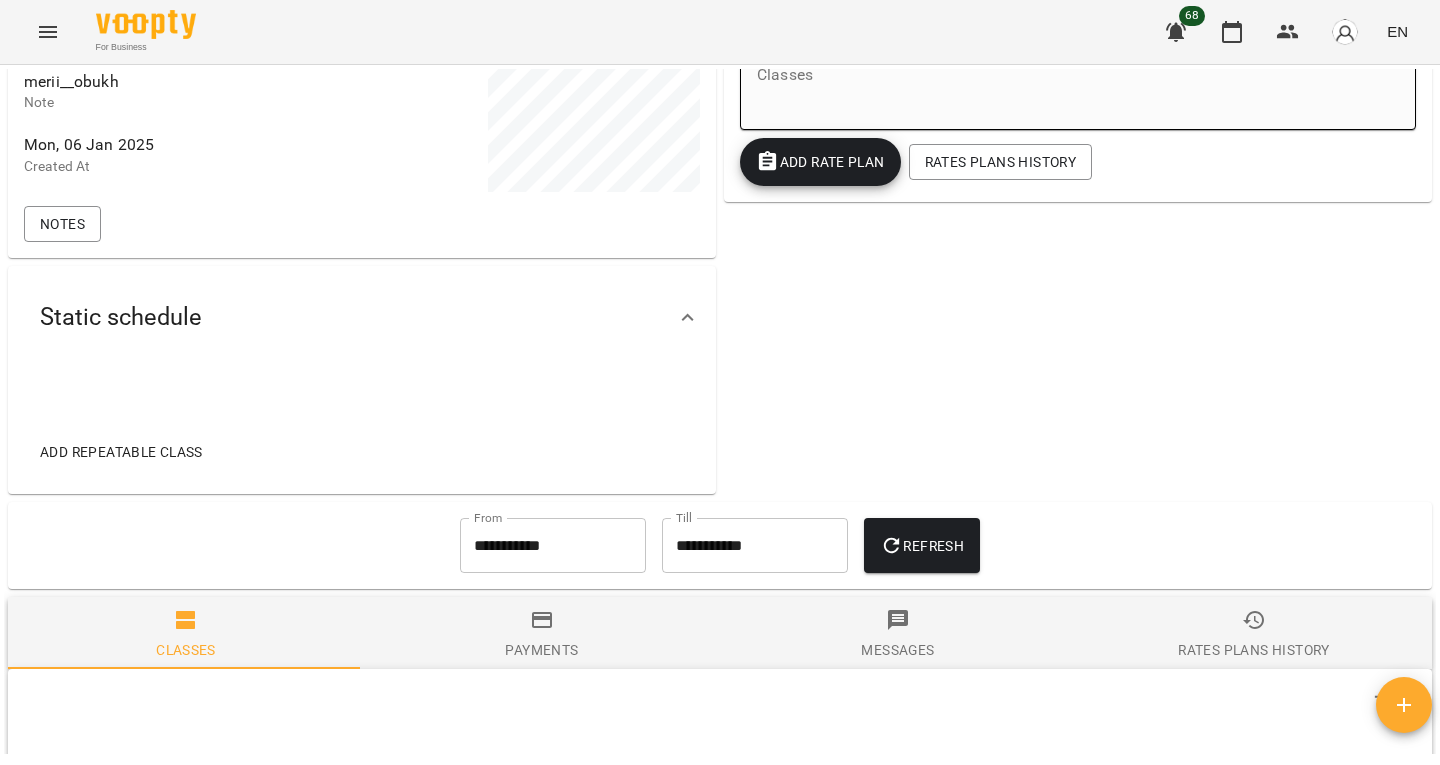 click on "**********" at bounding box center (720, 546) 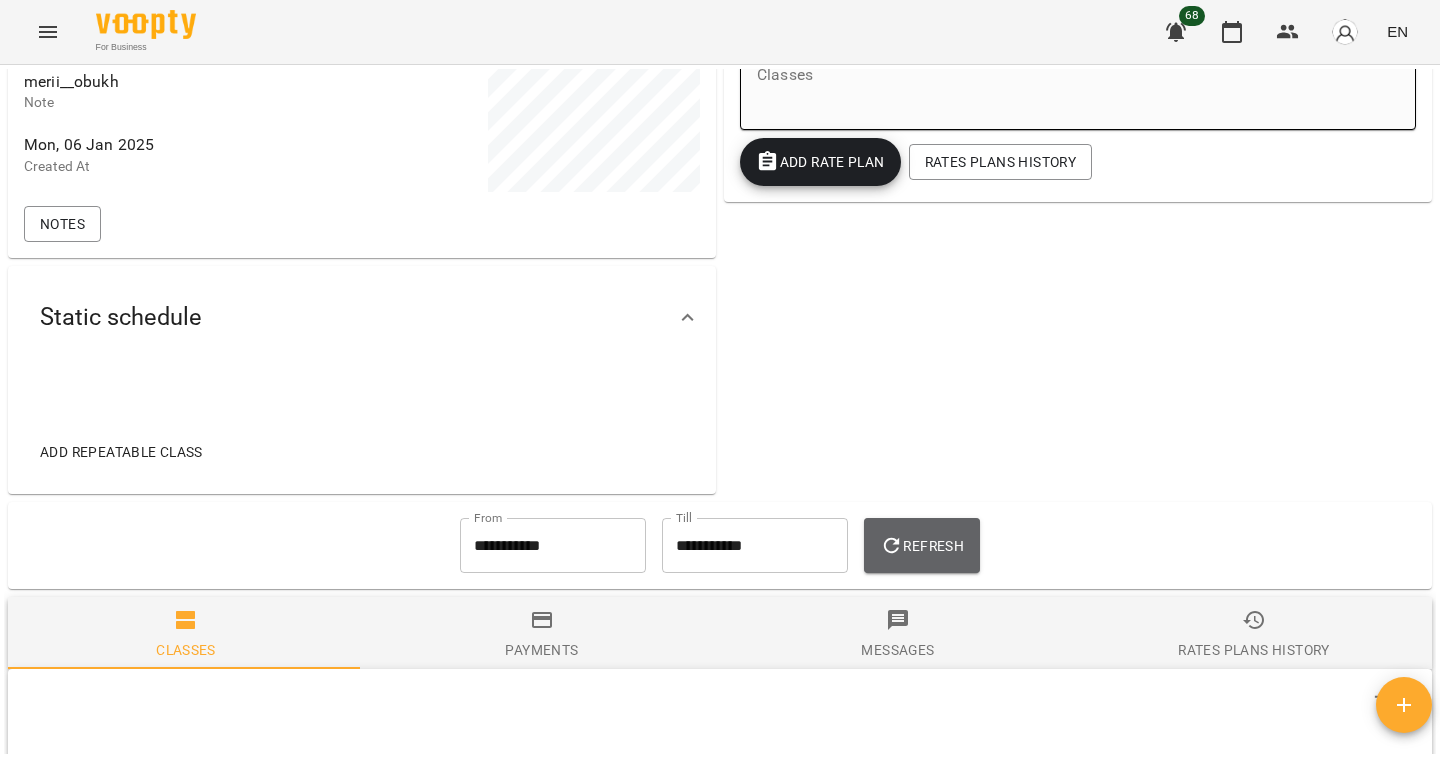 click on "Refresh" at bounding box center (922, 546) 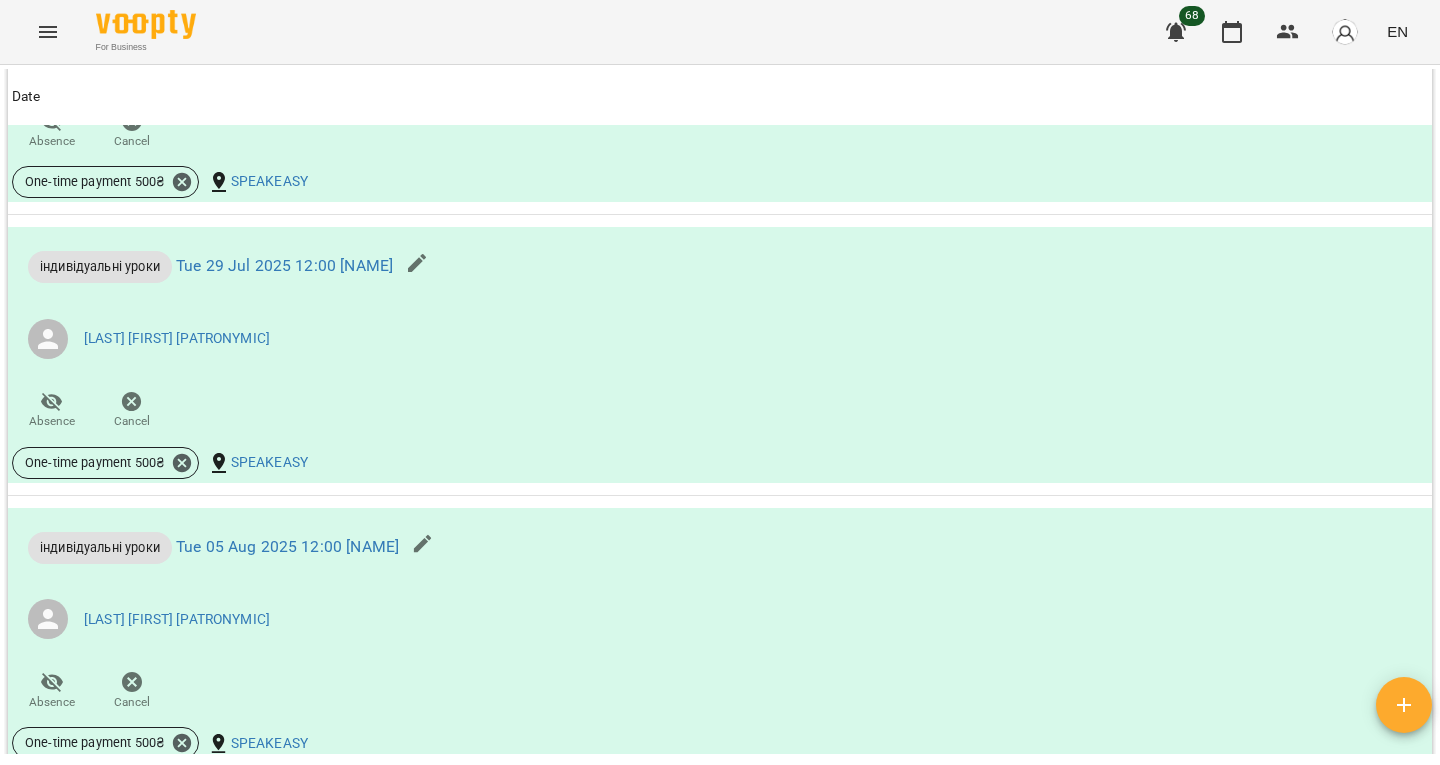scroll, scrollTop: 2470, scrollLeft: 0, axis: vertical 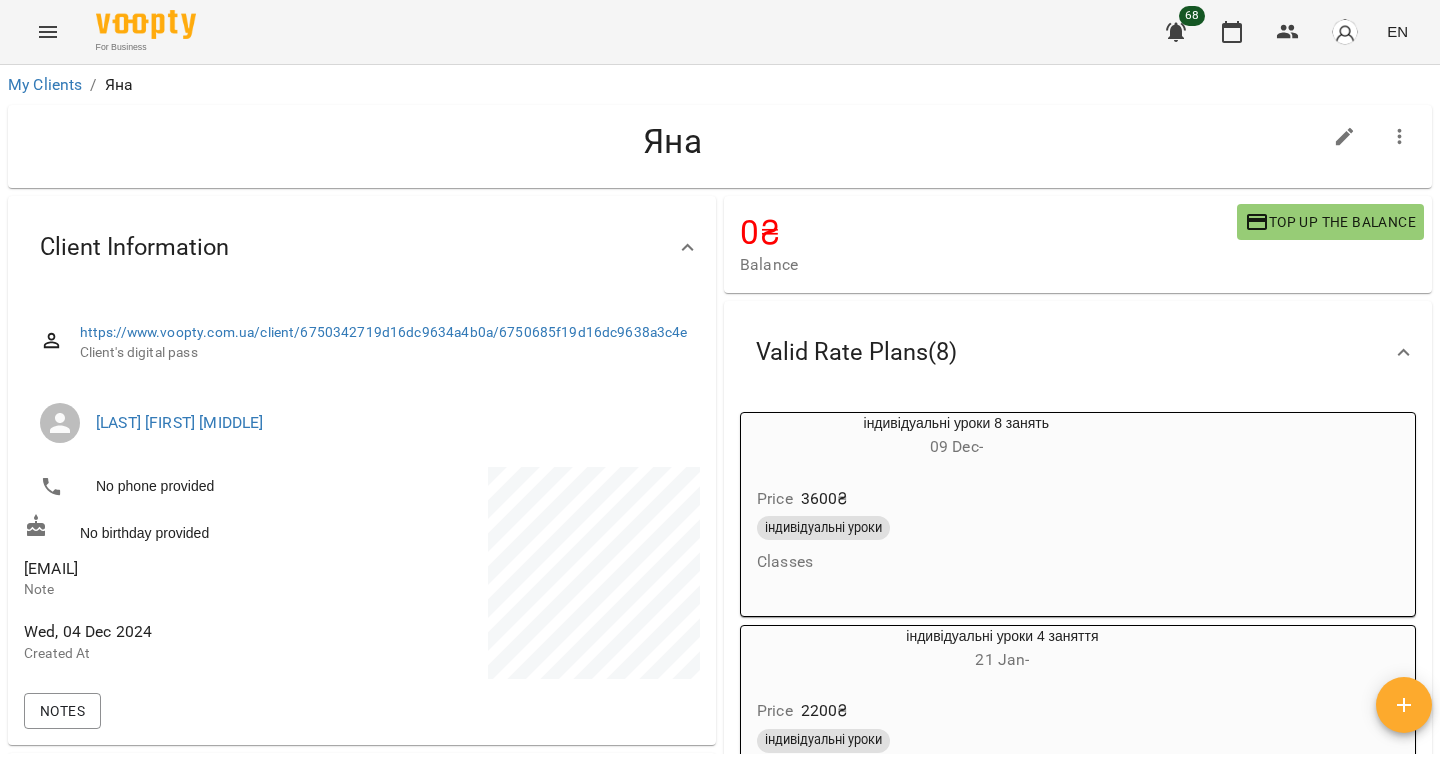 click on "[EMAIL]" at bounding box center [51, 568] 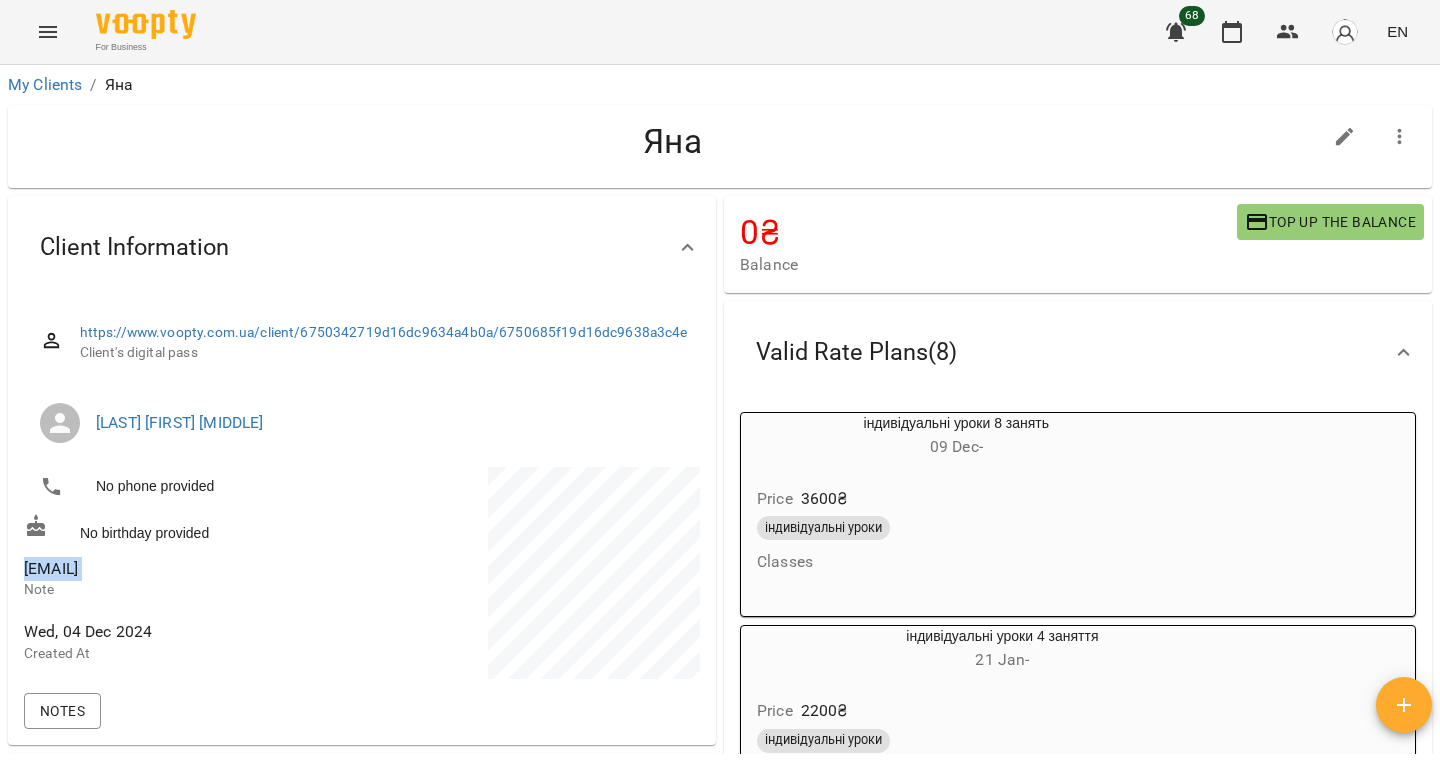 click on "@YanaaKN" at bounding box center [51, 568] 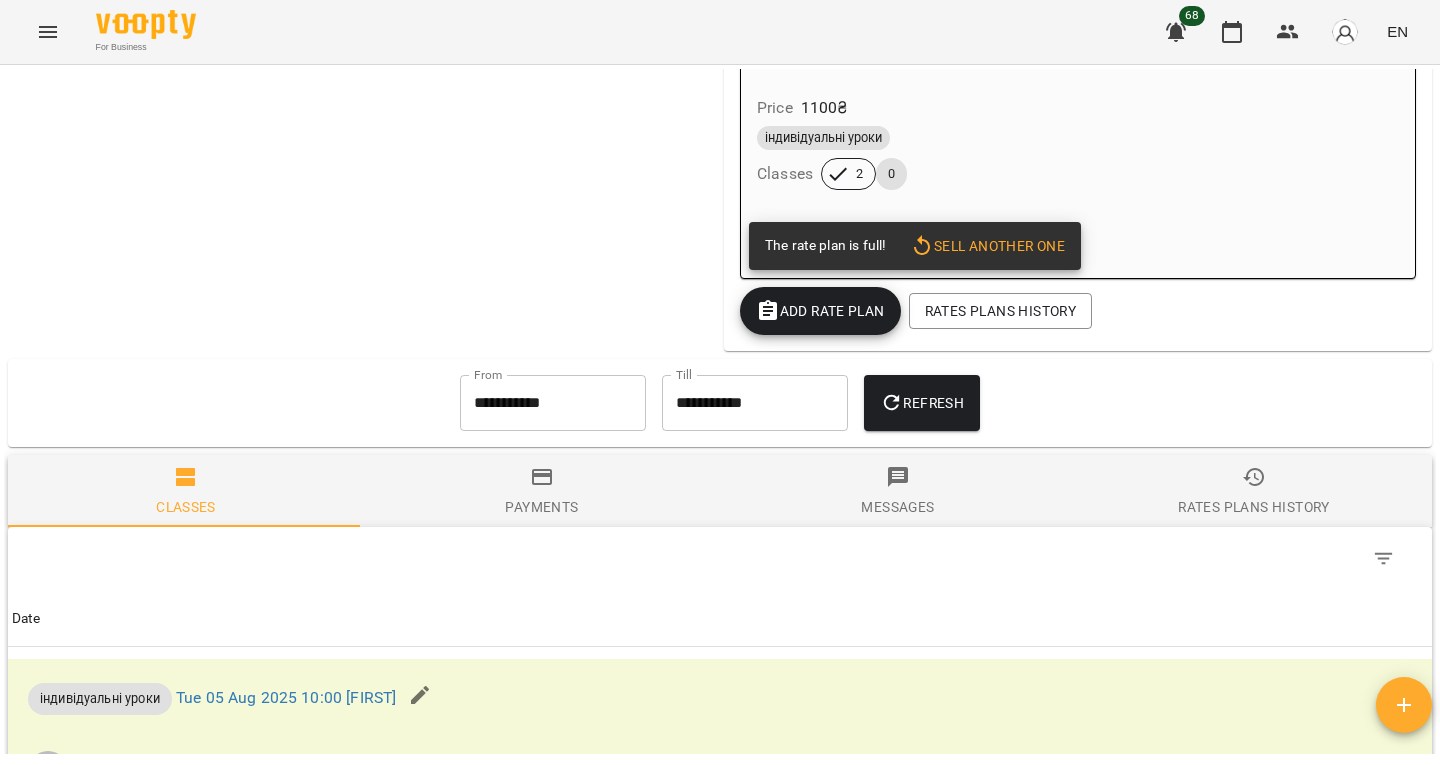 scroll, scrollTop: 2195, scrollLeft: 0, axis: vertical 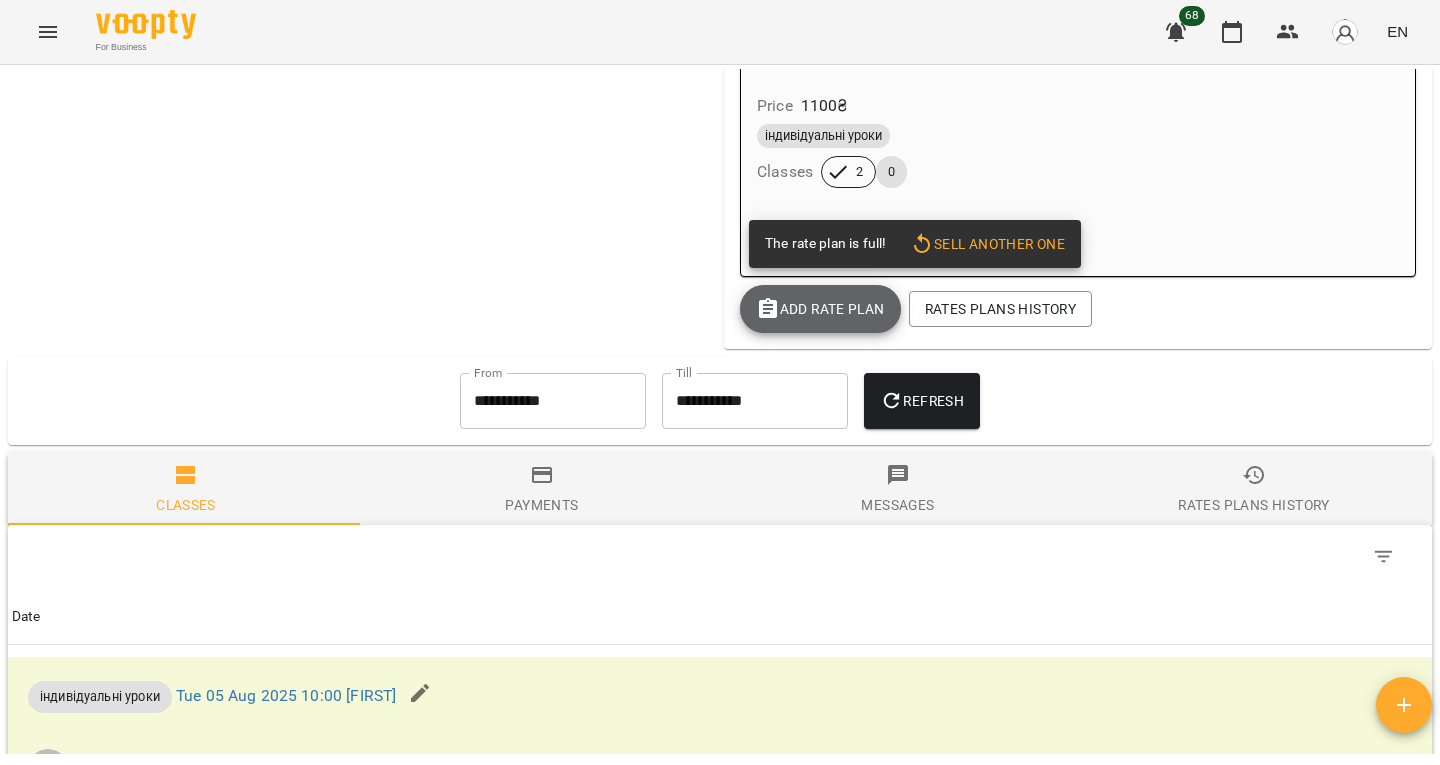 click on "Add Rate plan" at bounding box center [820, 309] 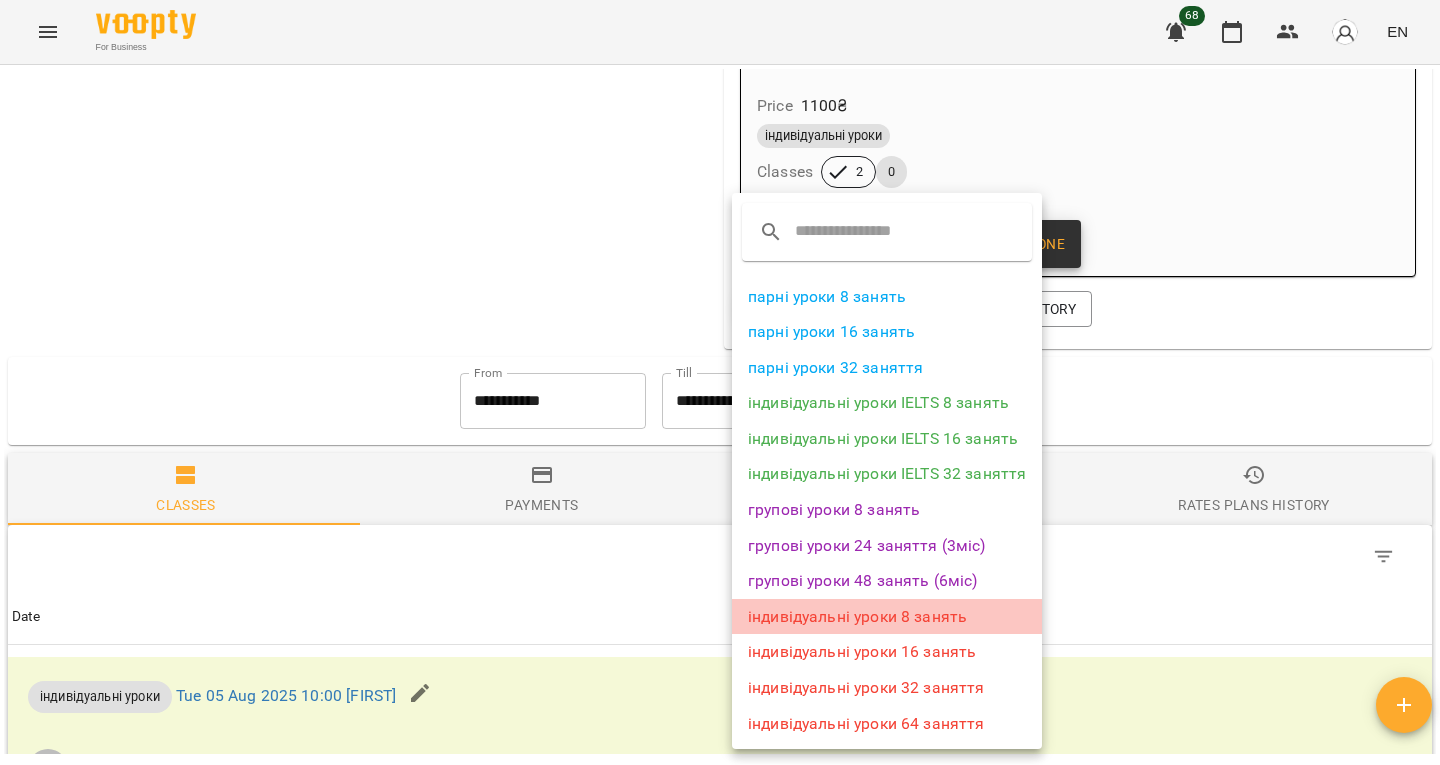 click on "індивідуальні уроки 8 занять" at bounding box center (887, 617) 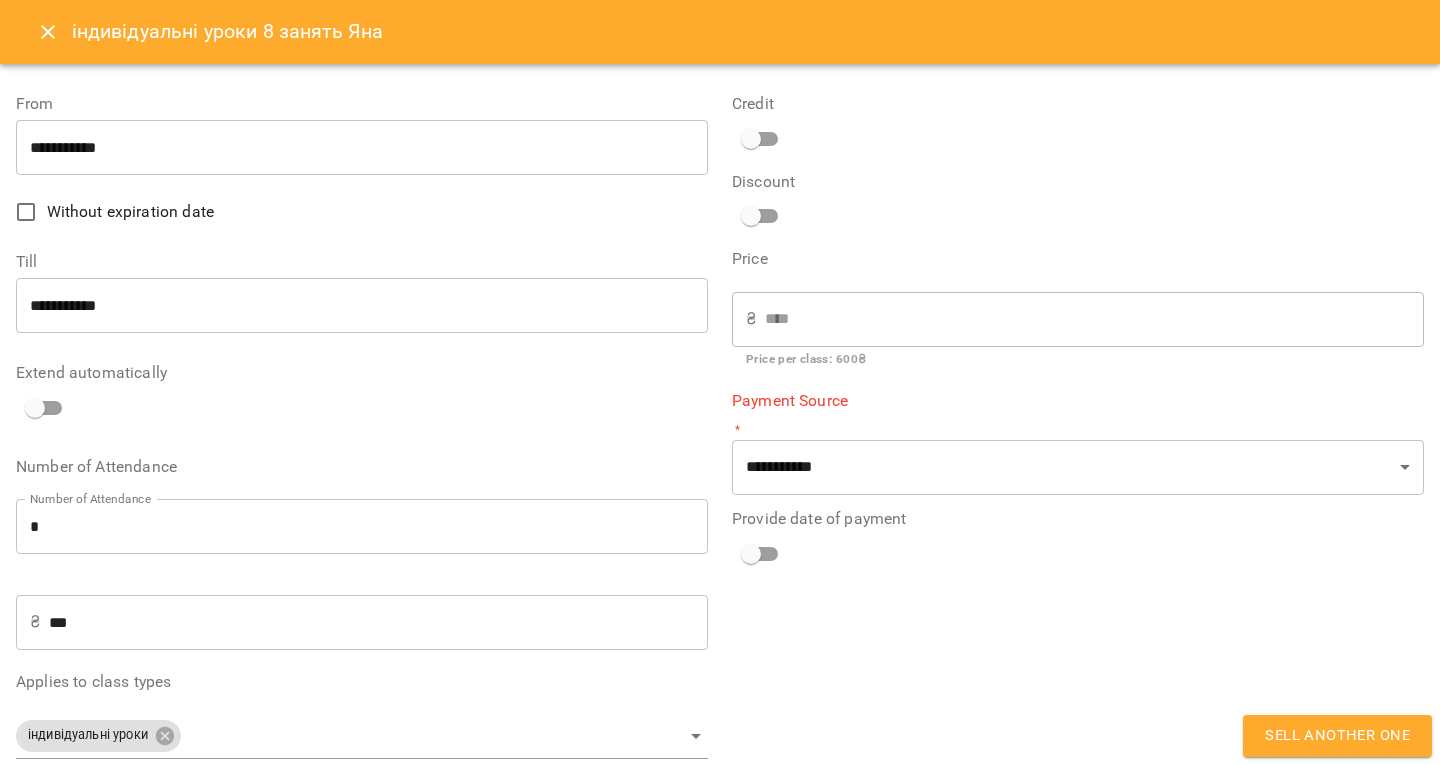 type on "**********" 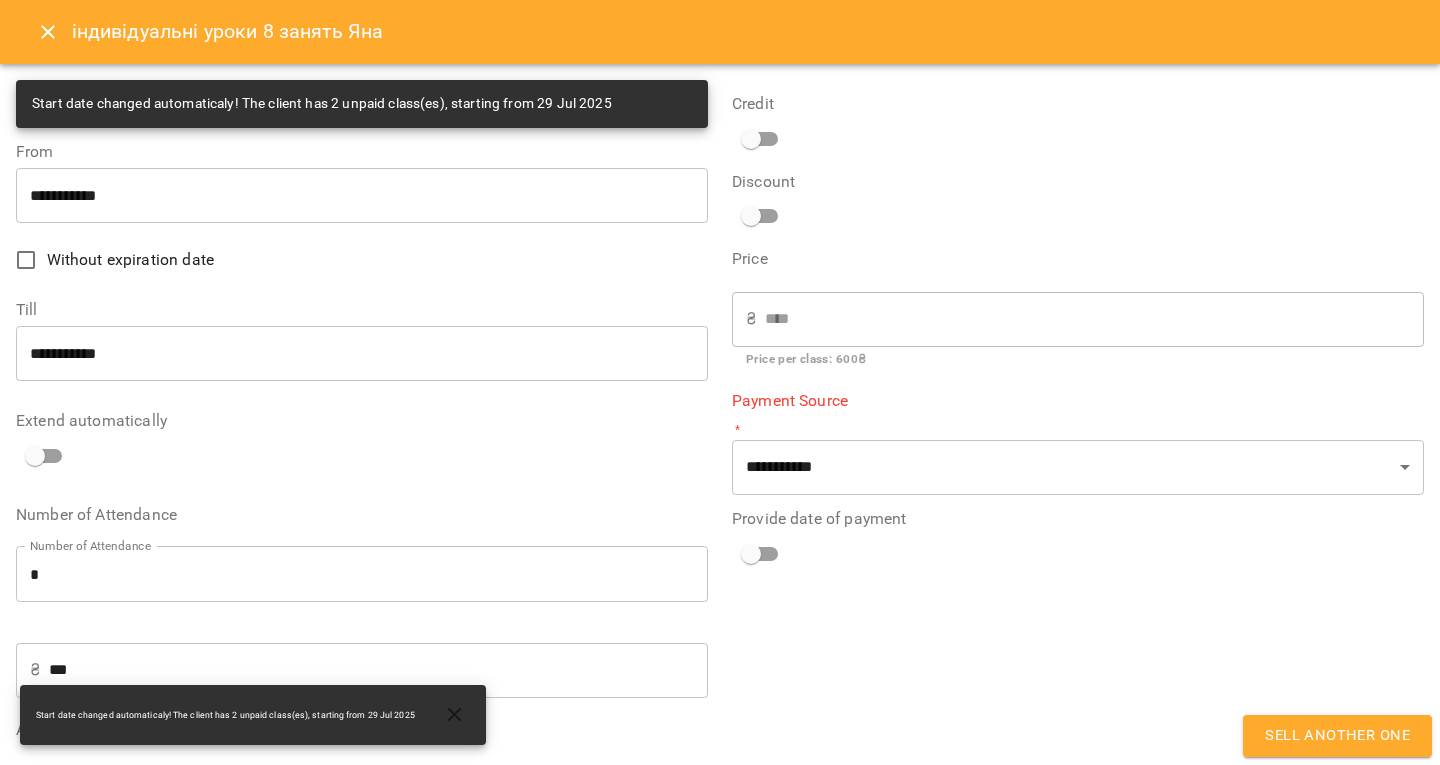 click on "***" at bounding box center (378, 670) 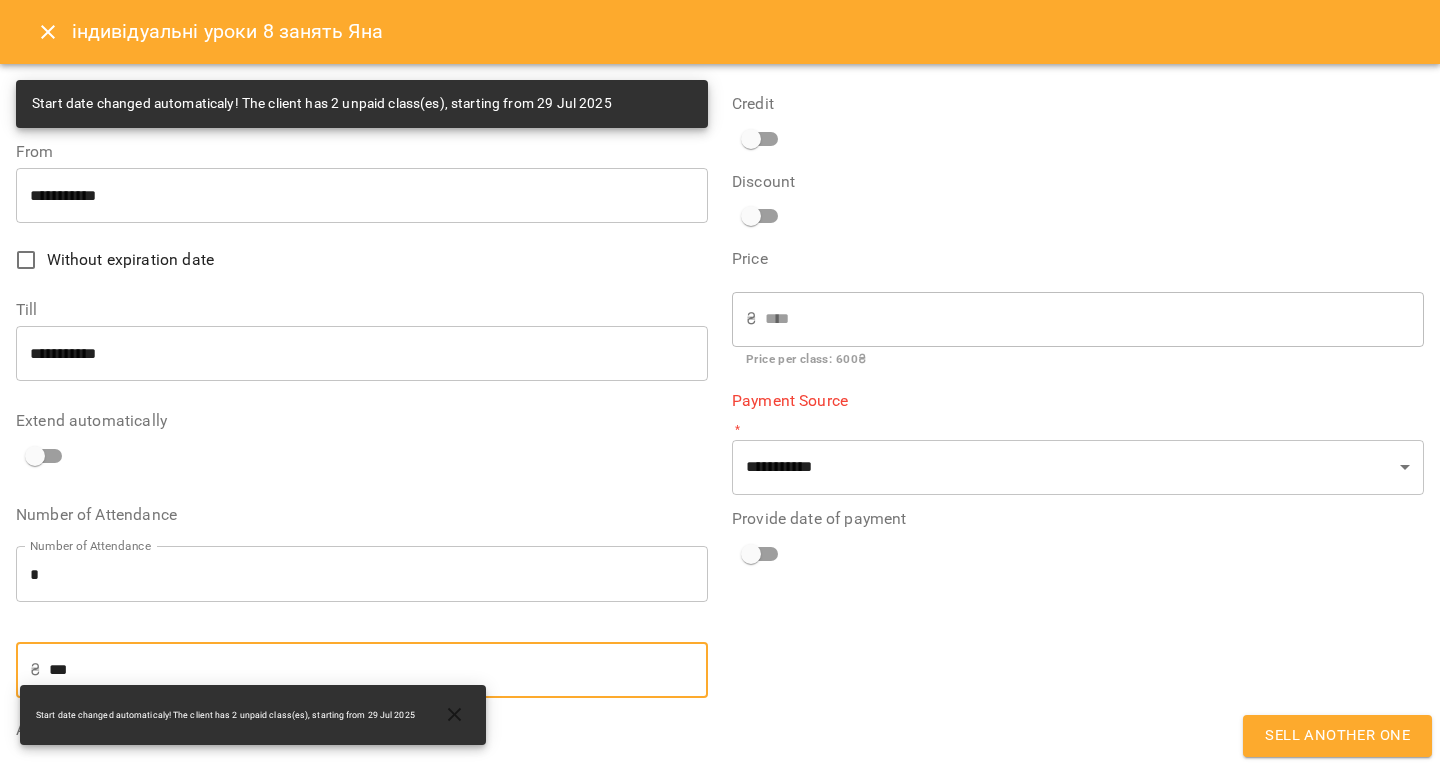 click on "***" at bounding box center (378, 670) 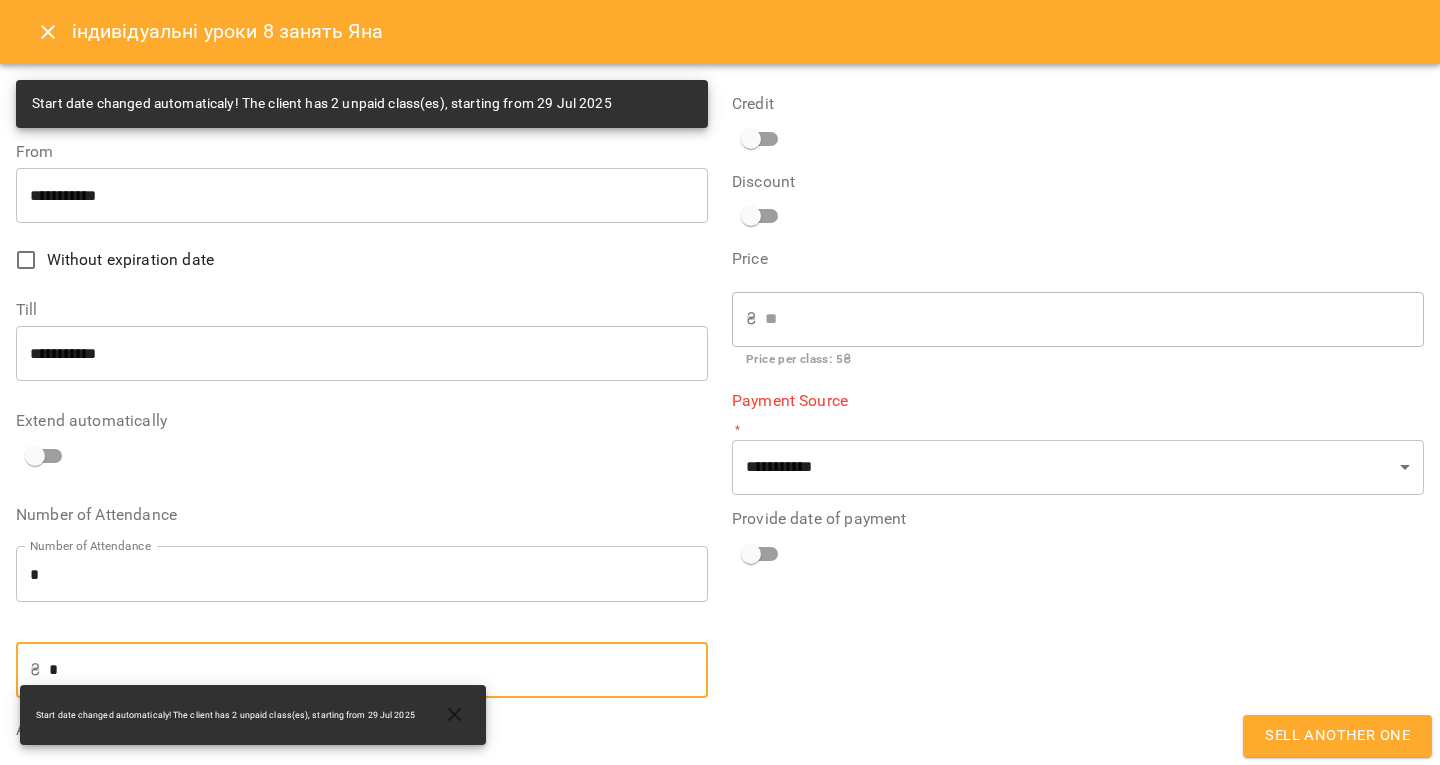 type on "**" 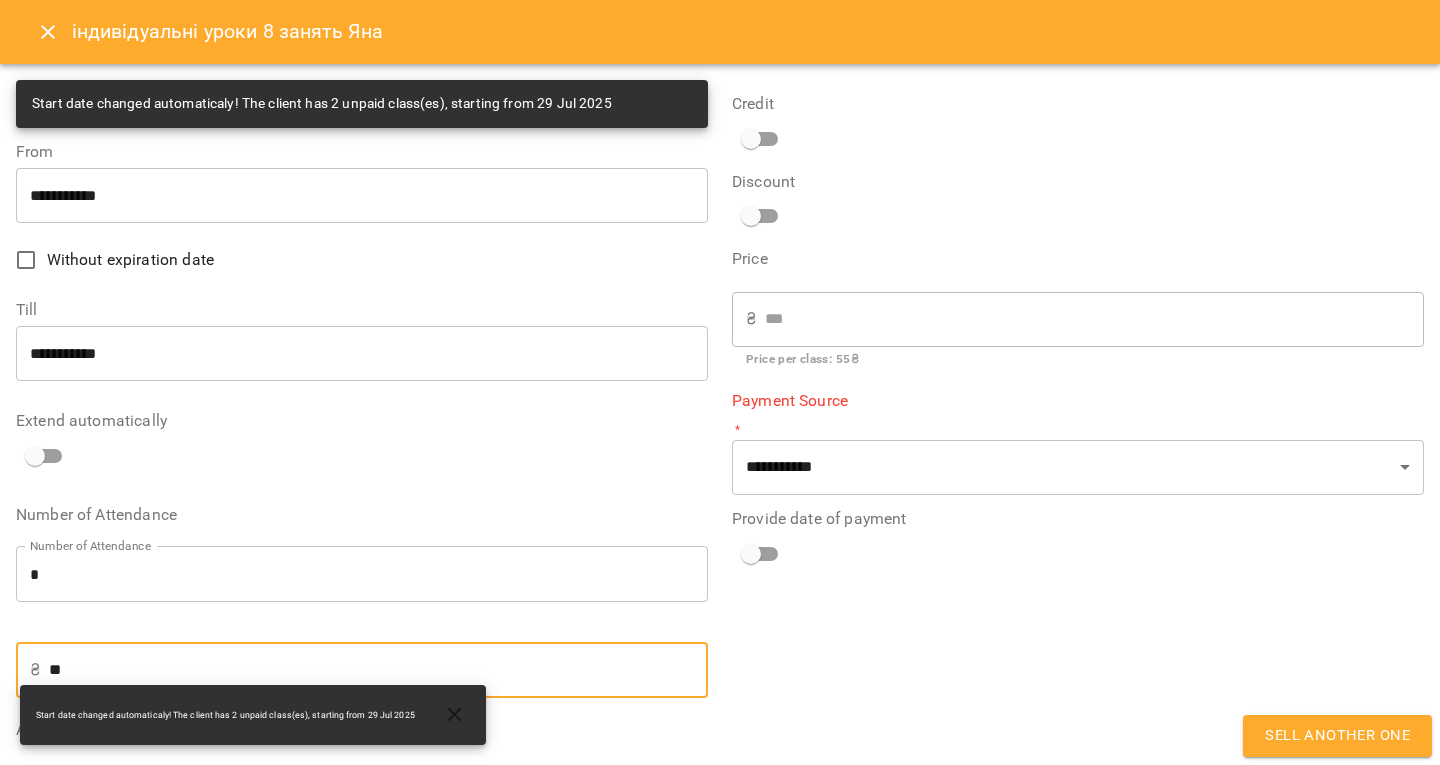 type on "***" 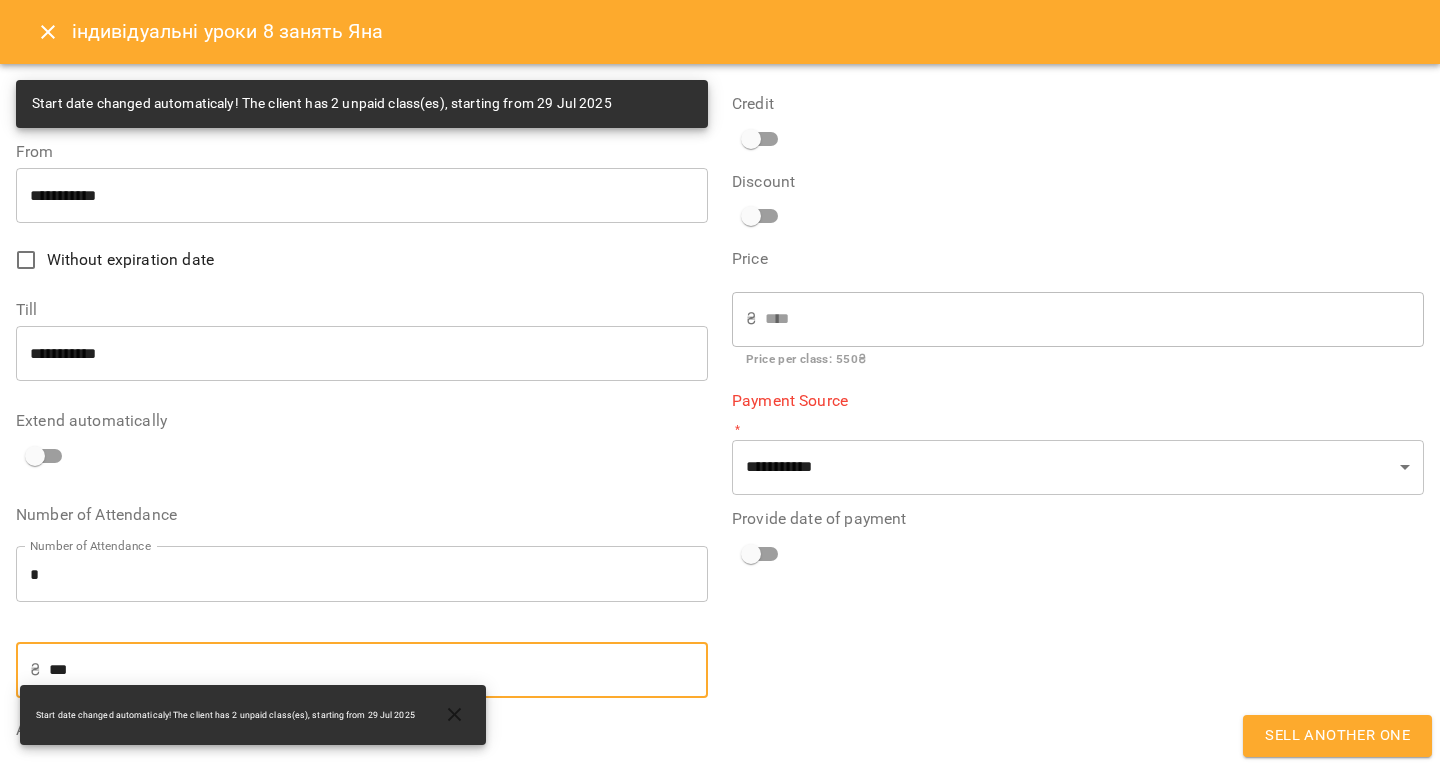 type on "***" 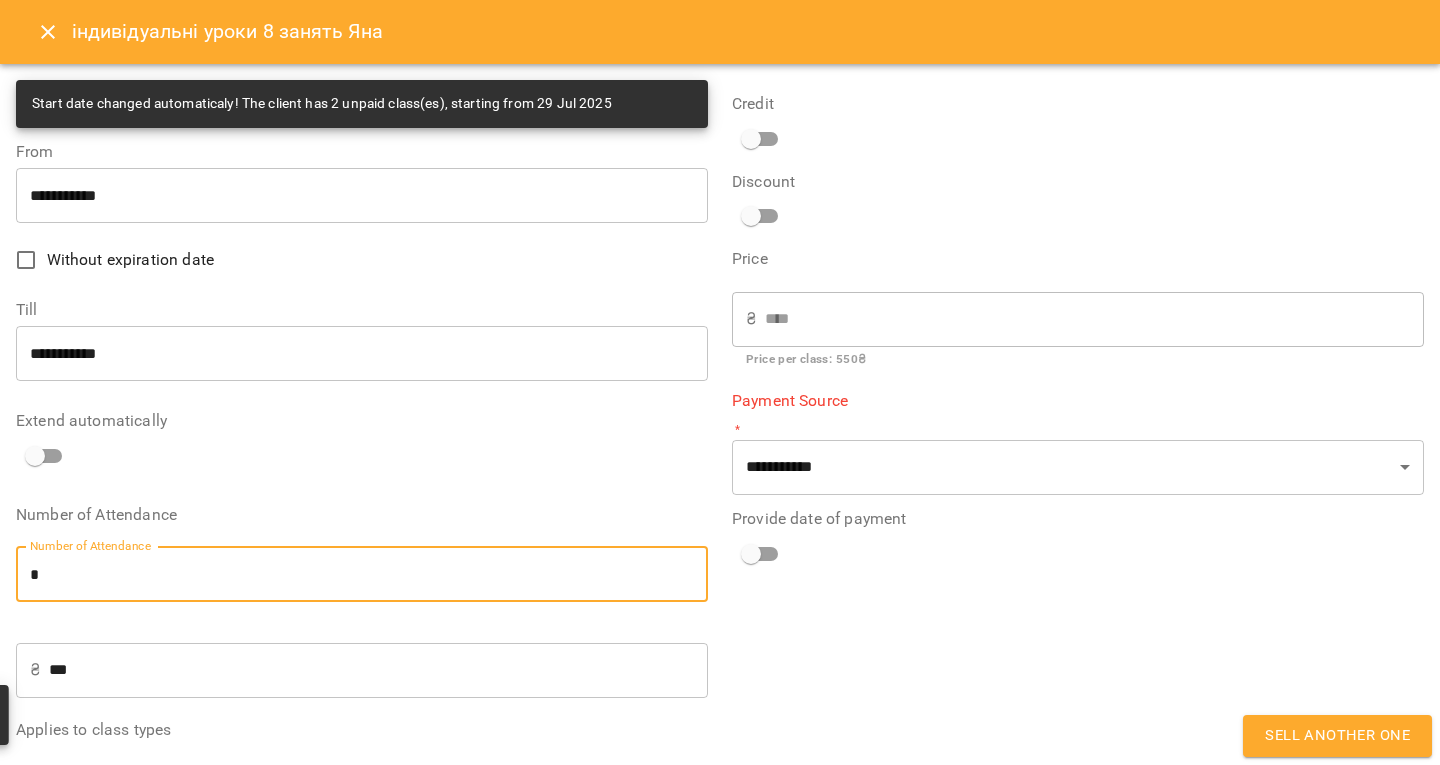 click on "*" at bounding box center [362, 574] 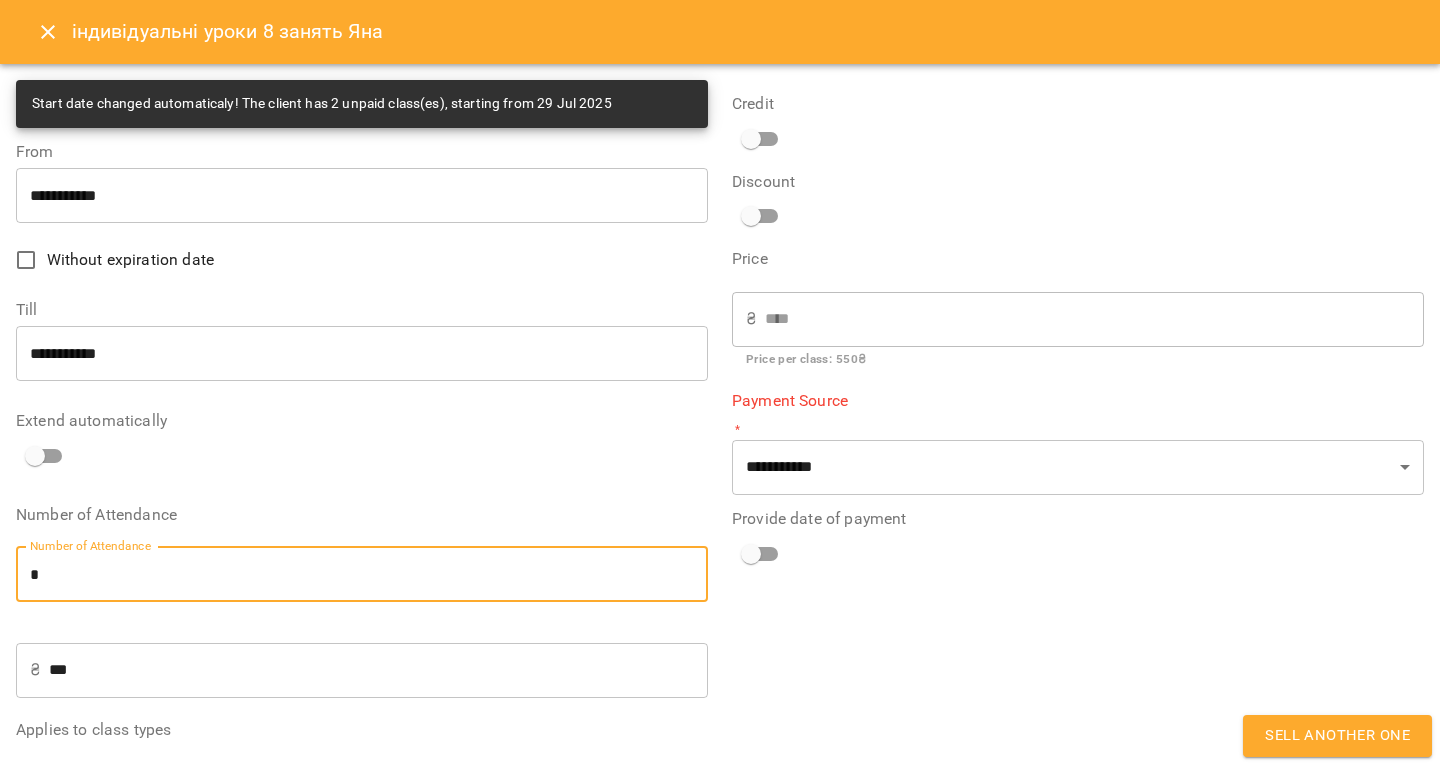 click on "*" at bounding box center [362, 574] 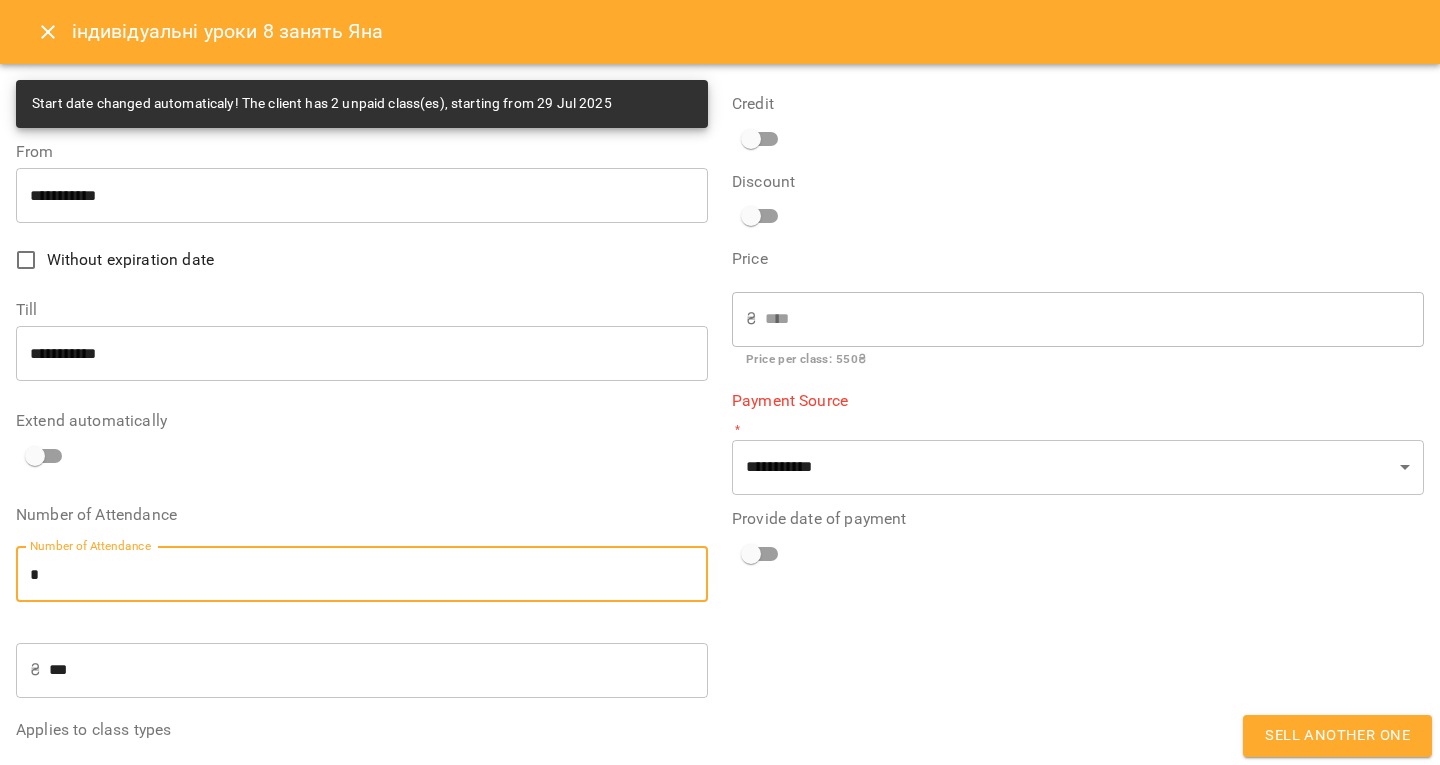 type on "*" 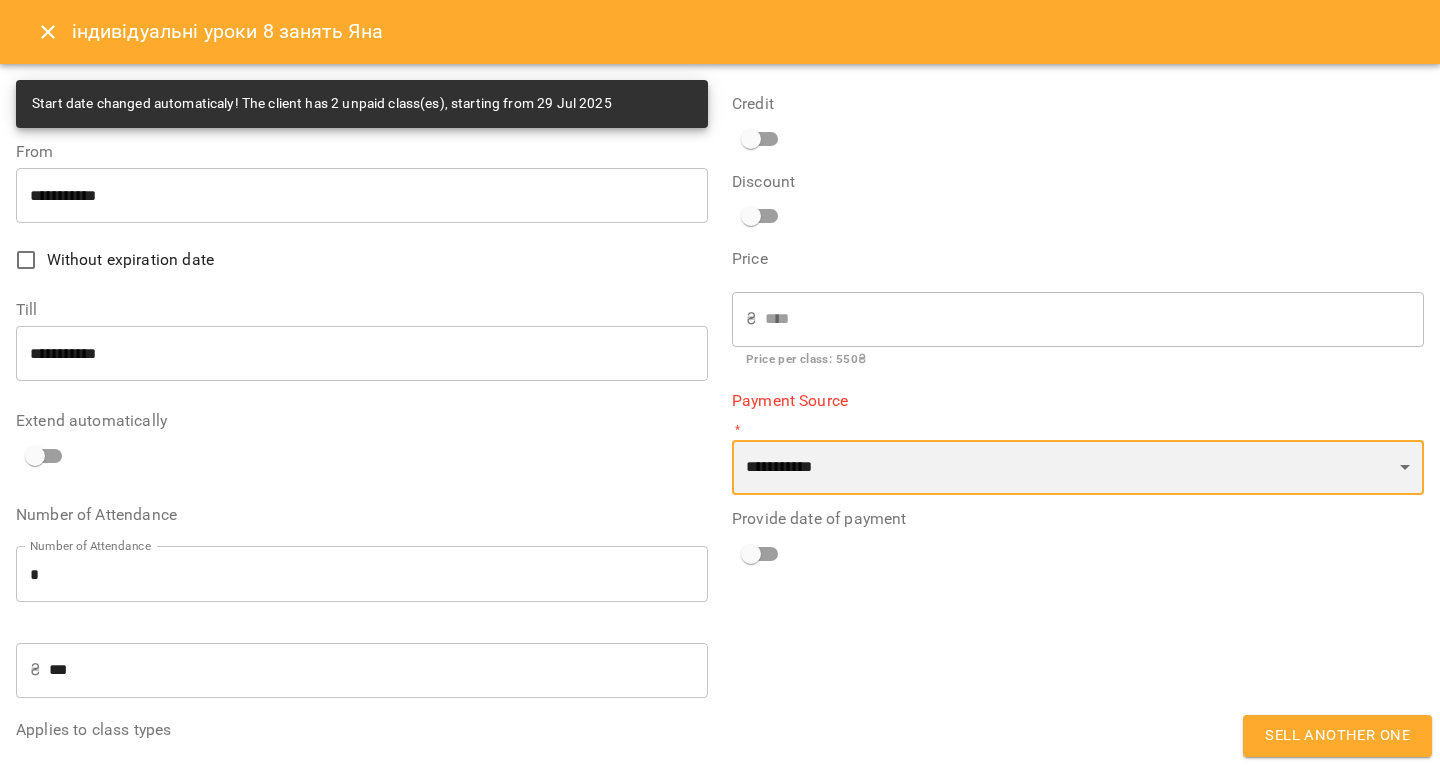 click on "**********" at bounding box center [1078, 468] 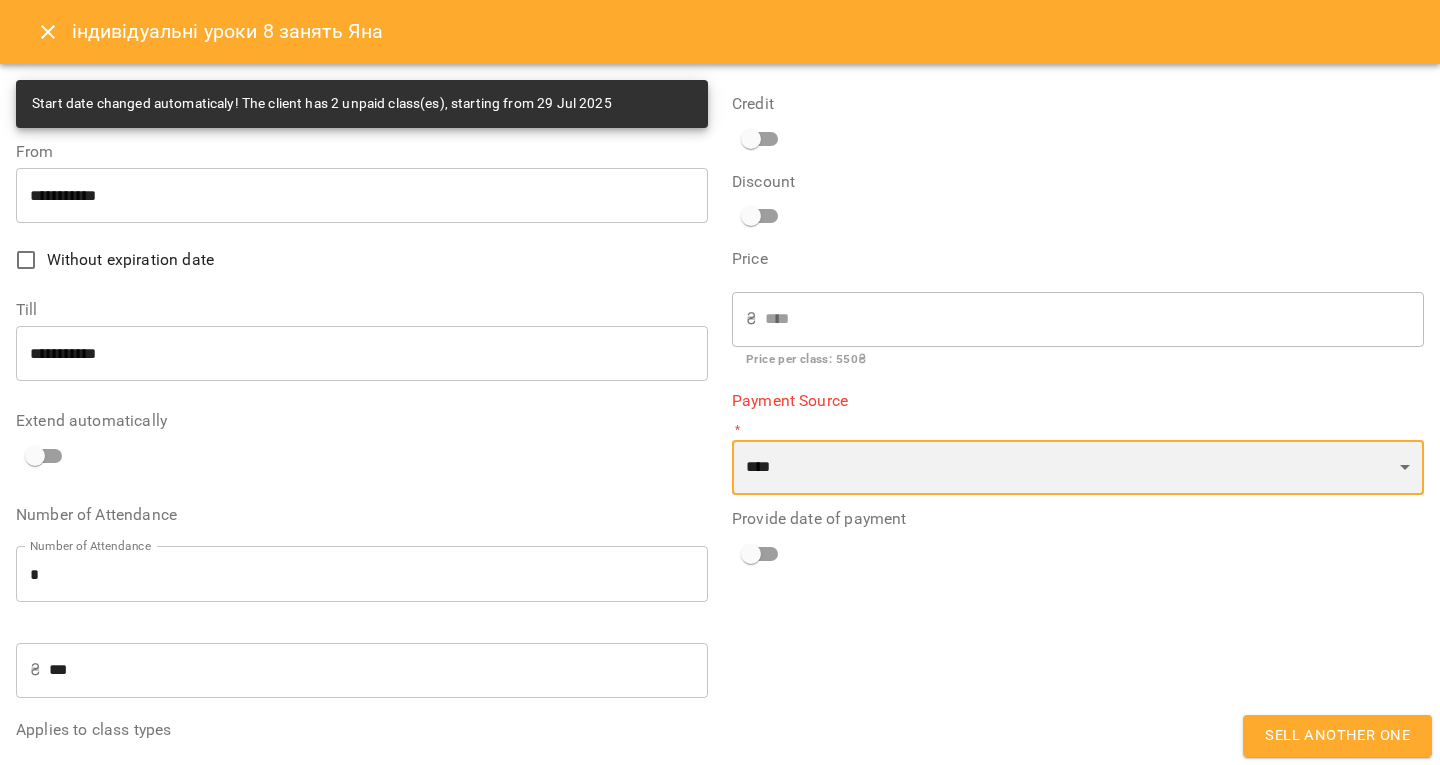 click on "**********" at bounding box center (1078, 468) 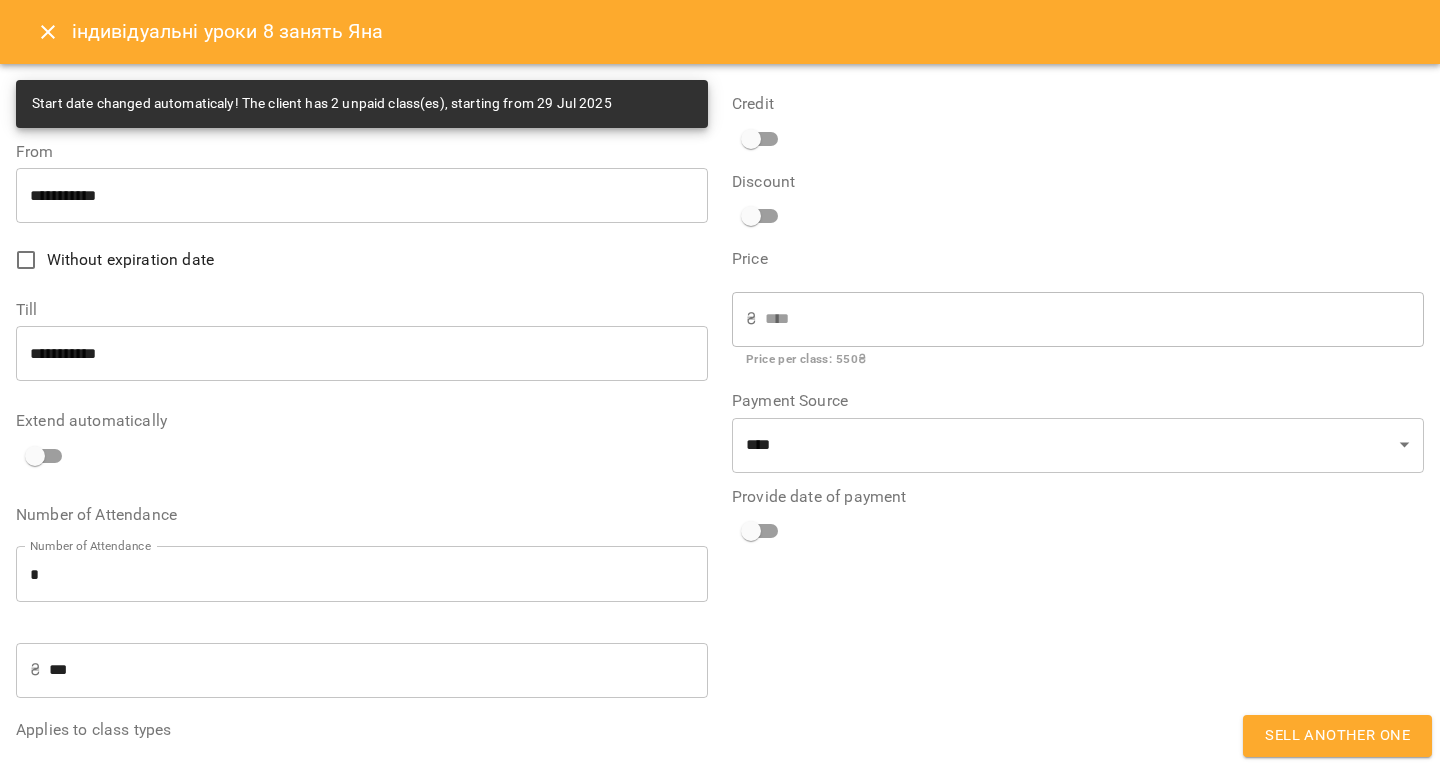 click on "**********" at bounding box center (1078, 451) 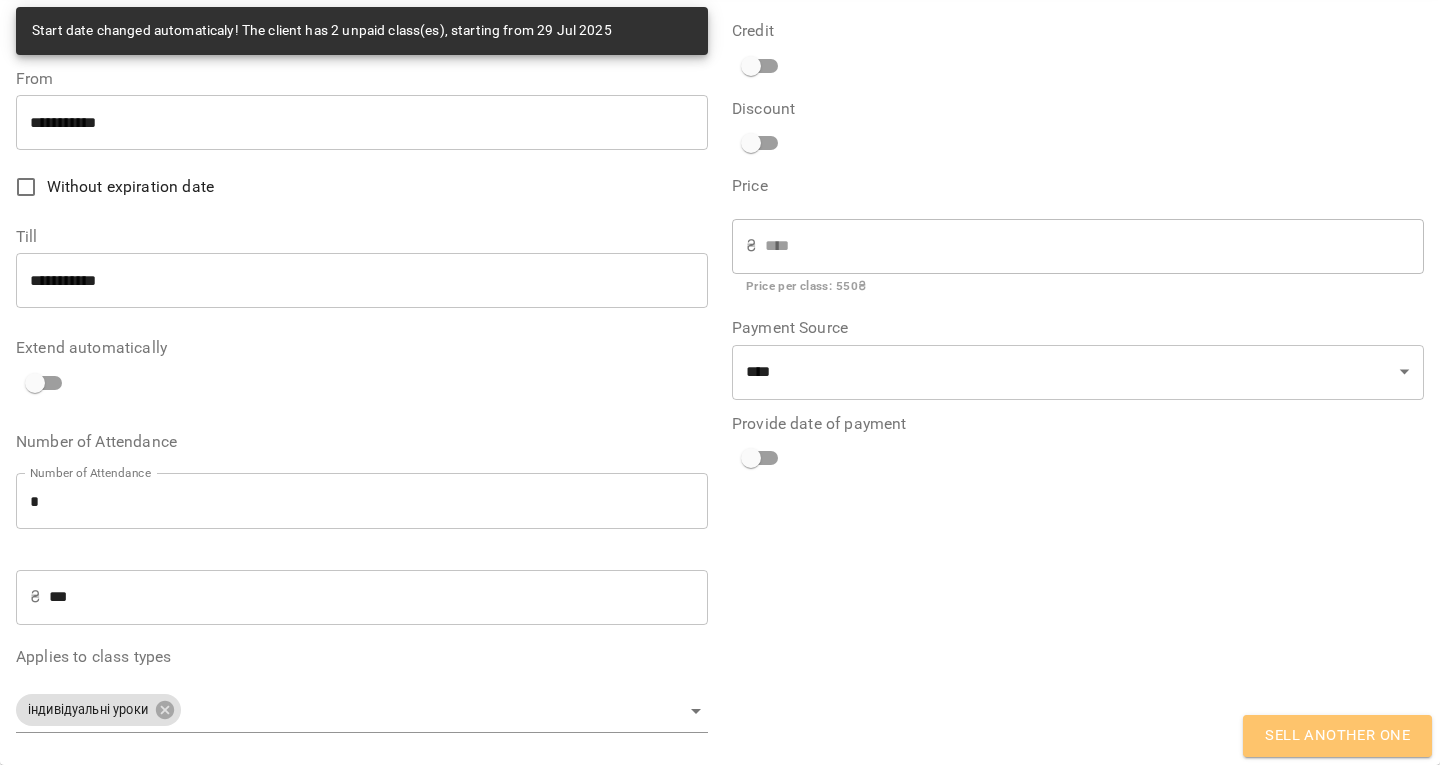 click on "Sell another one" at bounding box center [1337, 736] 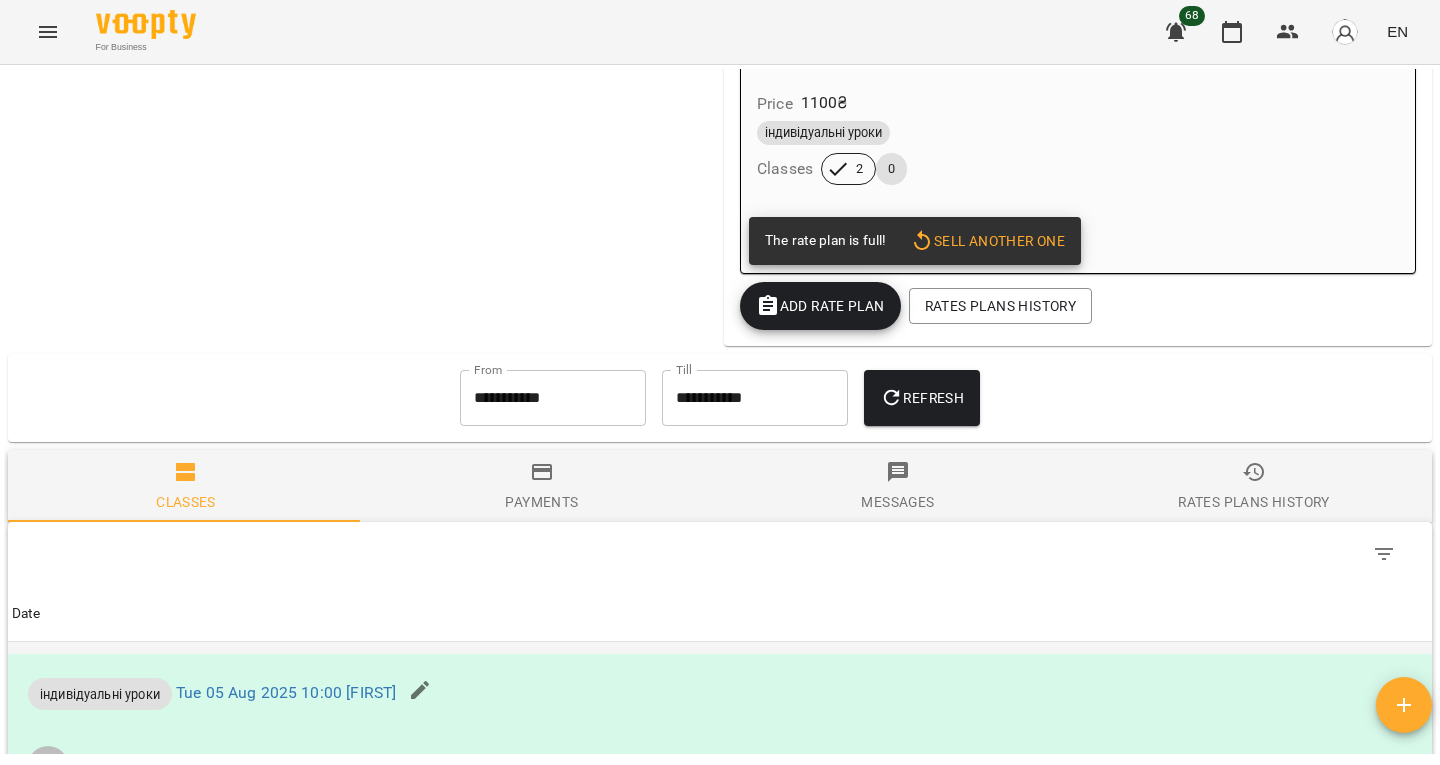 scroll, scrollTop: 2440, scrollLeft: 0, axis: vertical 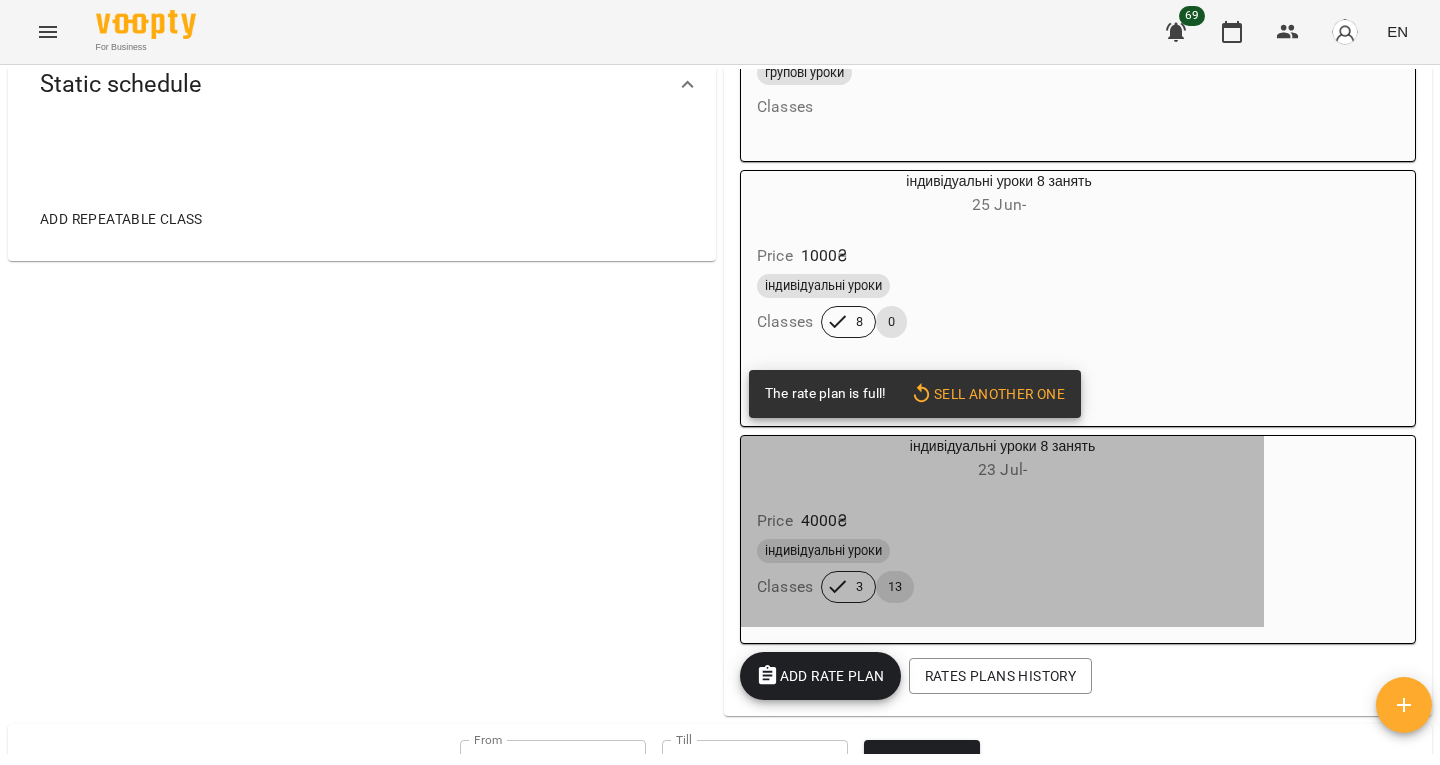 click on "Price 4000 ₴ індивідуальні уроки Classes 3 13" at bounding box center [1002, 559] 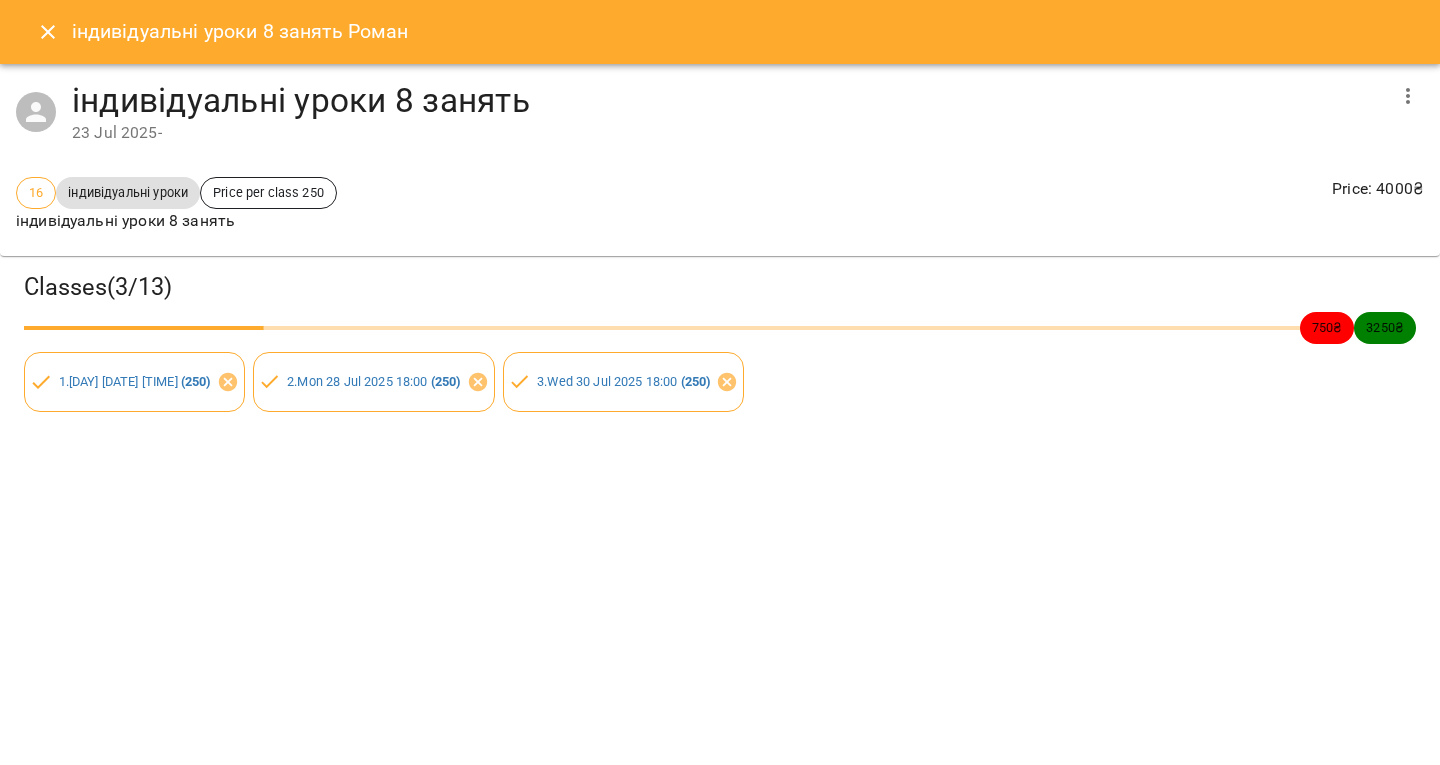 click 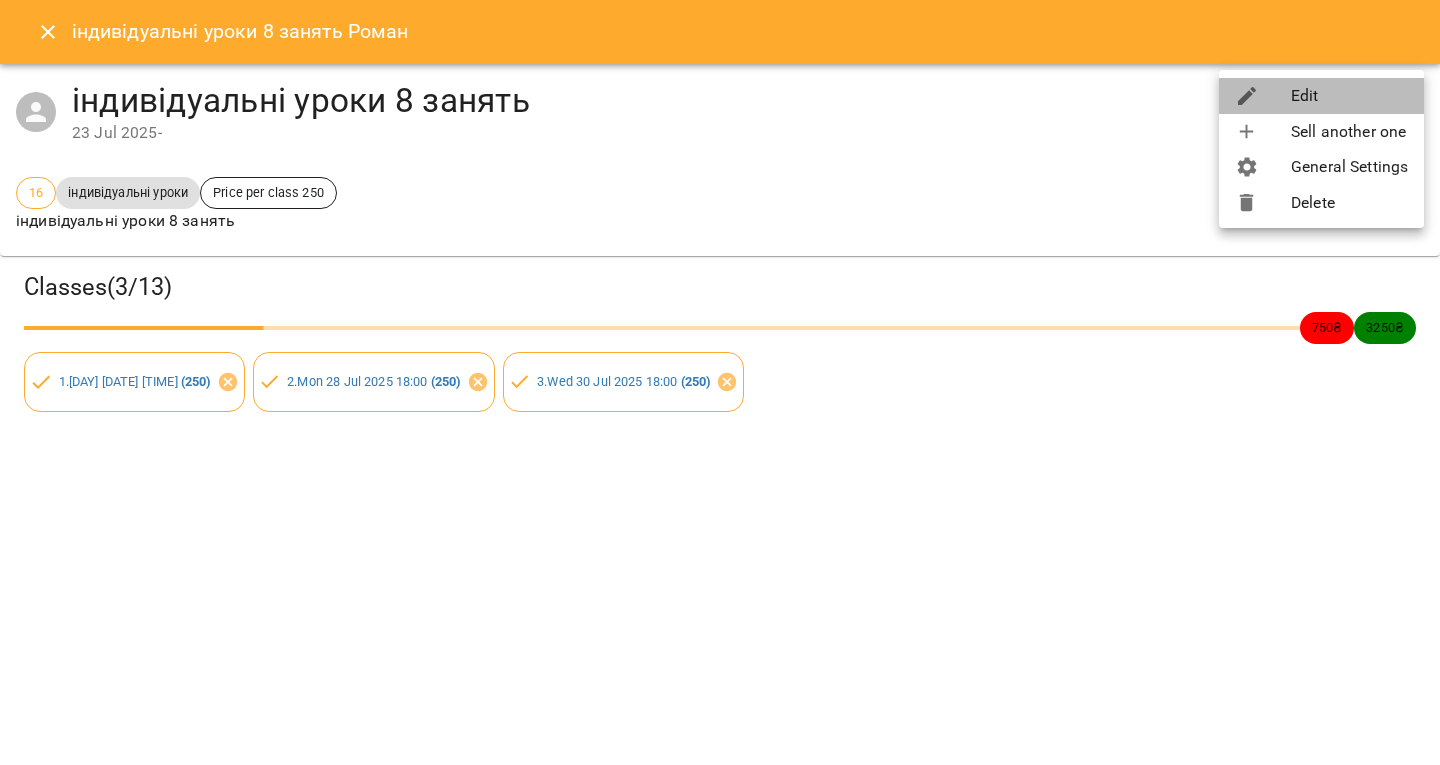 click on "Edit" at bounding box center (1321, 96) 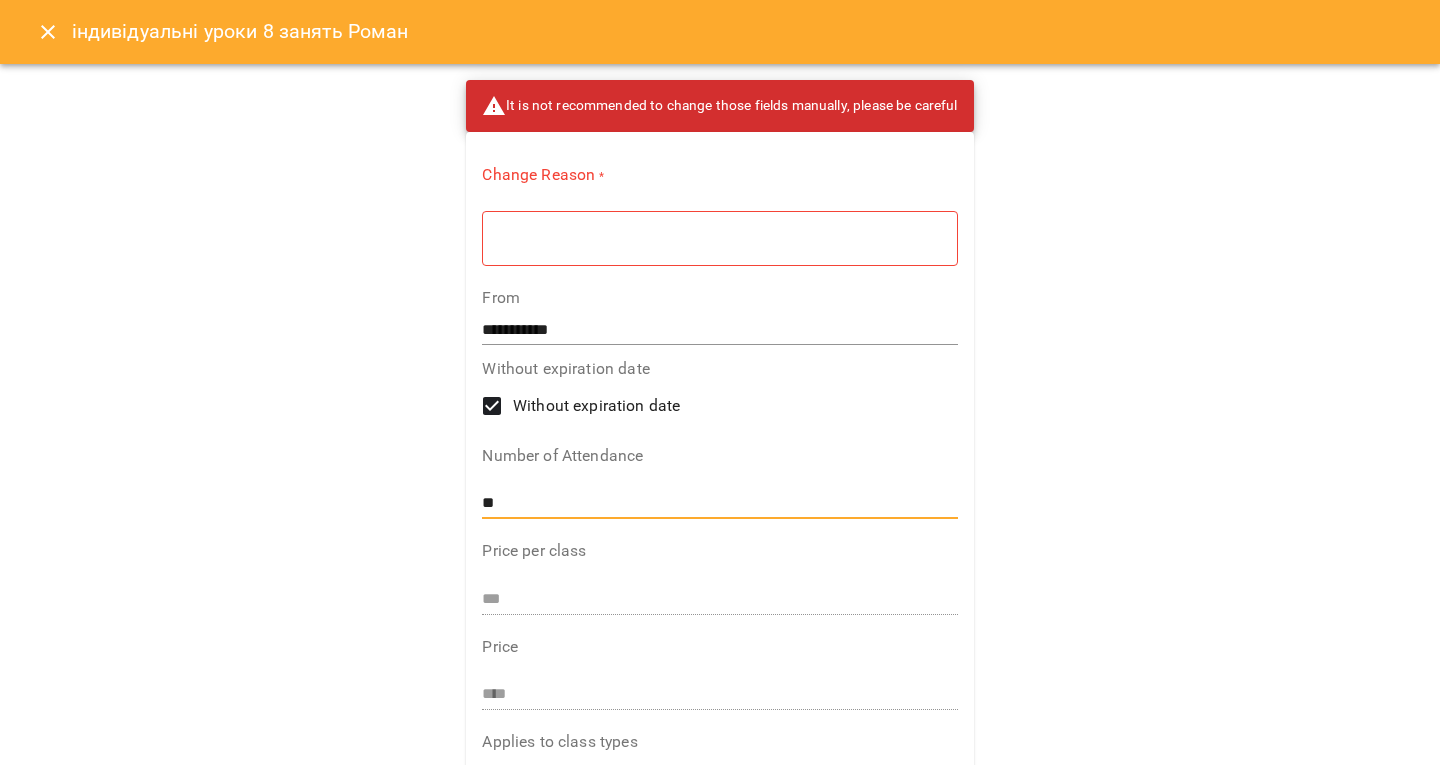click on "**" at bounding box center (719, 503) 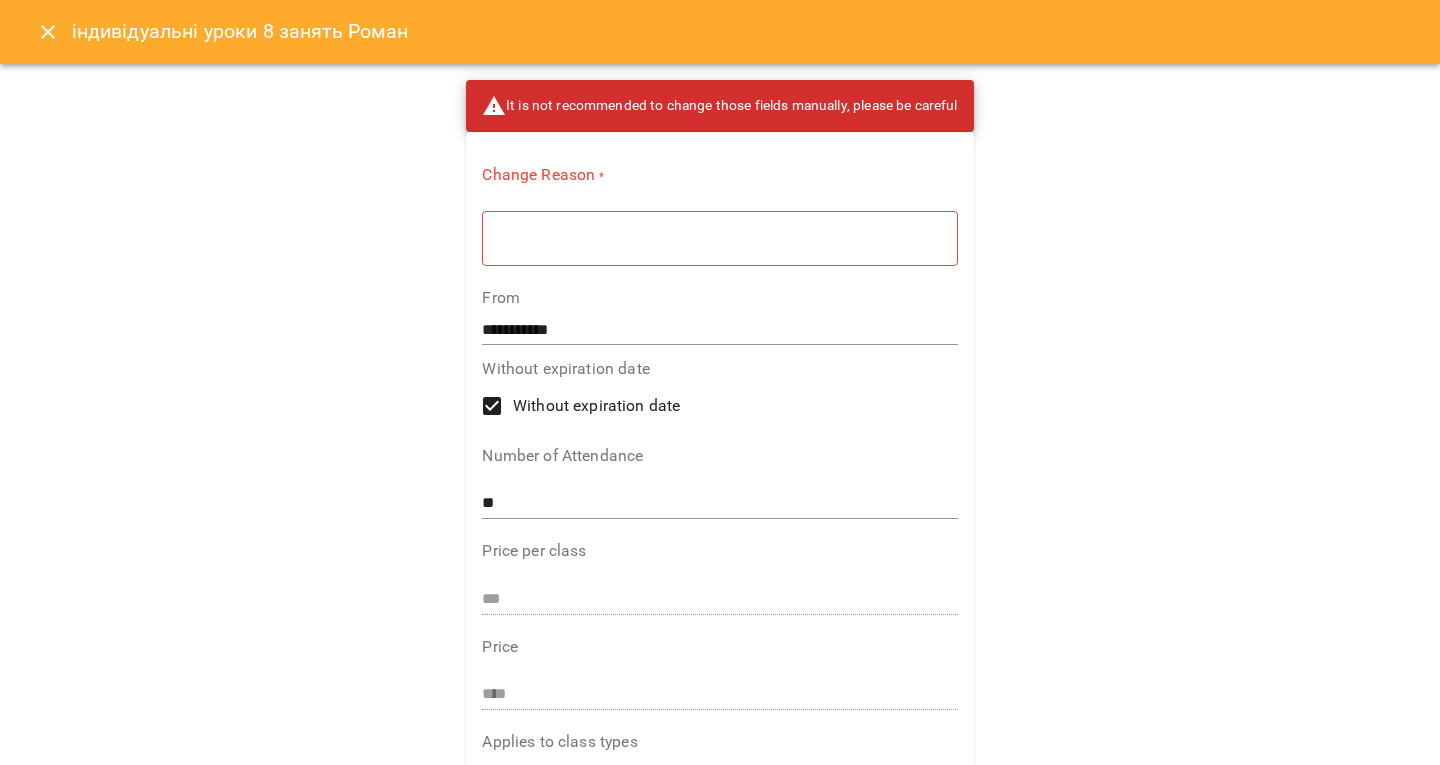 click on "**********" at bounding box center (720, 382) 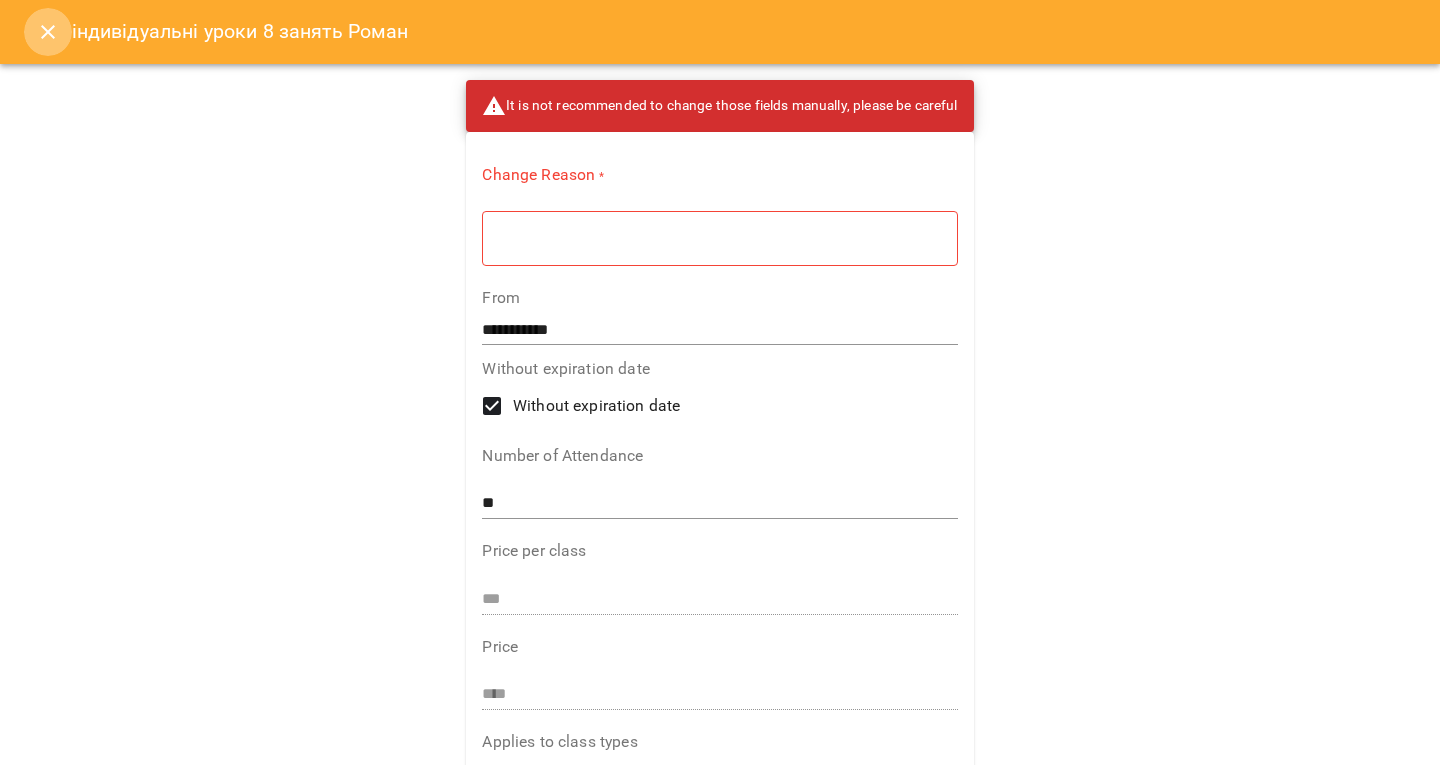 click 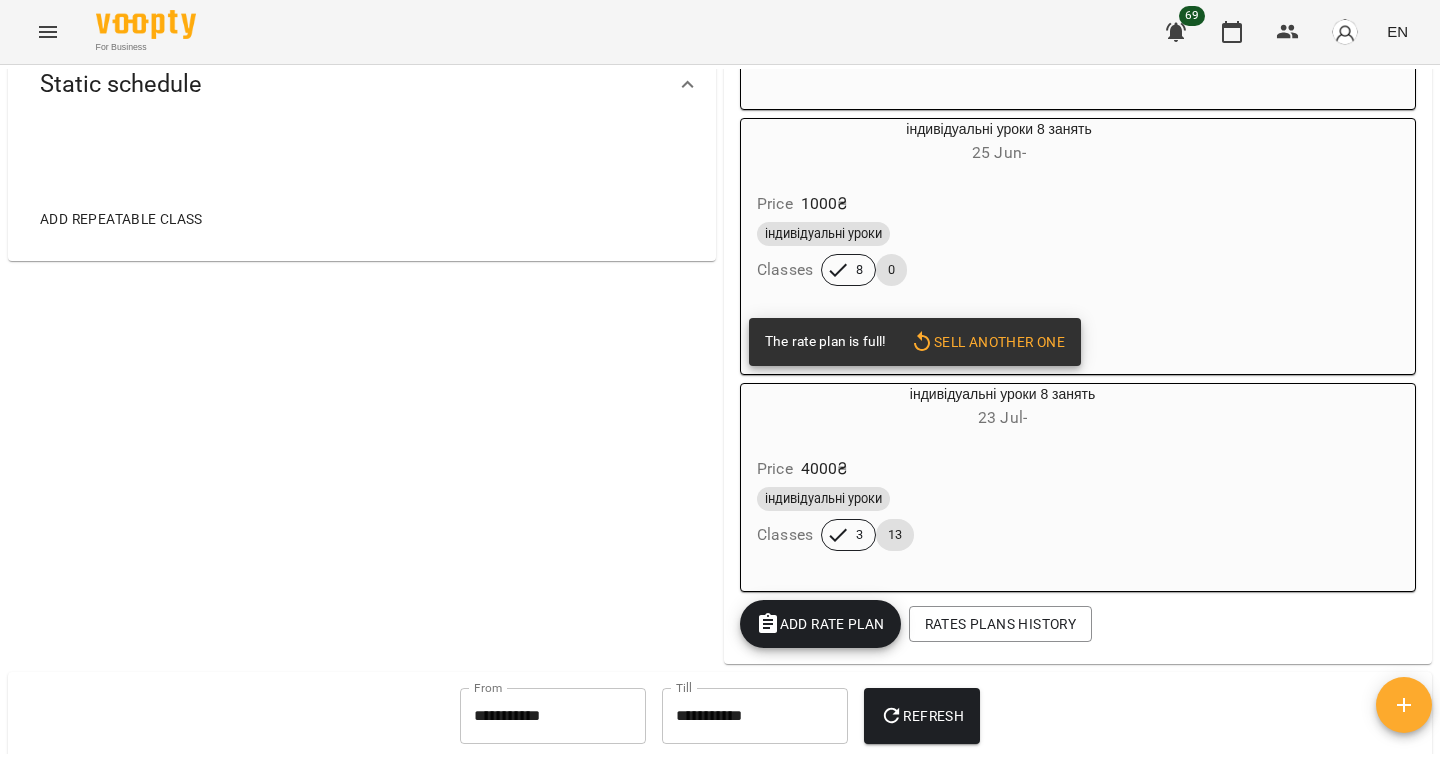 scroll, scrollTop: 752, scrollLeft: 0, axis: vertical 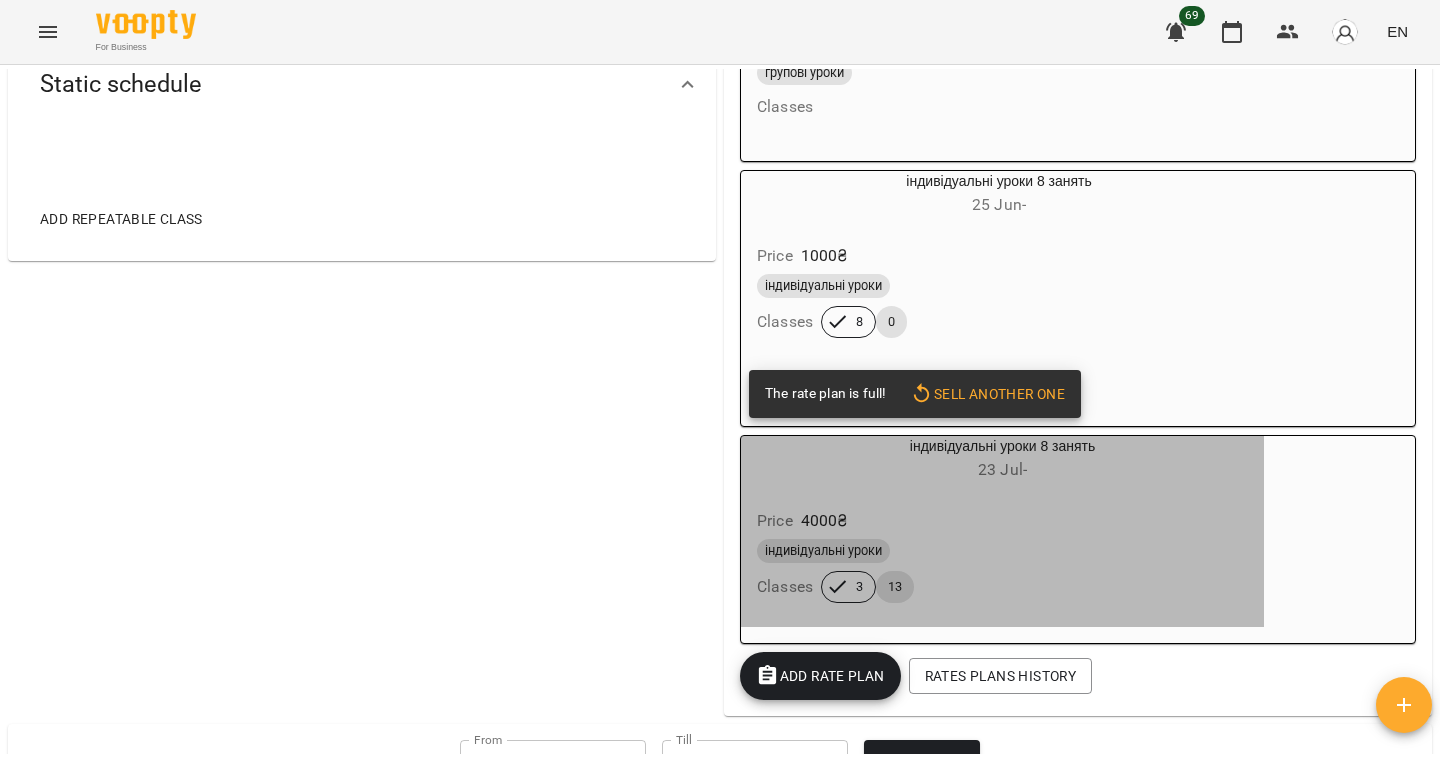 click on "Price 4000 ₴" at bounding box center [1002, 521] 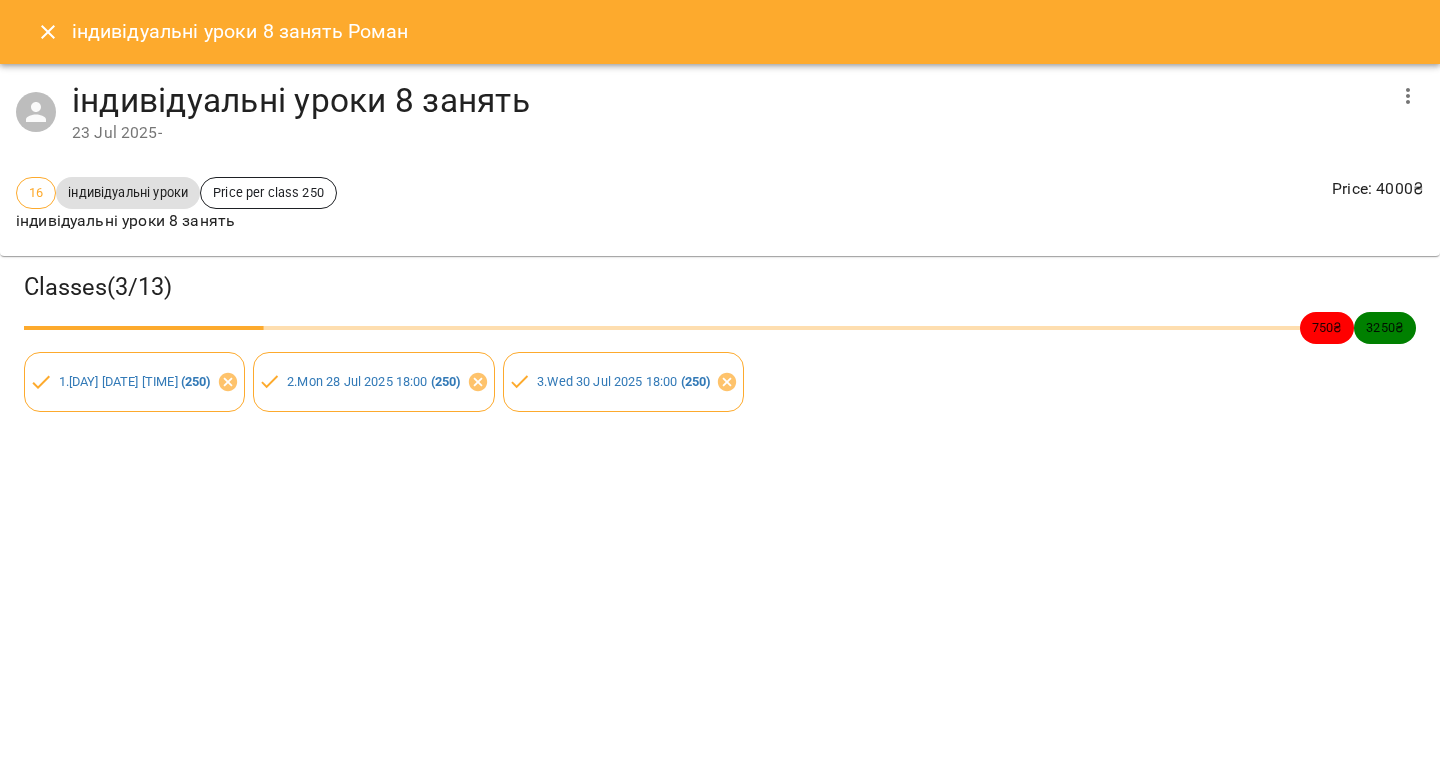 drag, startPoint x: 1412, startPoint y: 123, endPoint x: 1412, endPoint y: 88, distance: 35 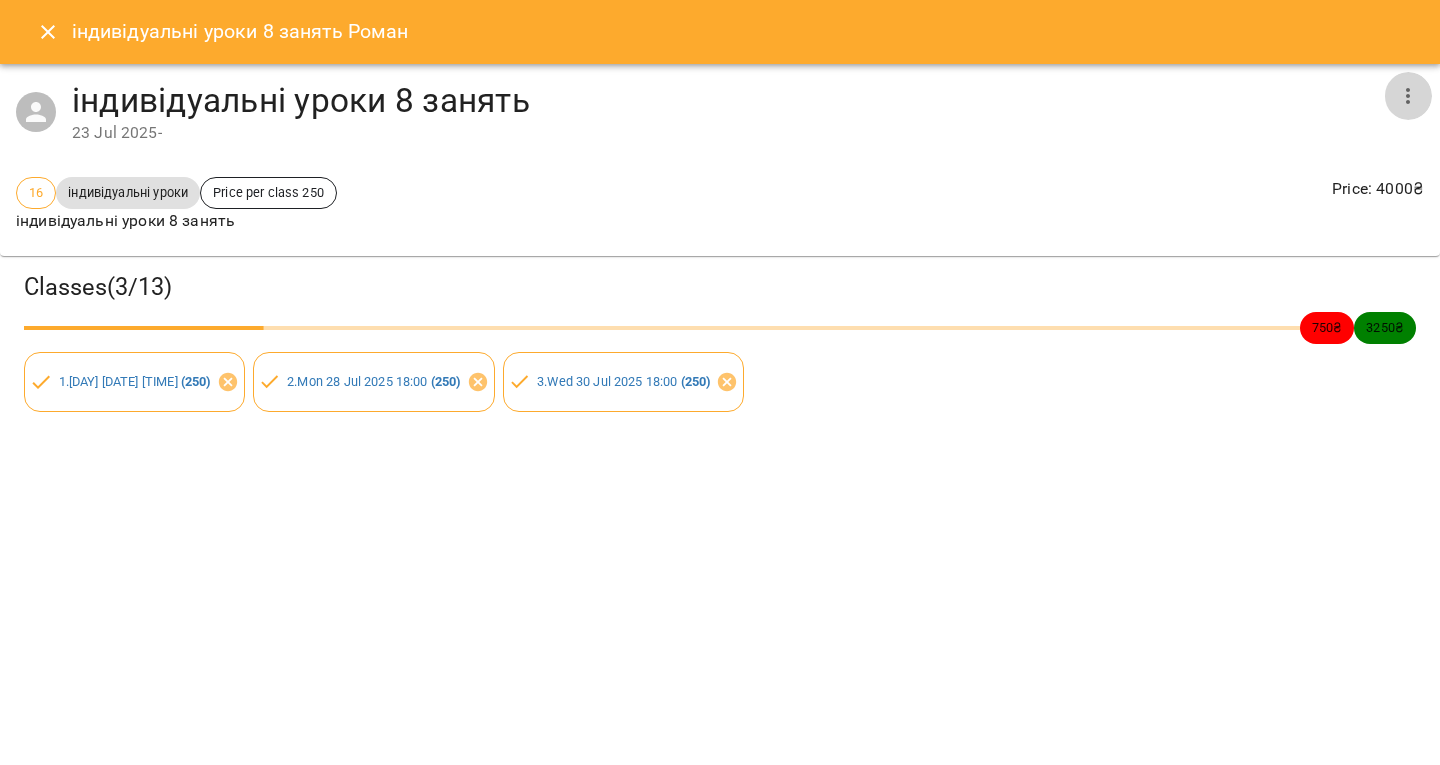 click 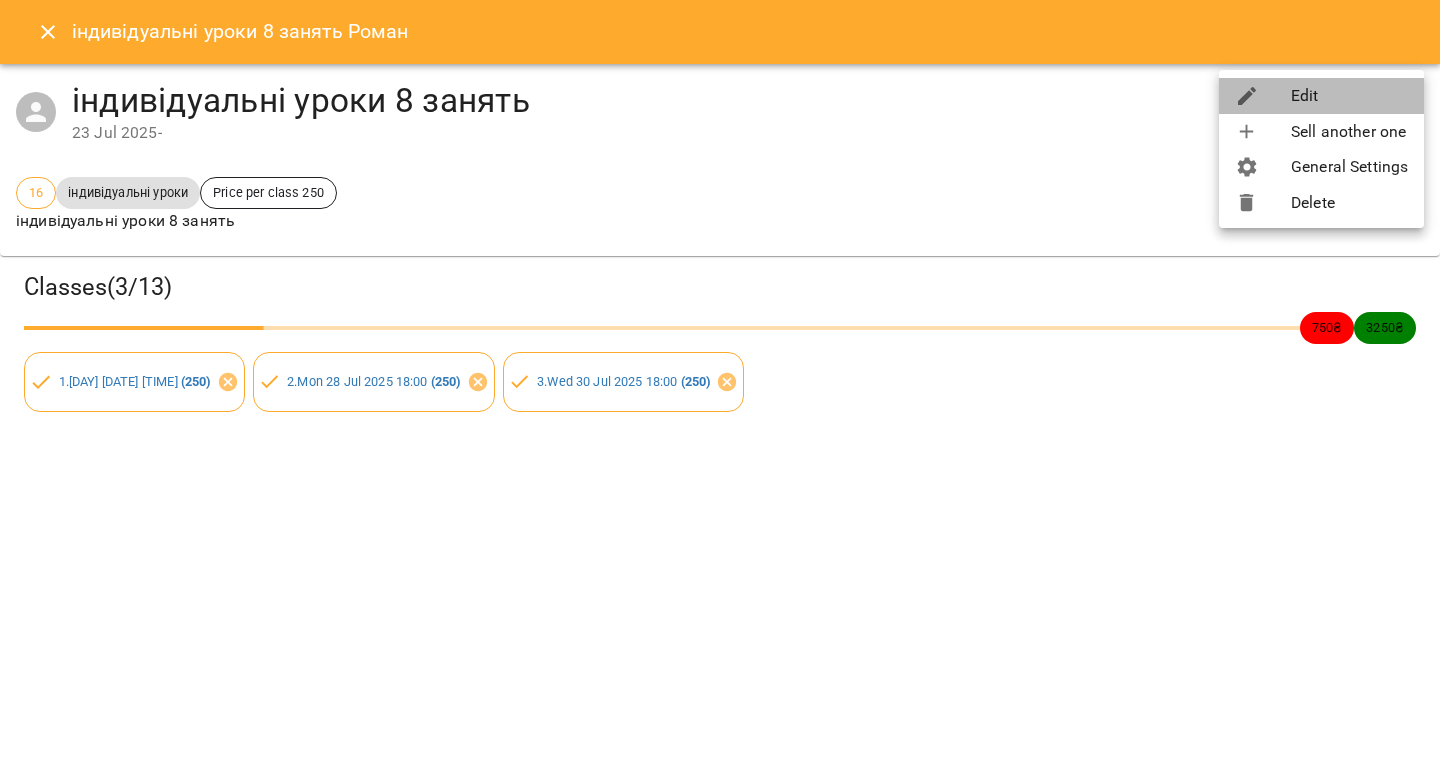 click on "Edit" at bounding box center [1321, 96] 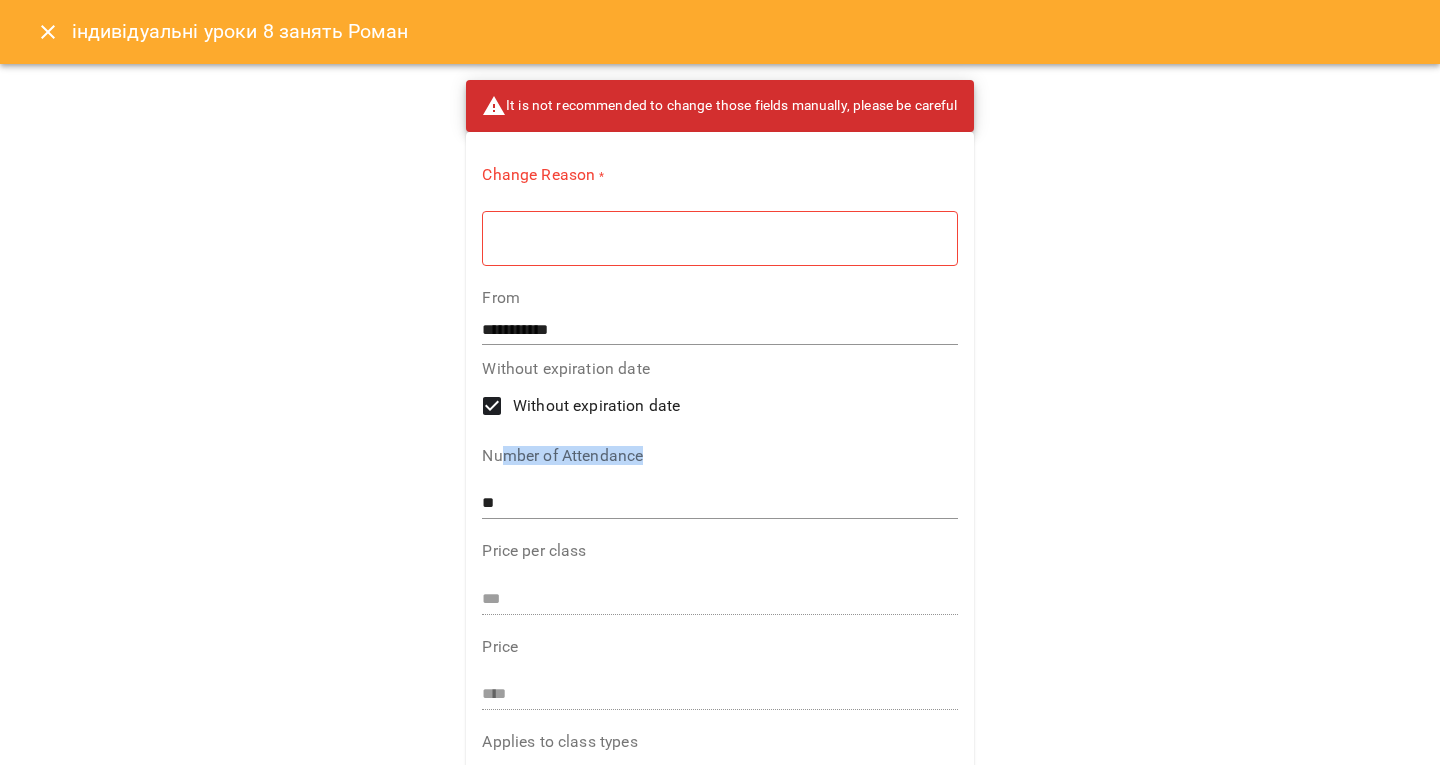 click on "Number of Attendance **" at bounding box center [719, 487] 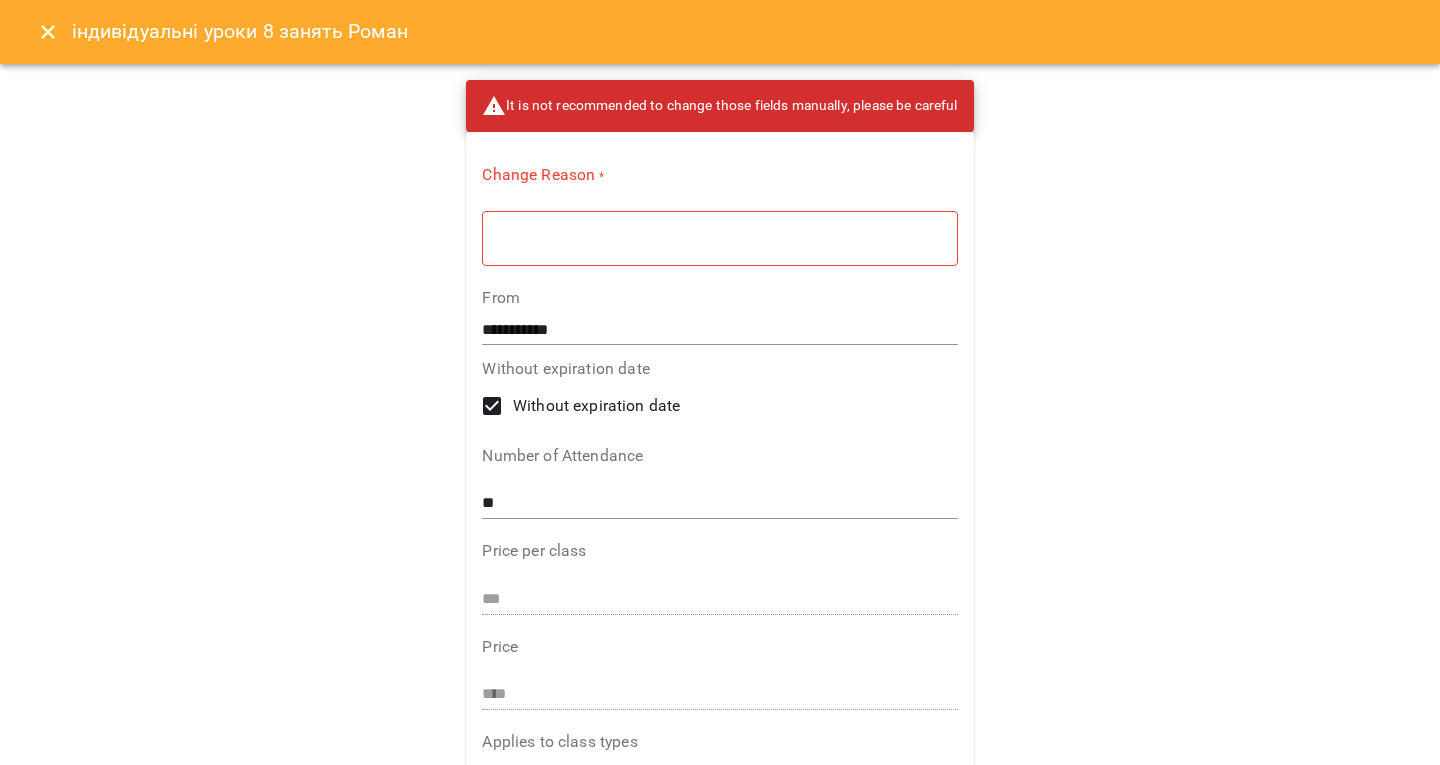 click on "Number of Attendance **" at bounding box center [719, 487] 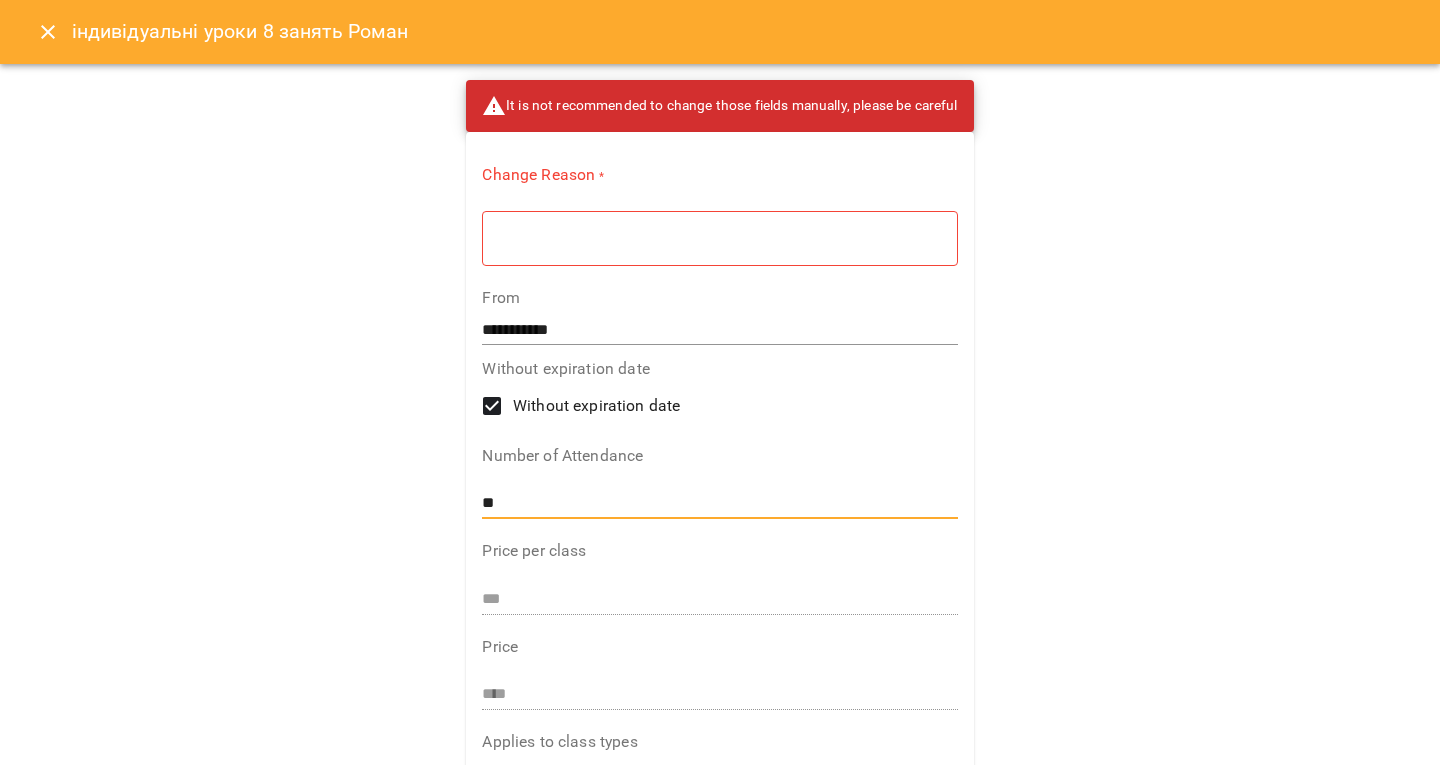 click on "**" at bounding box center (719, 503) 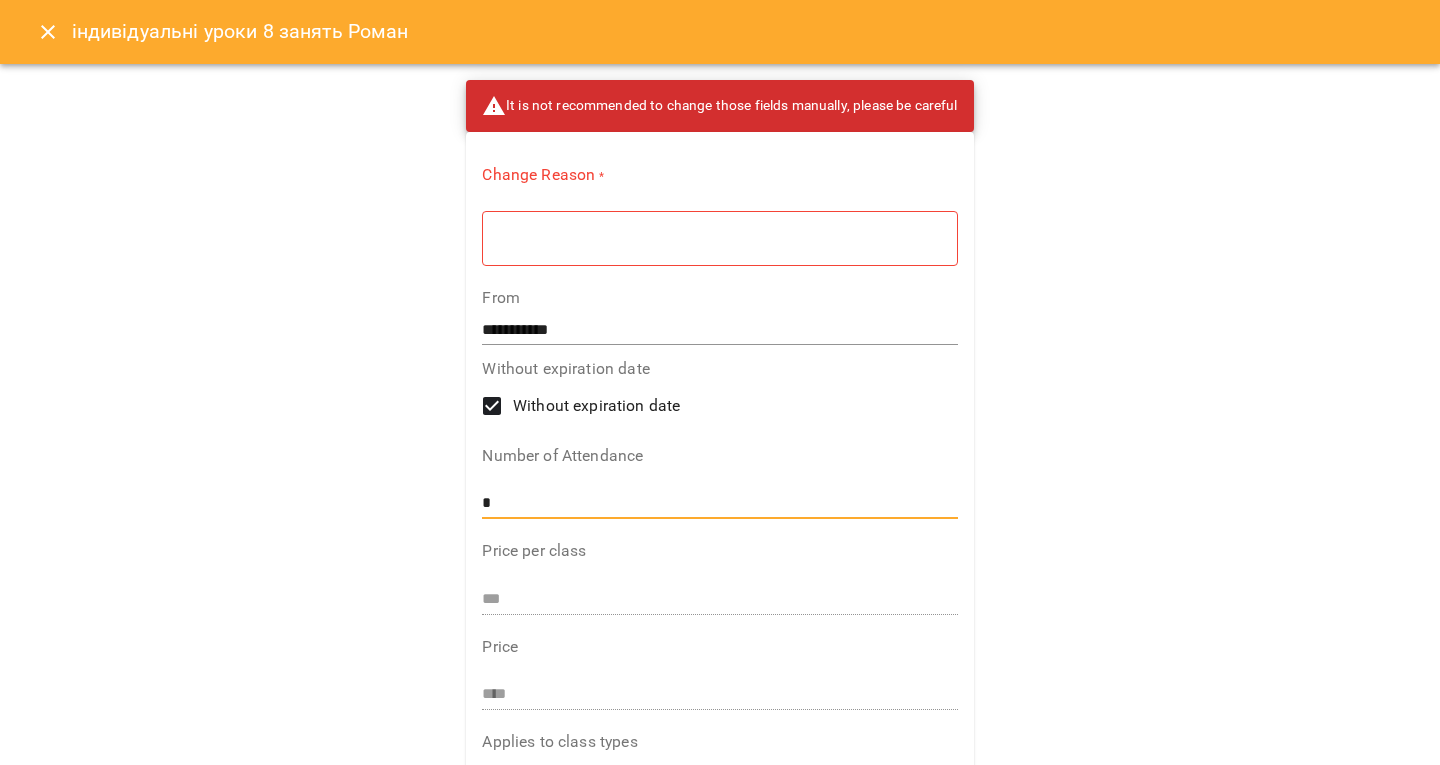 type on "*" 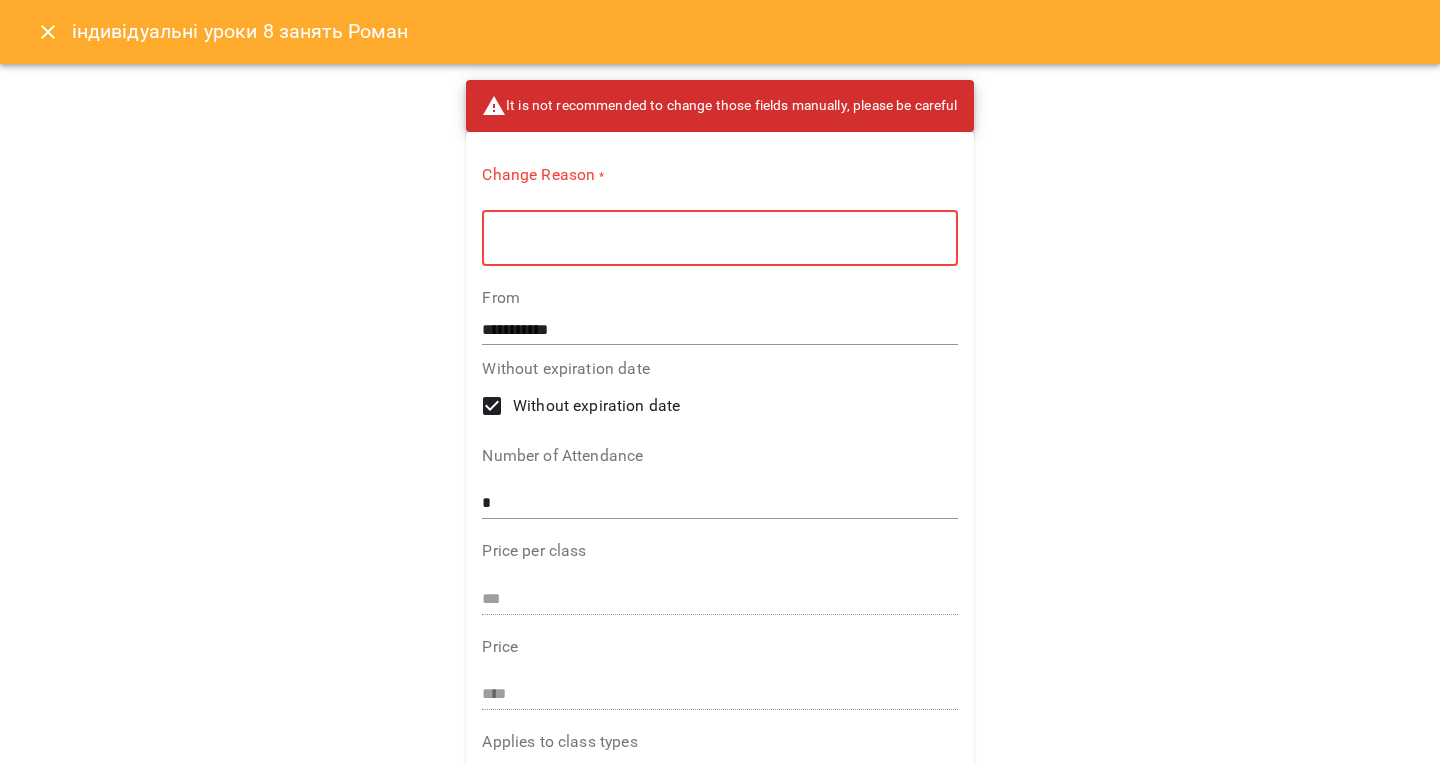 click at bounding box center [719, 238] 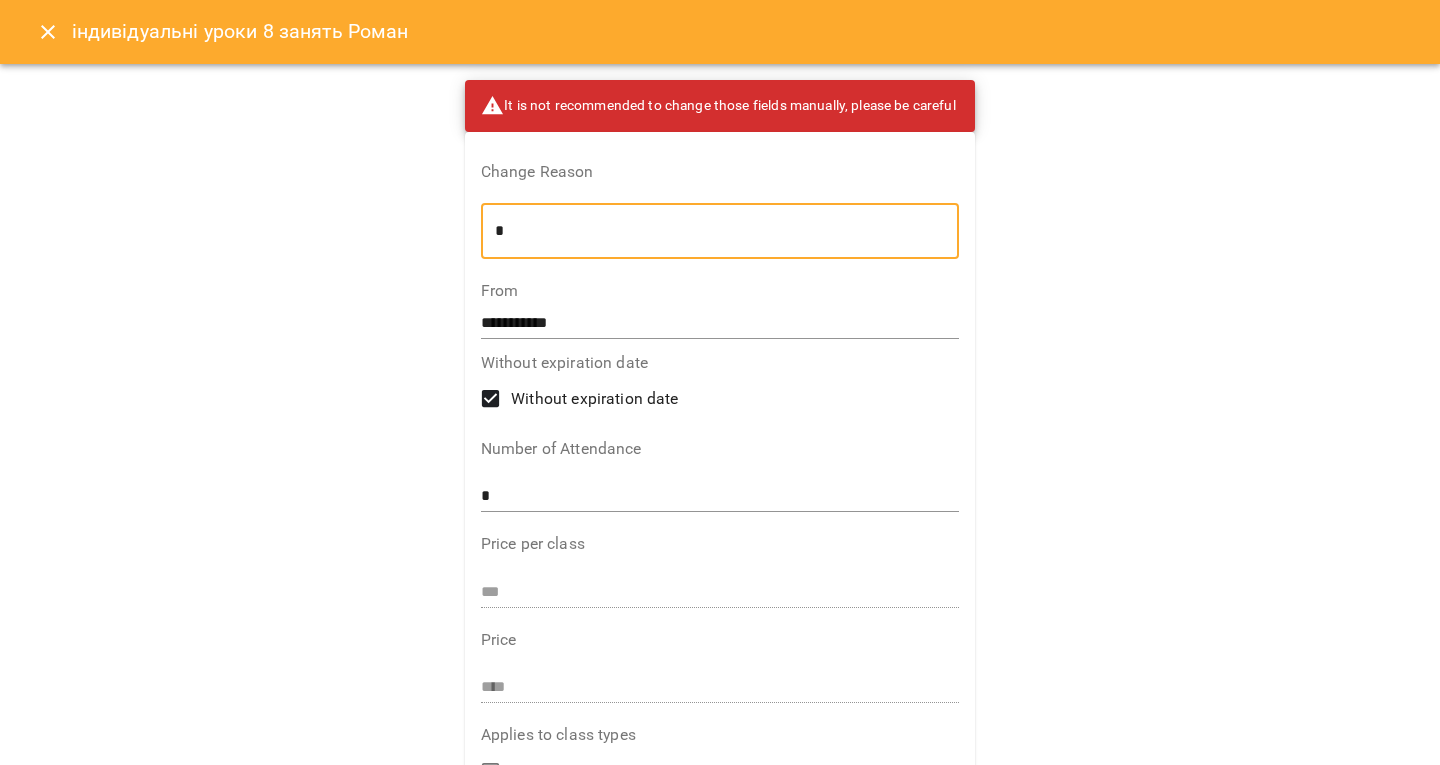 scroll, scrollTop: 404, scrollLeft: 0, axis: vertical 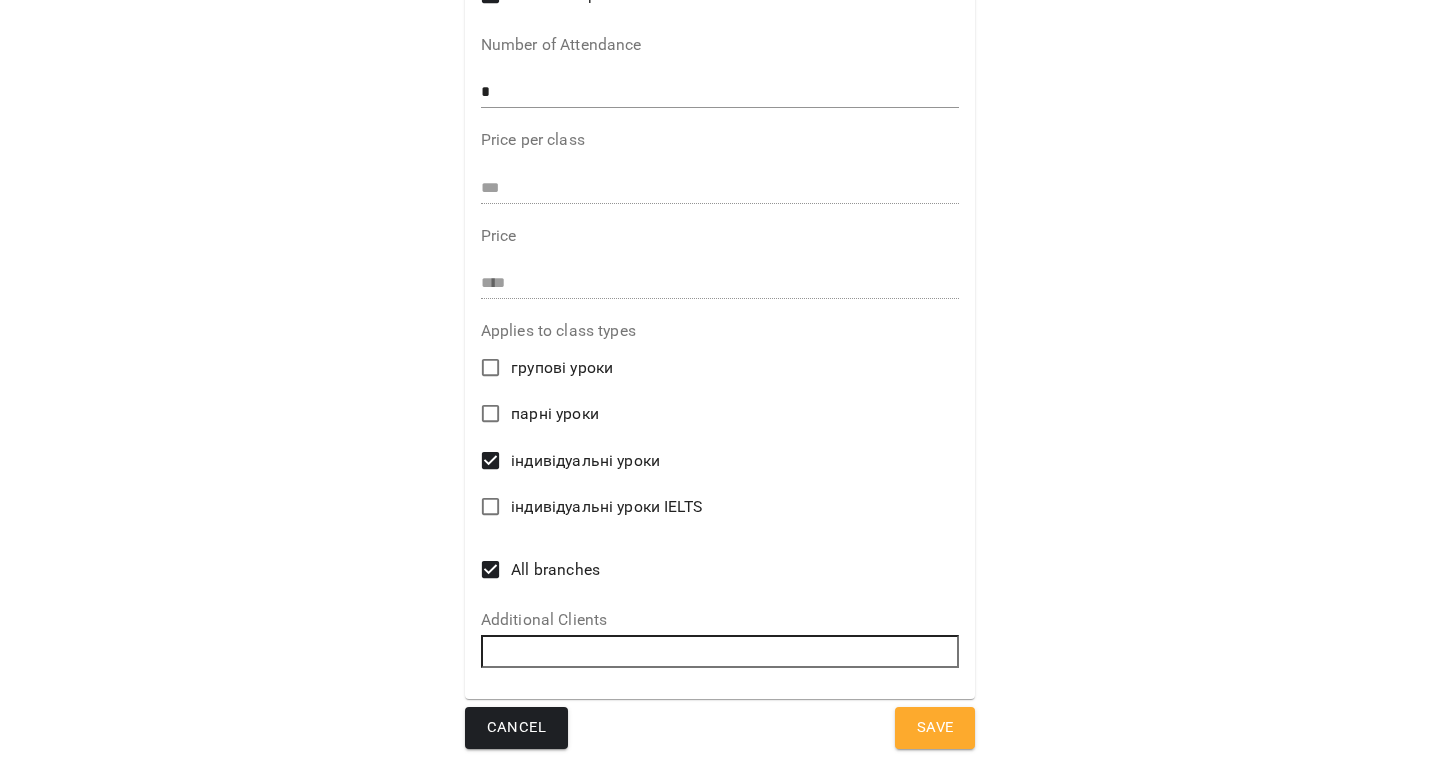 type on "*" 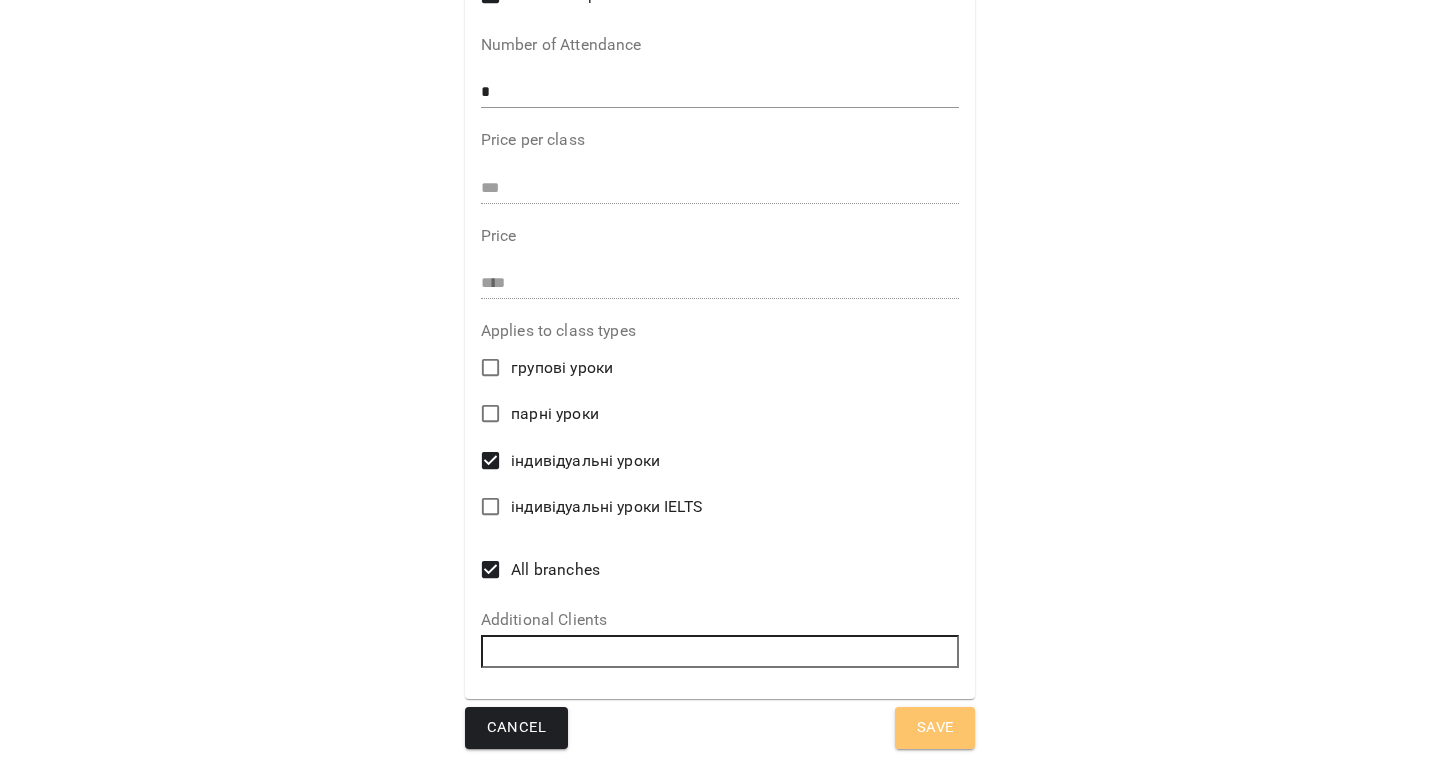 click on "Save" at bounding box center [935, 728] 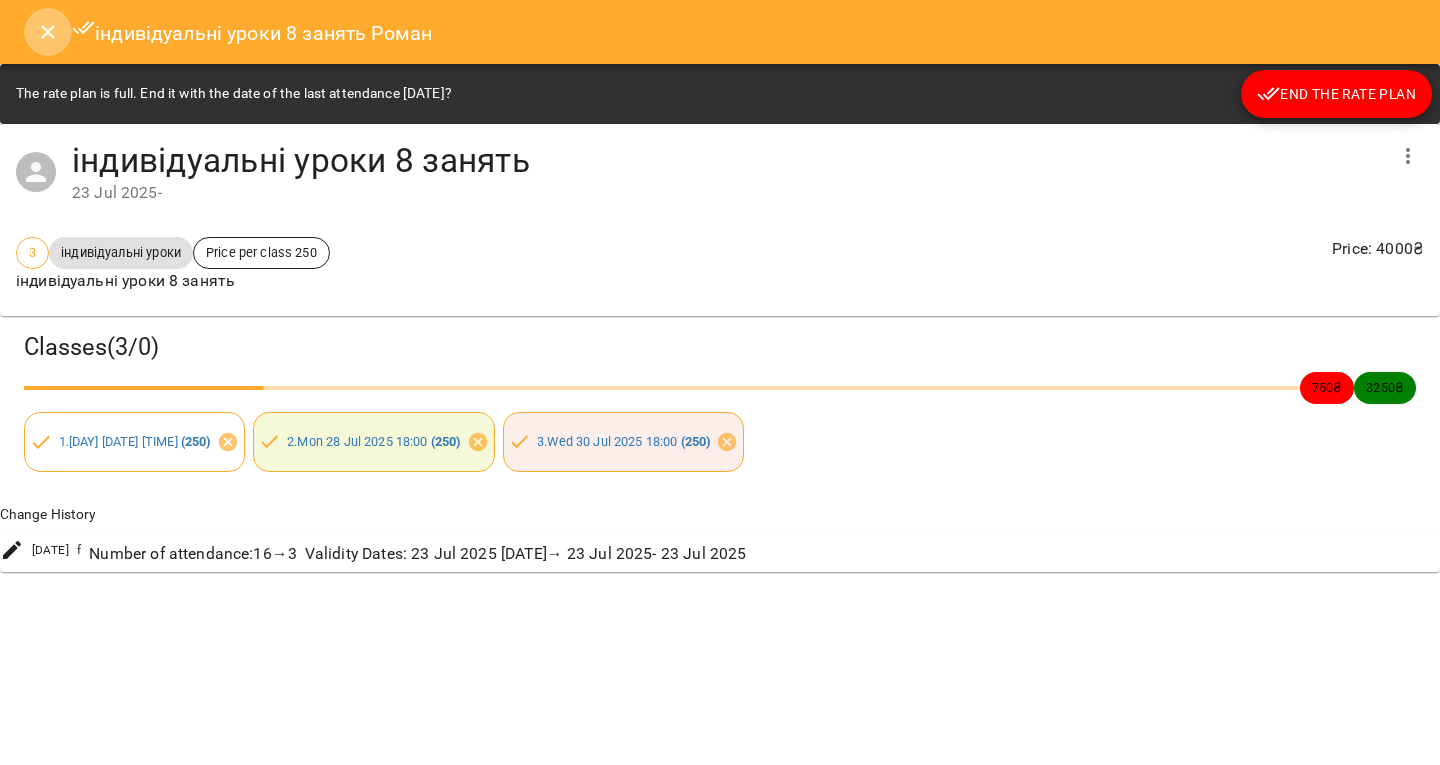 click at bounding box center (48, 32) 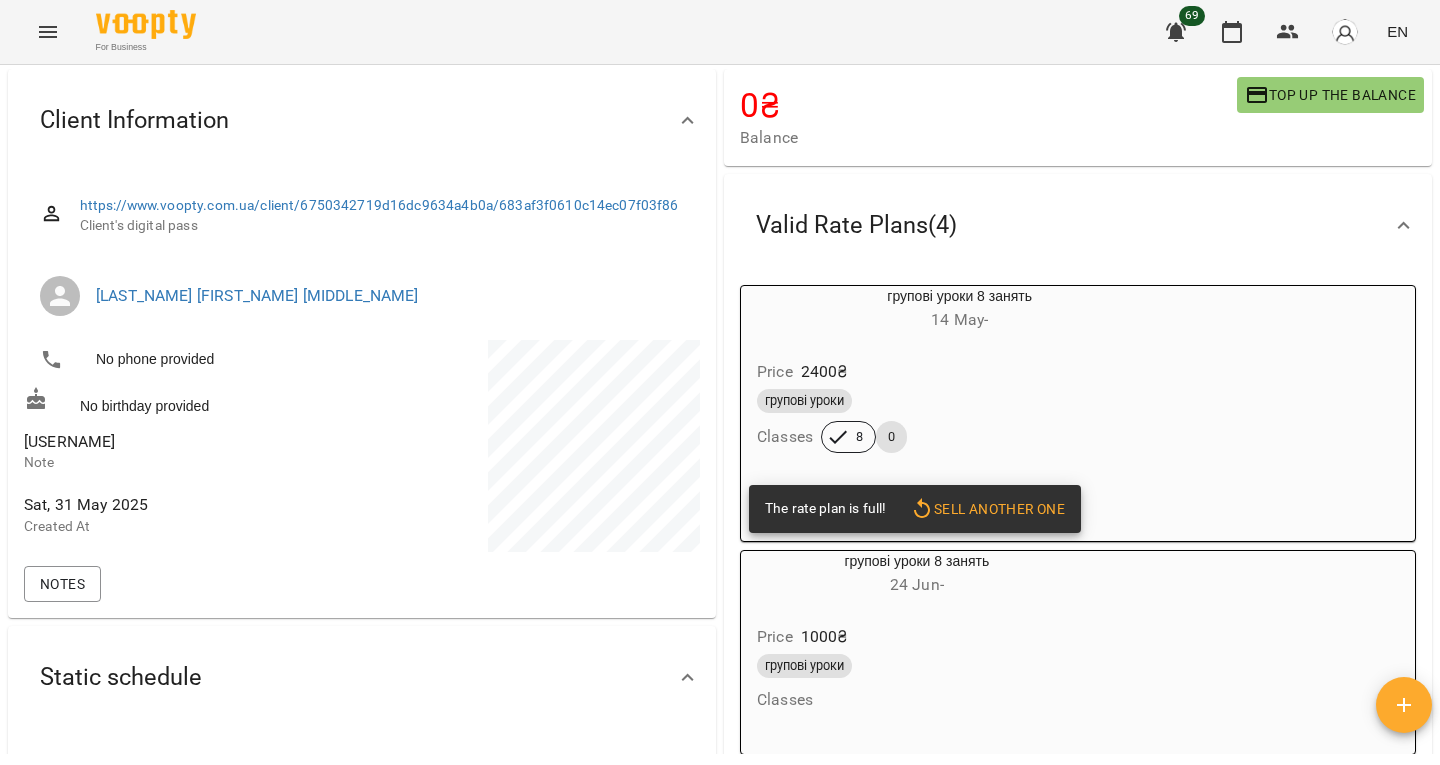 scroll, scrollTop: 158, scrollLeft: 0, axis: vertical 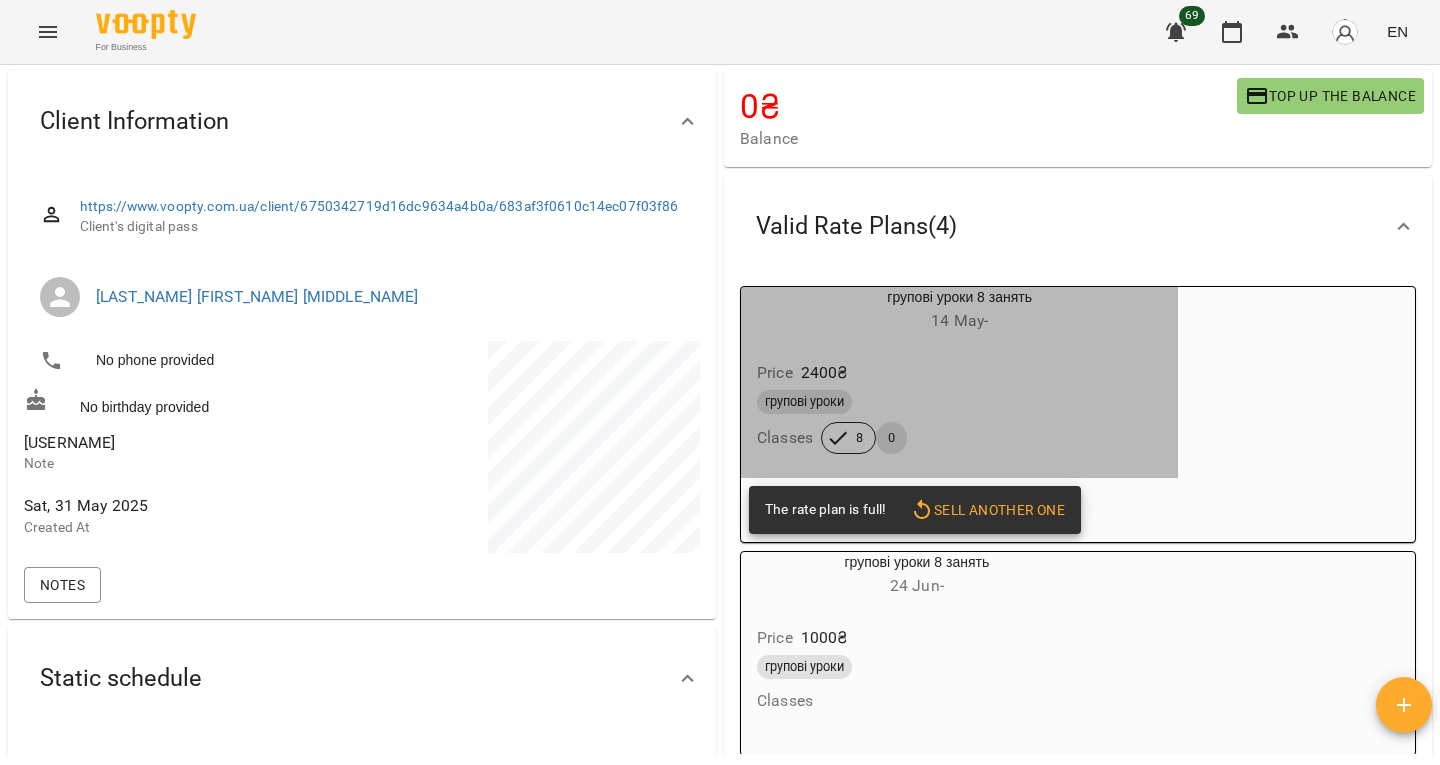 click on "14 May  -" at bounding box center [959, 321] 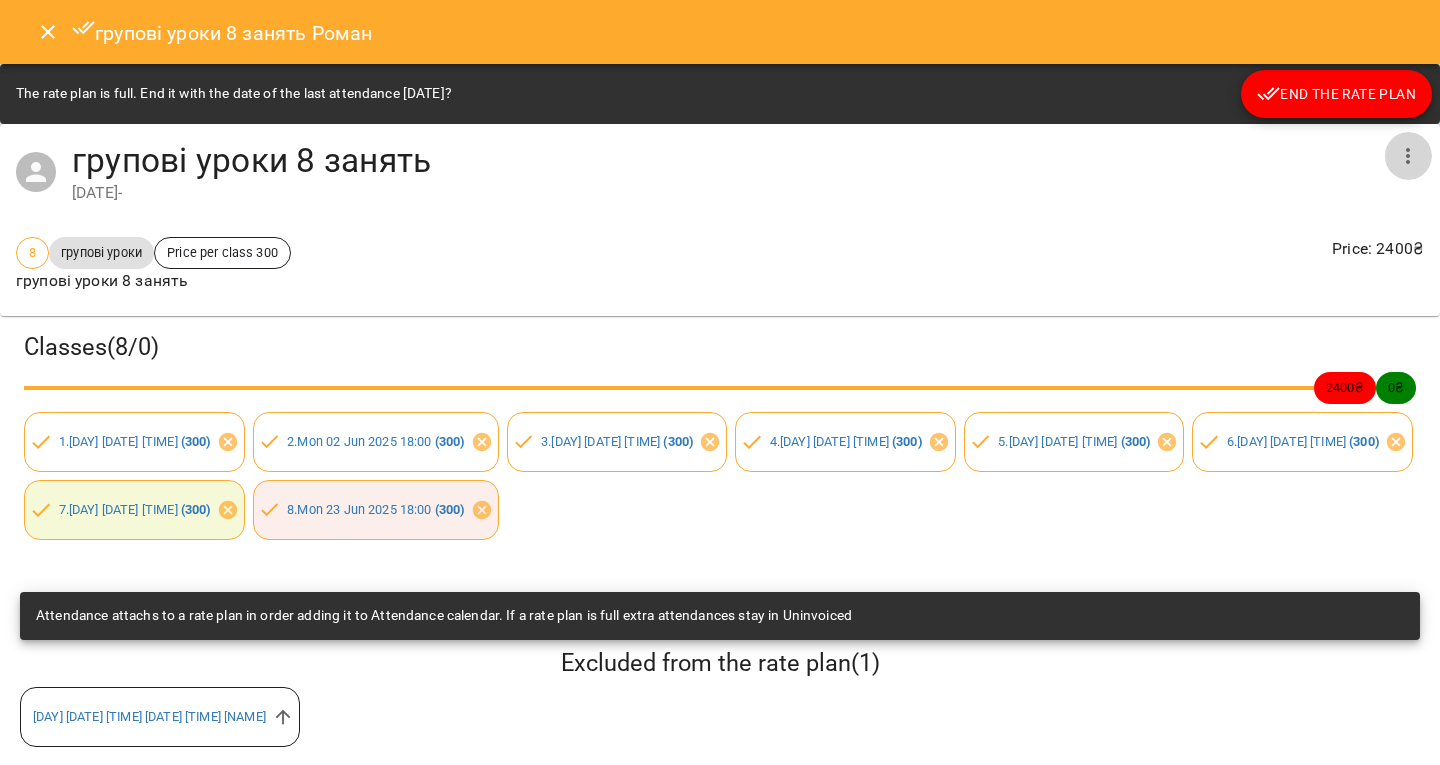 click 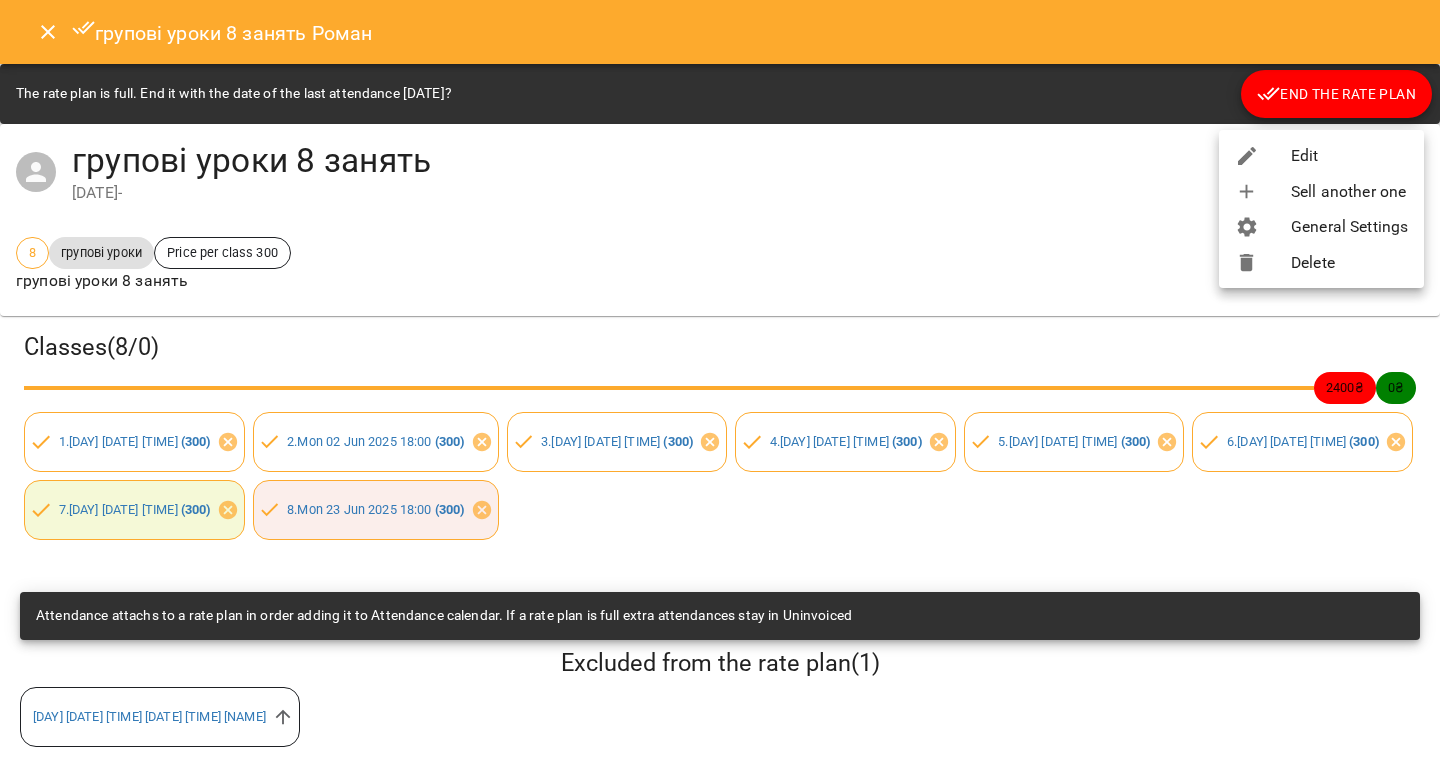 click at bounding box center (720, 382) 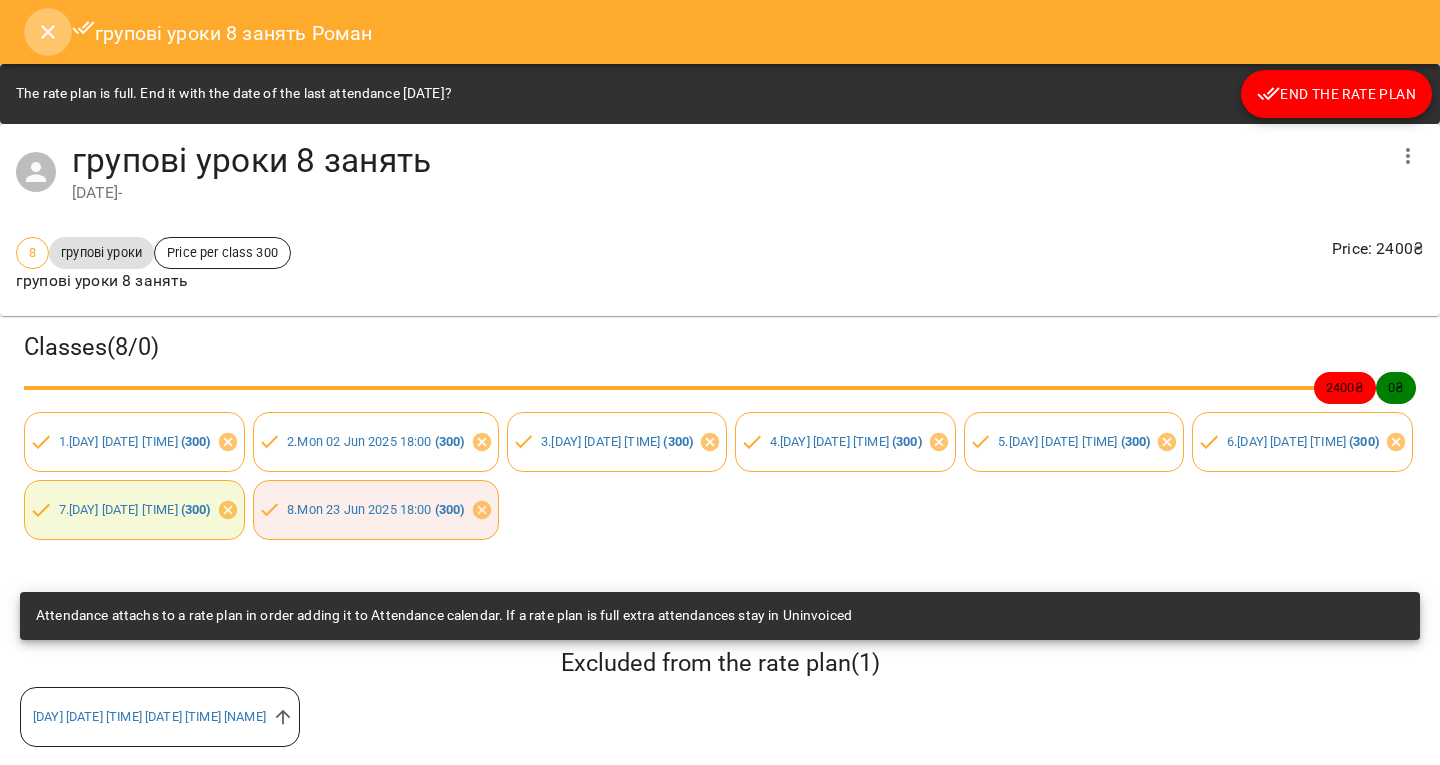 click 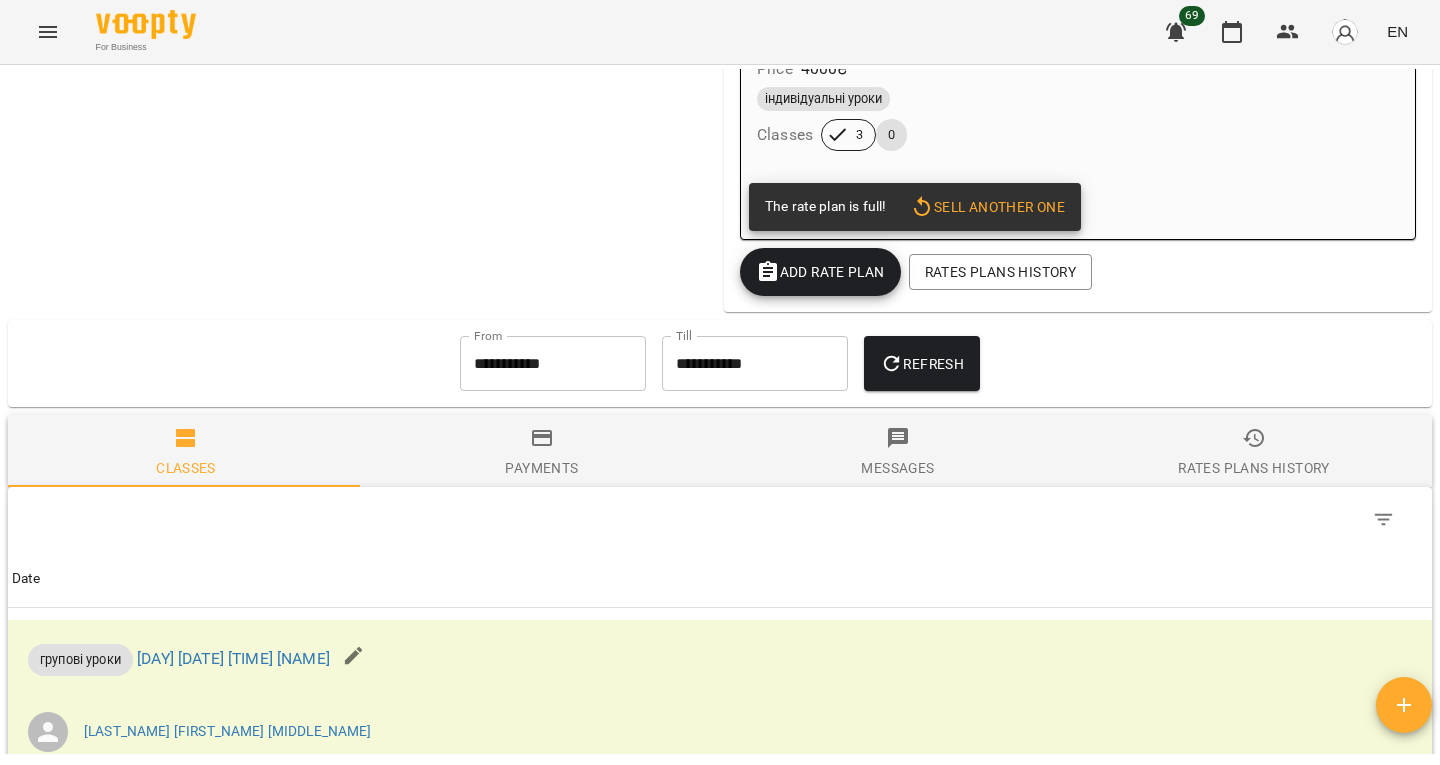 scroll, scrollTop: 1257, scrollLeft: 0, axis: vertical 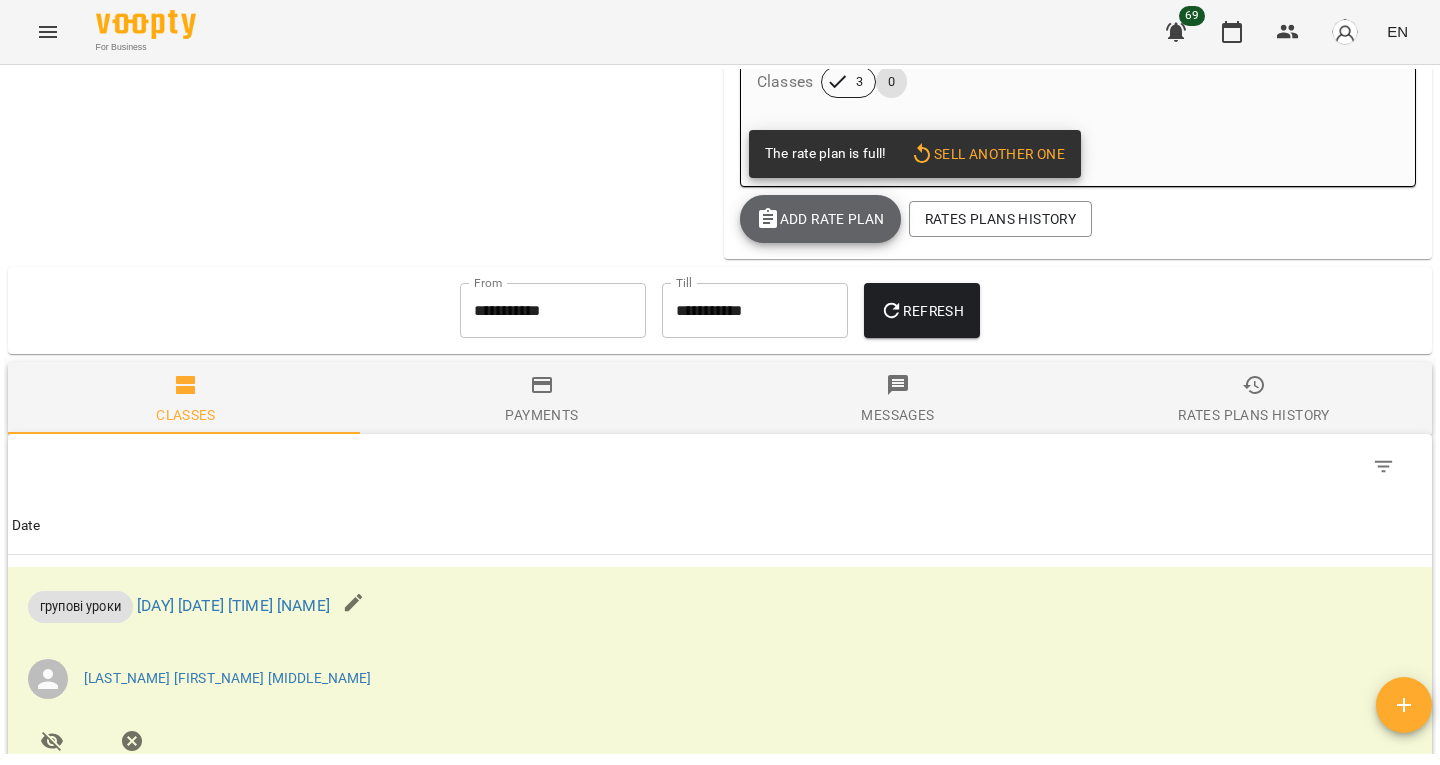 click on "Add Rate plan" at bounding box center [820, 219] 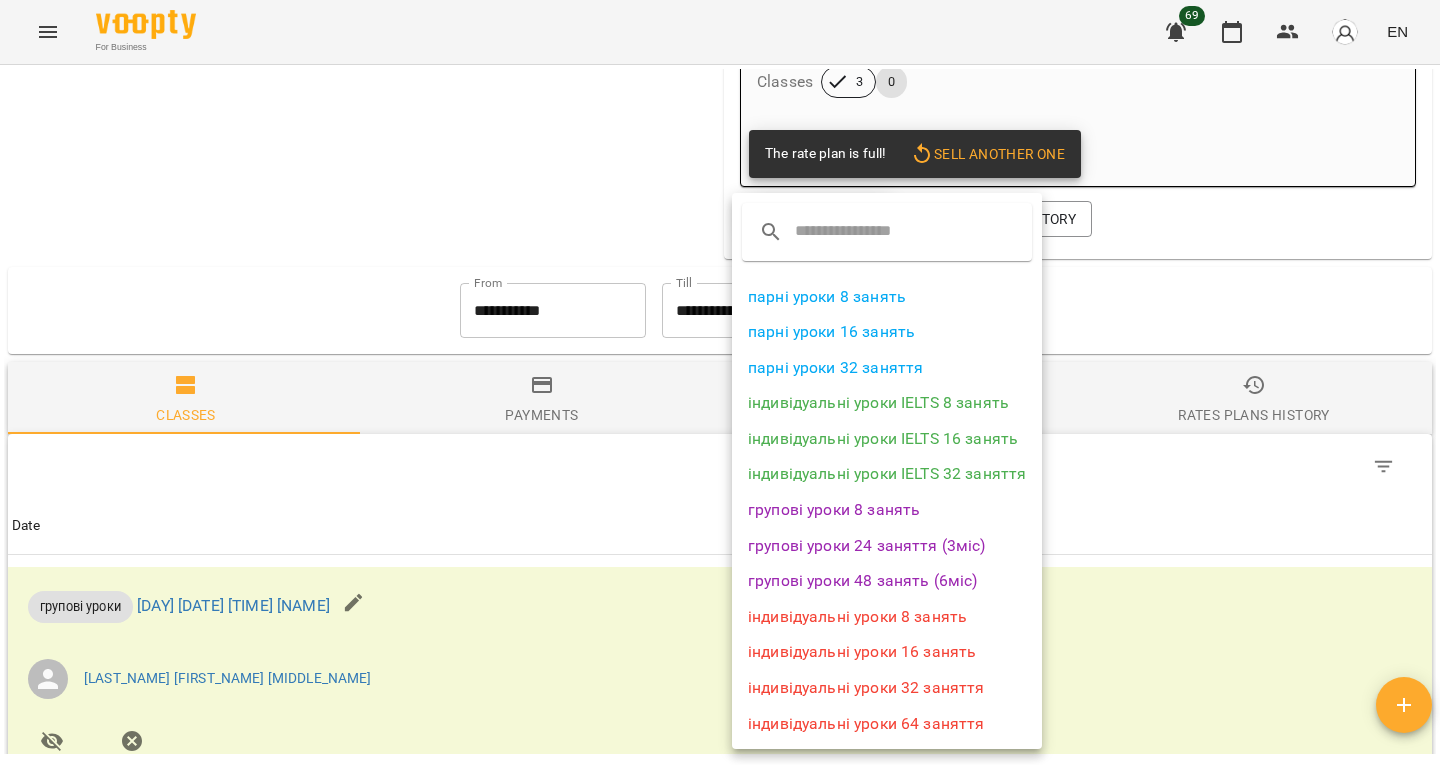 drag, startPoint x: 838, startPoint y: 495, endPoint x: 855, endPoint y: 502, distance: 18.384777 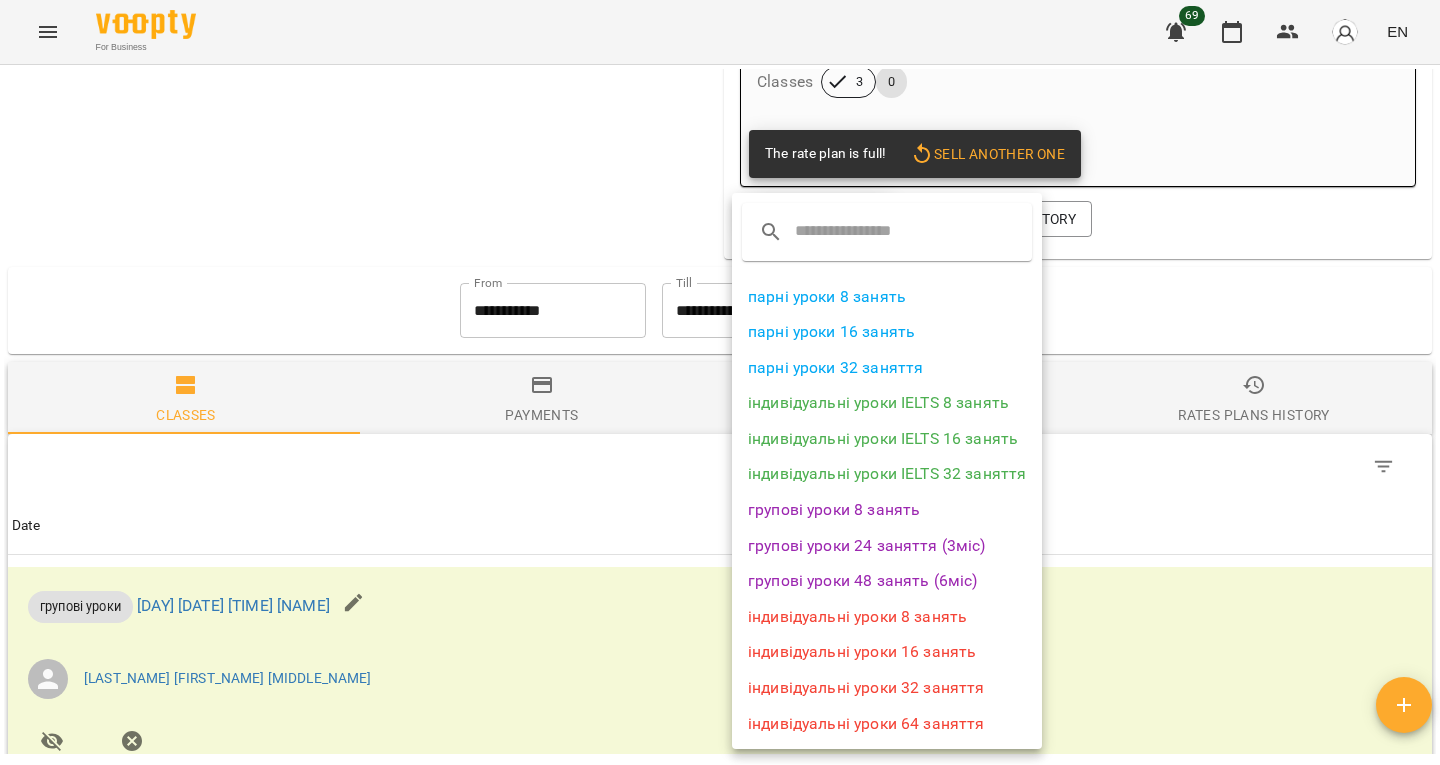 click on "групові уроки 8 занять" at bounding box center [887, 510] 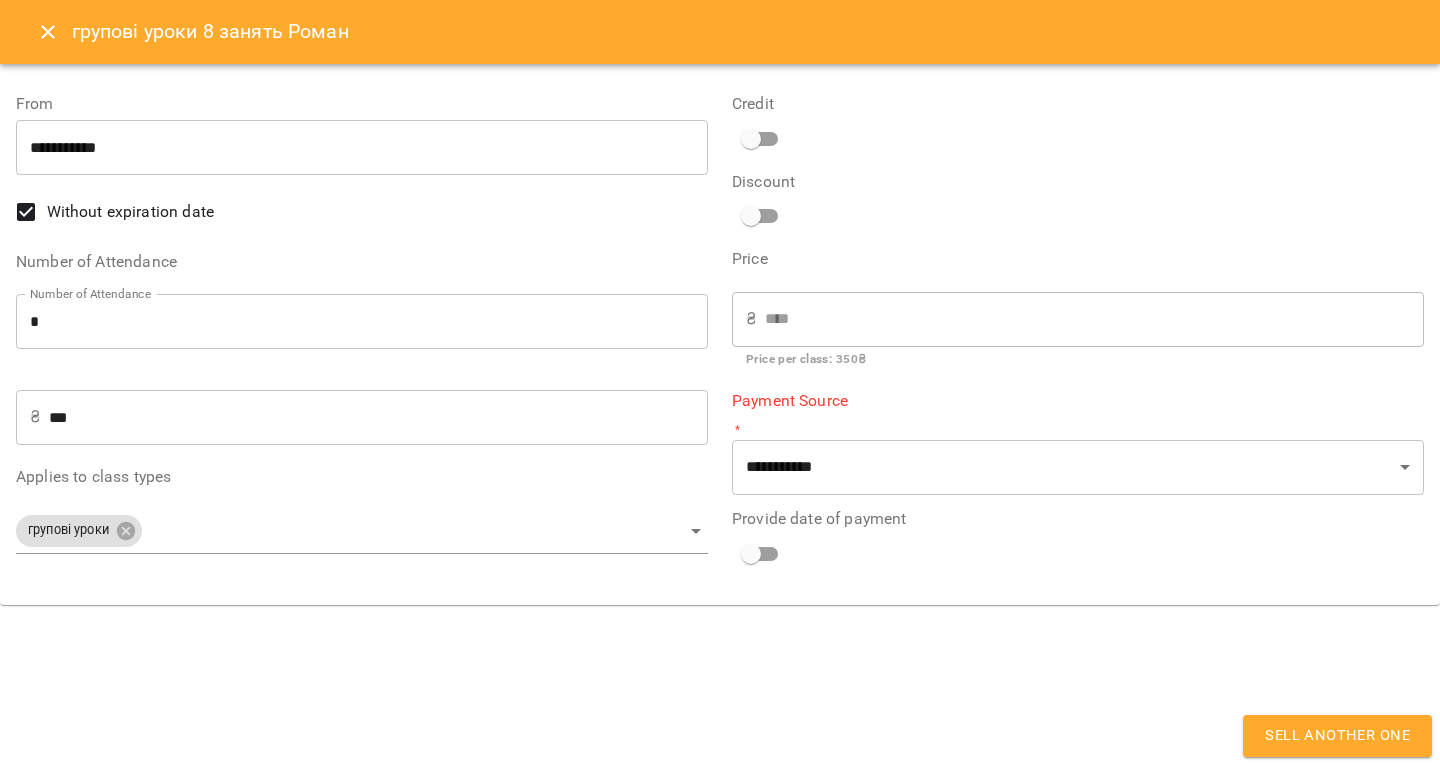 type on "**********" 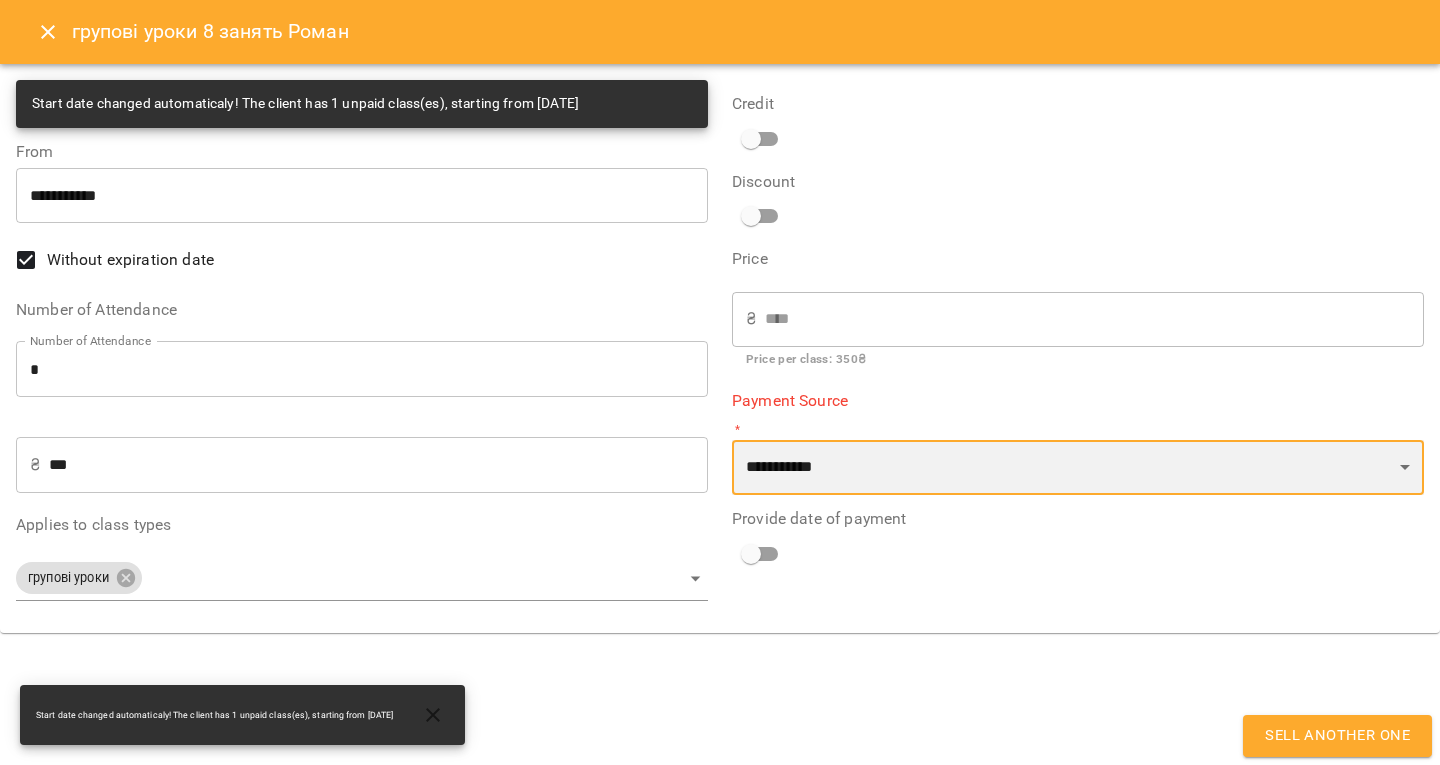 click on "**********" at bounding box center [1078, 468] 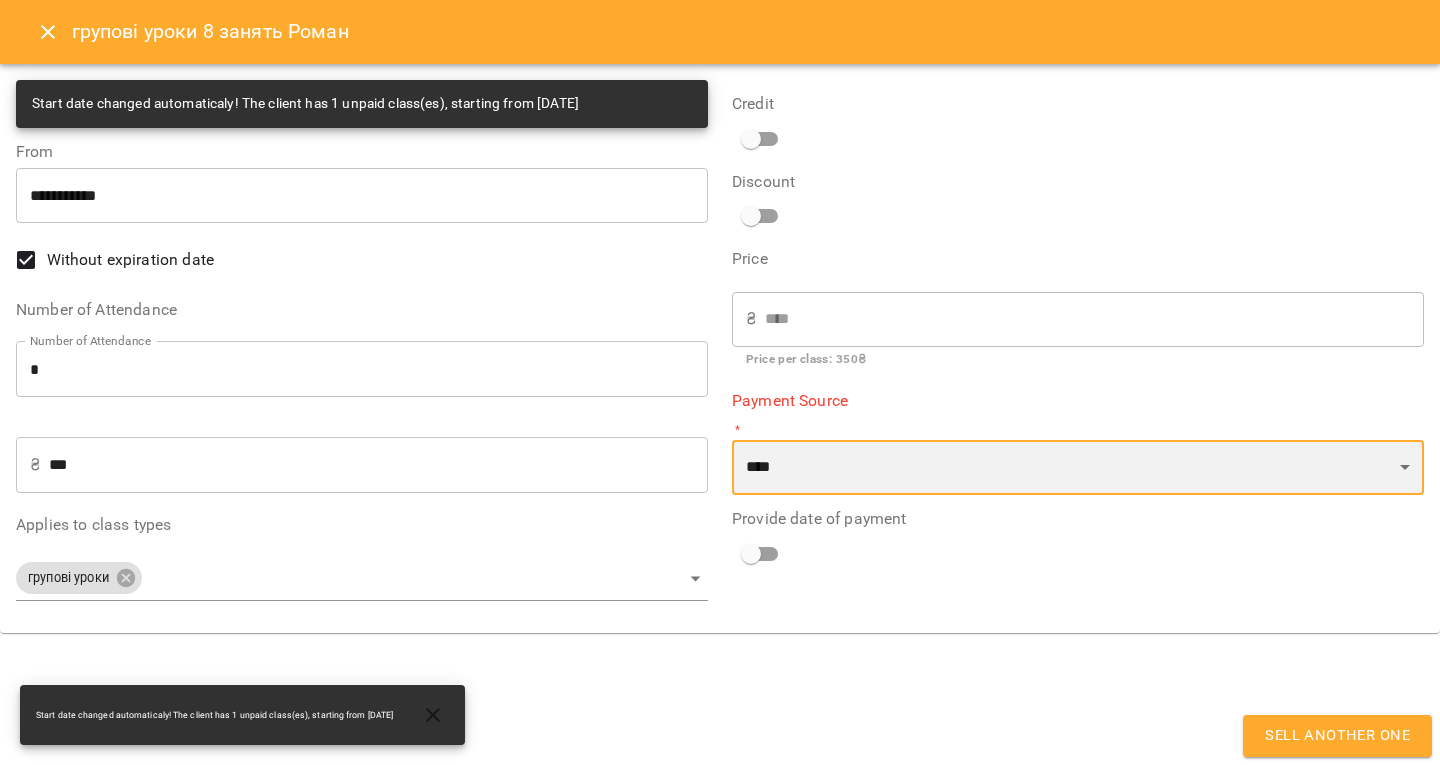 click on "**********" at bounding box center [1078, 468] 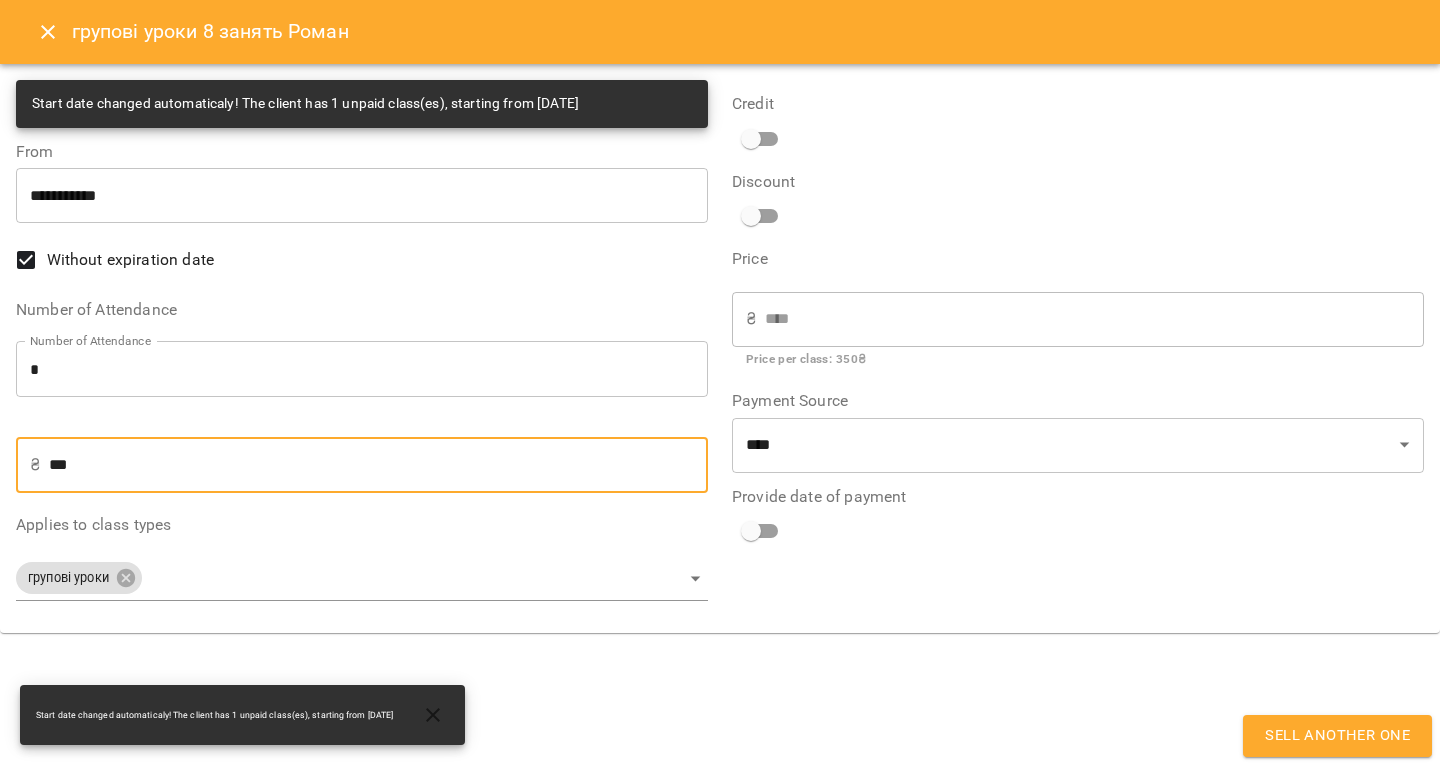 click on "***" at bounding box center (378, 465) 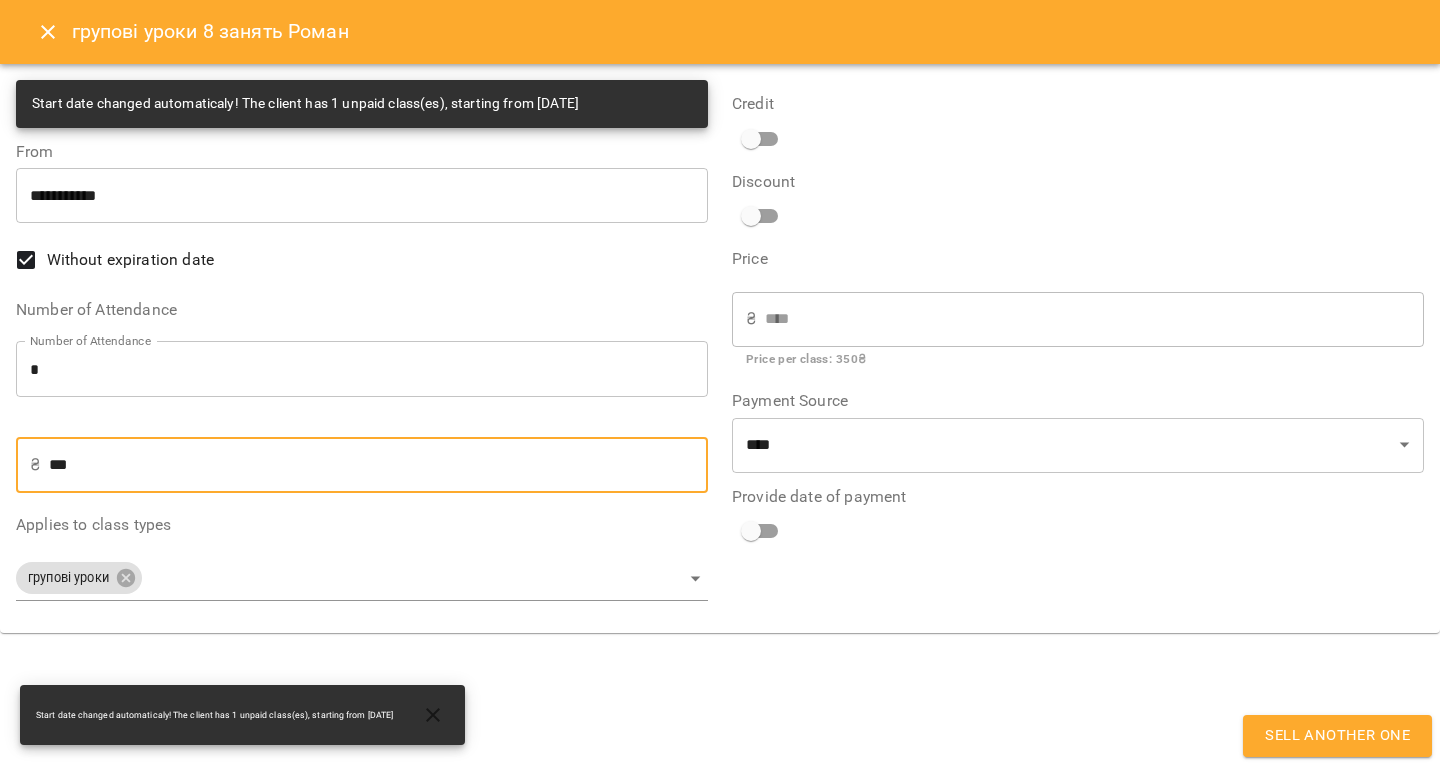 type on "**" 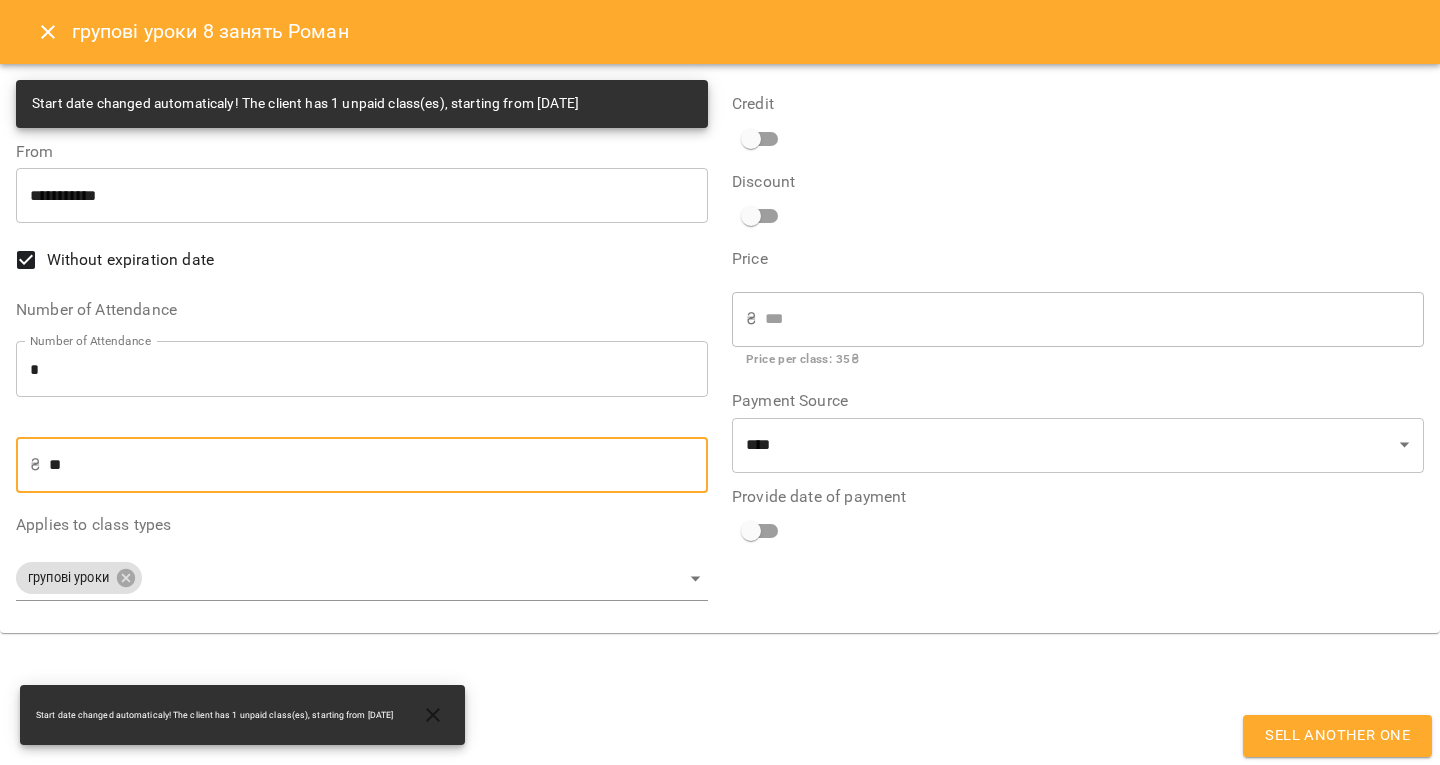 type on "*" 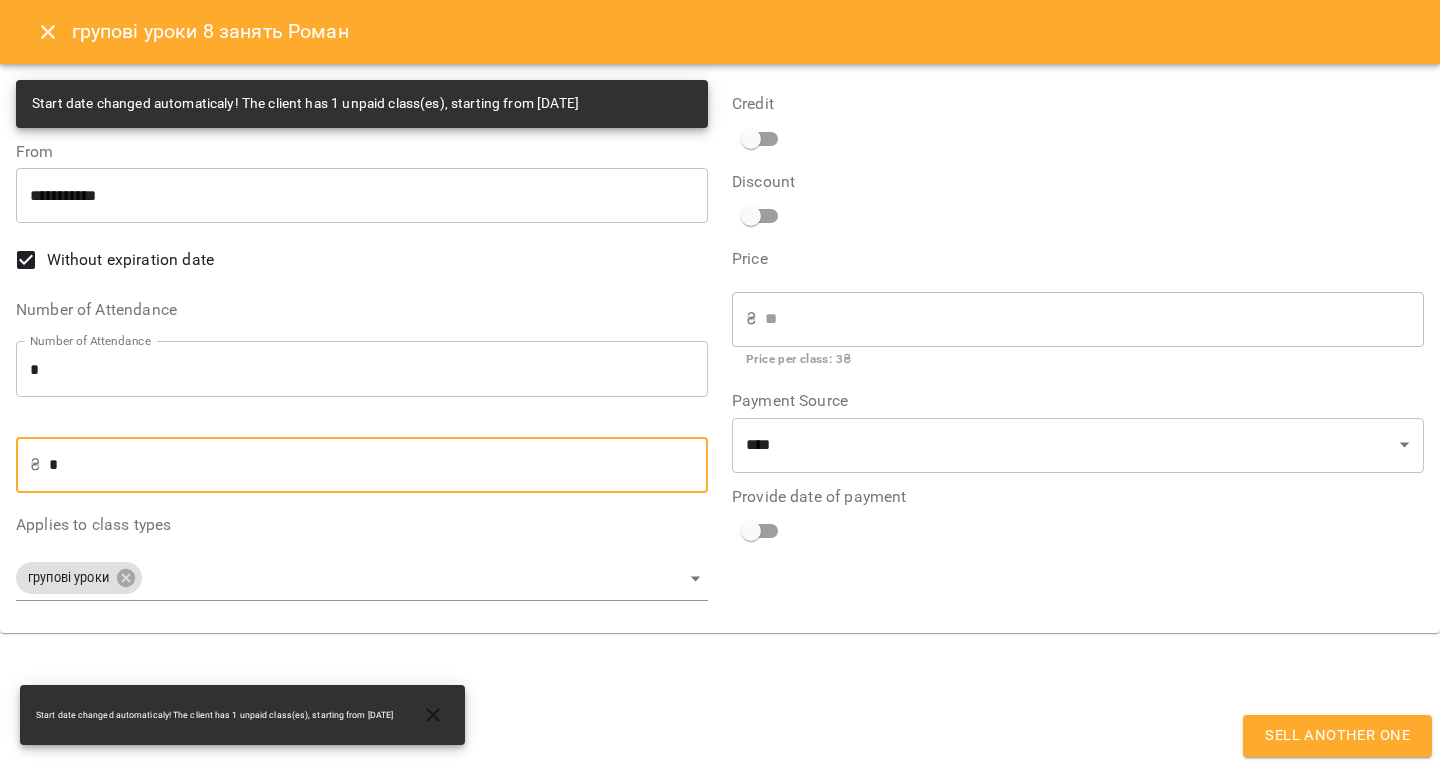 type on "**" 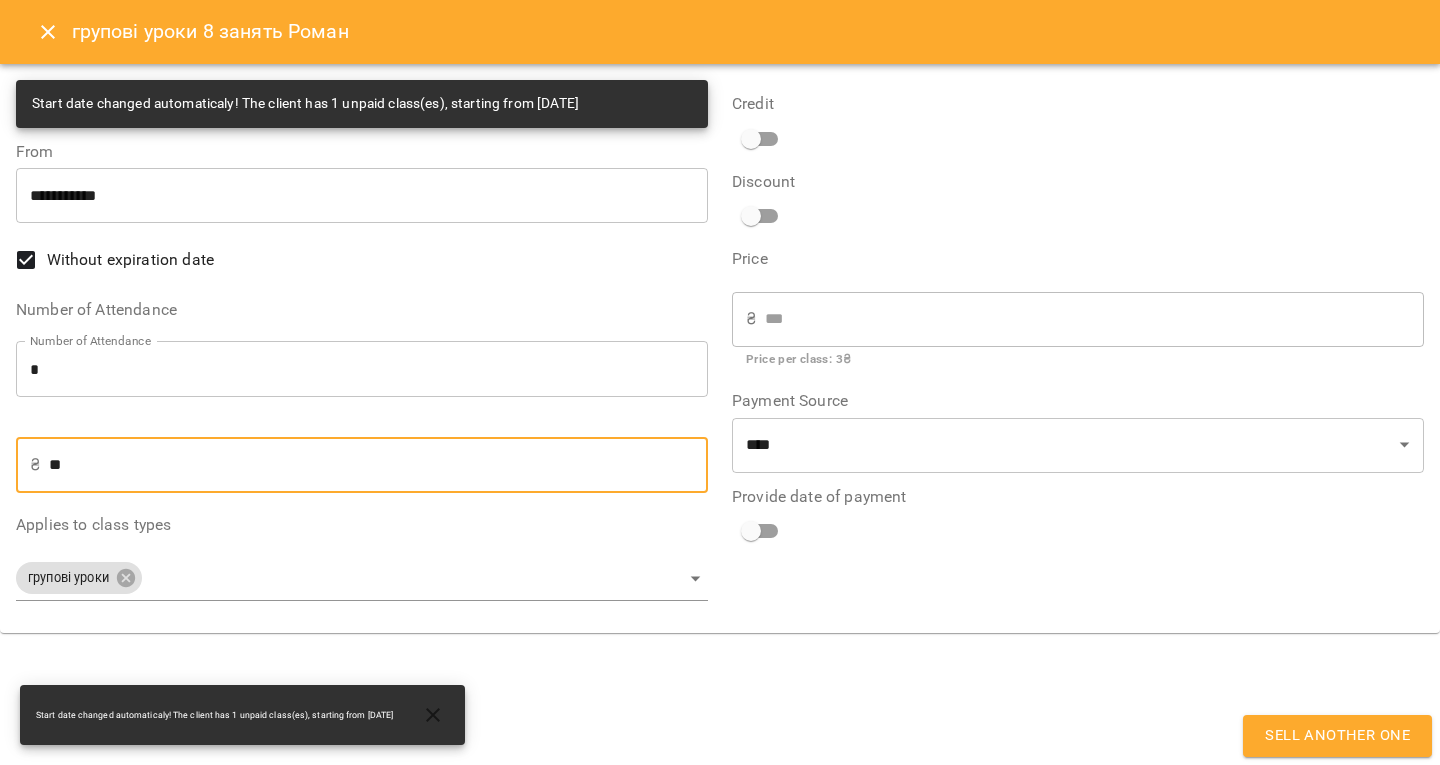 type on "***" 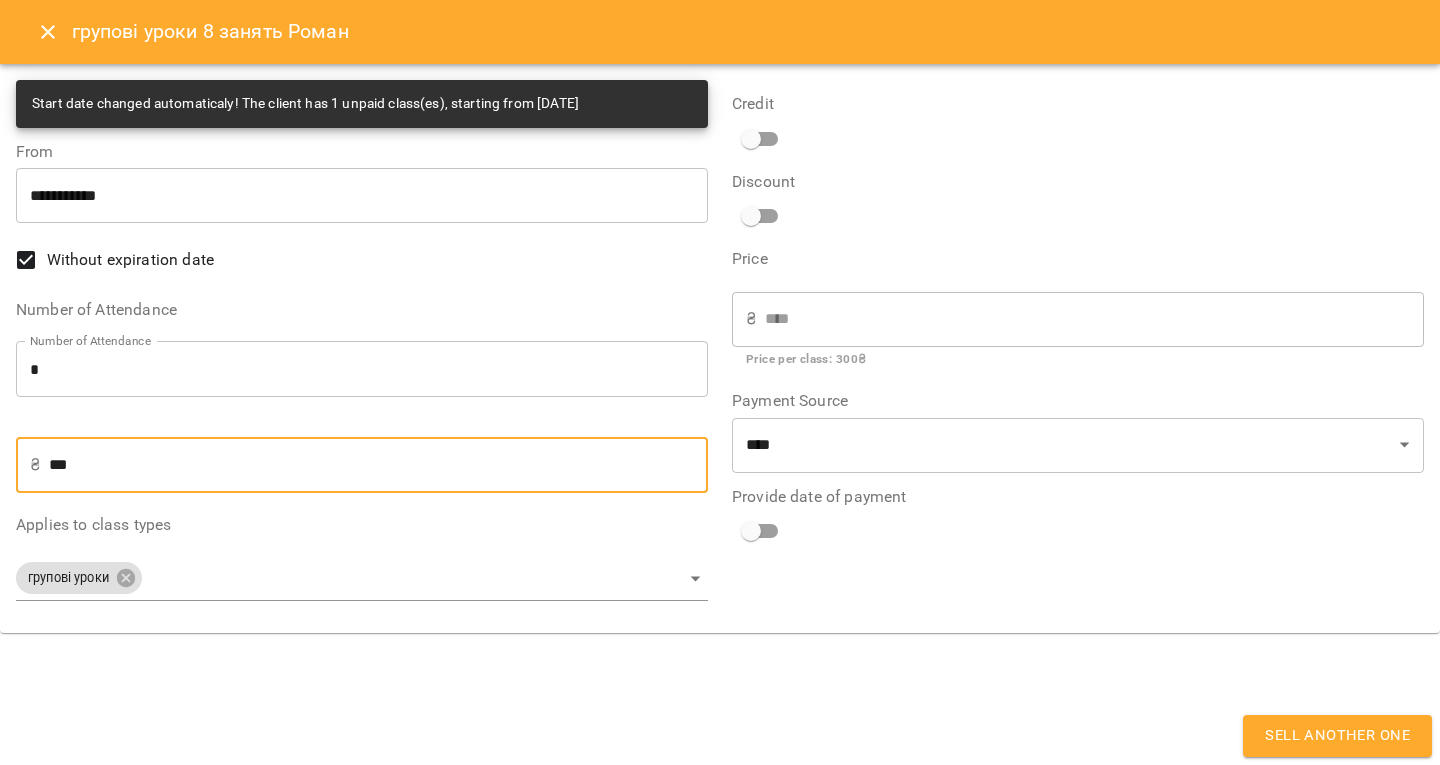 type on "***" 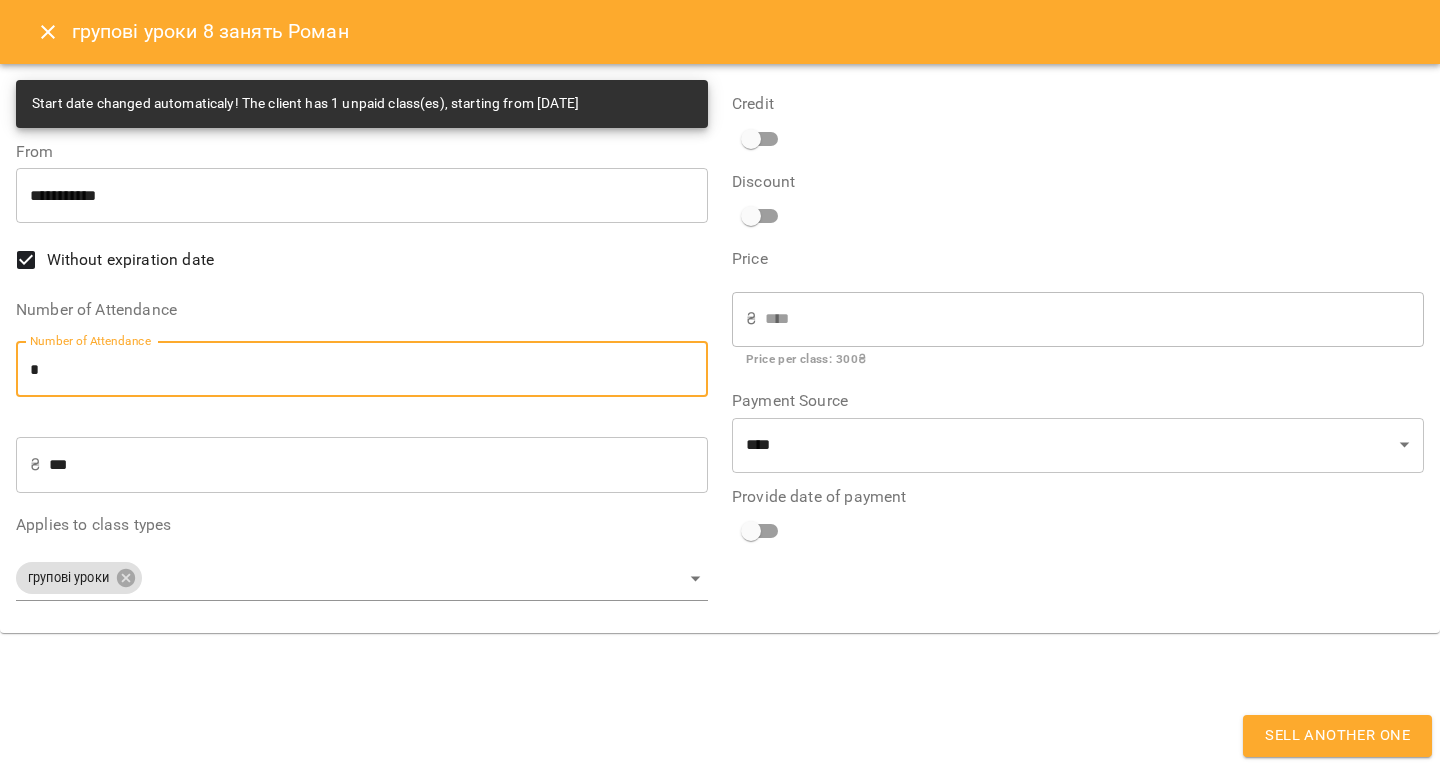 click on "*" at bounding box center (362, 369) 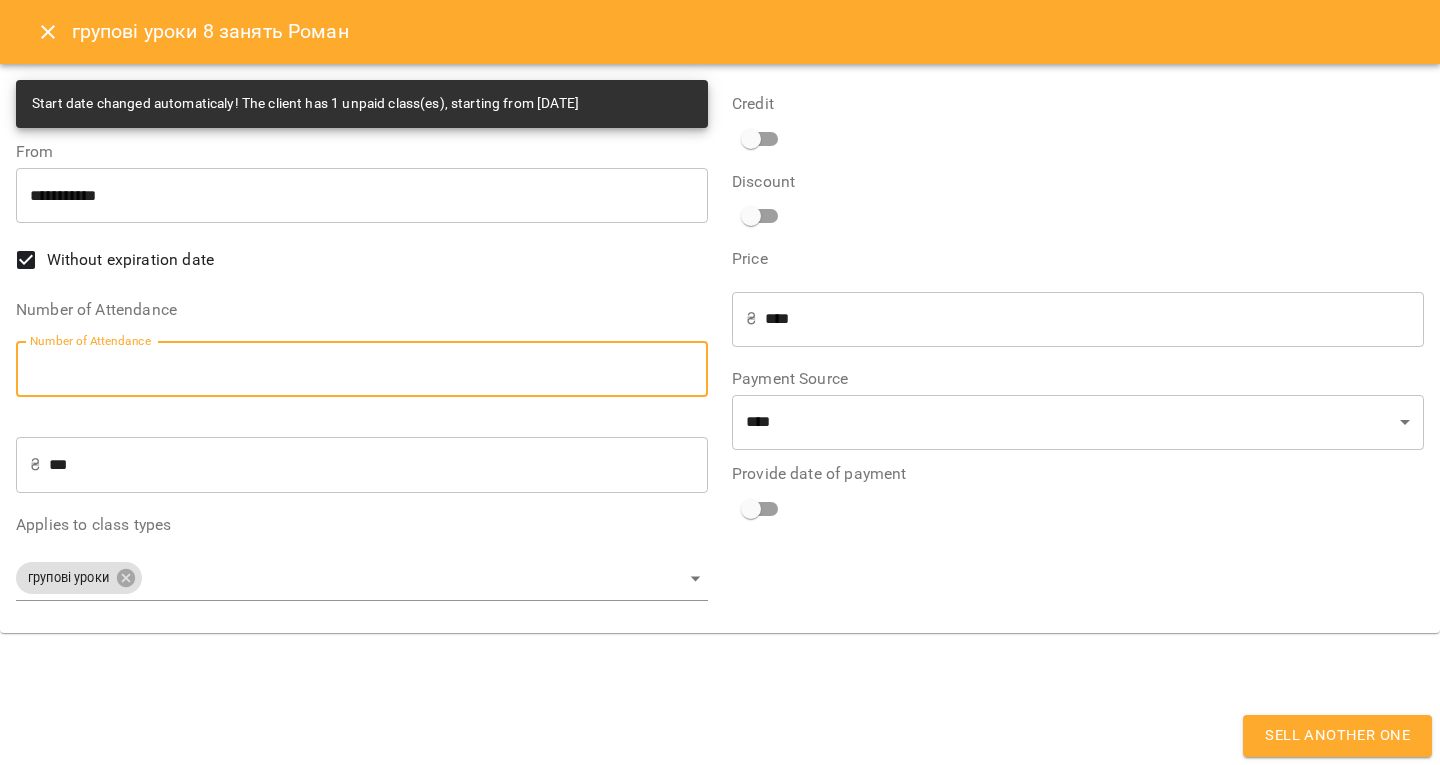 type on "*" 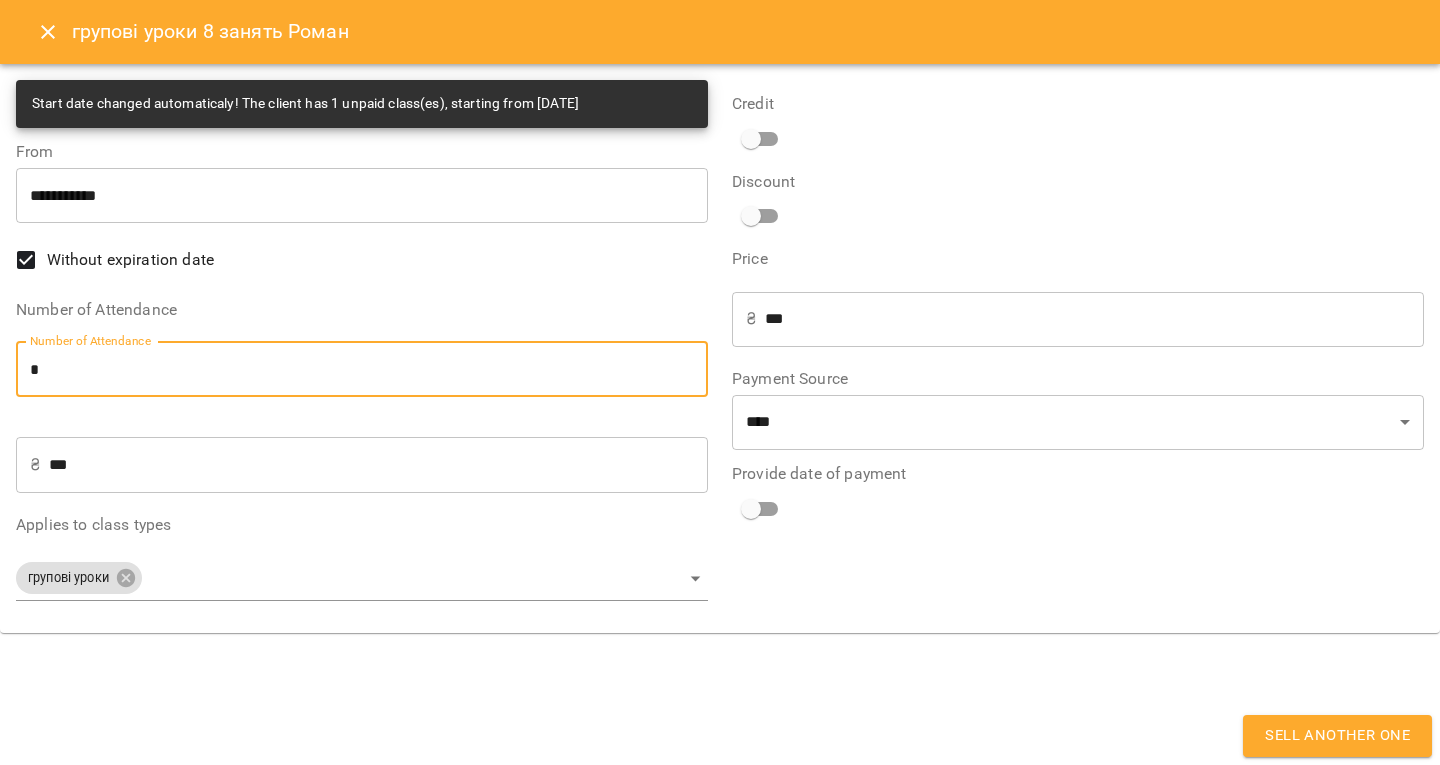 type on "**" 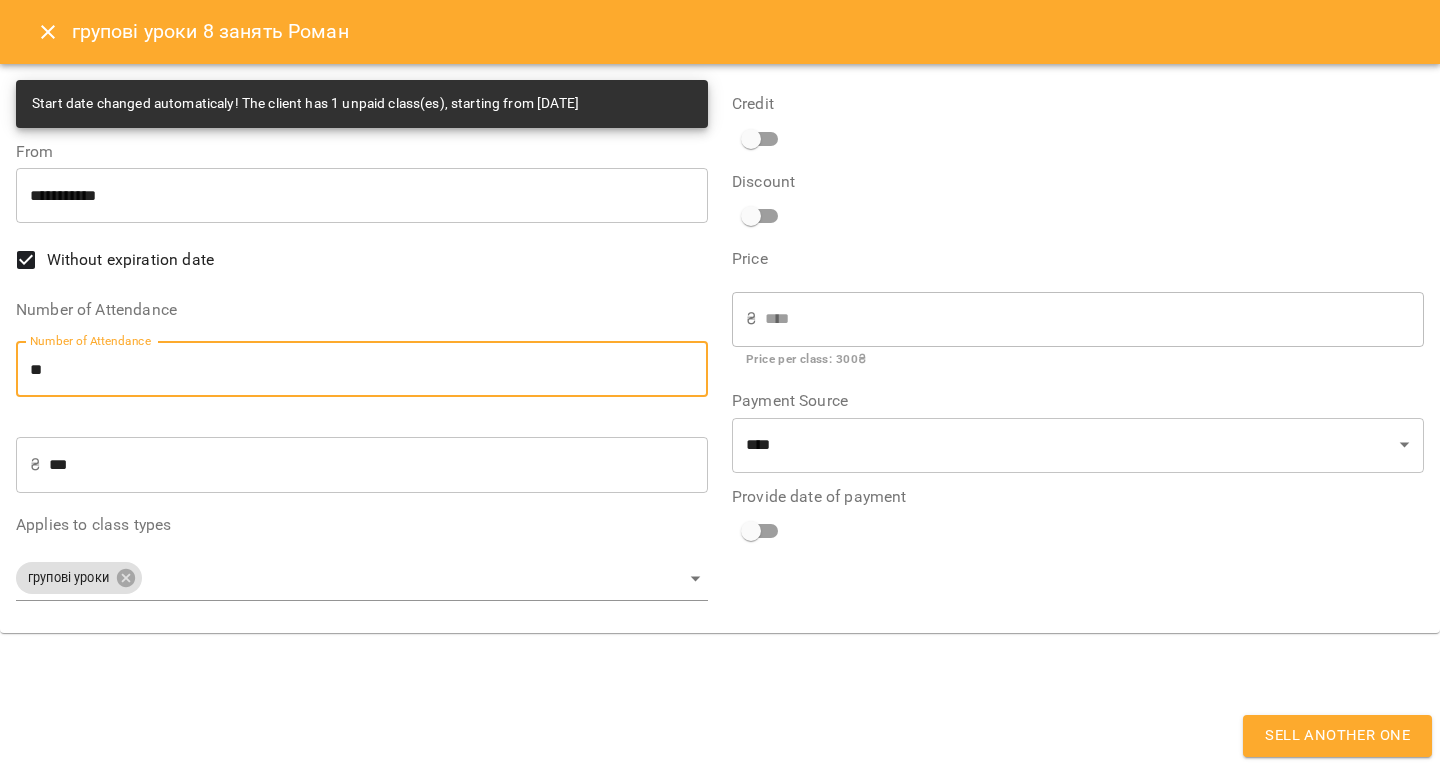 type on "**" 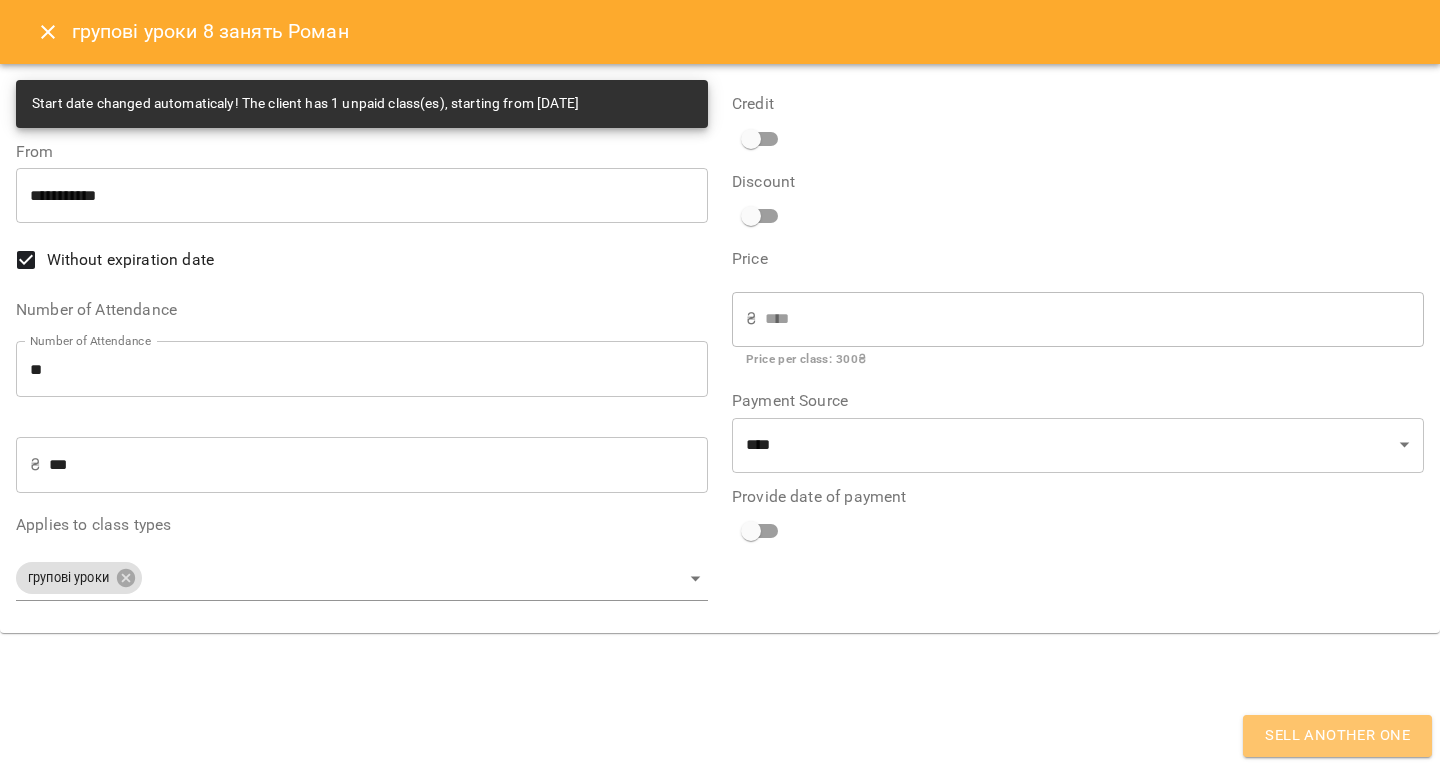 click on "Sell another one" at bounding box center [1337, 736] 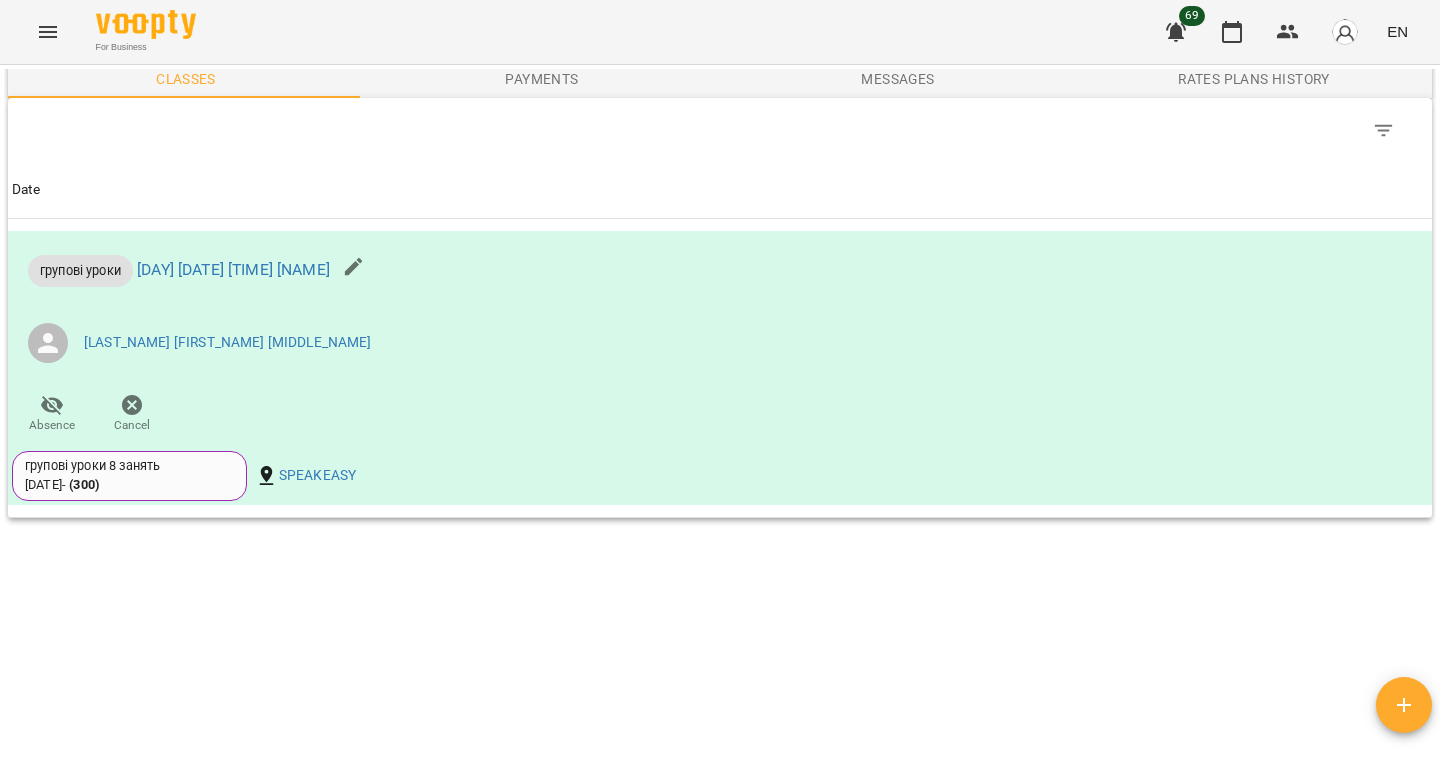 scroll, scrollTop: 1833, scrollLeft: 0, axis: vertical 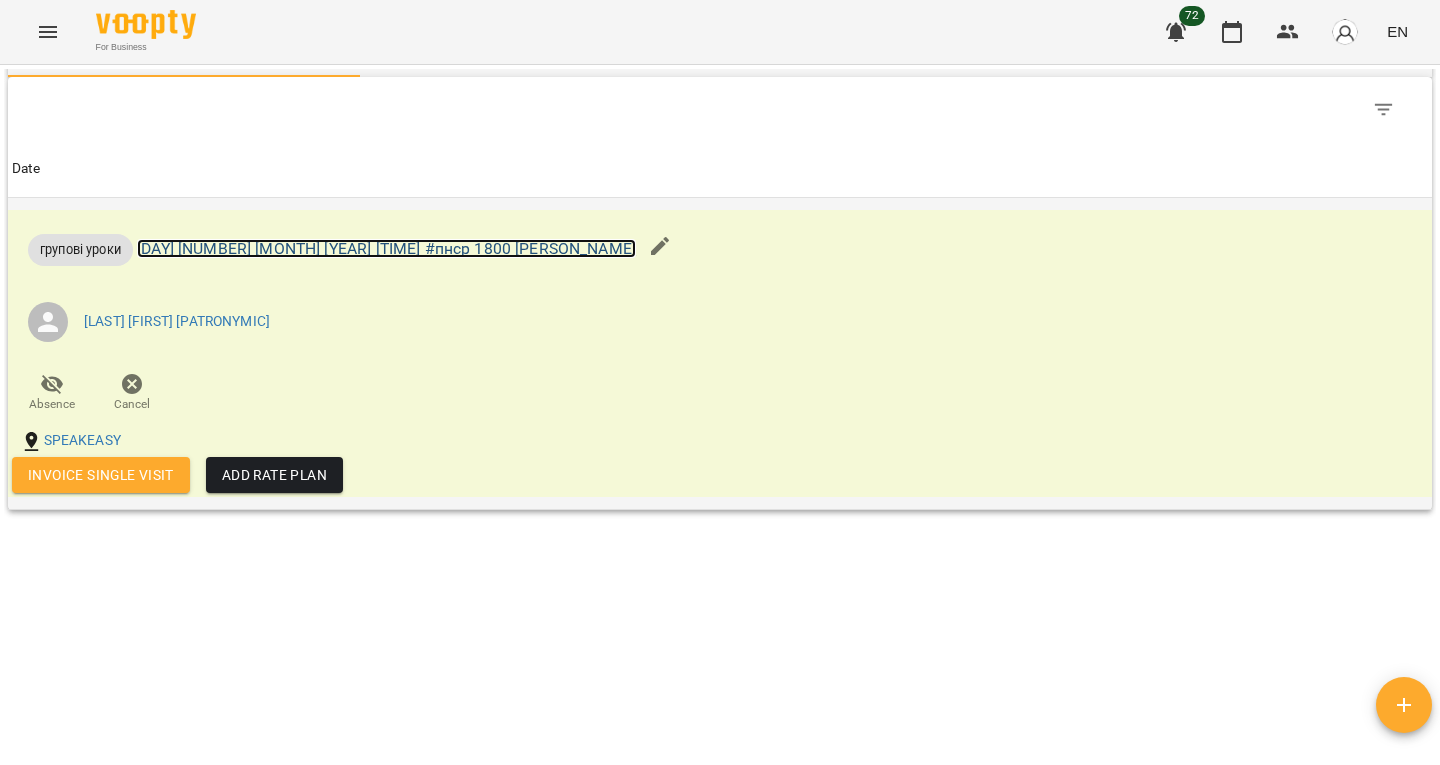 click on "[DAY] [NUMBER] [MONTH] [YEAR] [TIME] #пнср 1800 [PERSON_NAME]" at bounding box center [386, 248] 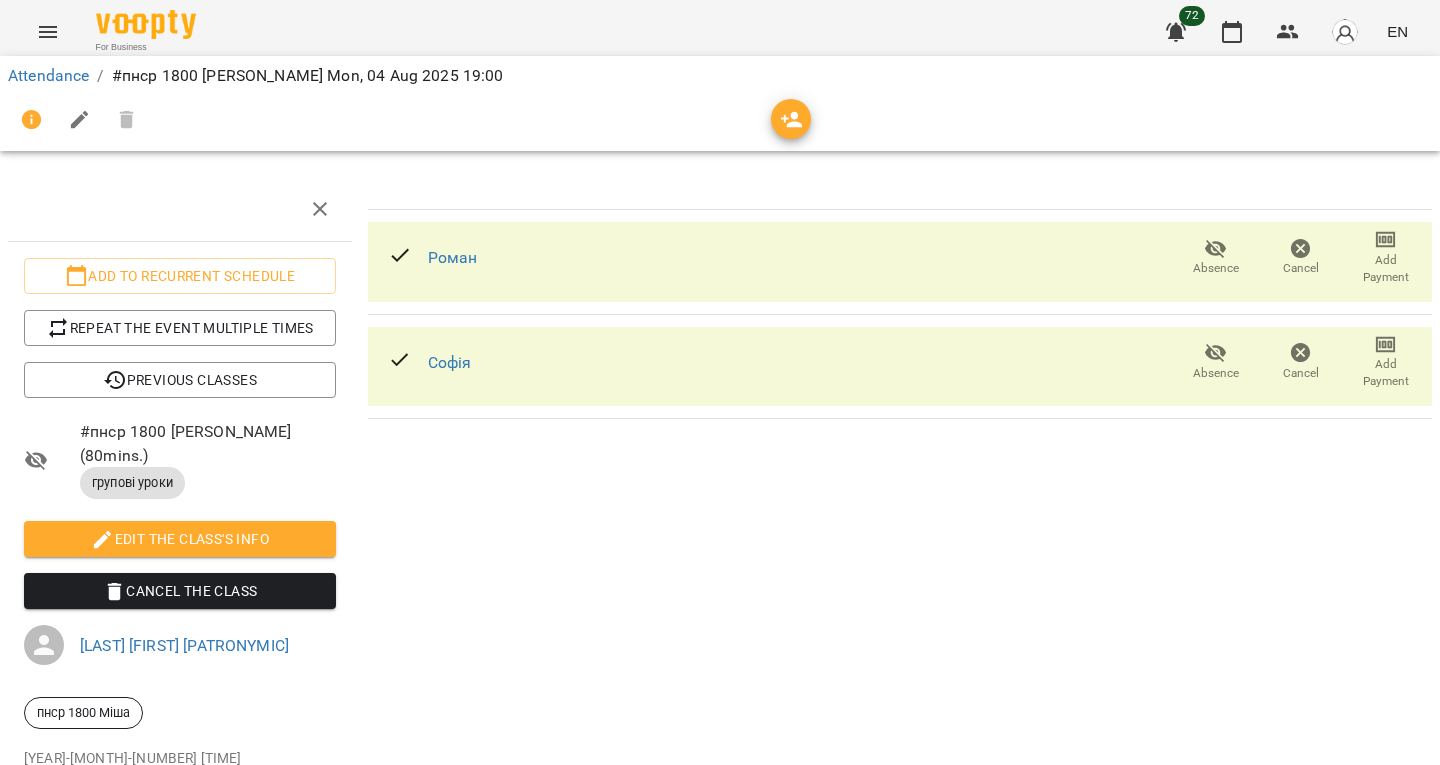 click on "Cancel" at bounding box center (1300, 361) 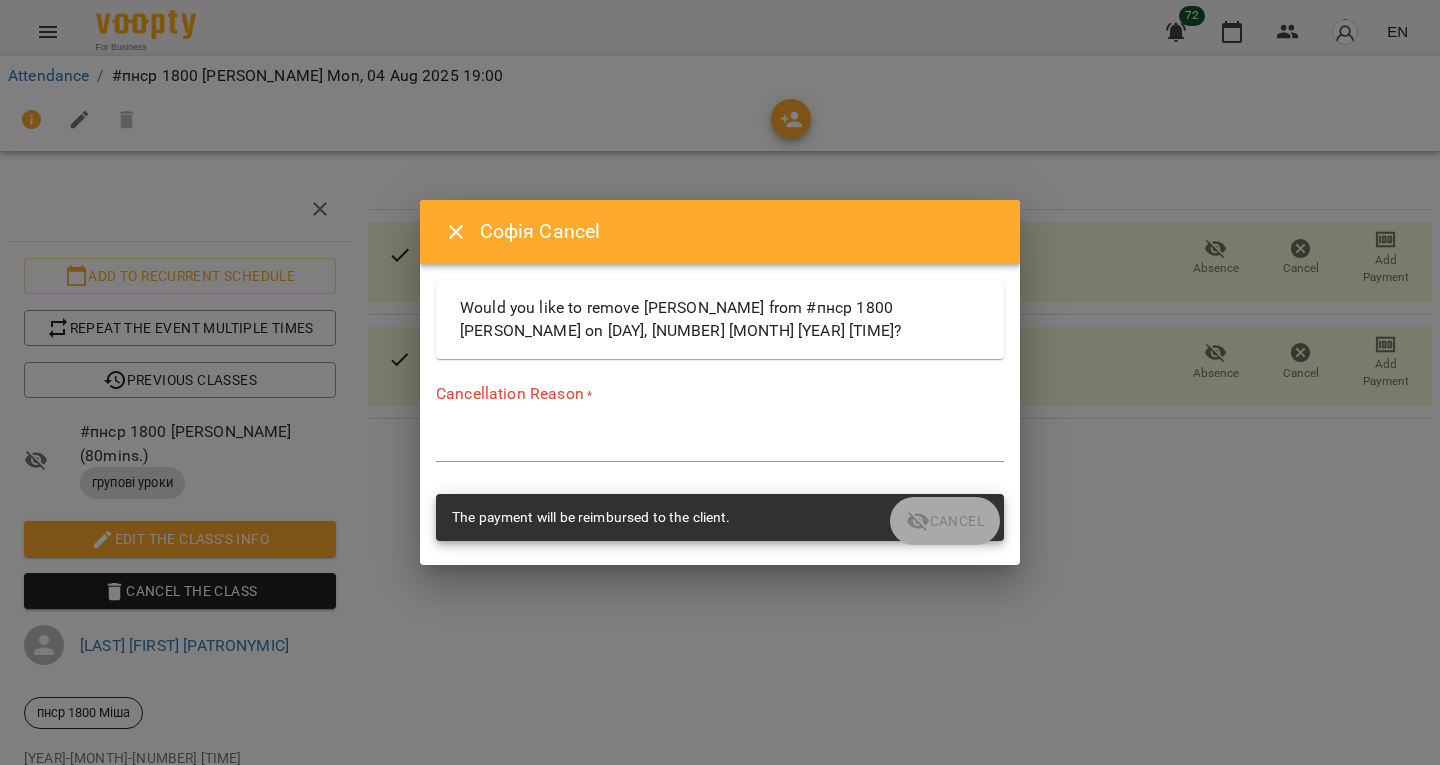 drag, startPoint x: 786, startPoint y: 414, endPoint x: 770, endPoint y: 431, distance: 23.345236 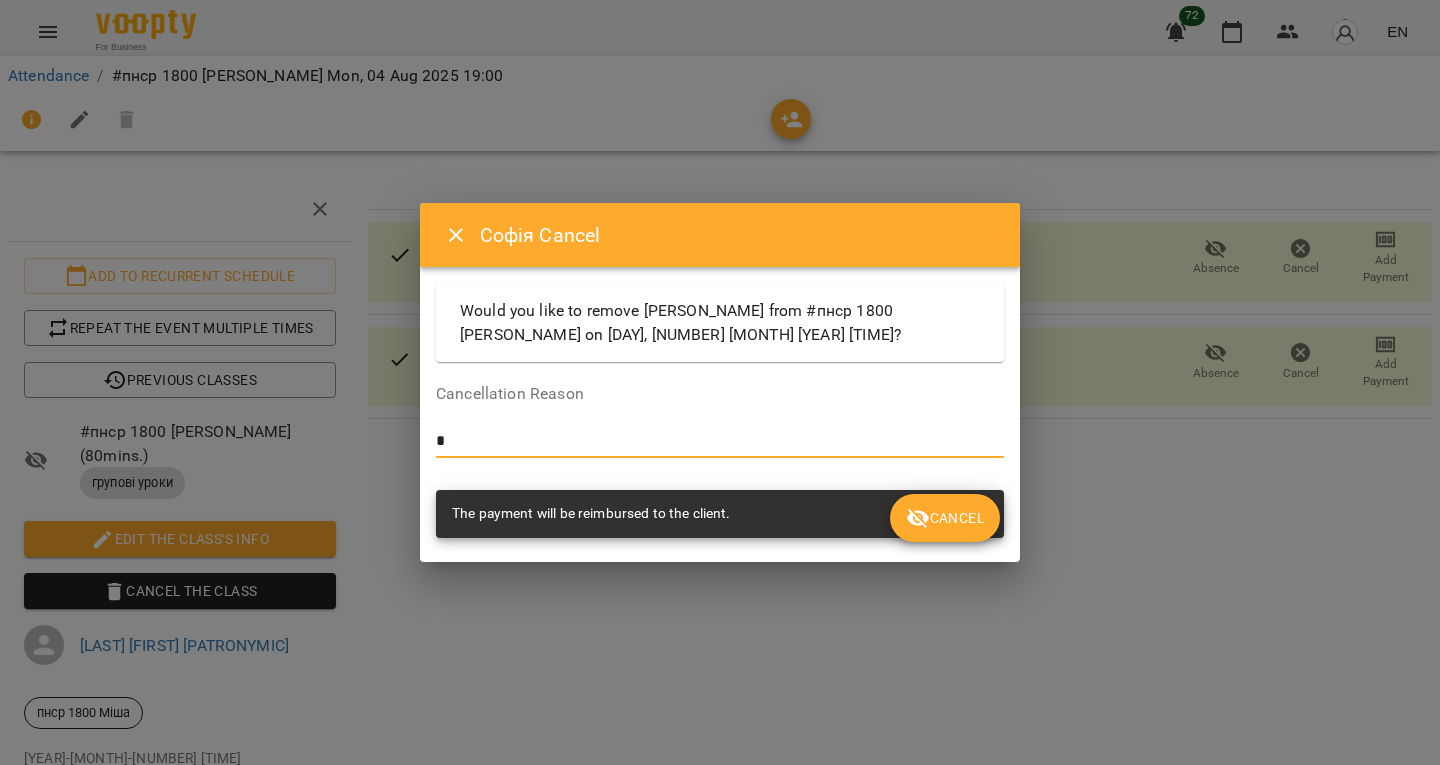 type on "*" 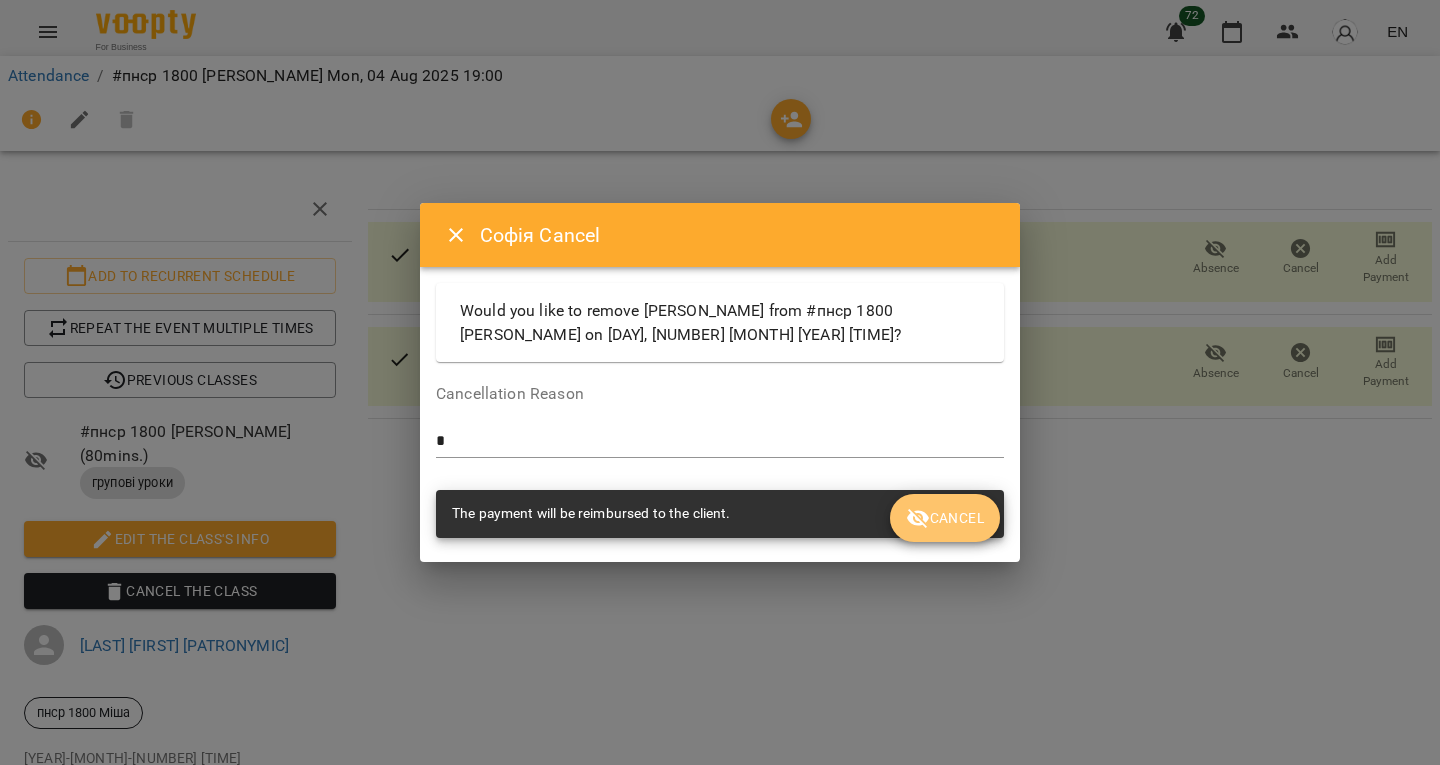 click 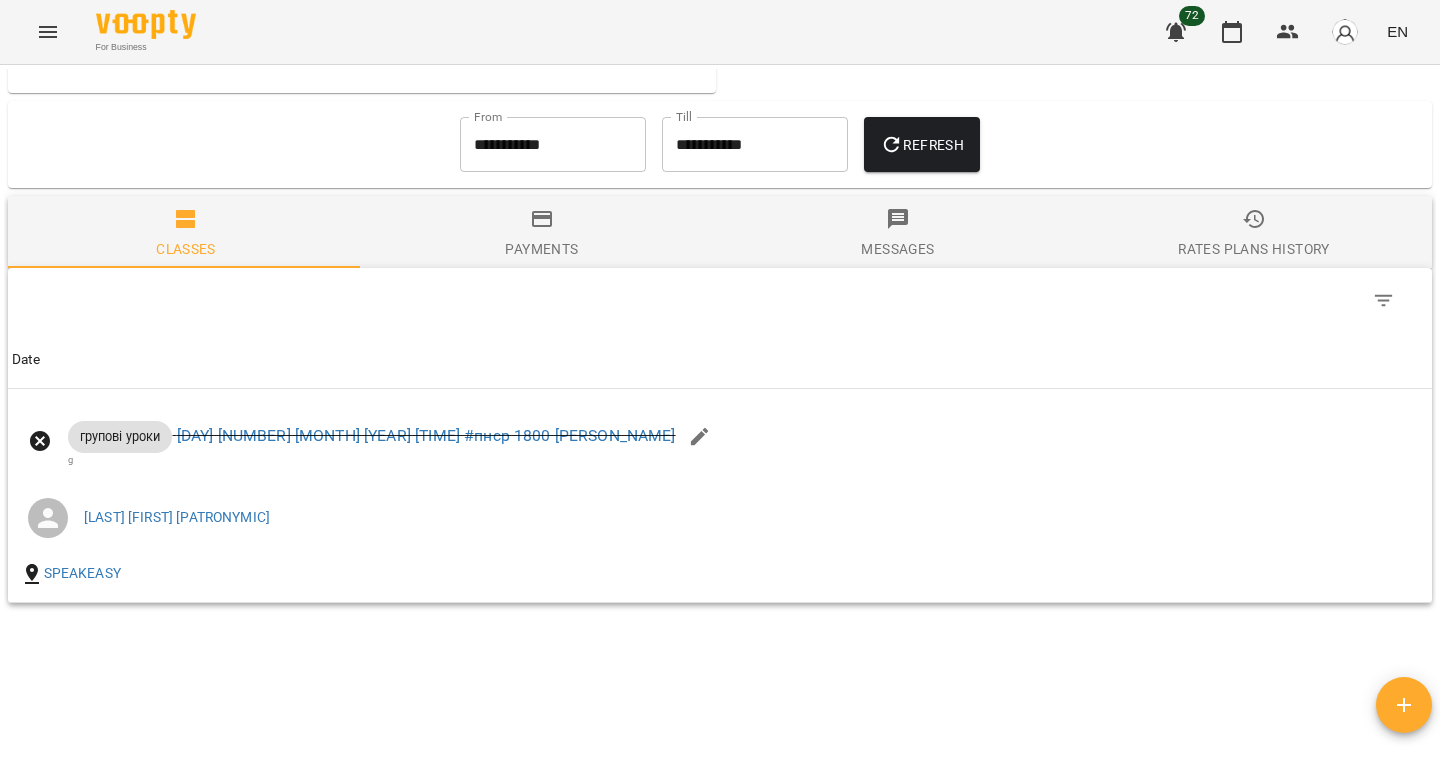 scroll, scrollTop: 919, scrollLeft: 0, axis: vertical 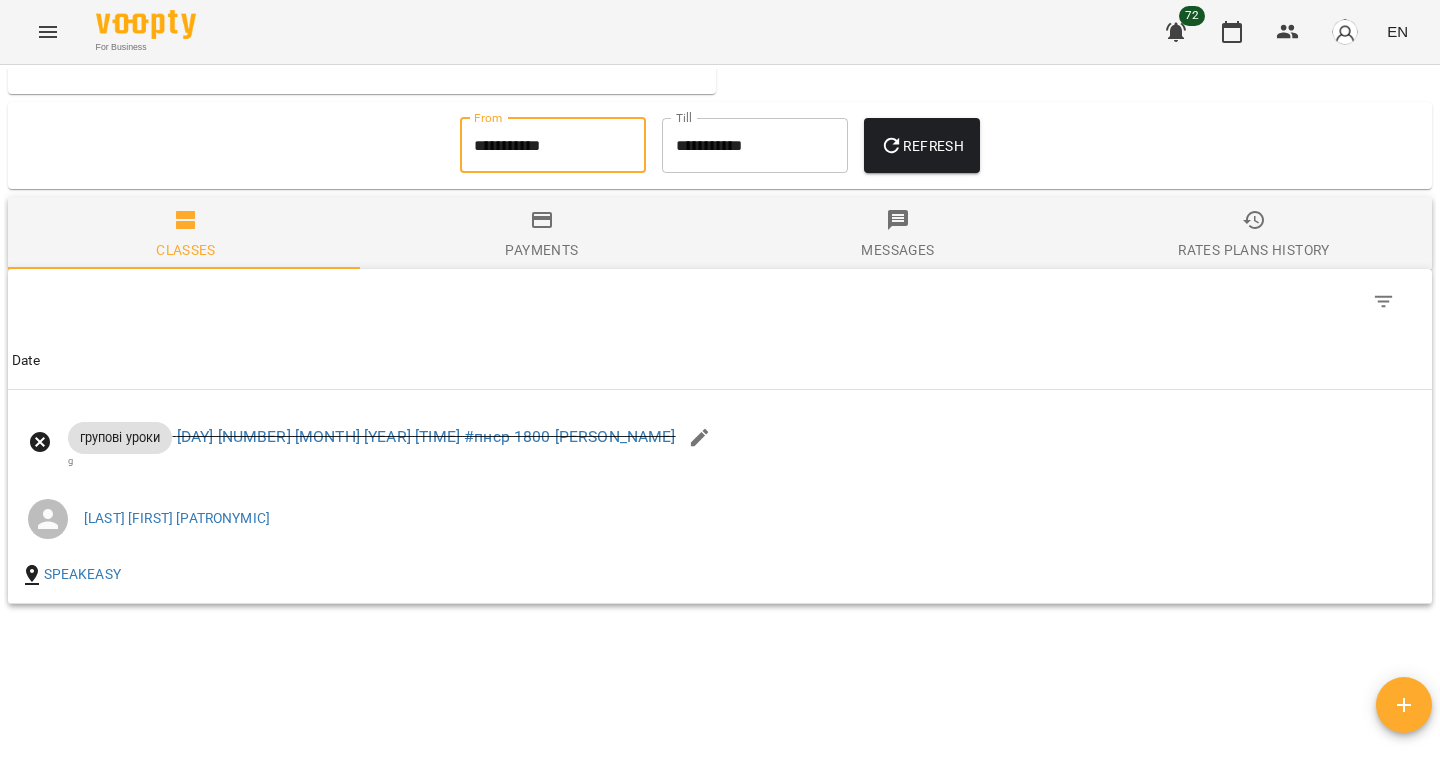 click on "**********" at bounding box center [553, 146] 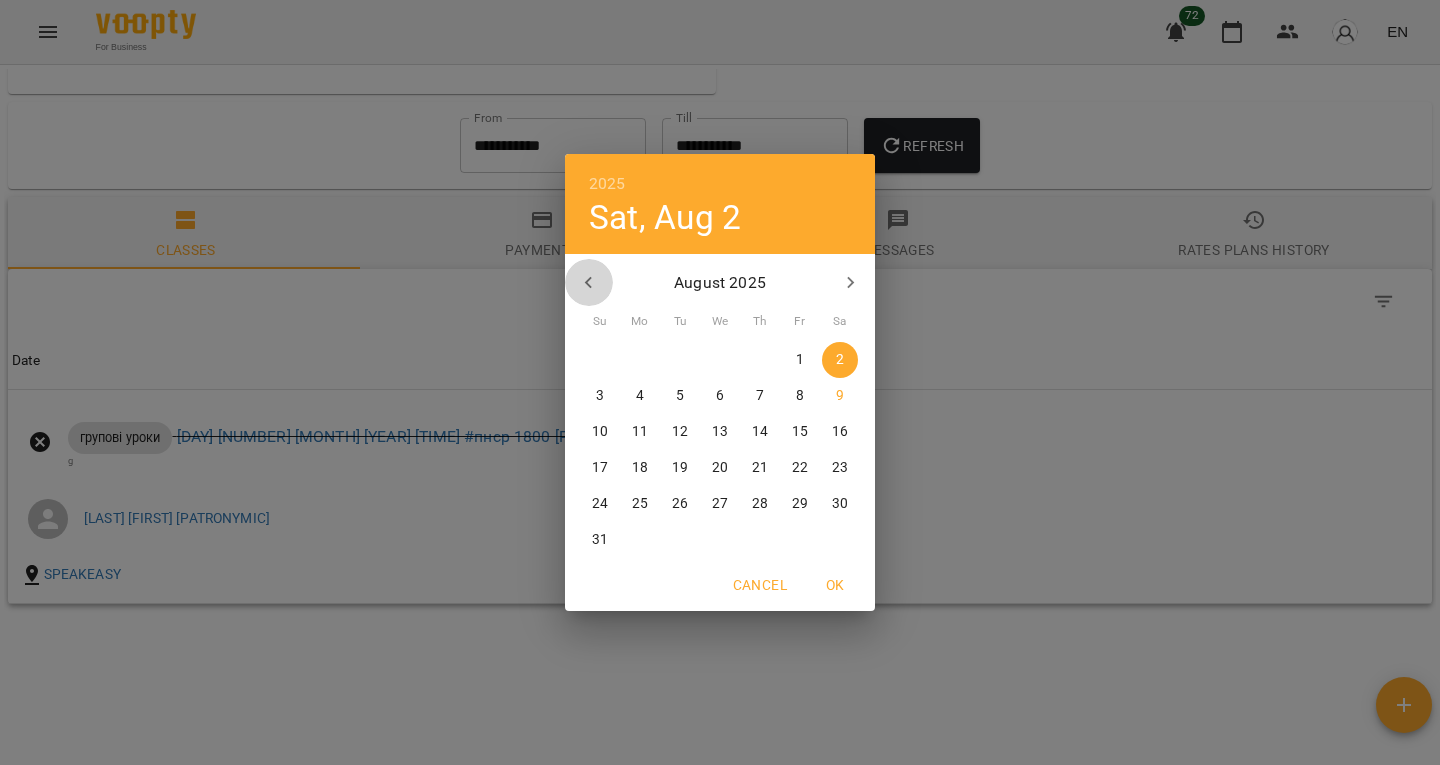 click 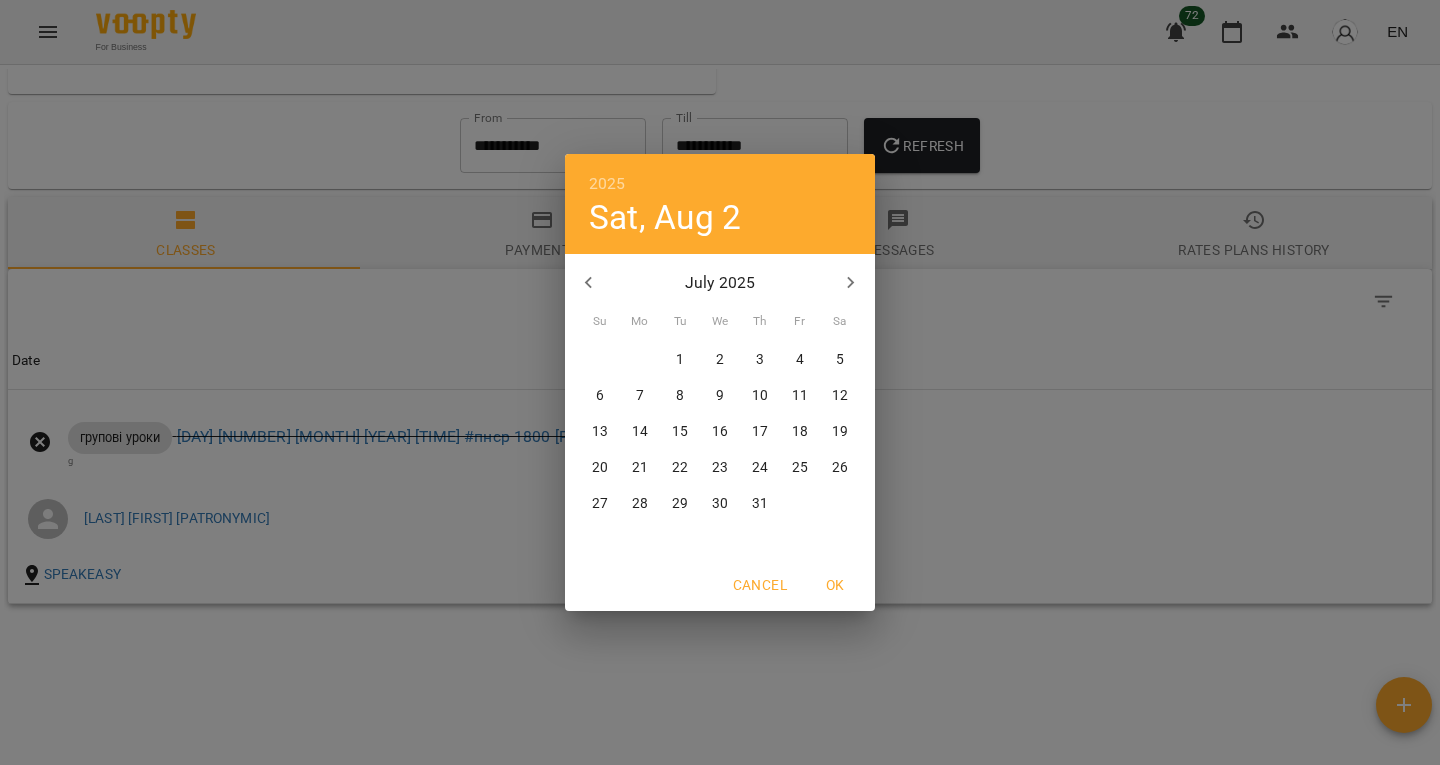 click on "16" at bounding box center [720, 432] 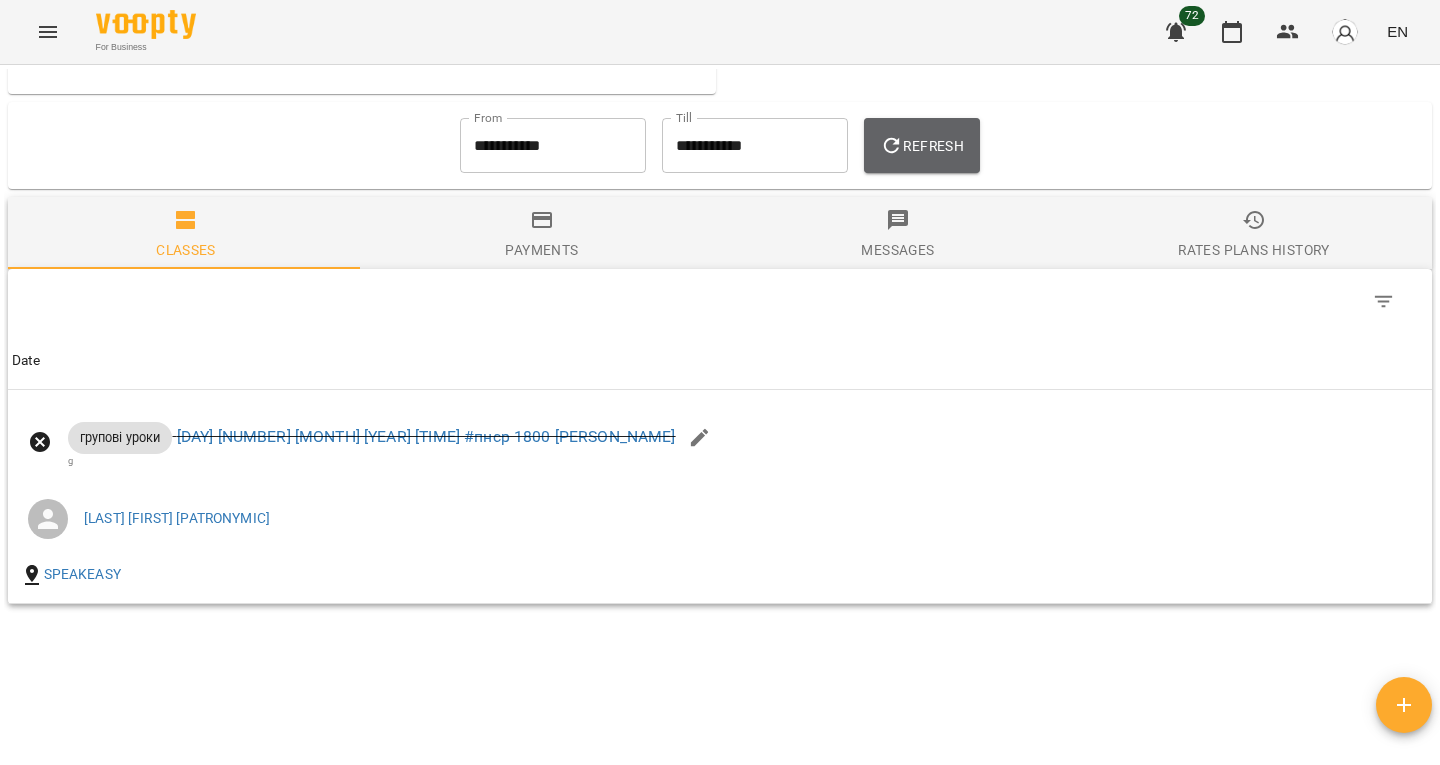 click on "Refresh" at bounding box center [922, 146] 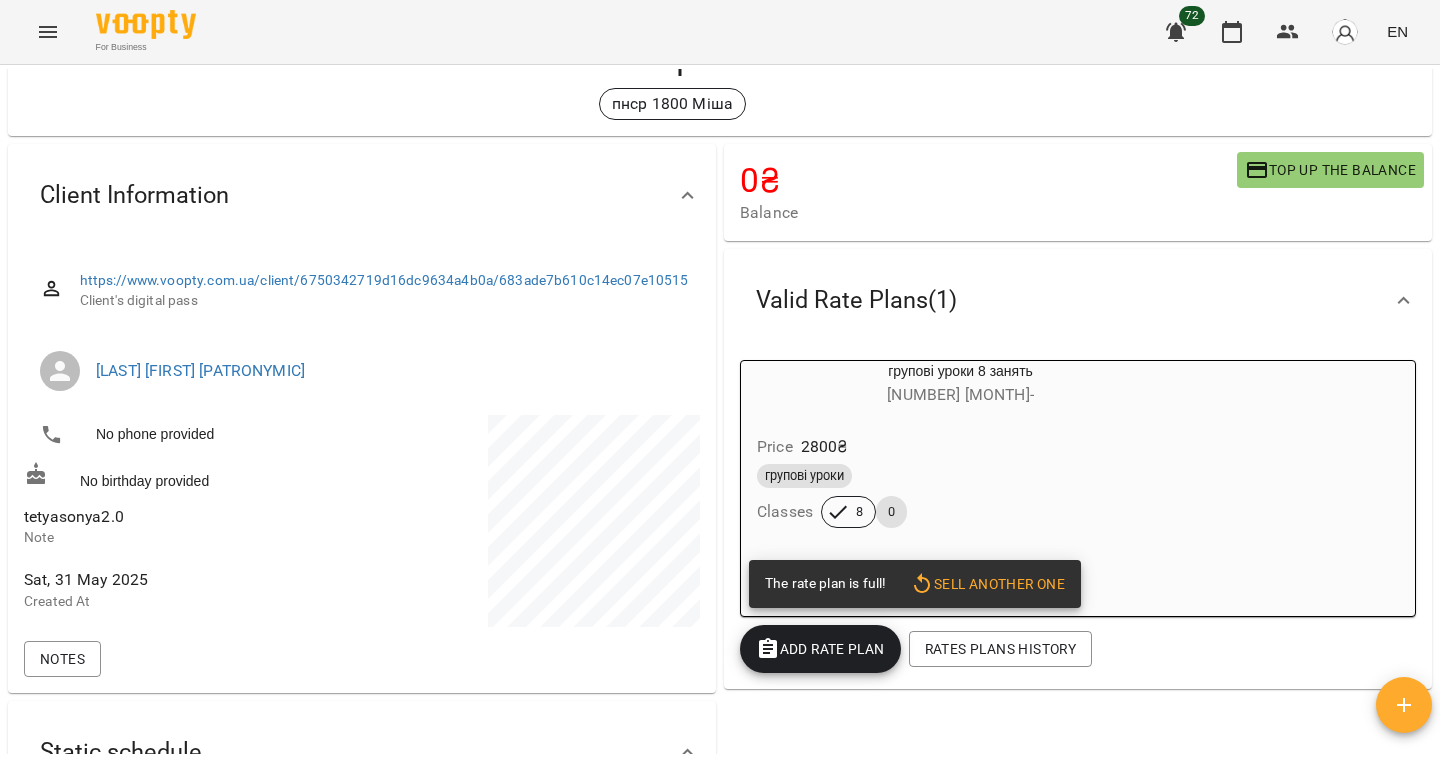 scroll, scrollTop: 0, scrollLeft: 0, axis: both 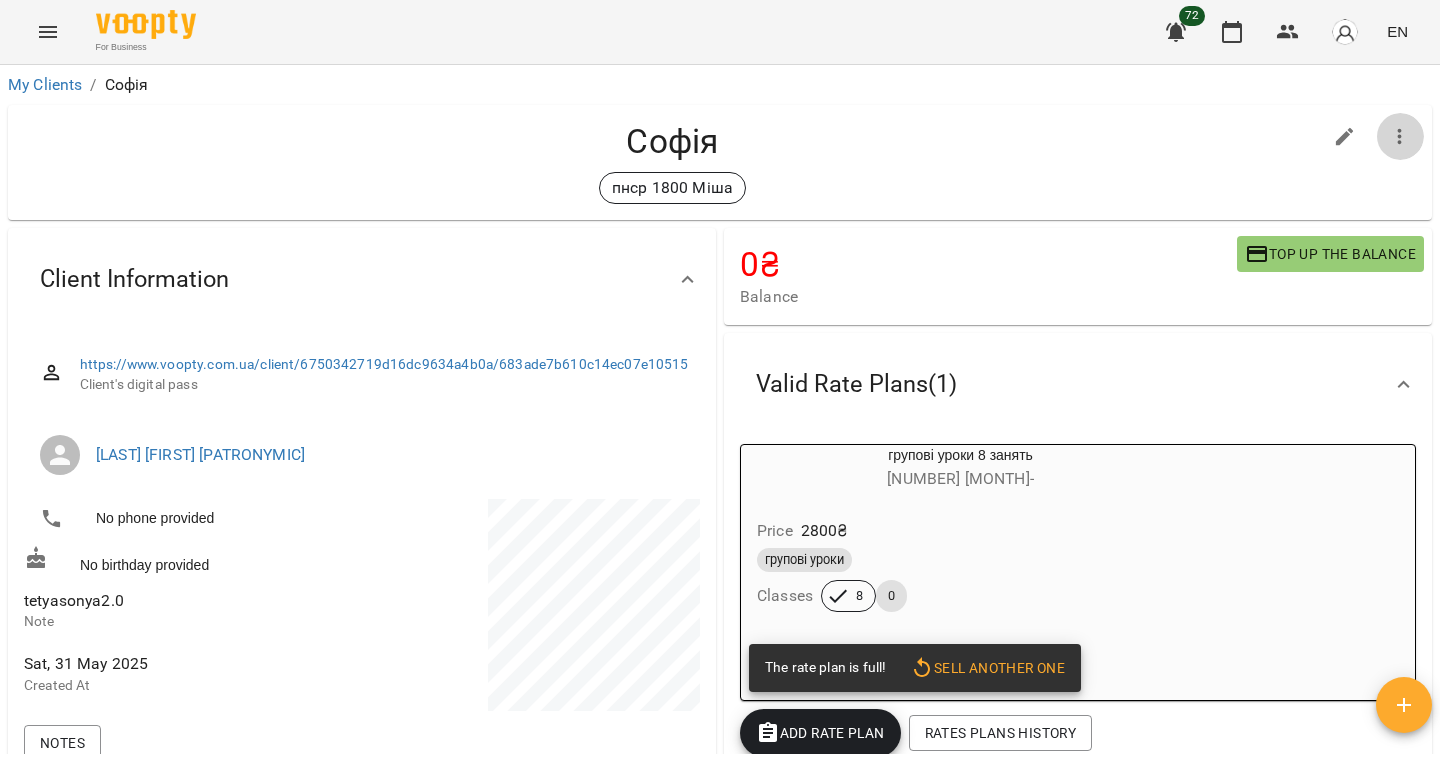 click 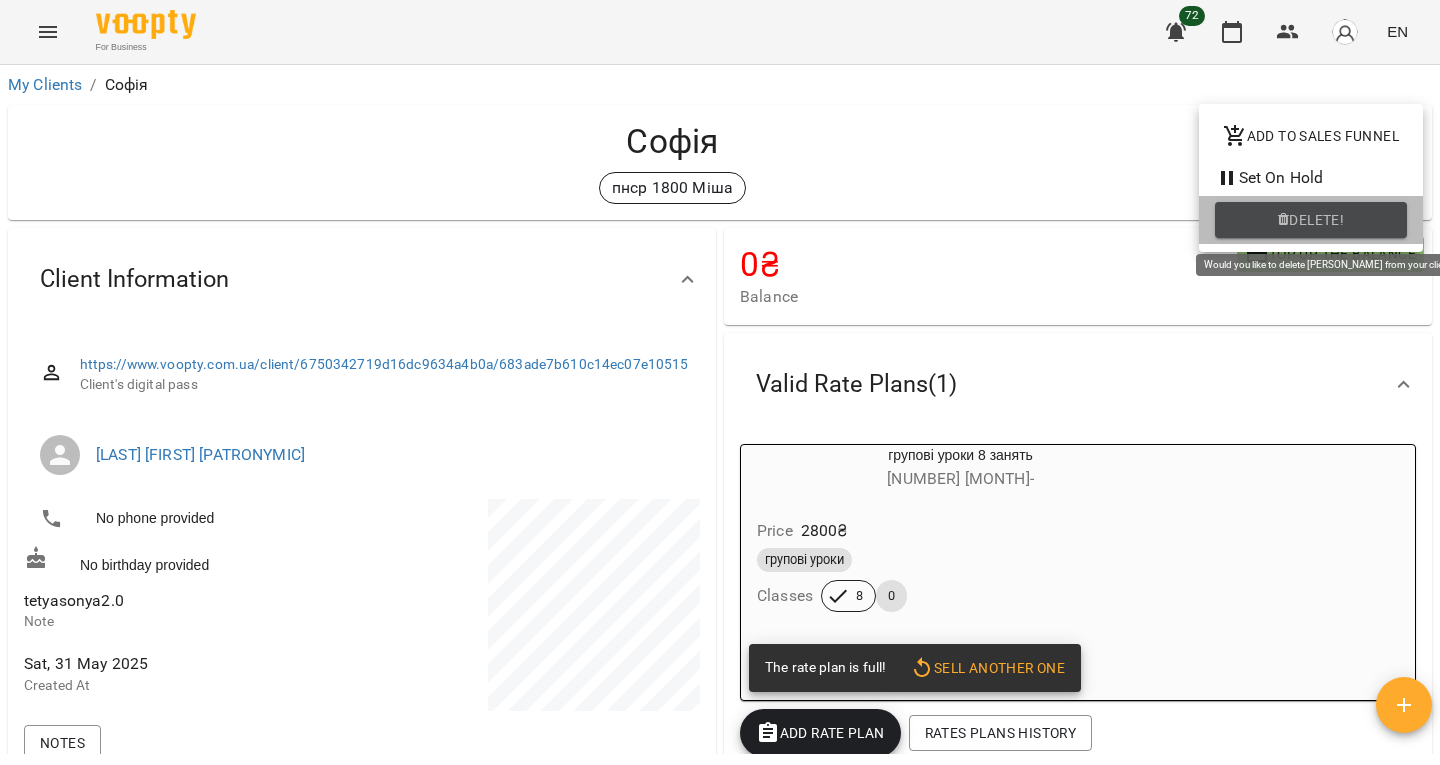 click on "Delete!" at bounding box center [1311, 220] 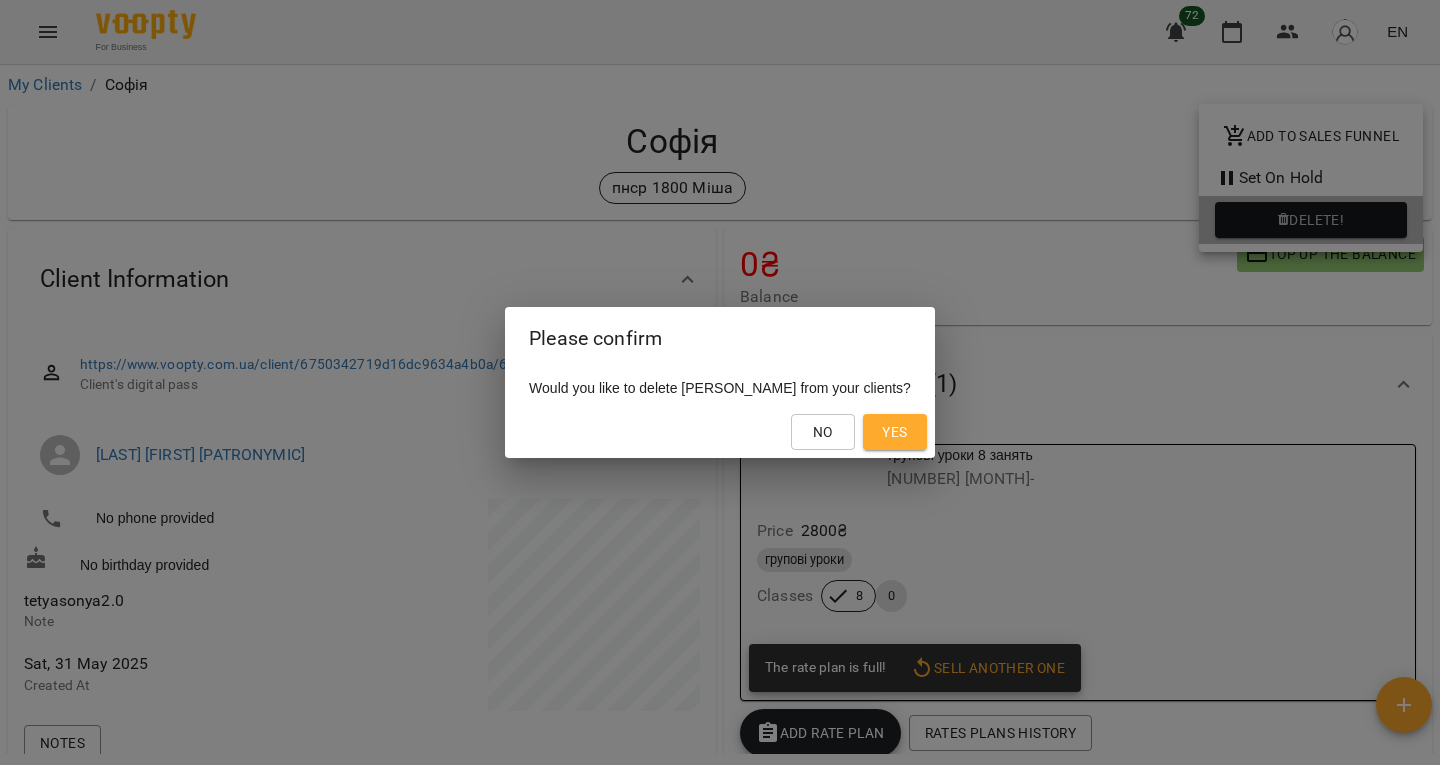 click on "Please confirm Would you like to delete Софія from your clients? No Yes" at bounding box center (720, 382) 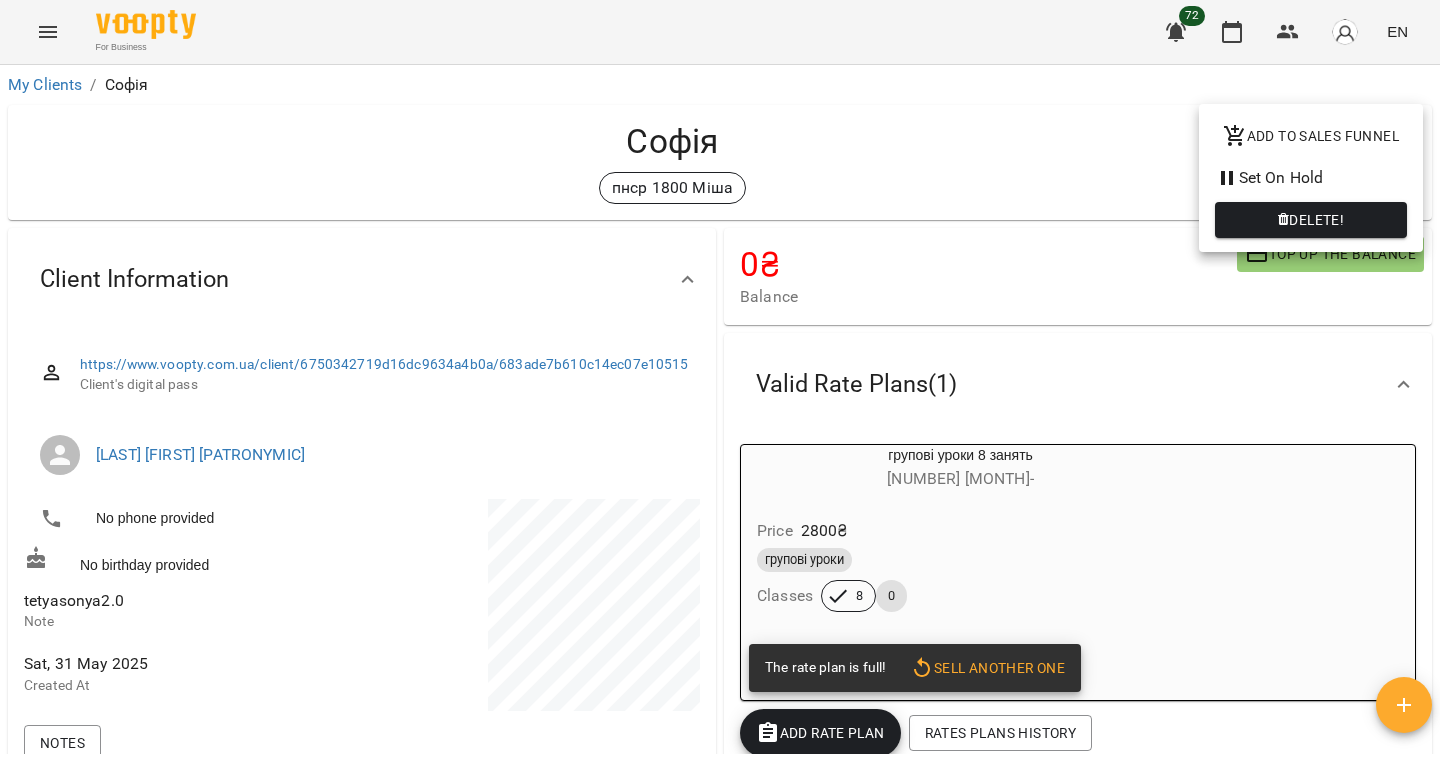 click at bounding box center (720, 382) 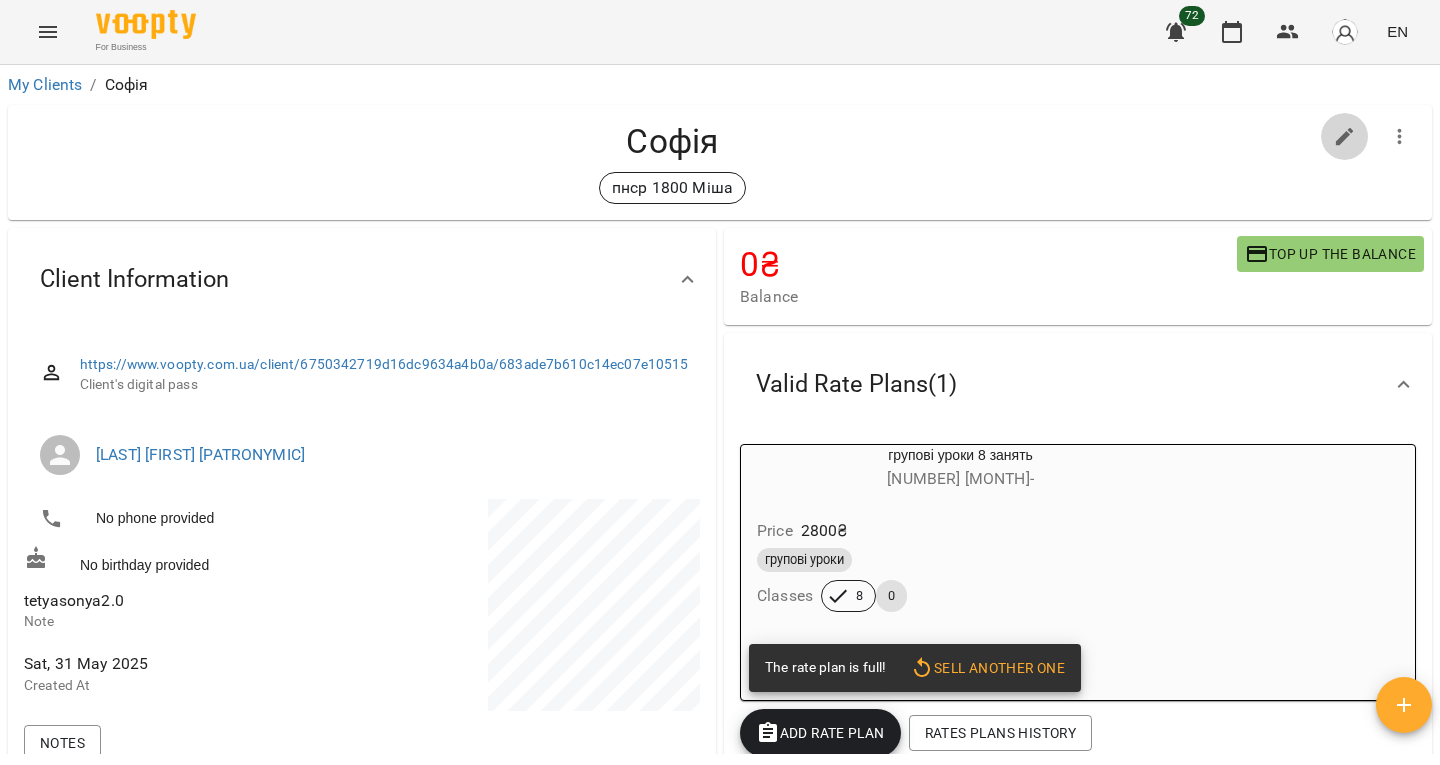 click at bounding box center [1345, 137] 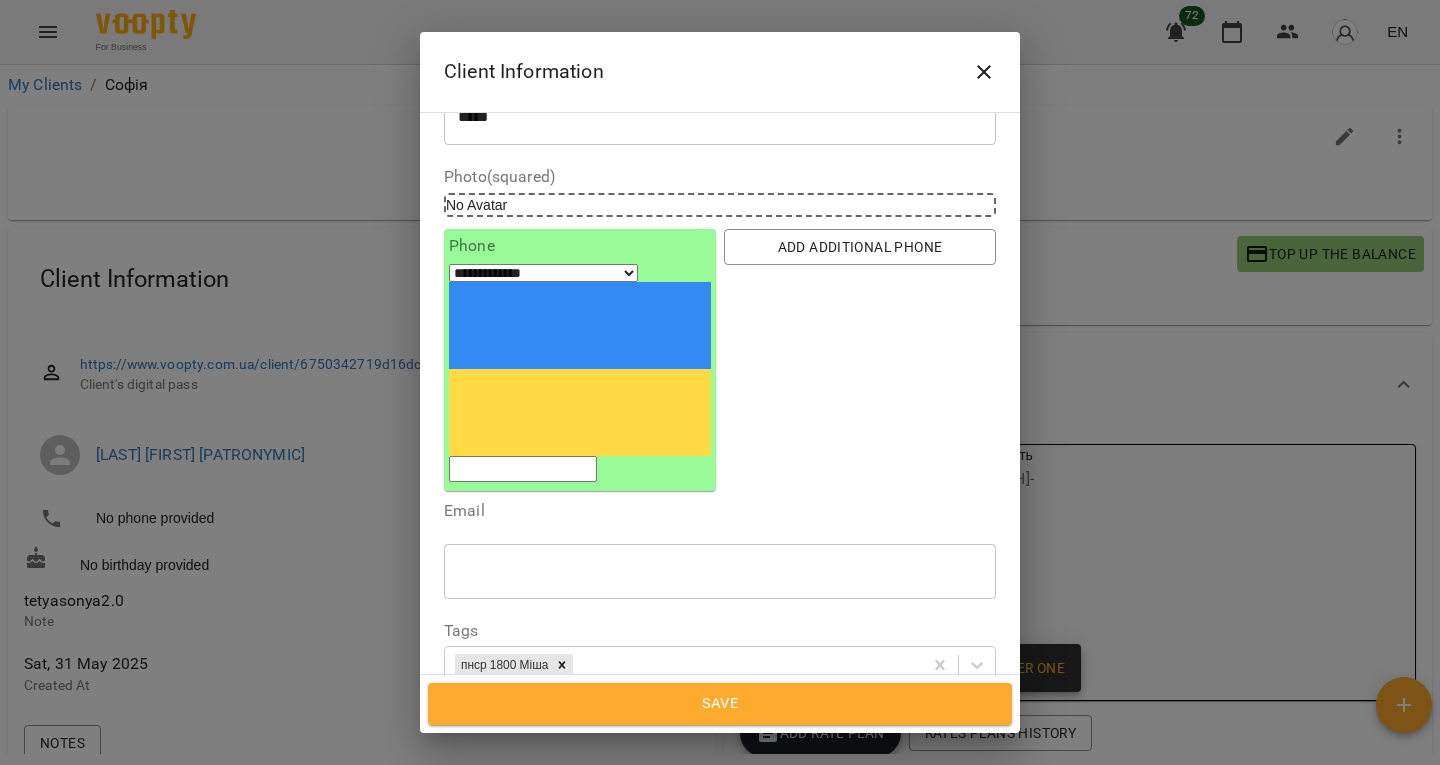 scroll, scrollTop: 87, scrollLeft: 0, axis: vertical 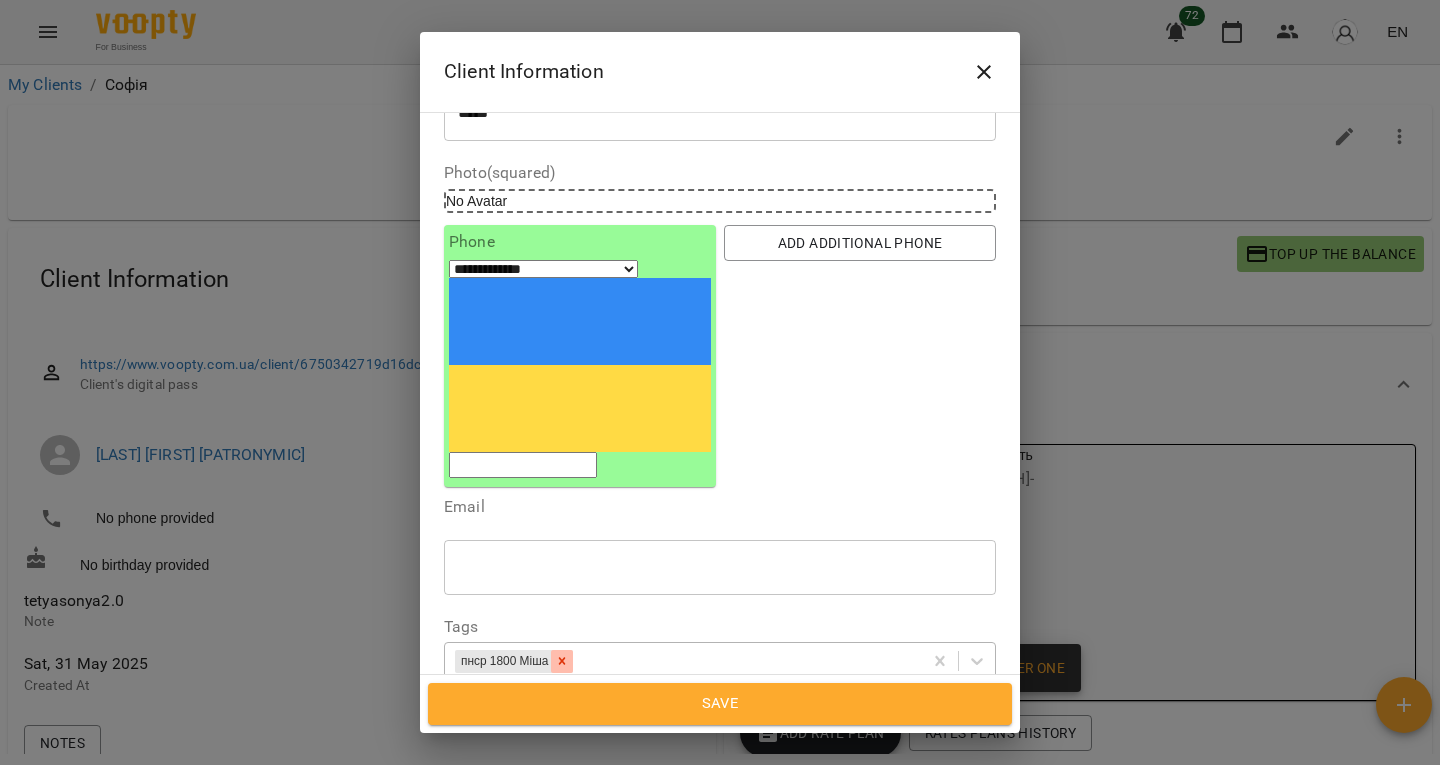 click at bounding box center [562, 661] 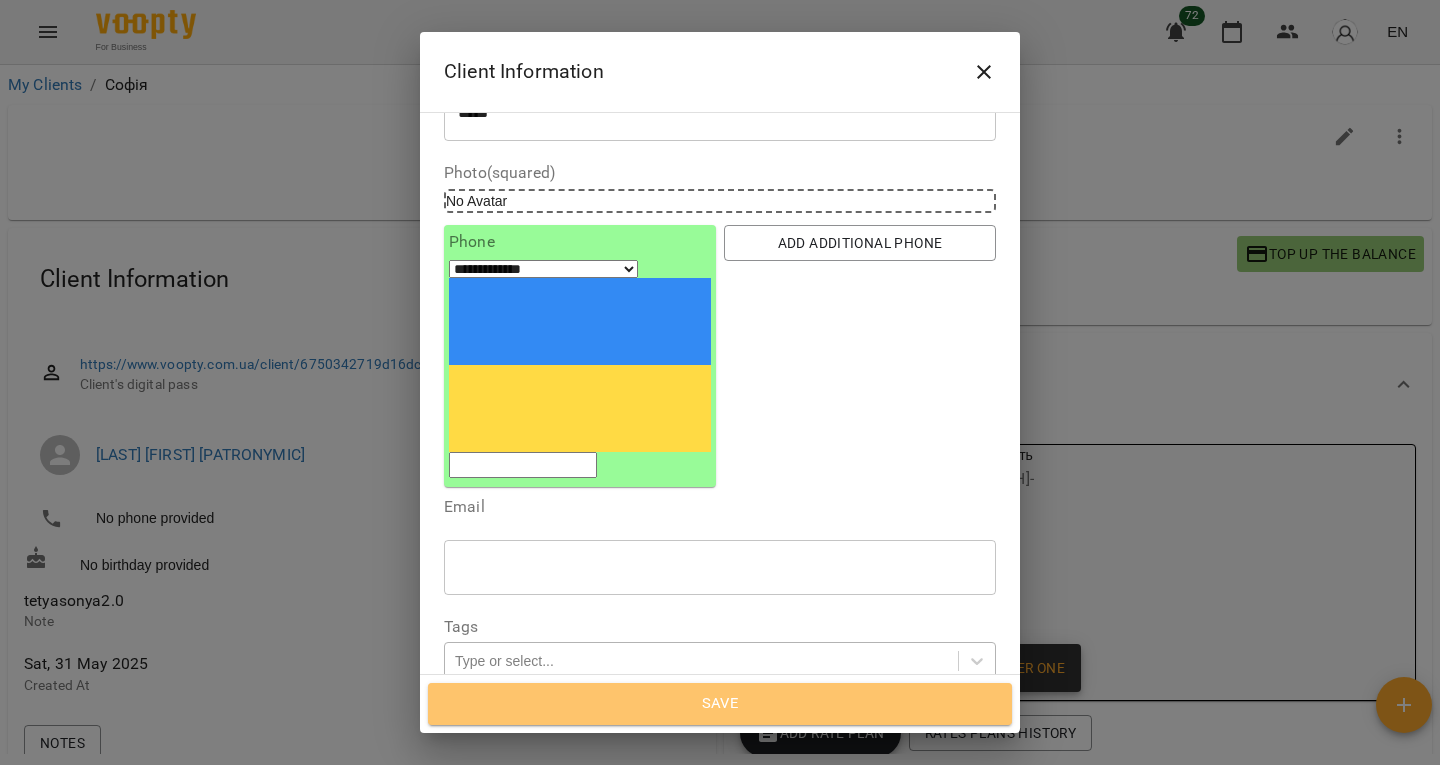 click on "Save" at bounding box center (720, 704) 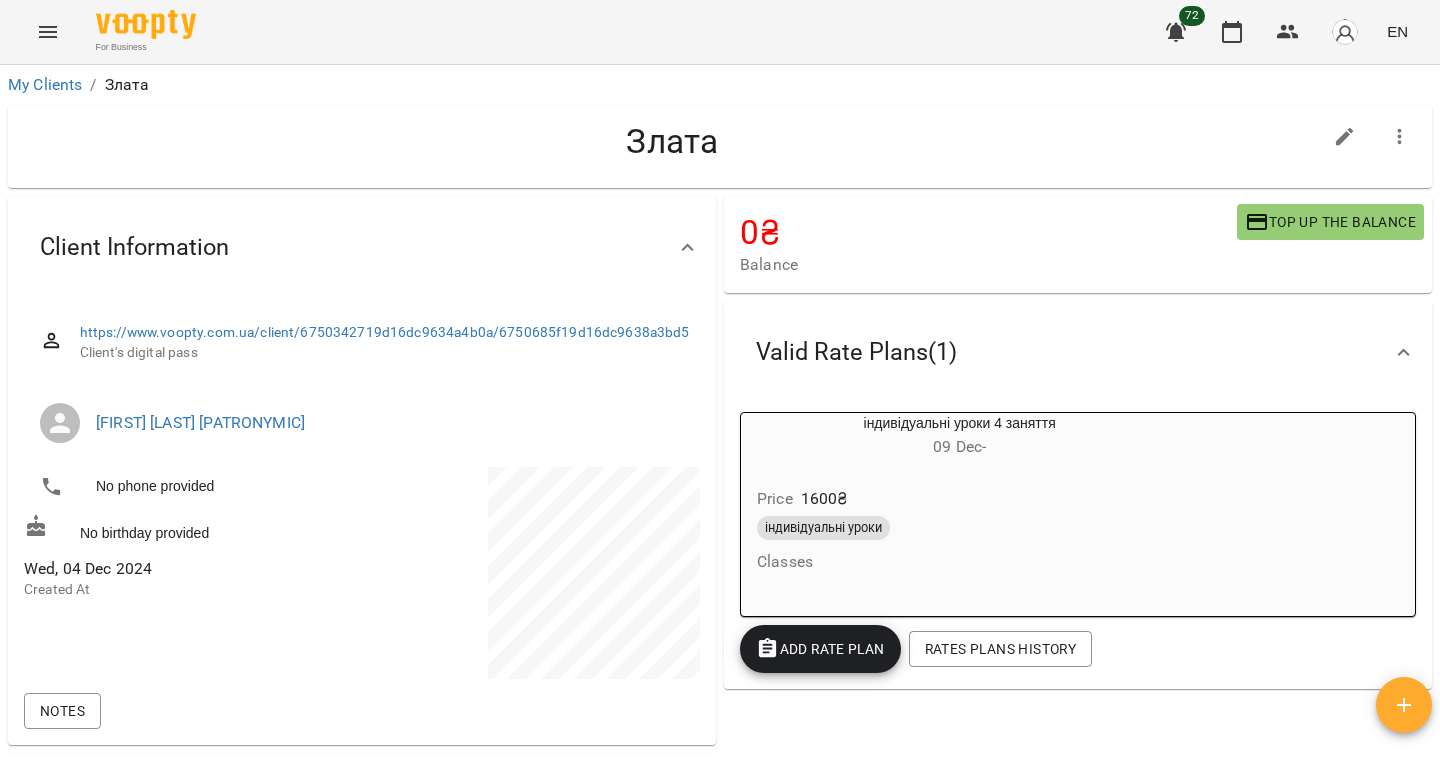 scroll, scrollTop: 0, scrollLeft: 0, axis: both 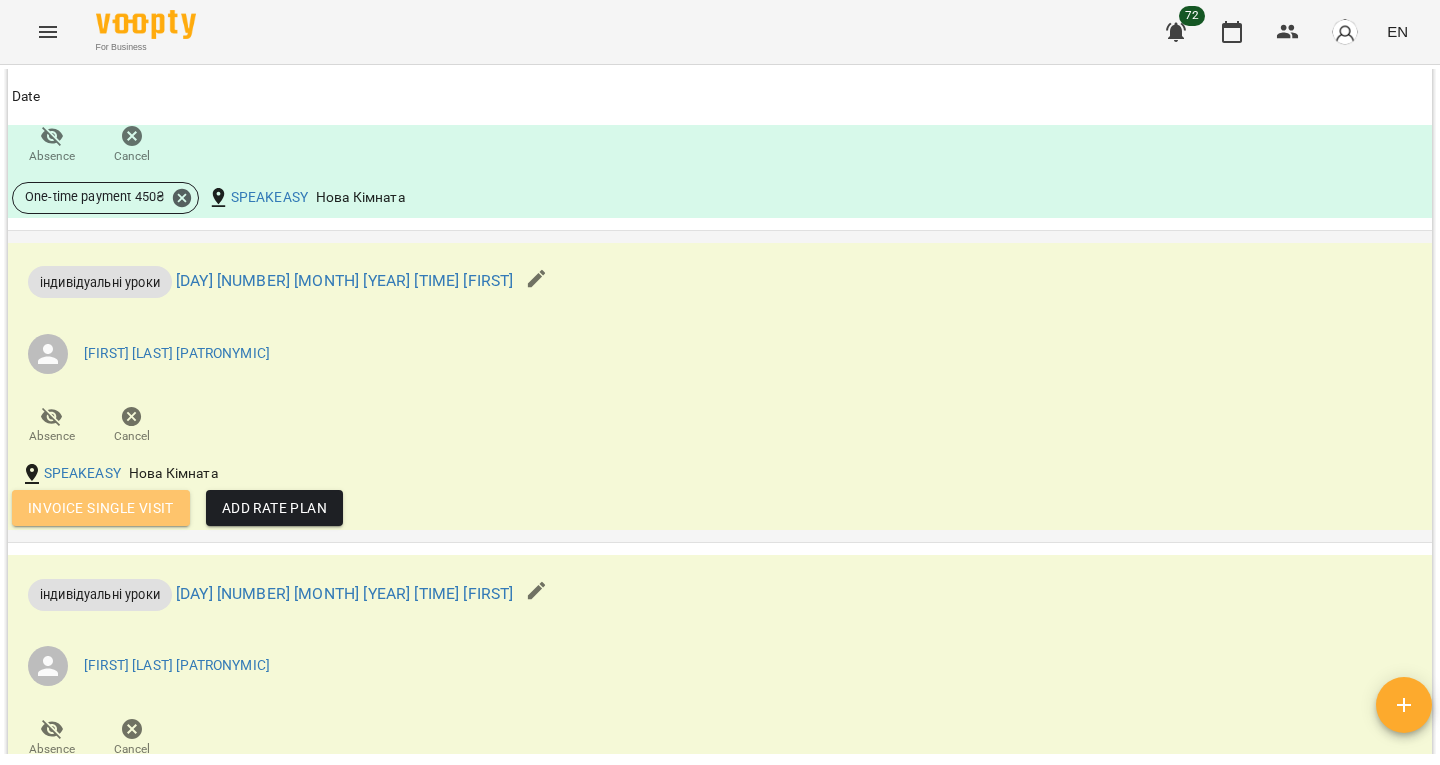 click on "Invoice single visit" at bounding box center (101, 508) 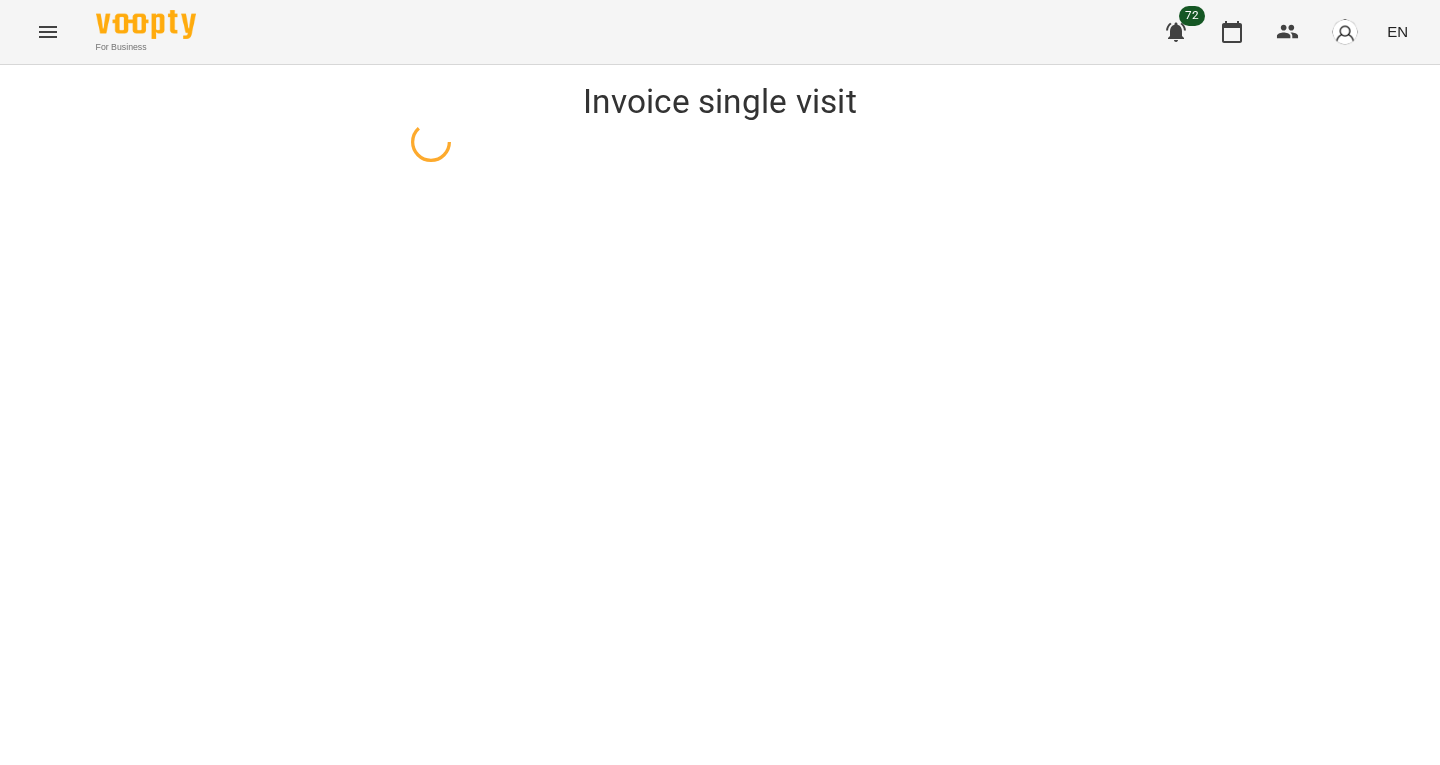 select on "**********" 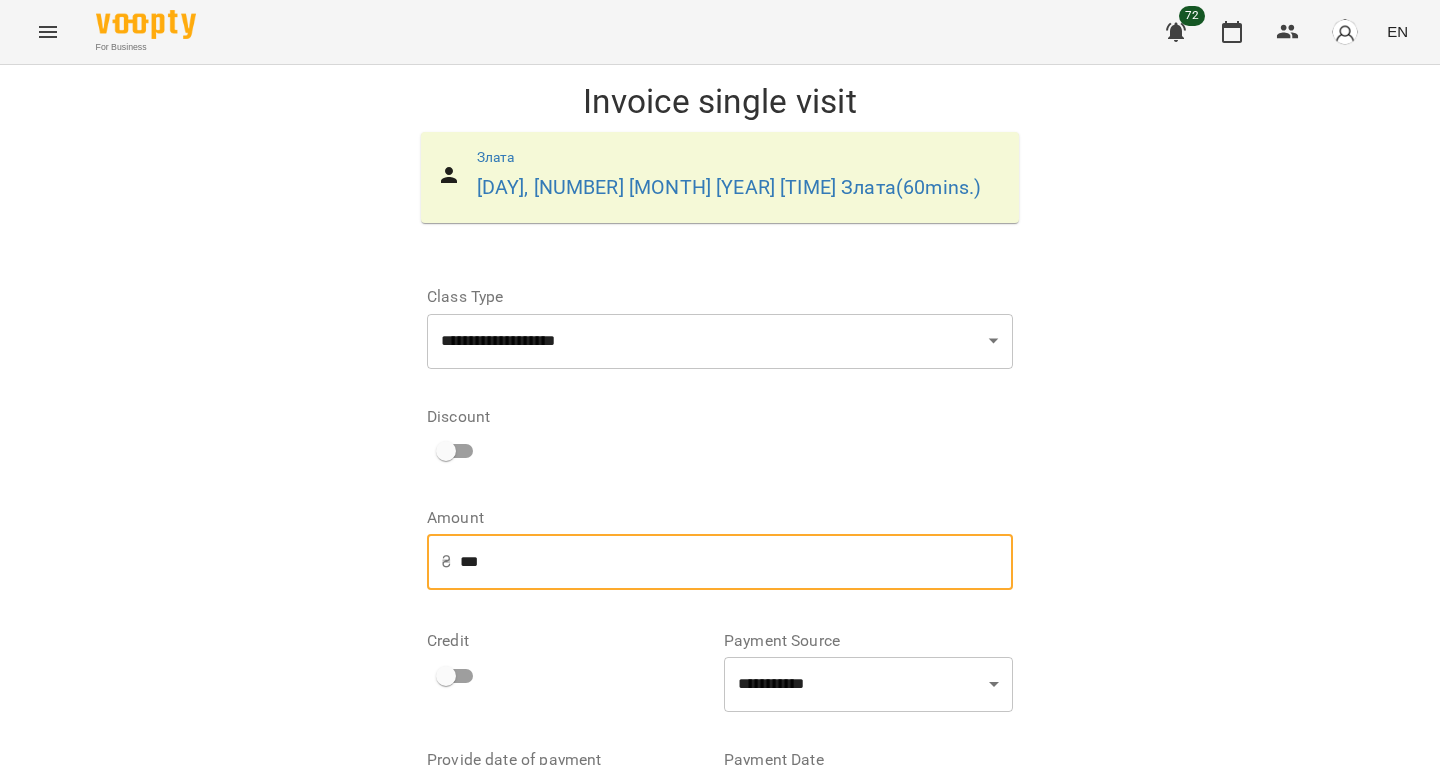 click on "***" at bounding box center (736, 562) 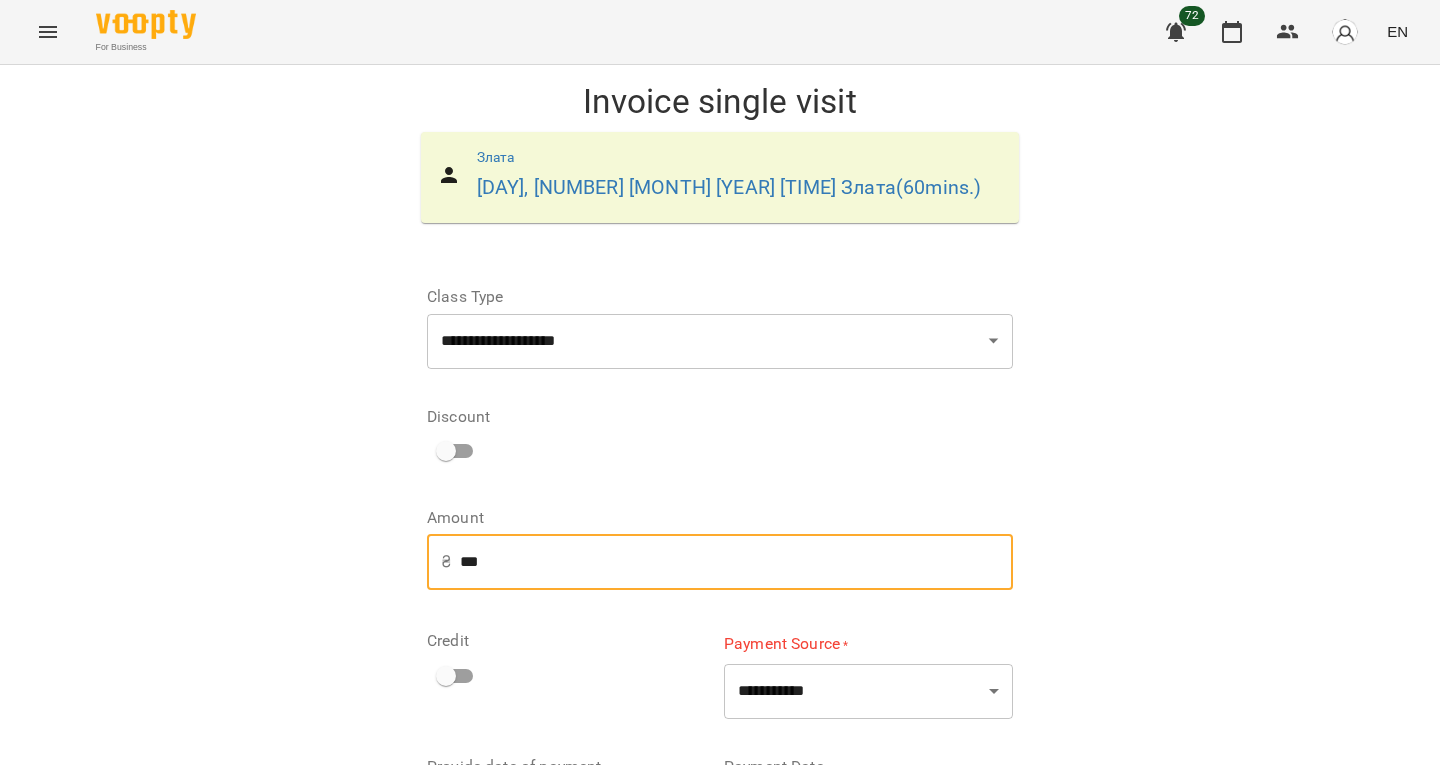 type on "***" 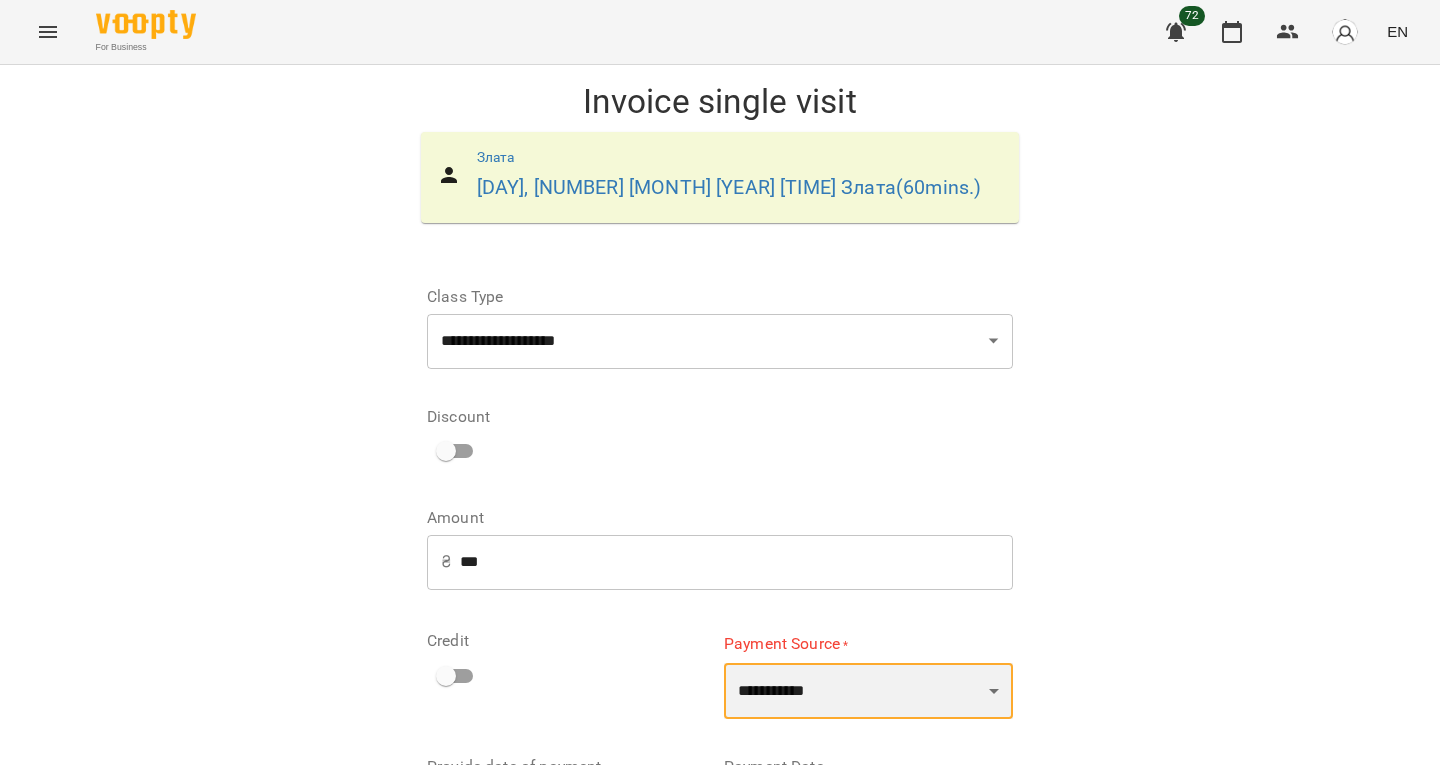 click on "**********" at bounding box center [868, 691] 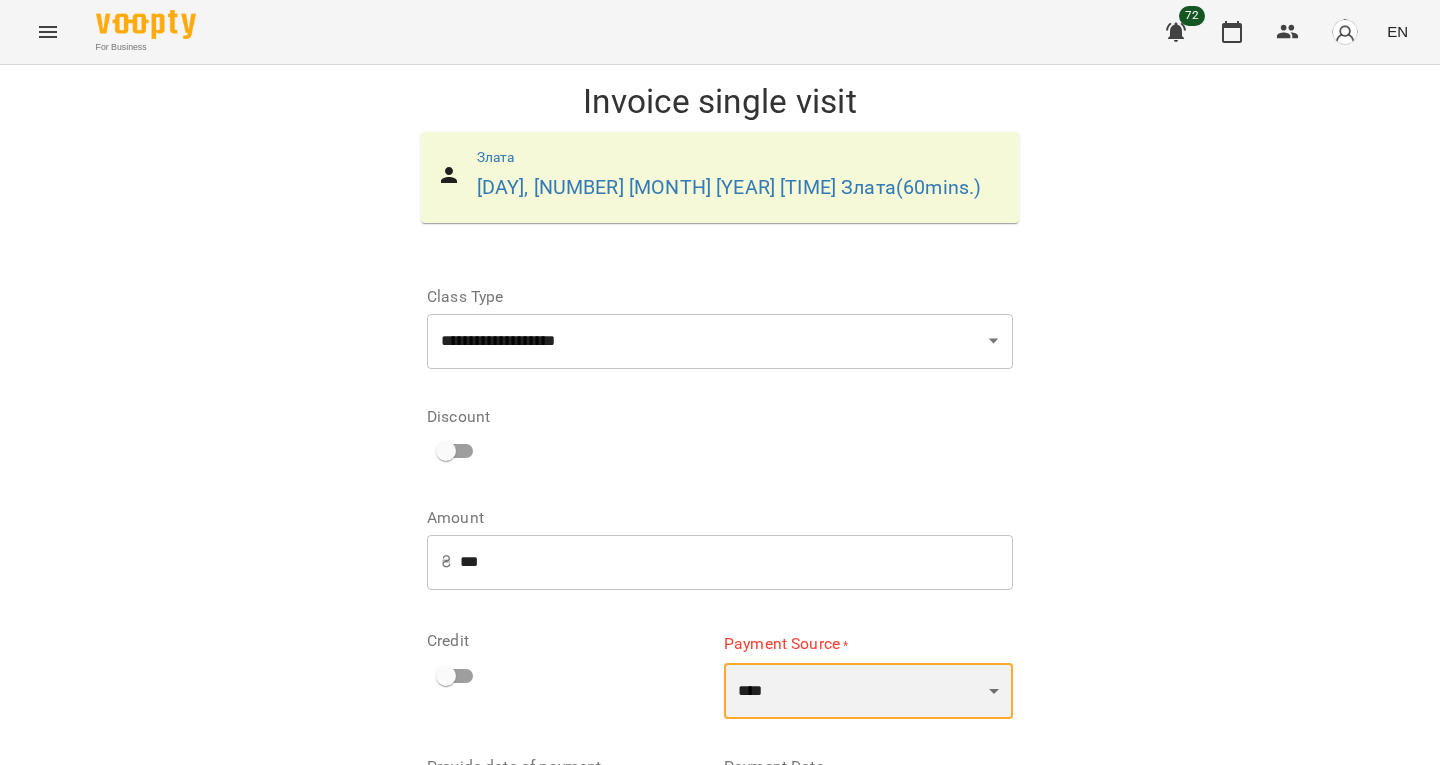 click on "**********" at bounding box center [868, 691] 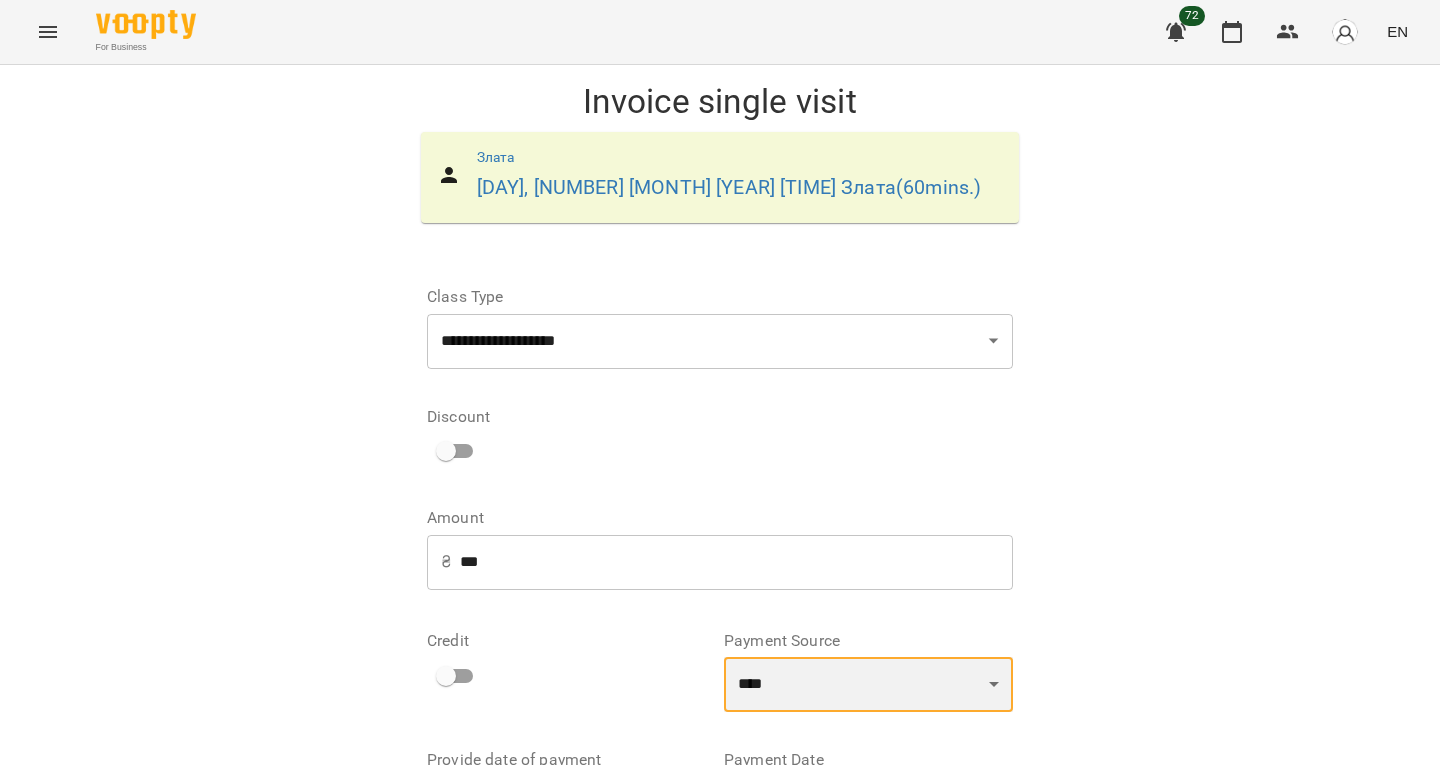 scroll, scrollTop: 193, scrollLeft: 0, axis: vertical 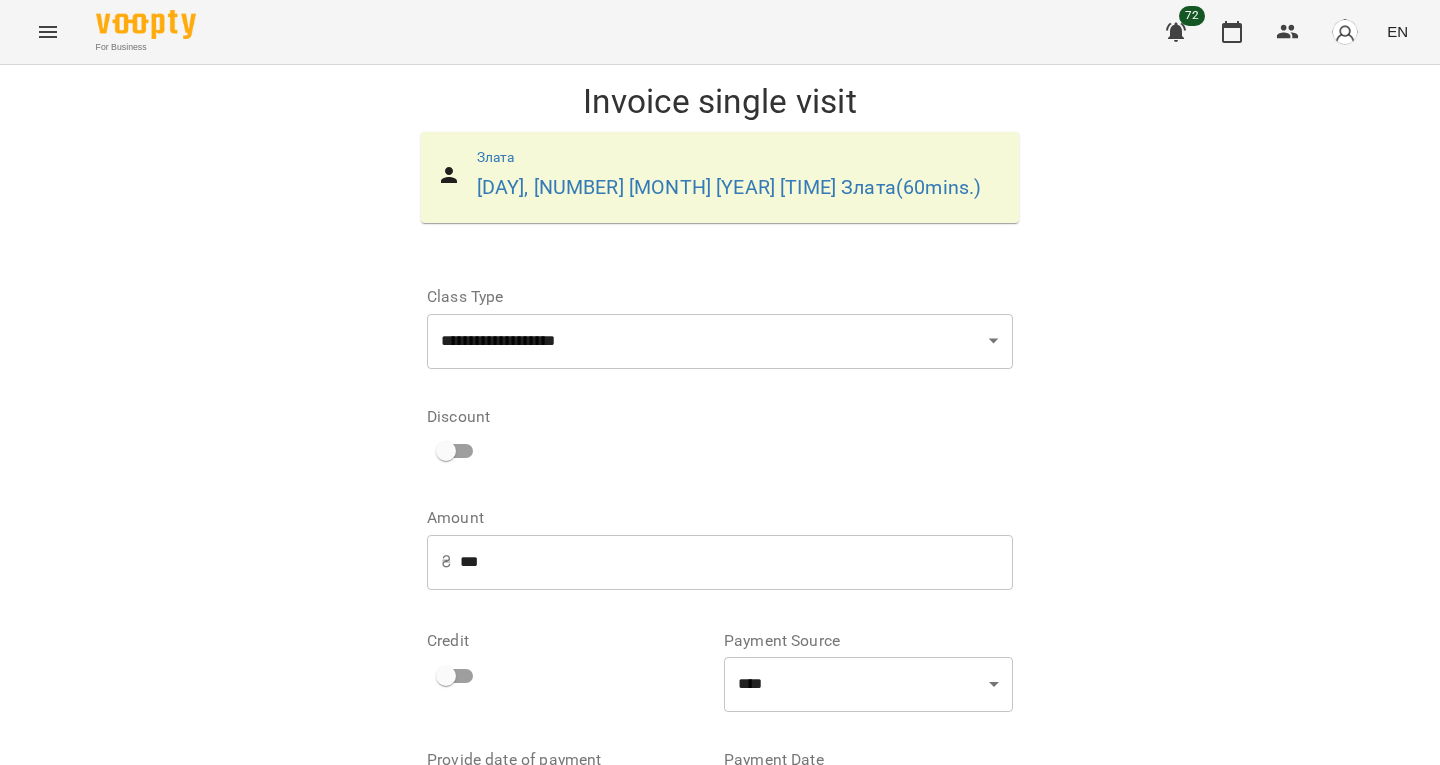 click on "Invoice single visit" at bounding box center [912, 906] 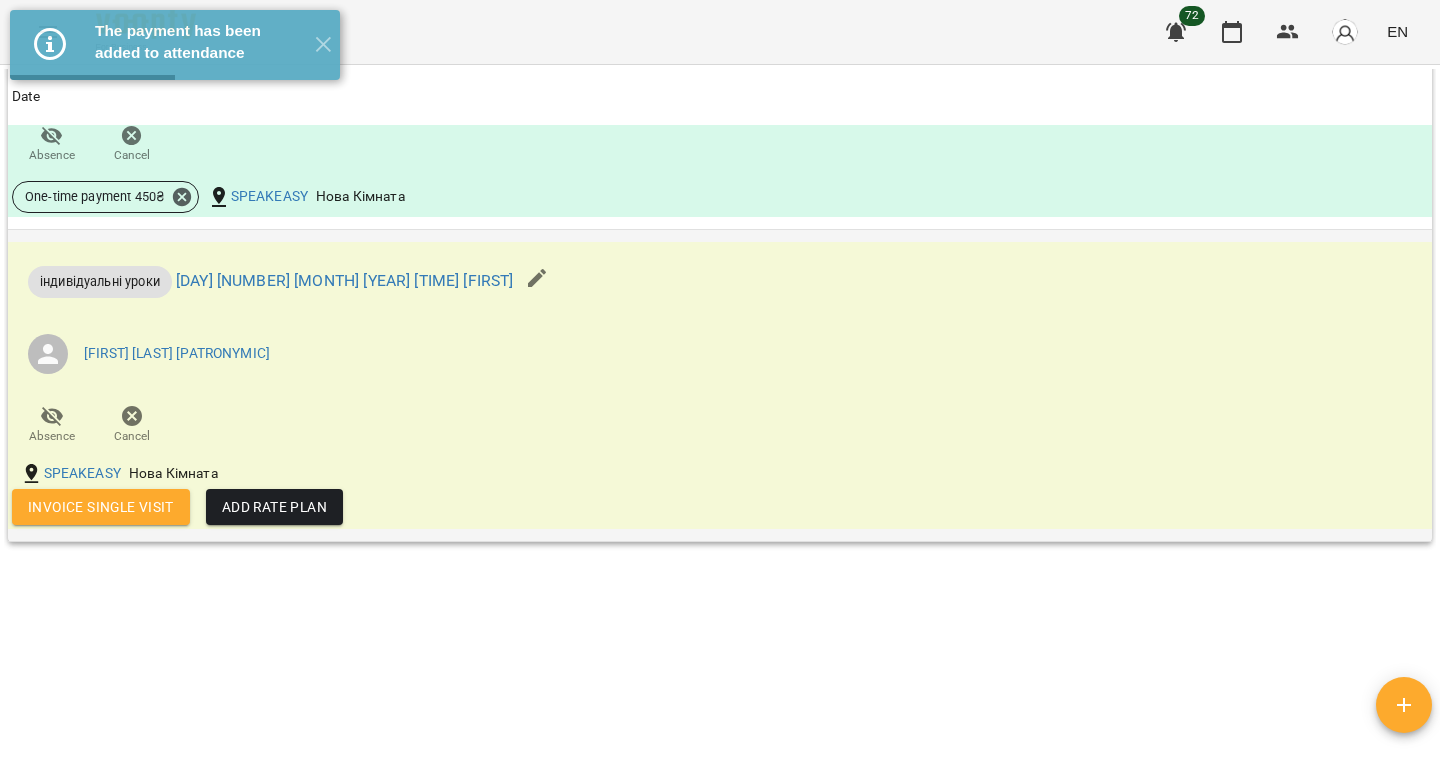 scroll, scrollTop: 1643, scrollLeft: 0, axis: vertical 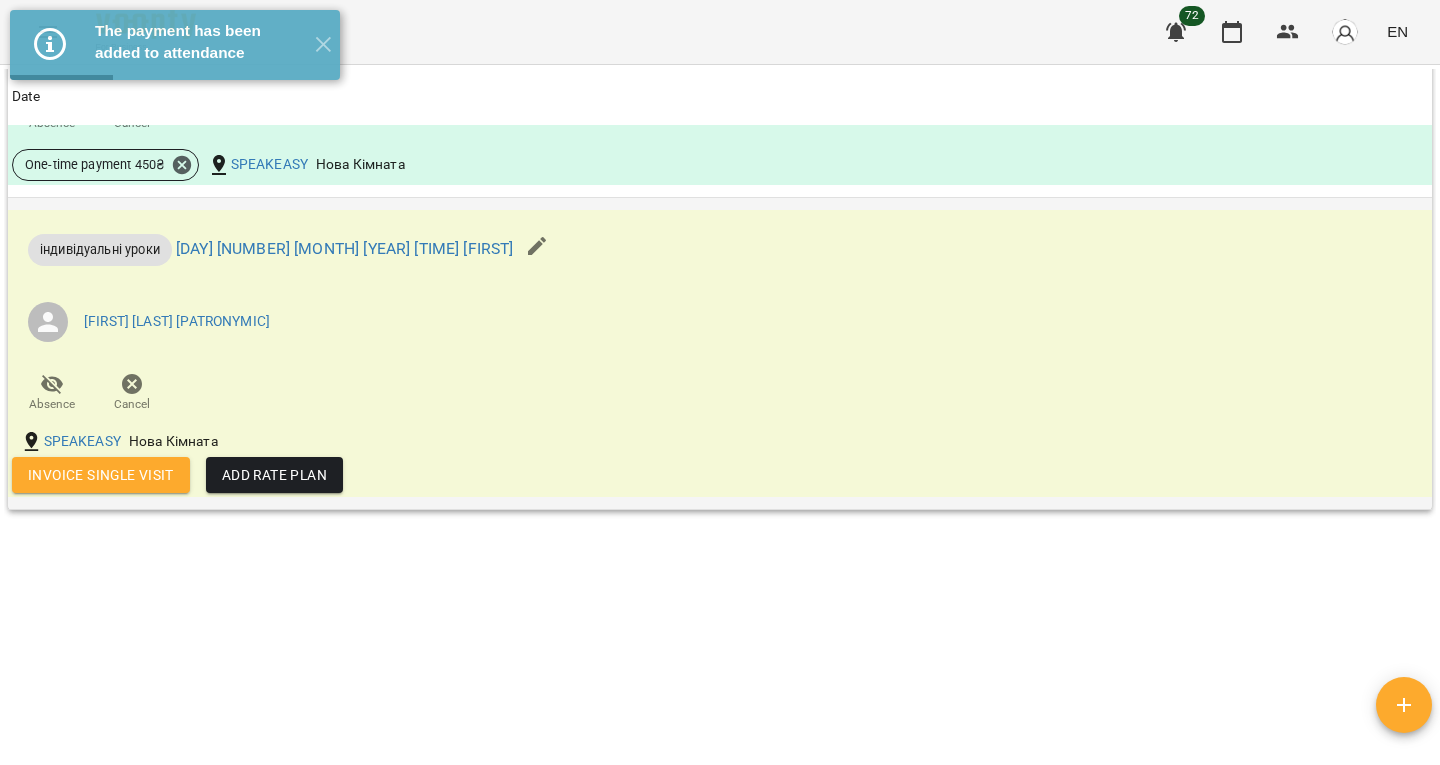 click on "Invoice single visit" at bounding box center (101, 475) 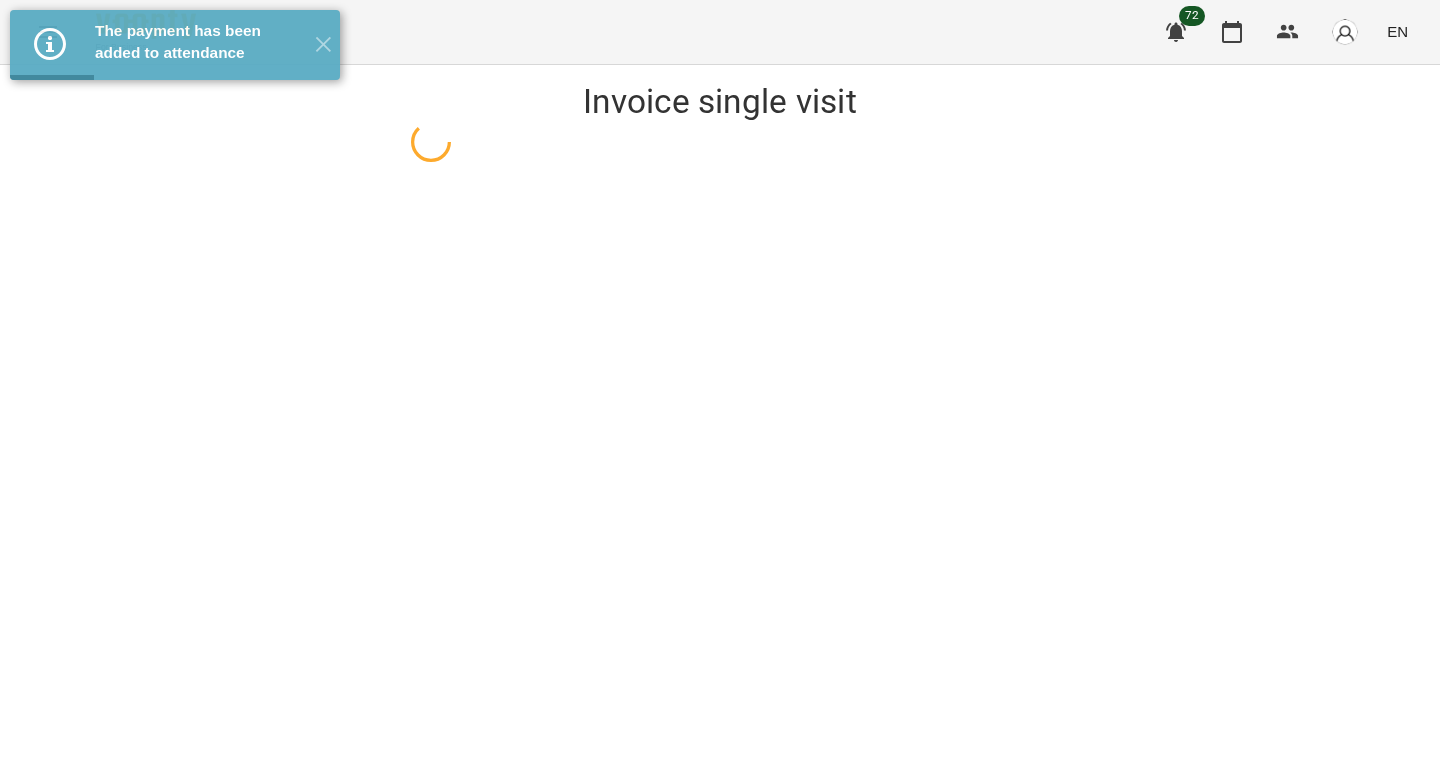 scroll, scrollTop: 0, scrollLeft: 0, axis: both 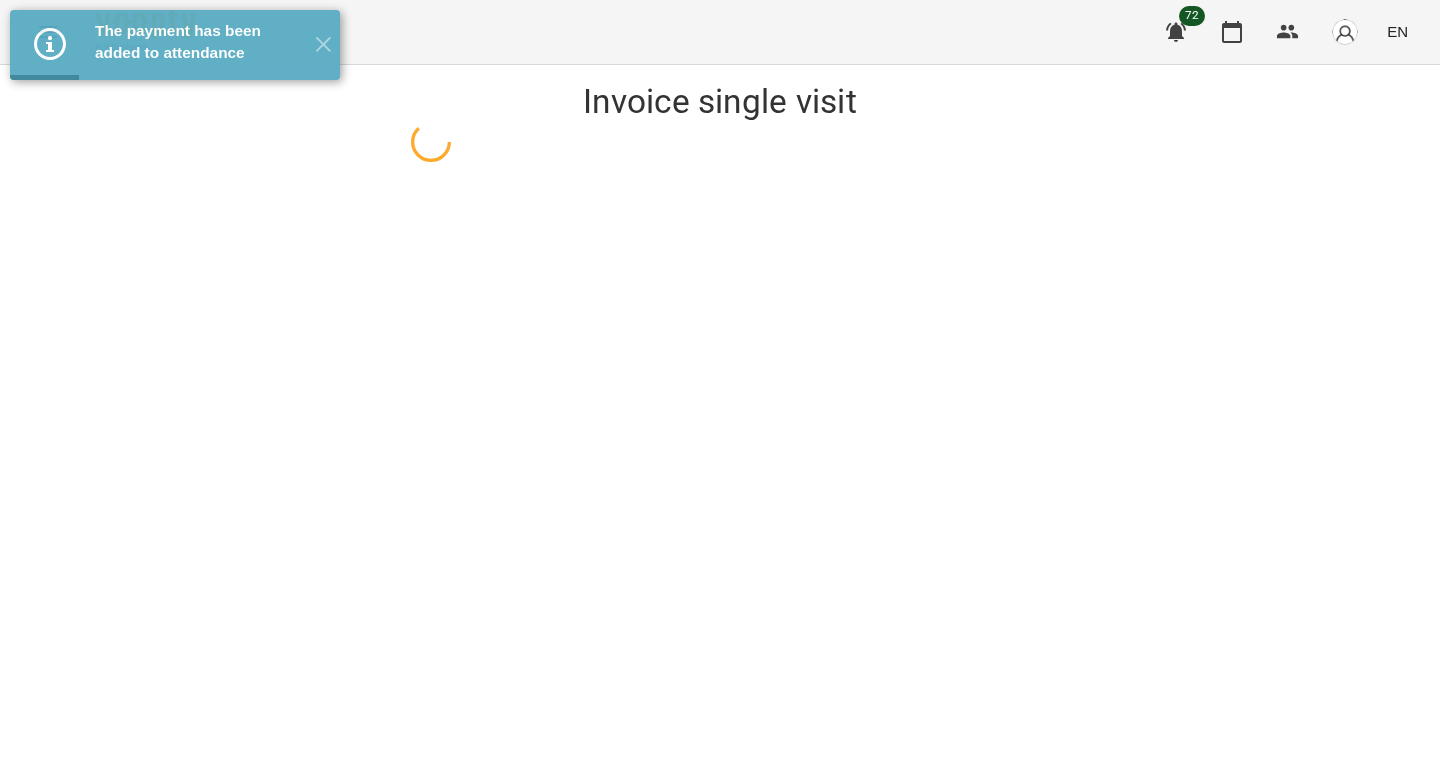select on "**********" 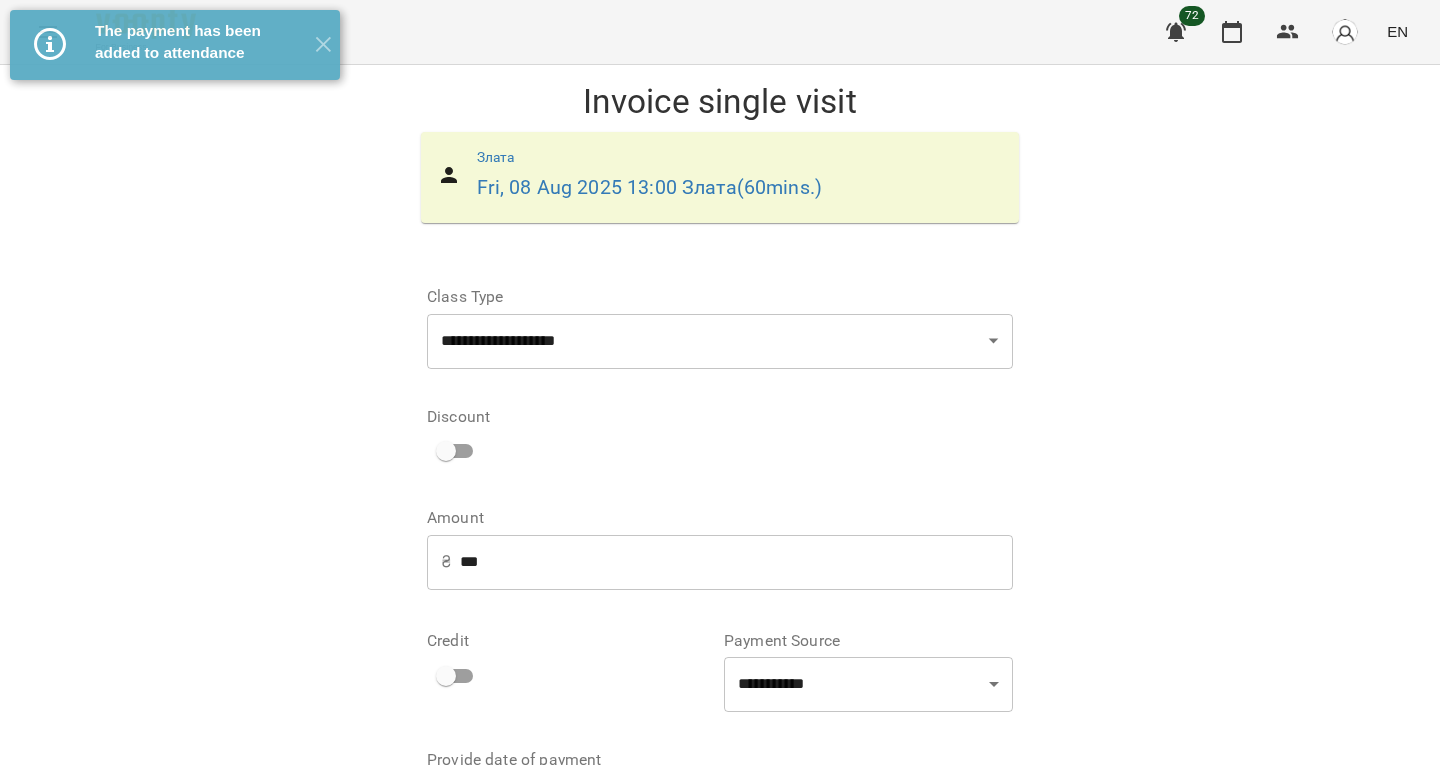 click on "***" at bounding box center (736, 562) 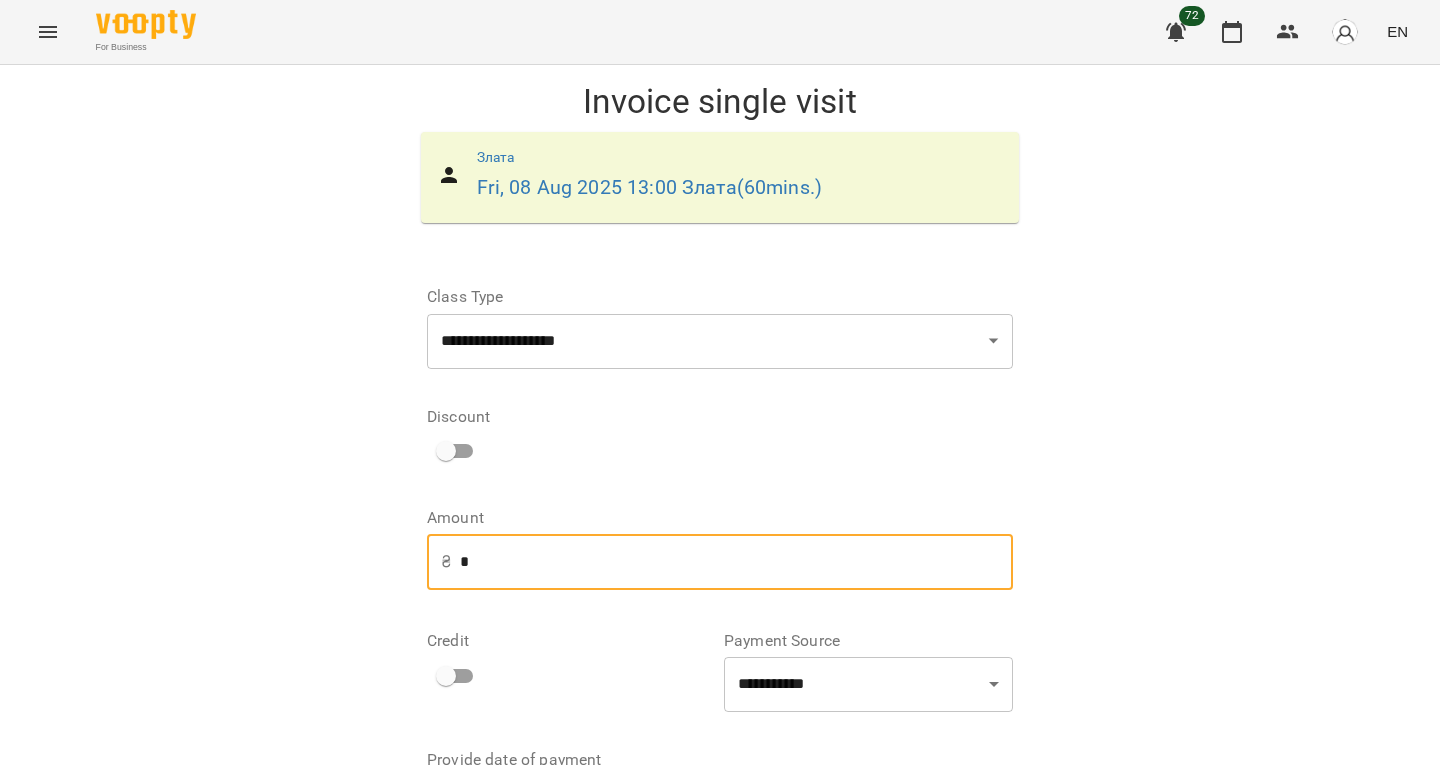 click on "*" at bounding box center (736, 562) 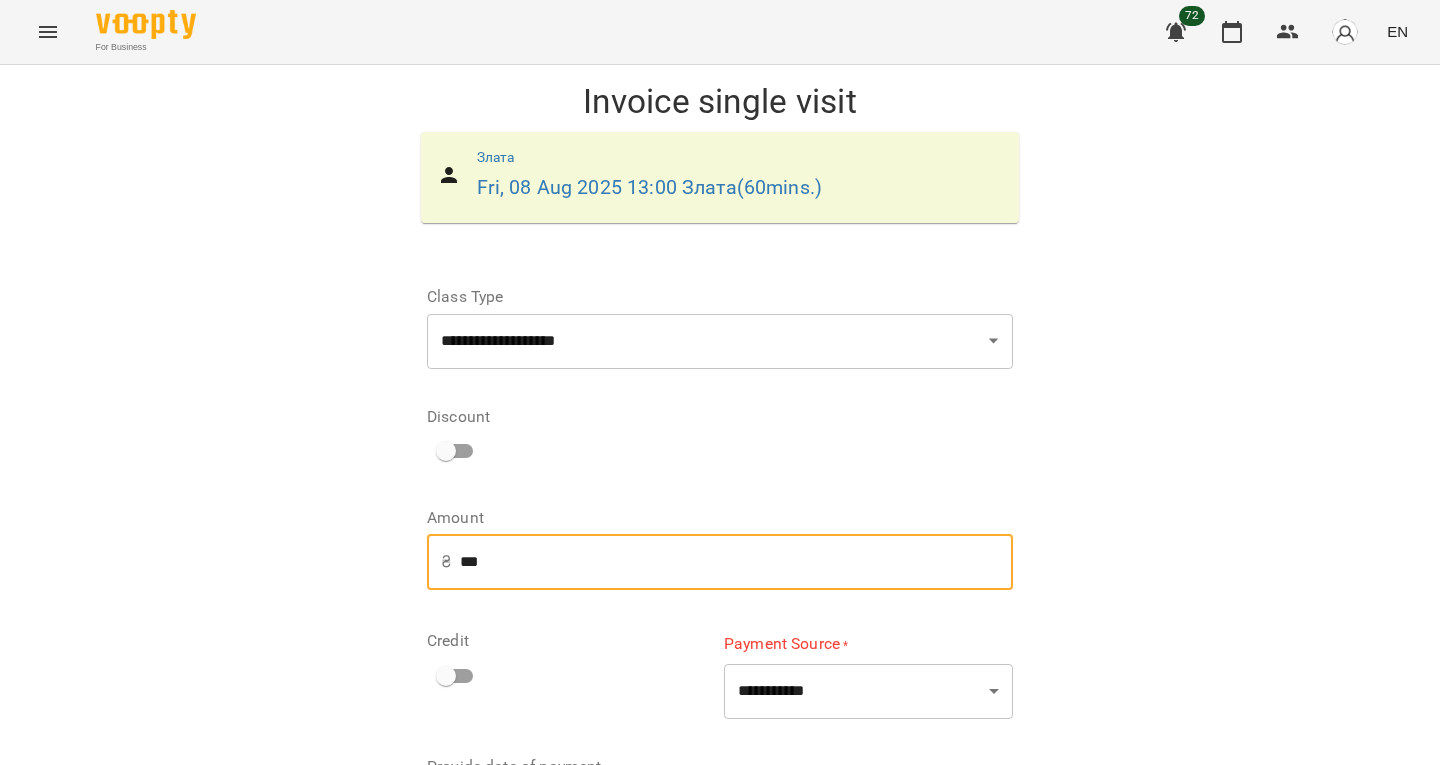 type on "***" 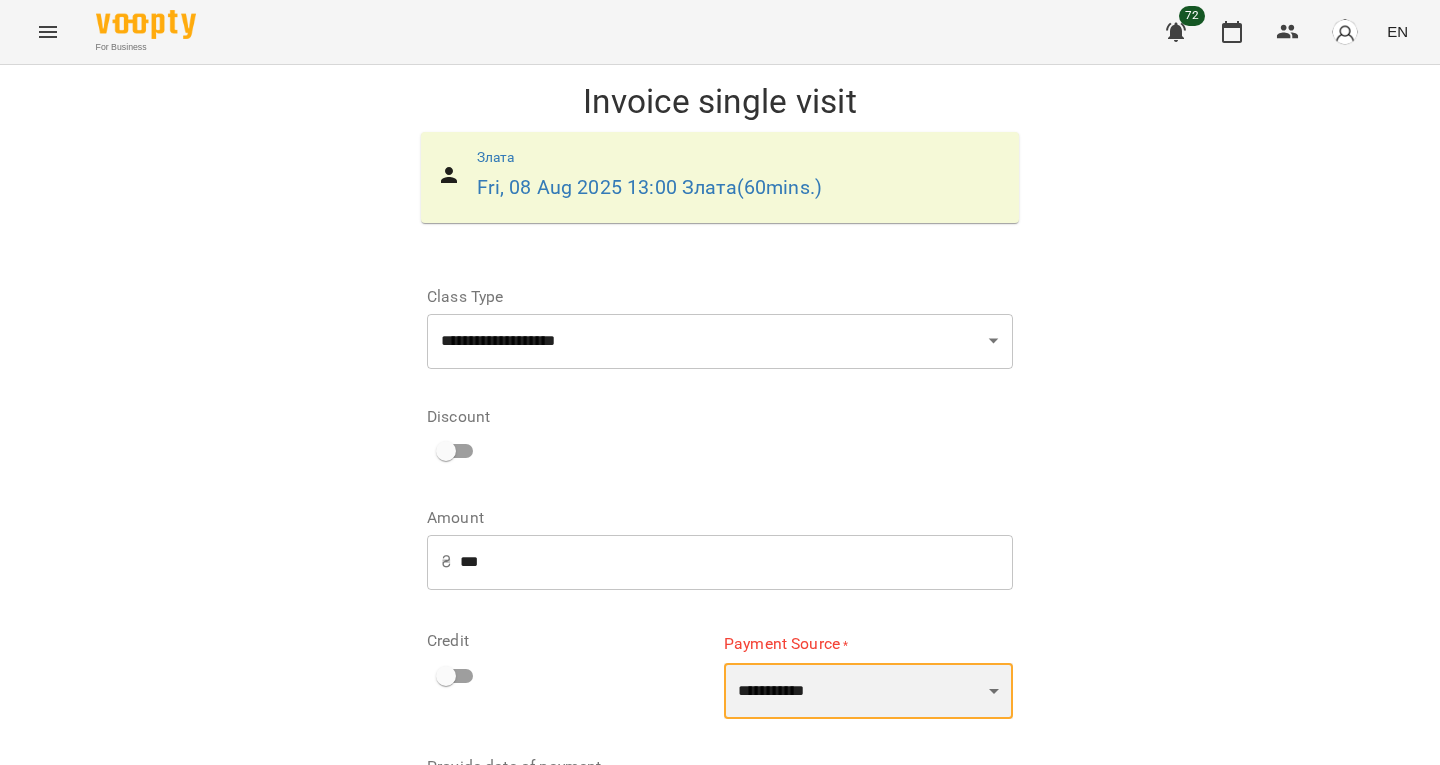 click on "**********" at bounding box center (868, 691) 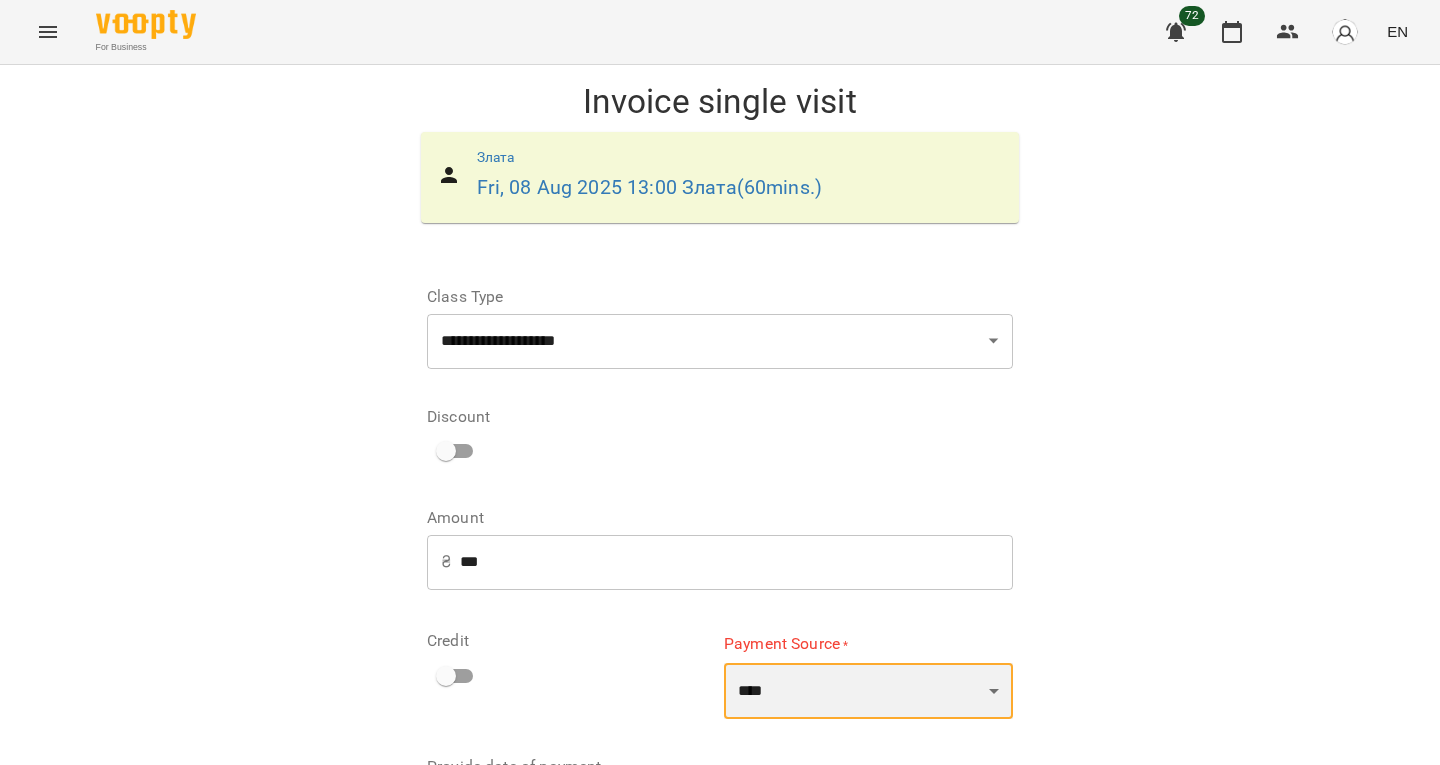 click on "**********" at bounding box center (868, 691) 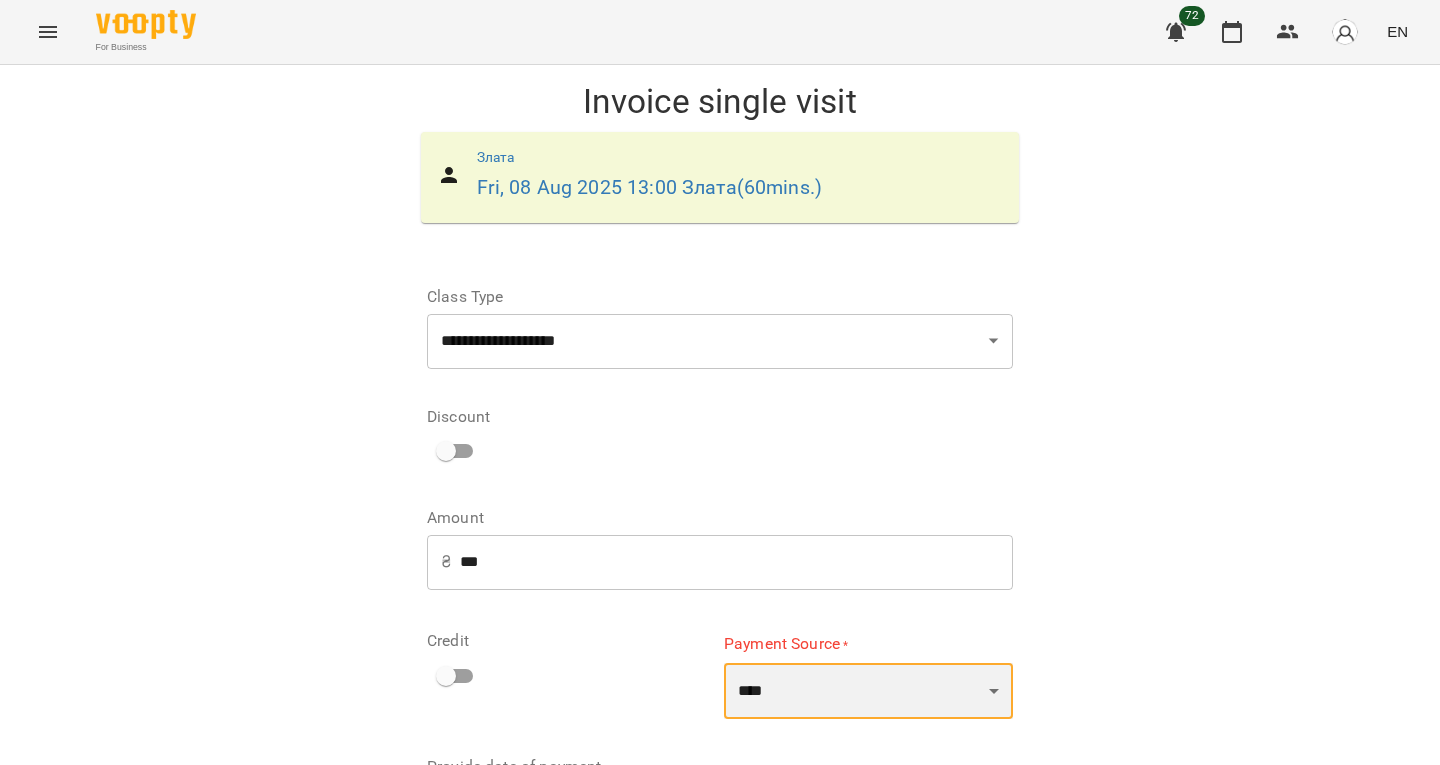 scroll, scrollTop: 146, scrollLeft: 0, axis: vertical 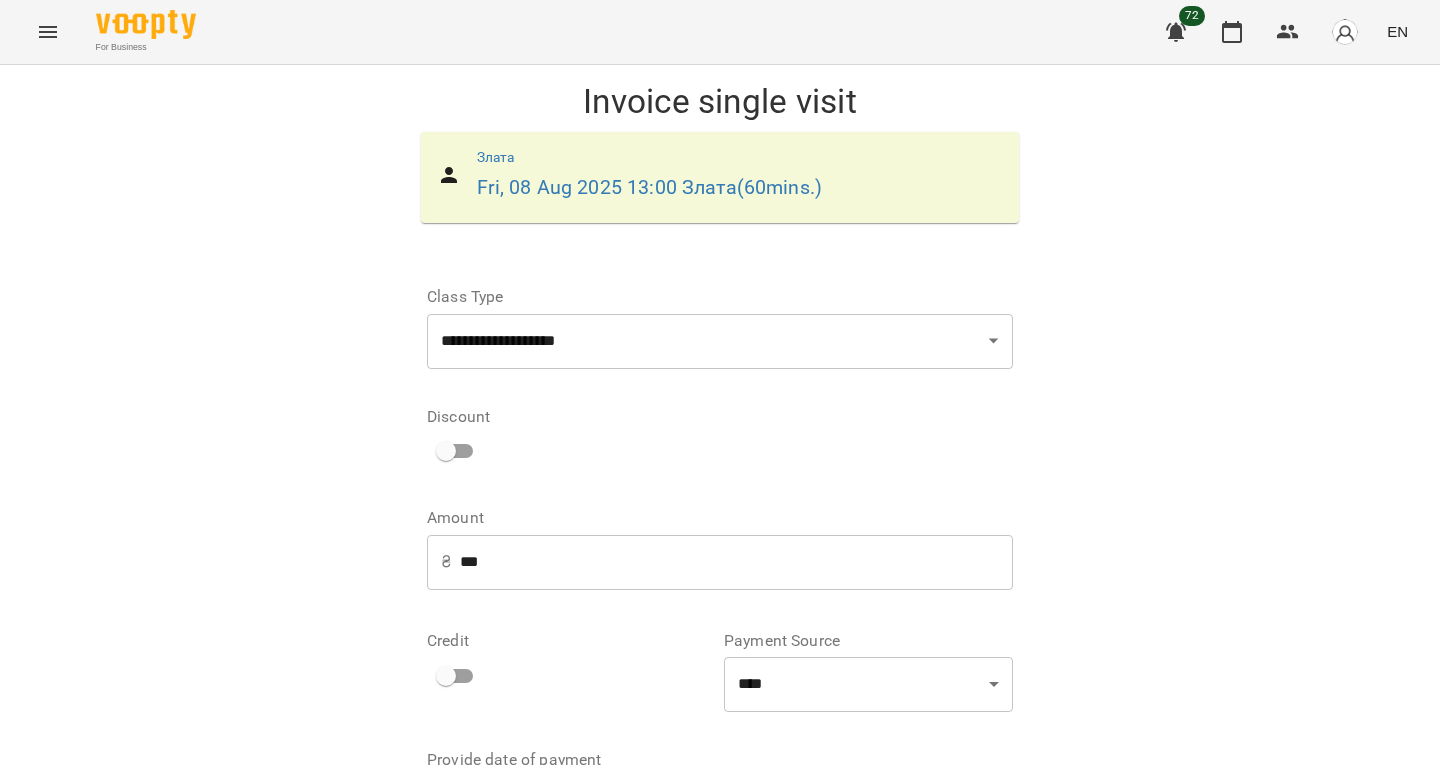 click on "Invoice single visit" at bounding box center [912, 859] 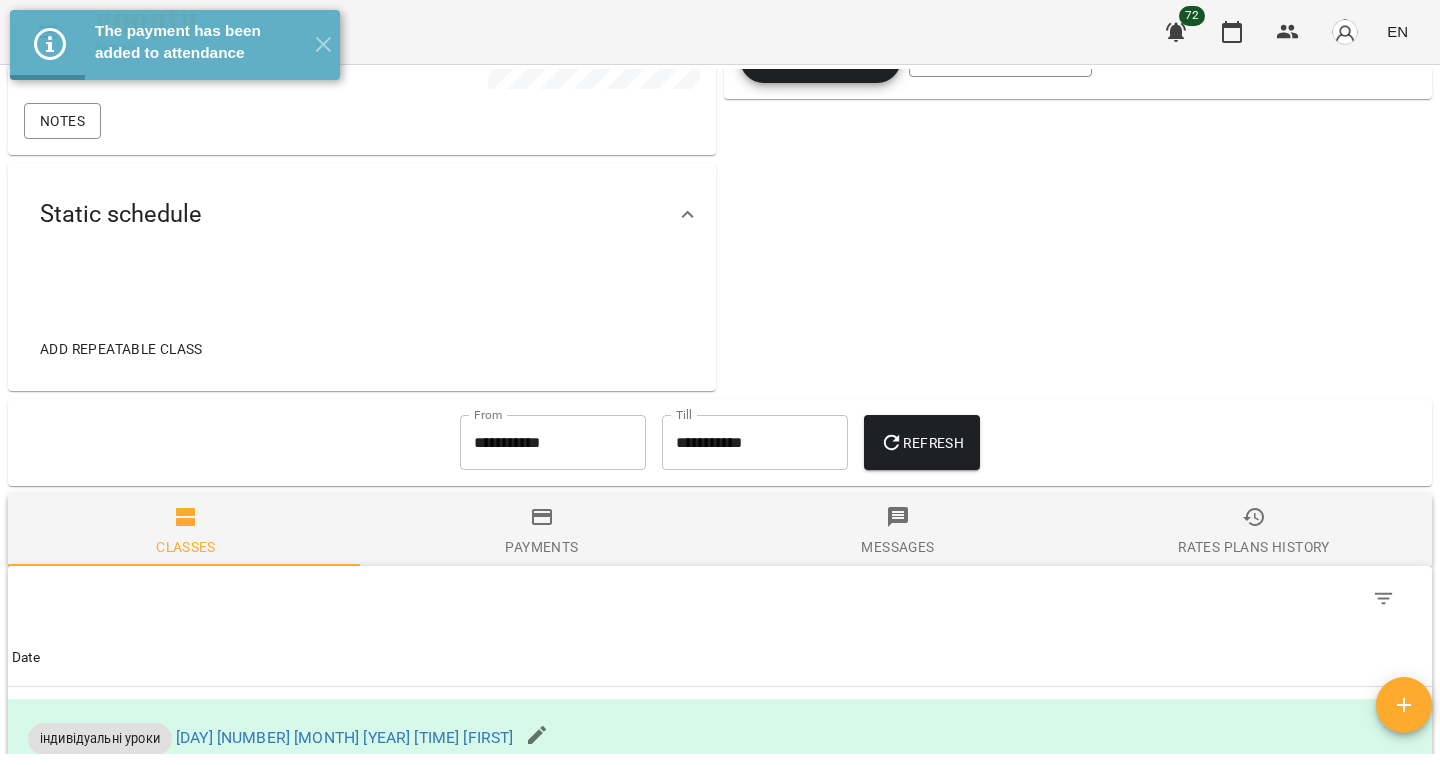 scroll, scrollTop: 0, scrollLeft: 0, axis: both 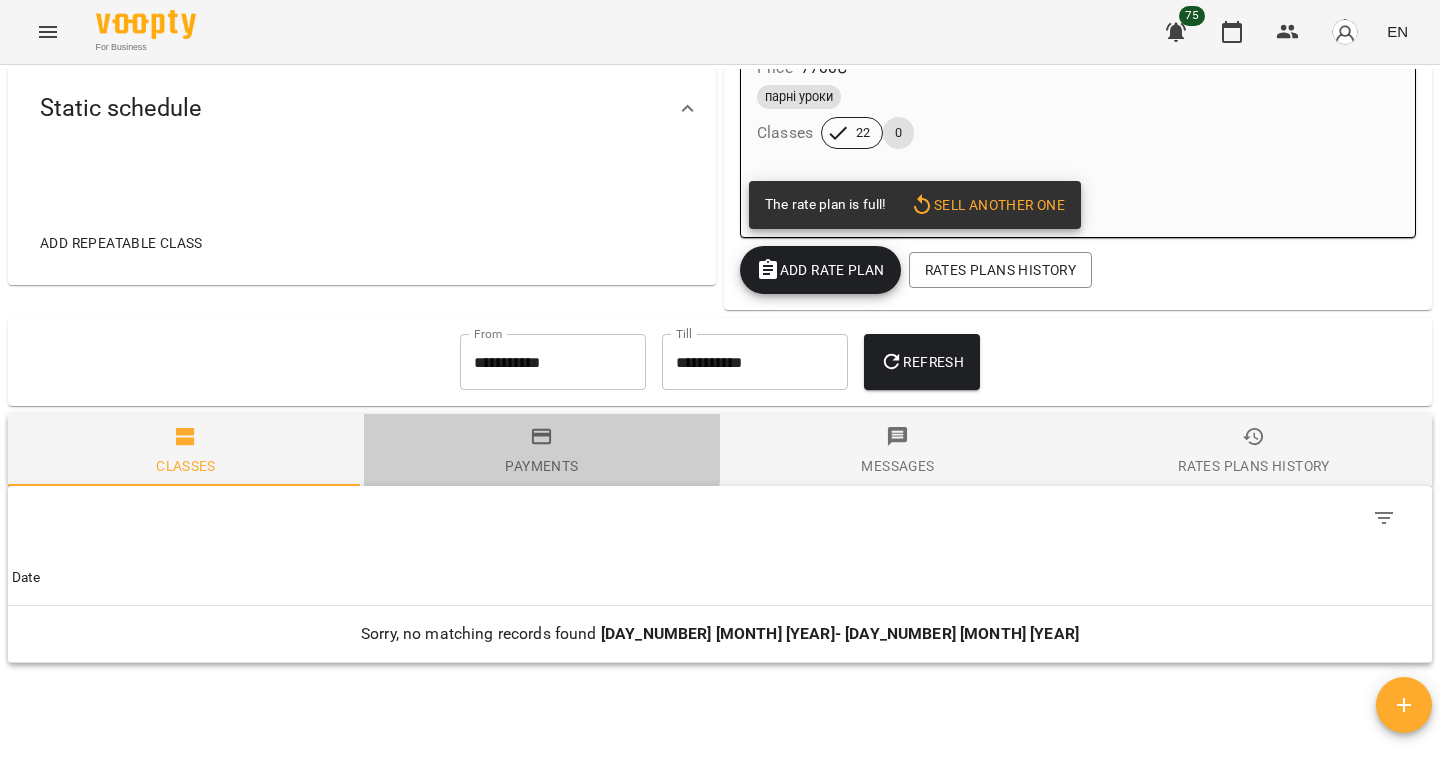 click on "Payments" at bounding box center [542, 452] 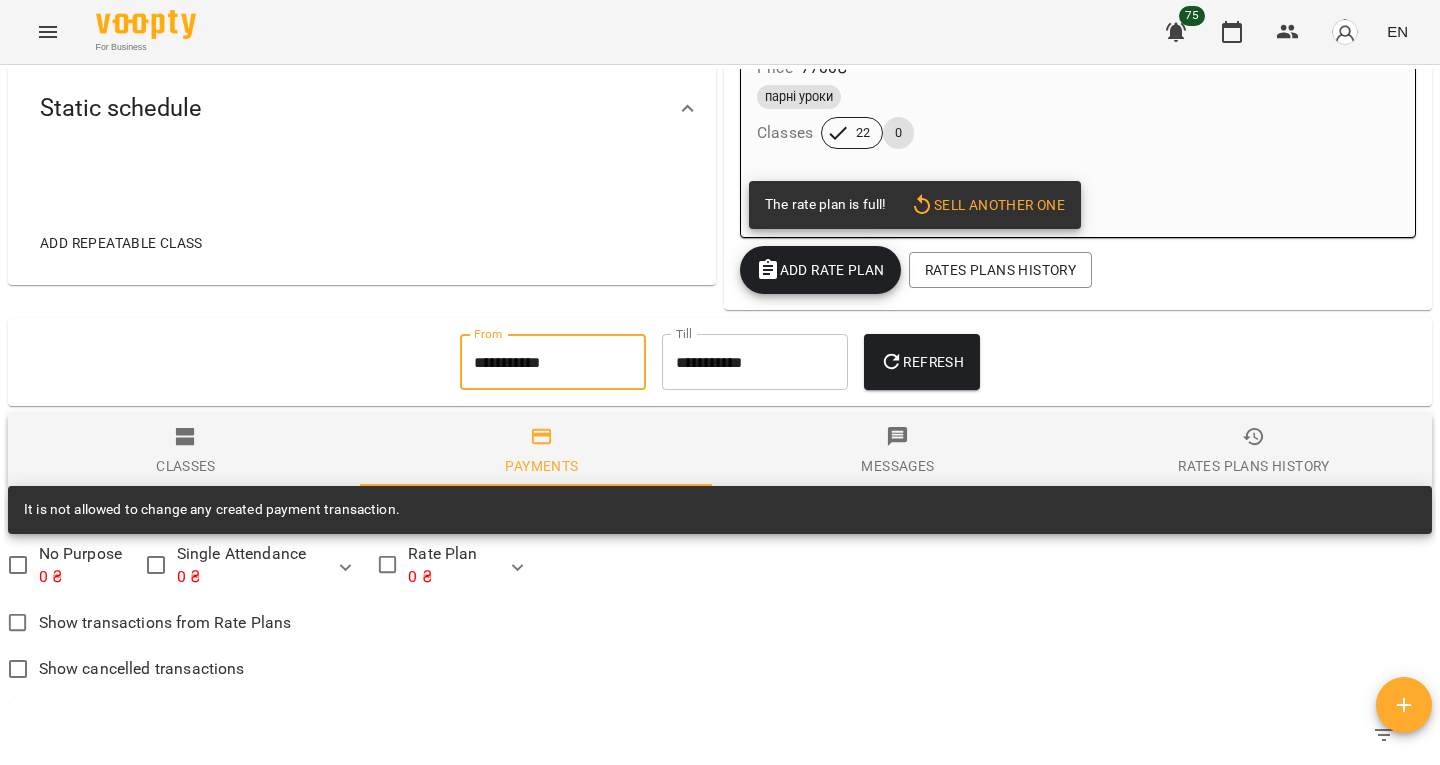 click on "**********" at bounding box center [553, 362] 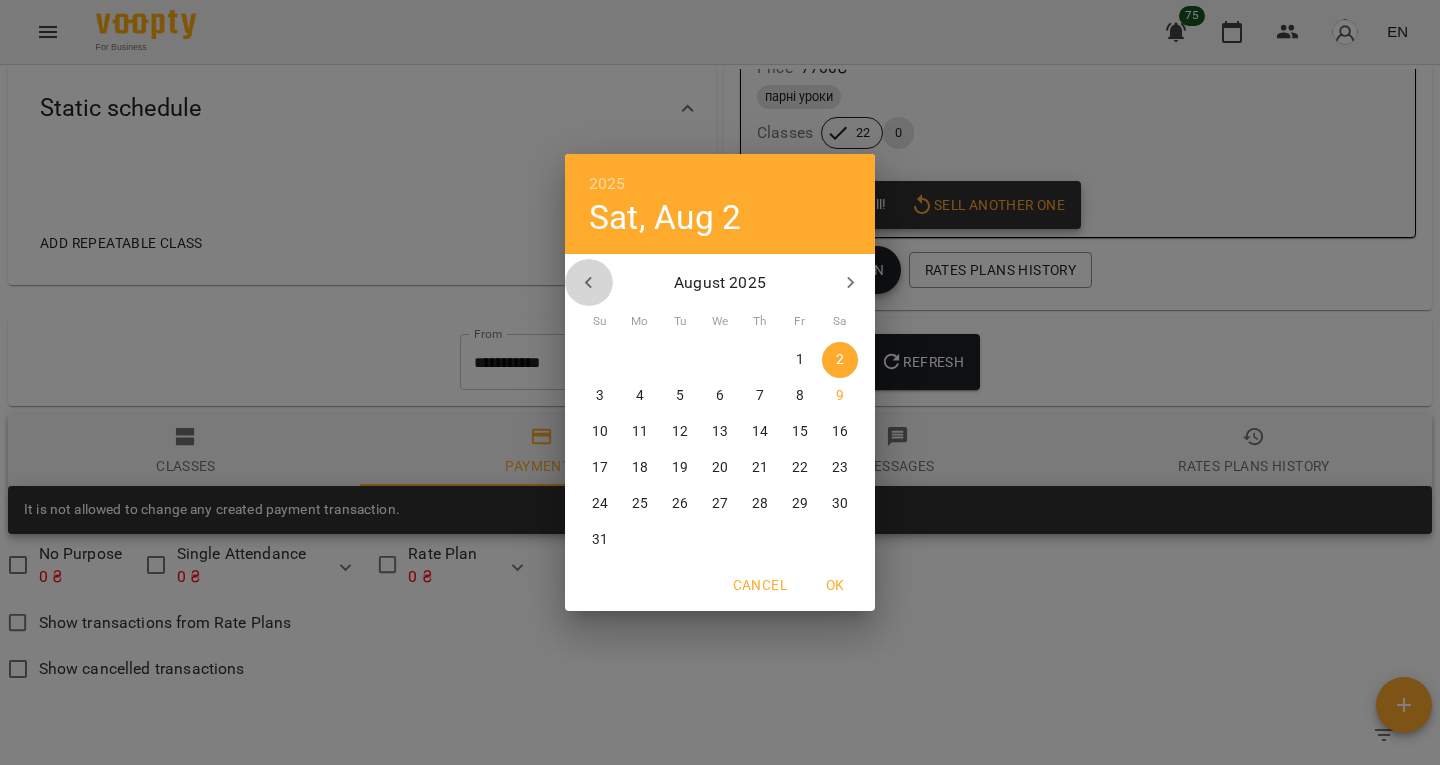 click 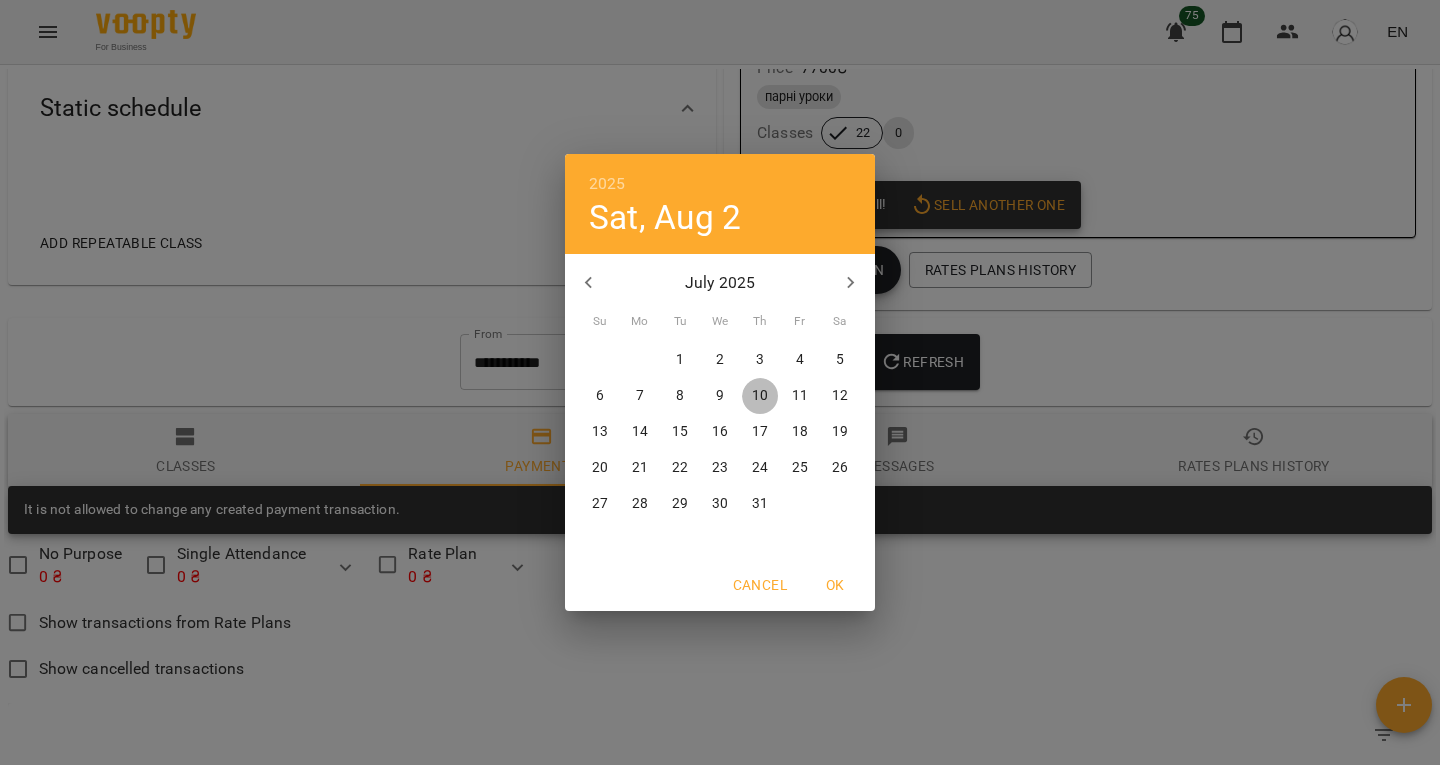 click on "10" at bounding box center [760, 396] 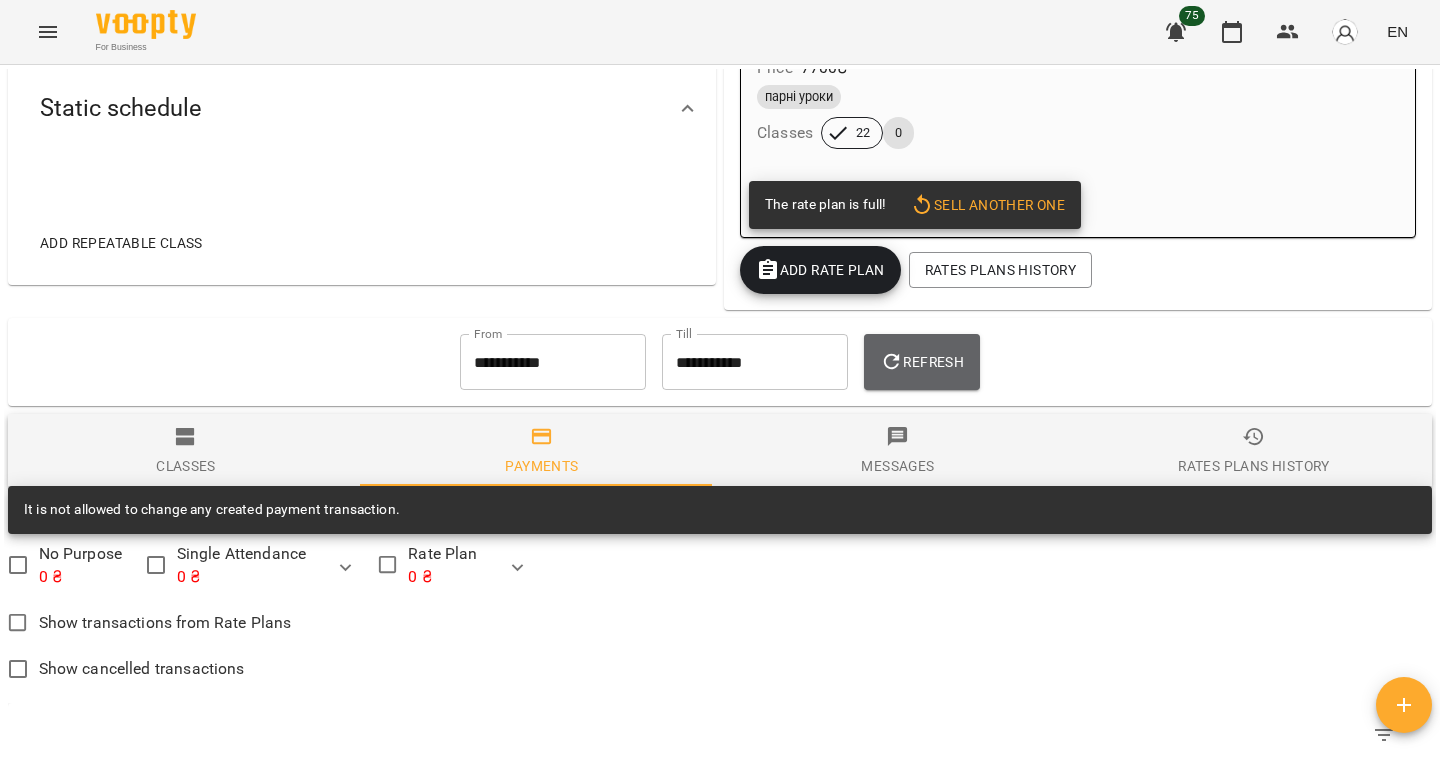 click on "Refresh" at bounding box center (922, 362) 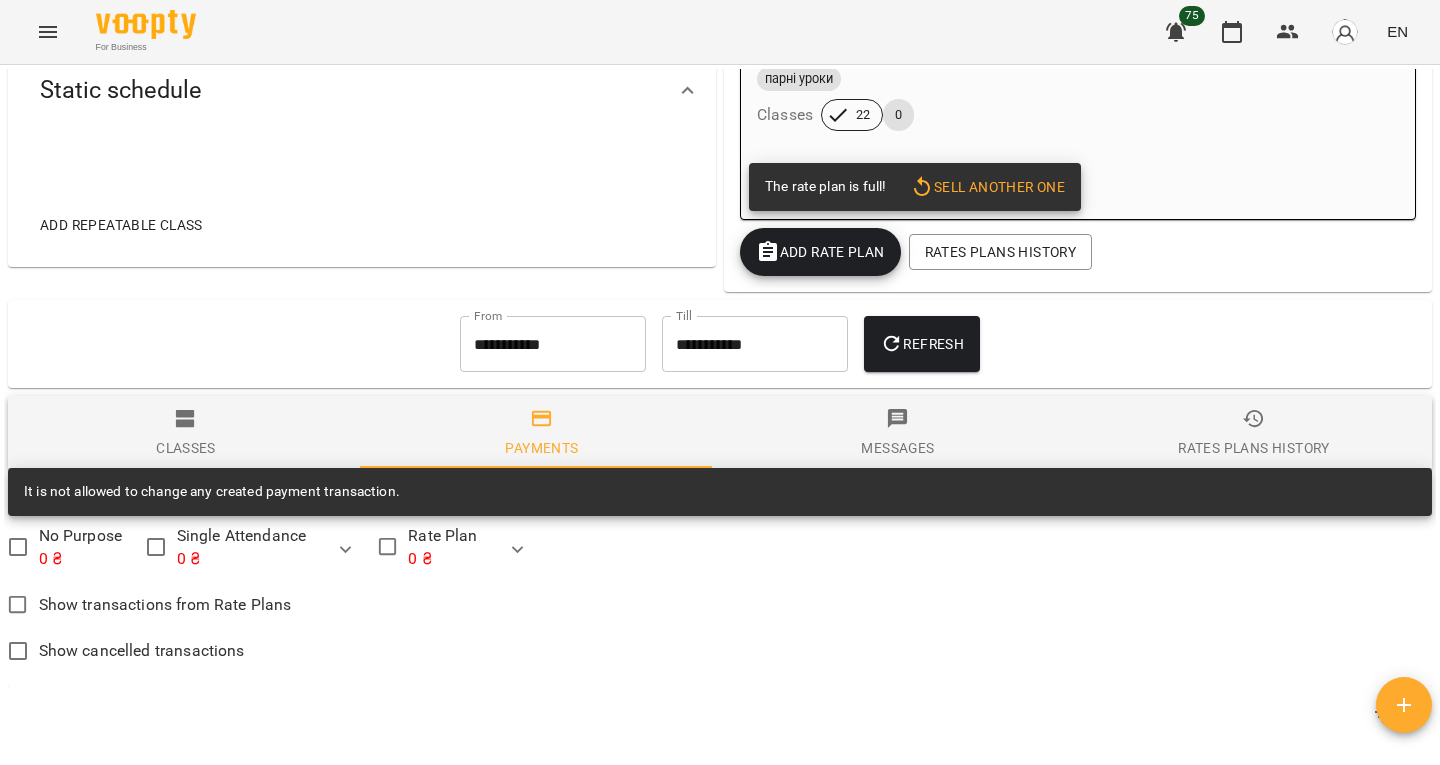 scroll, scrollTop: 736, scrollLeft: 0, axis: vertical 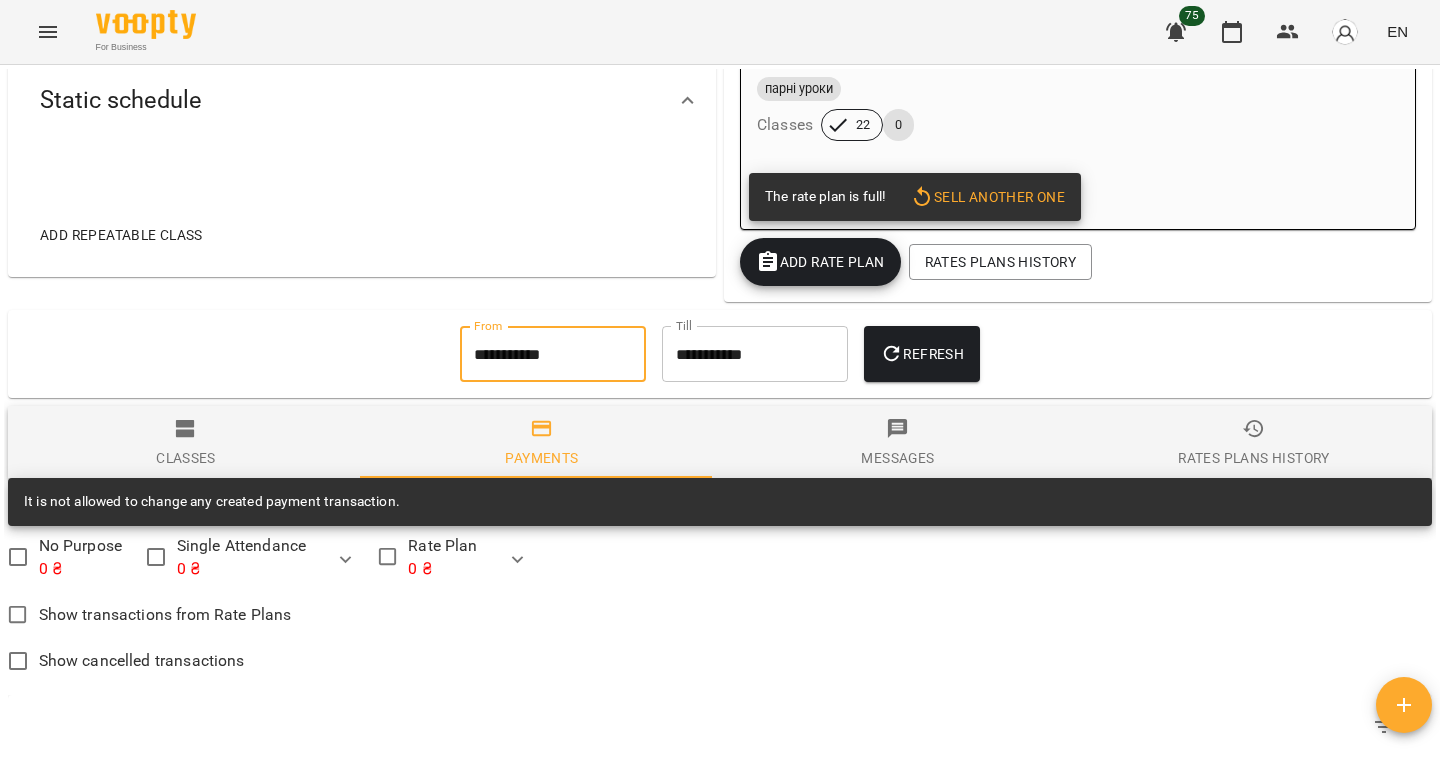 click on "**********" at bounding box center [553, 354] 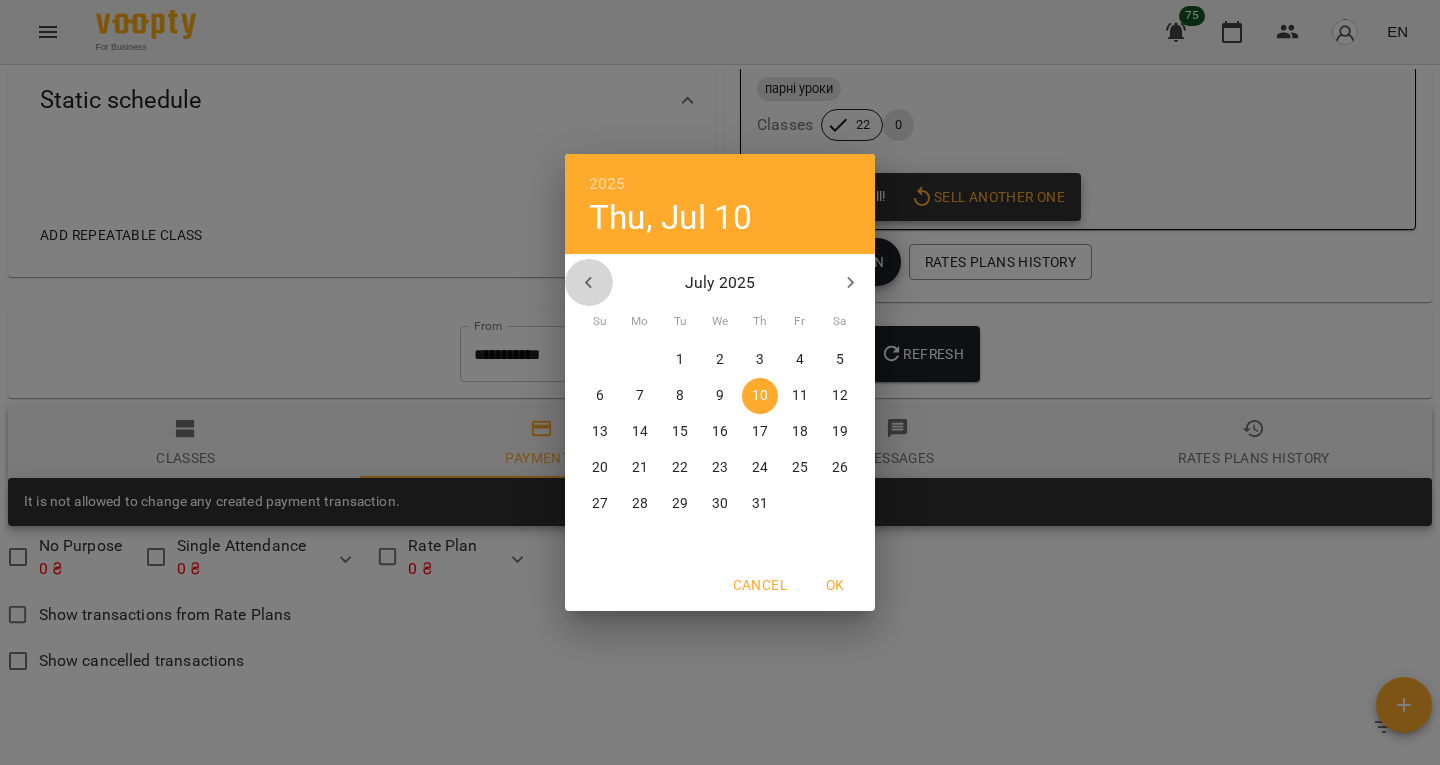 click at bounding box center (589, 283) 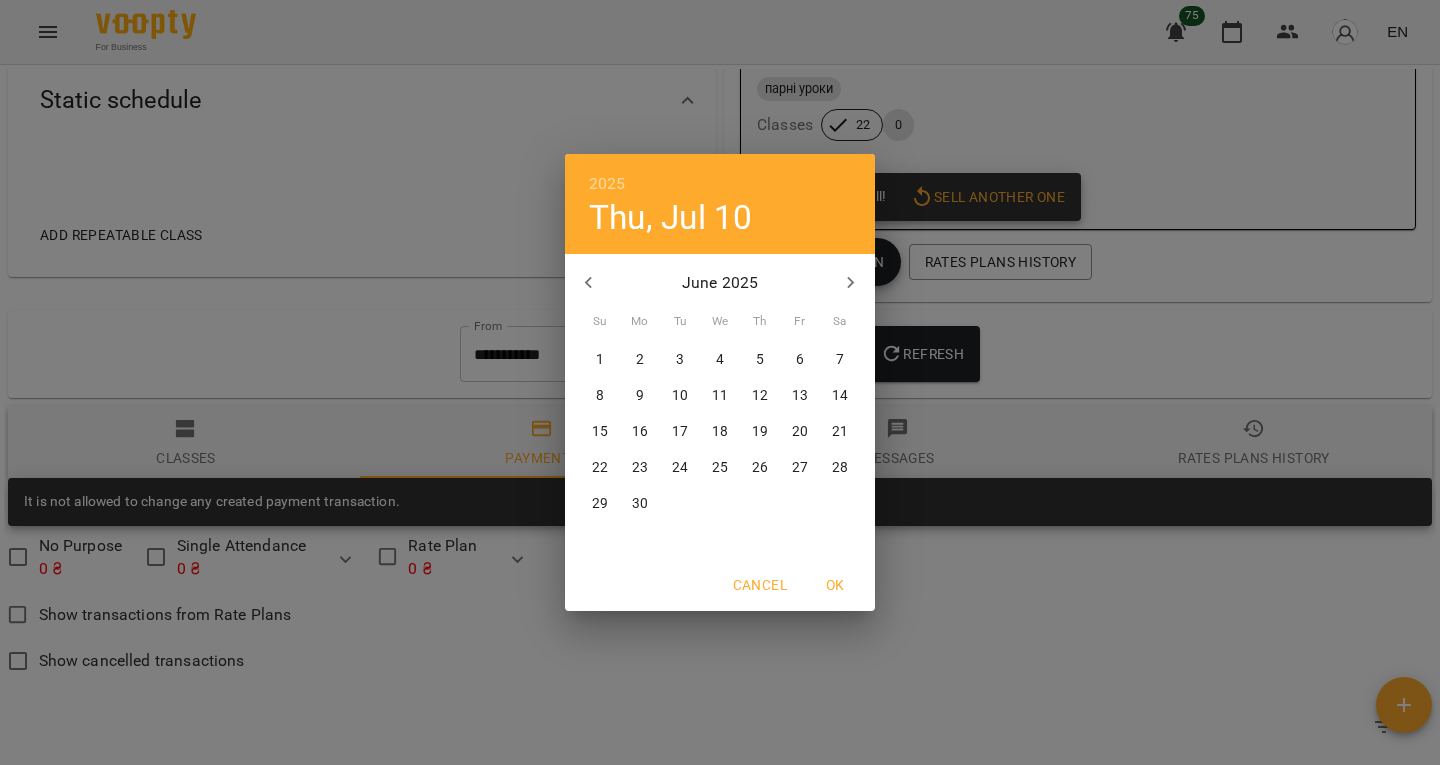 click on "18" at bounding box center (720, 432) 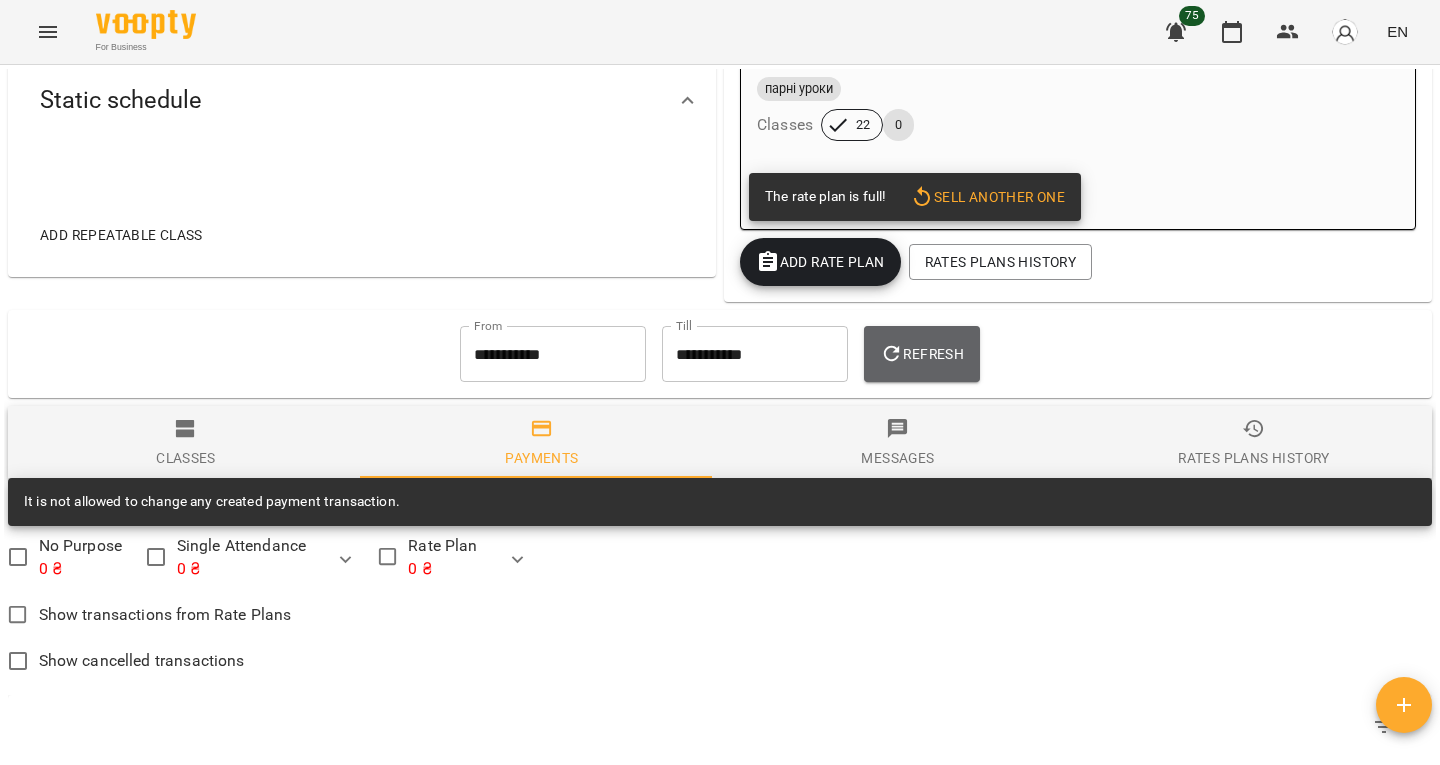 click 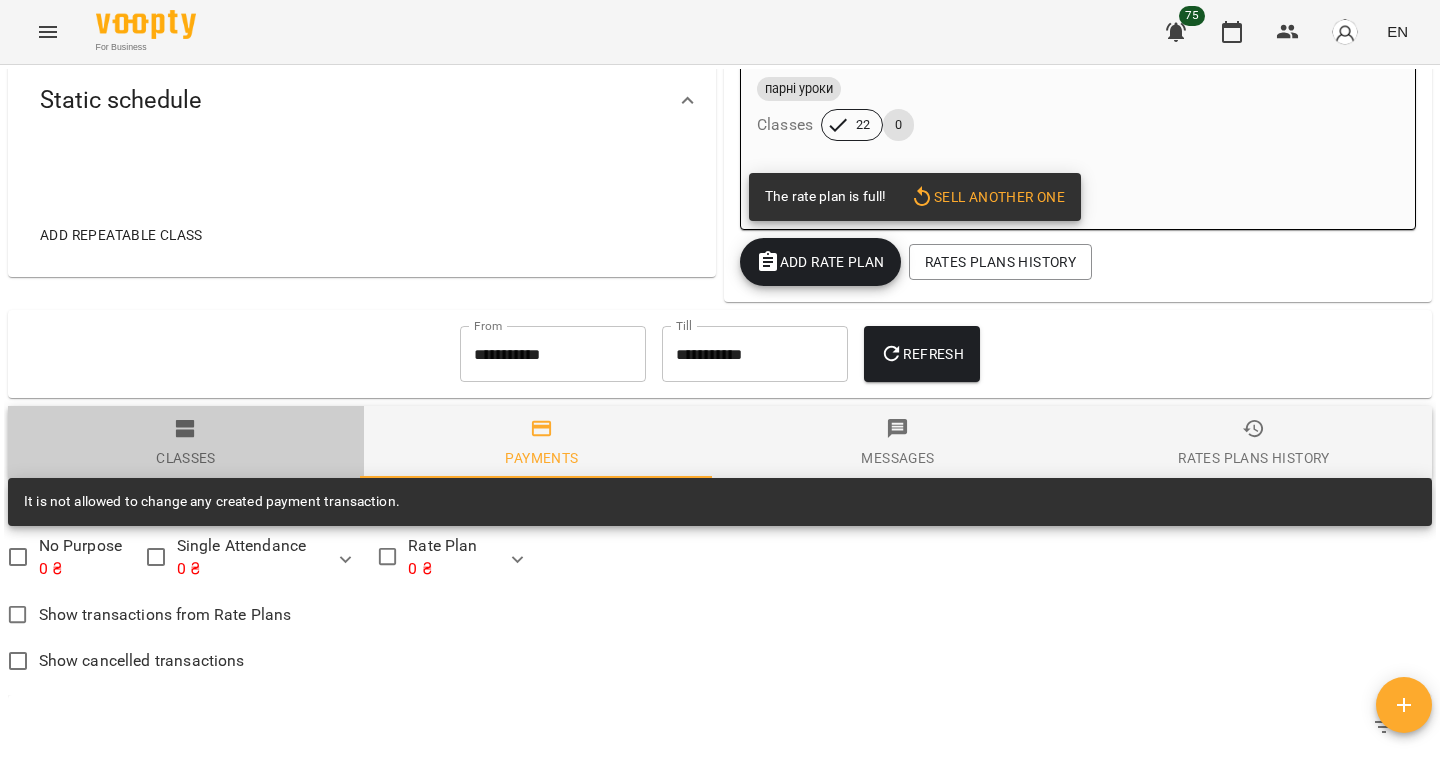 click on "Classes" at bounding box center (186, 458) 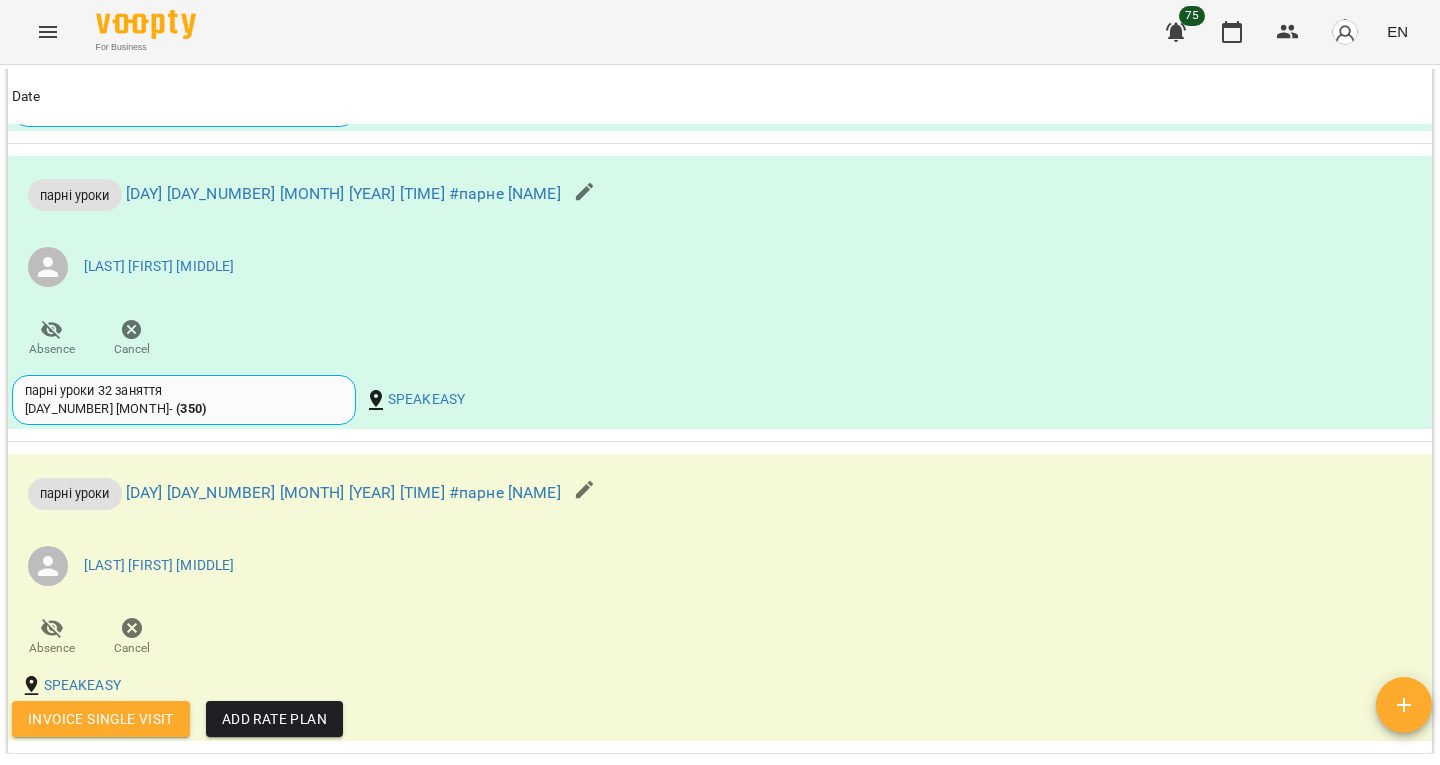 scroll, scrollTop: 3879, scrollLeft: 0, axis: vertical 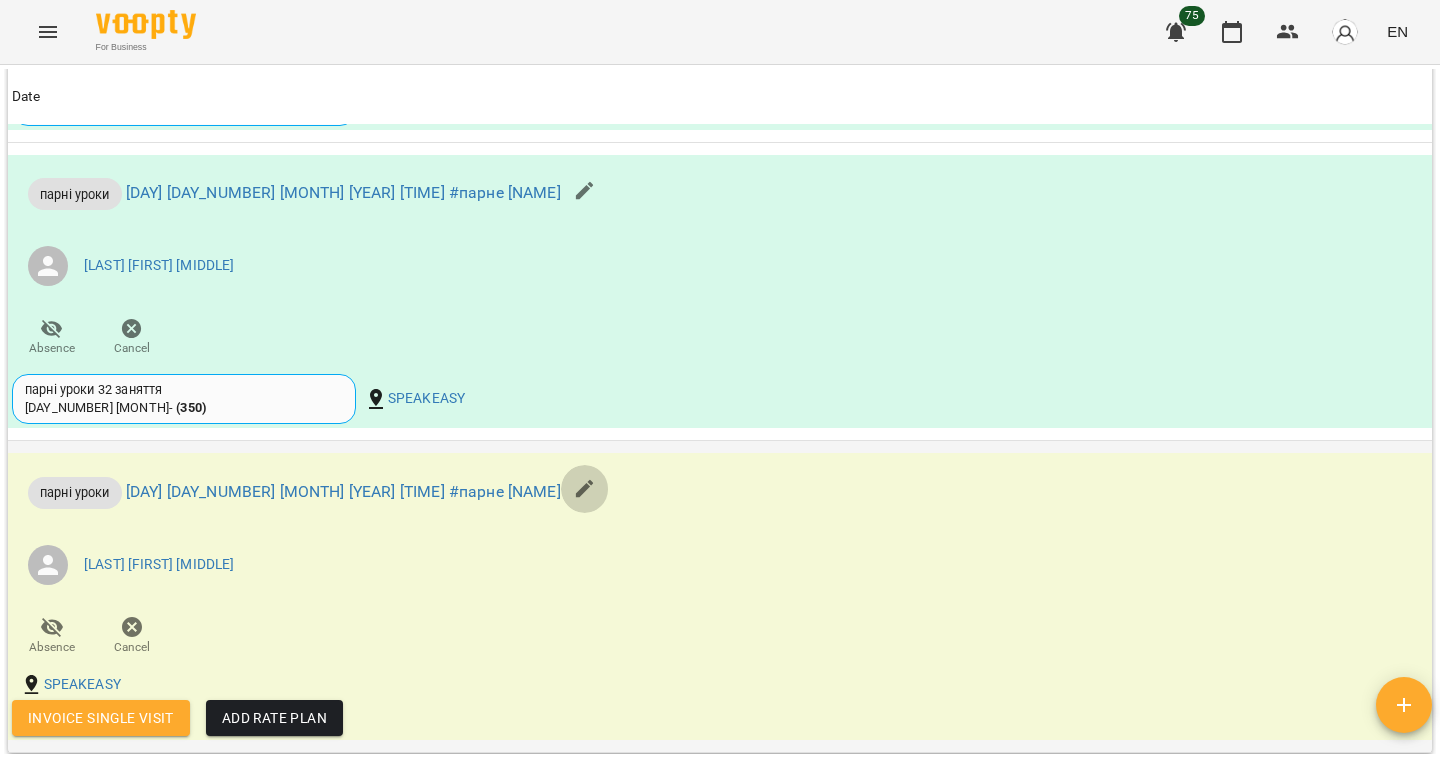 click 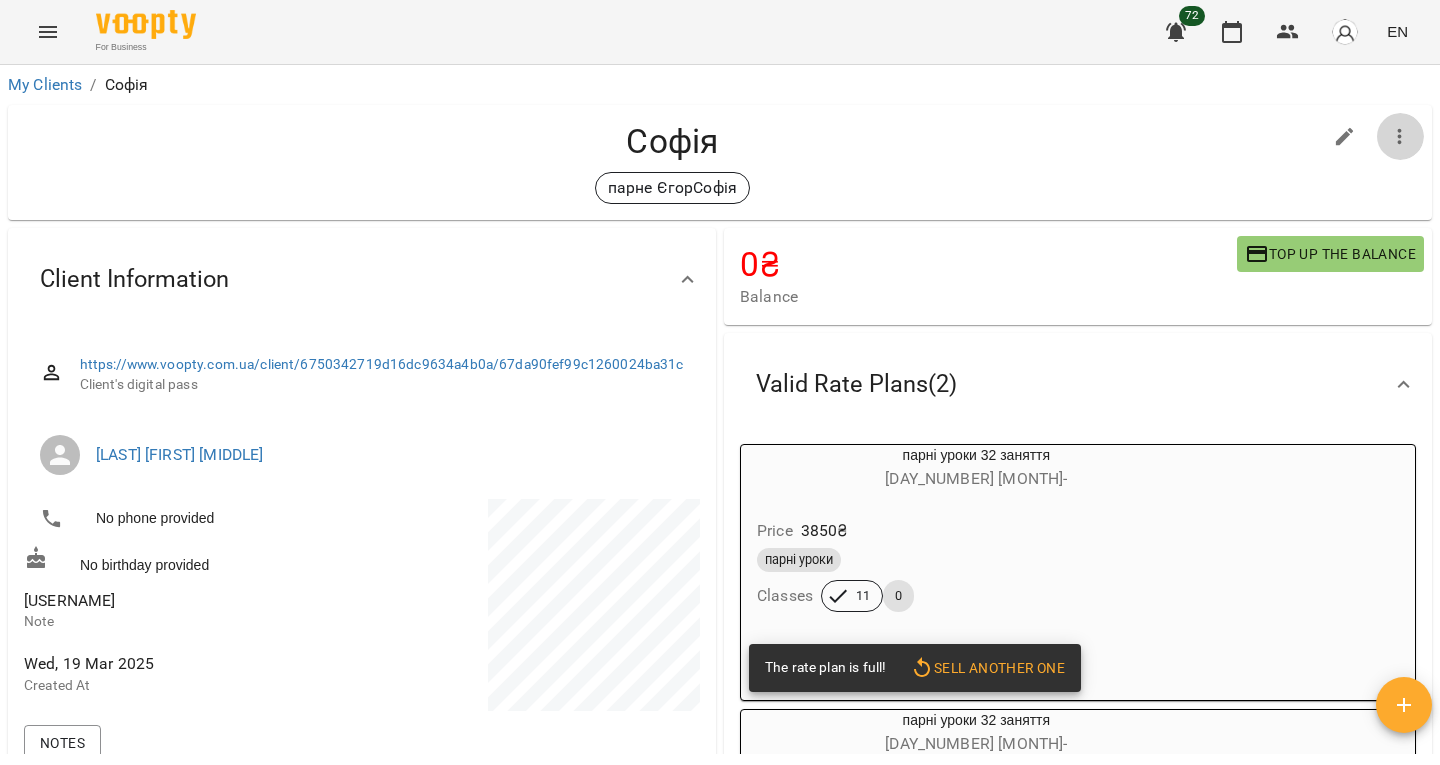click at bounding box center [1400, 137] 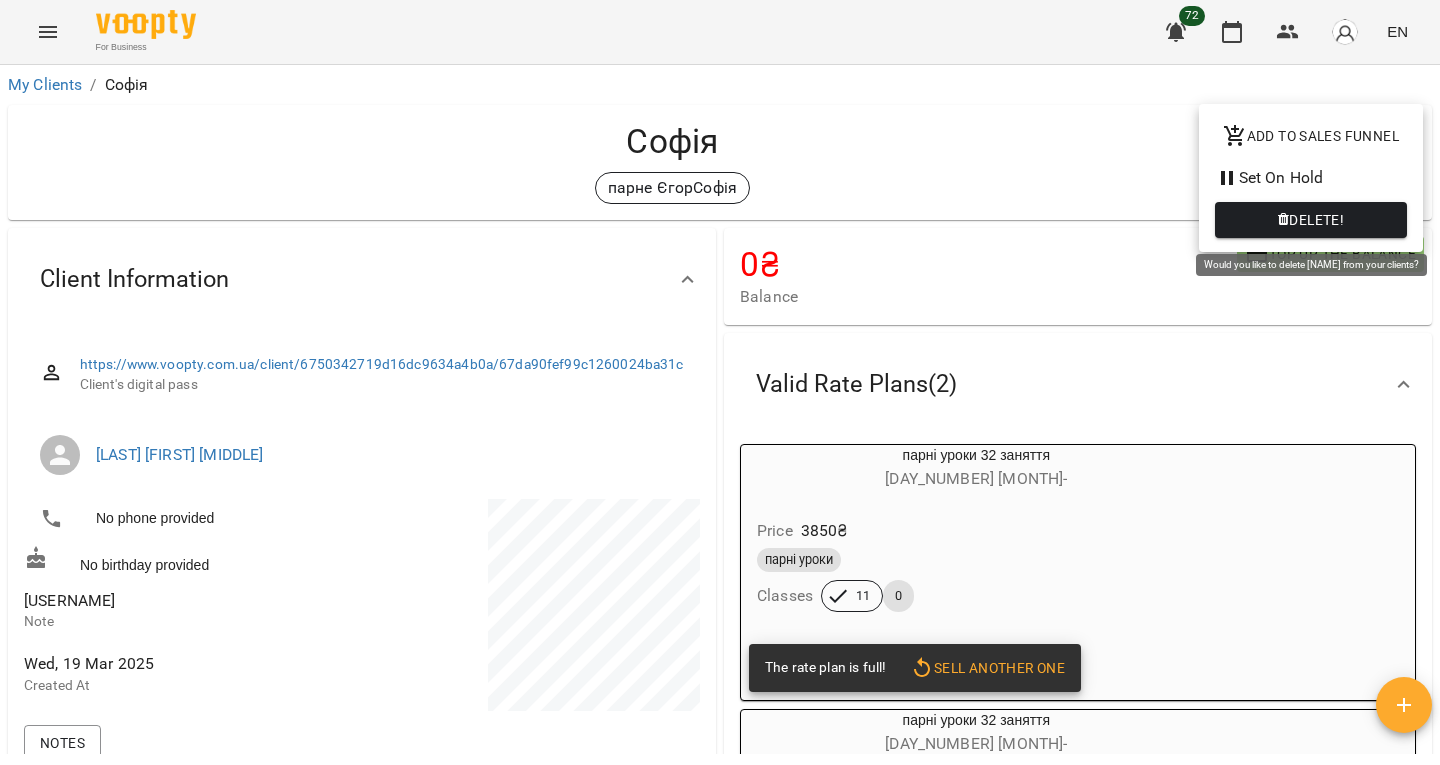 click on "Delete!" at bounding box center (1311, 220) 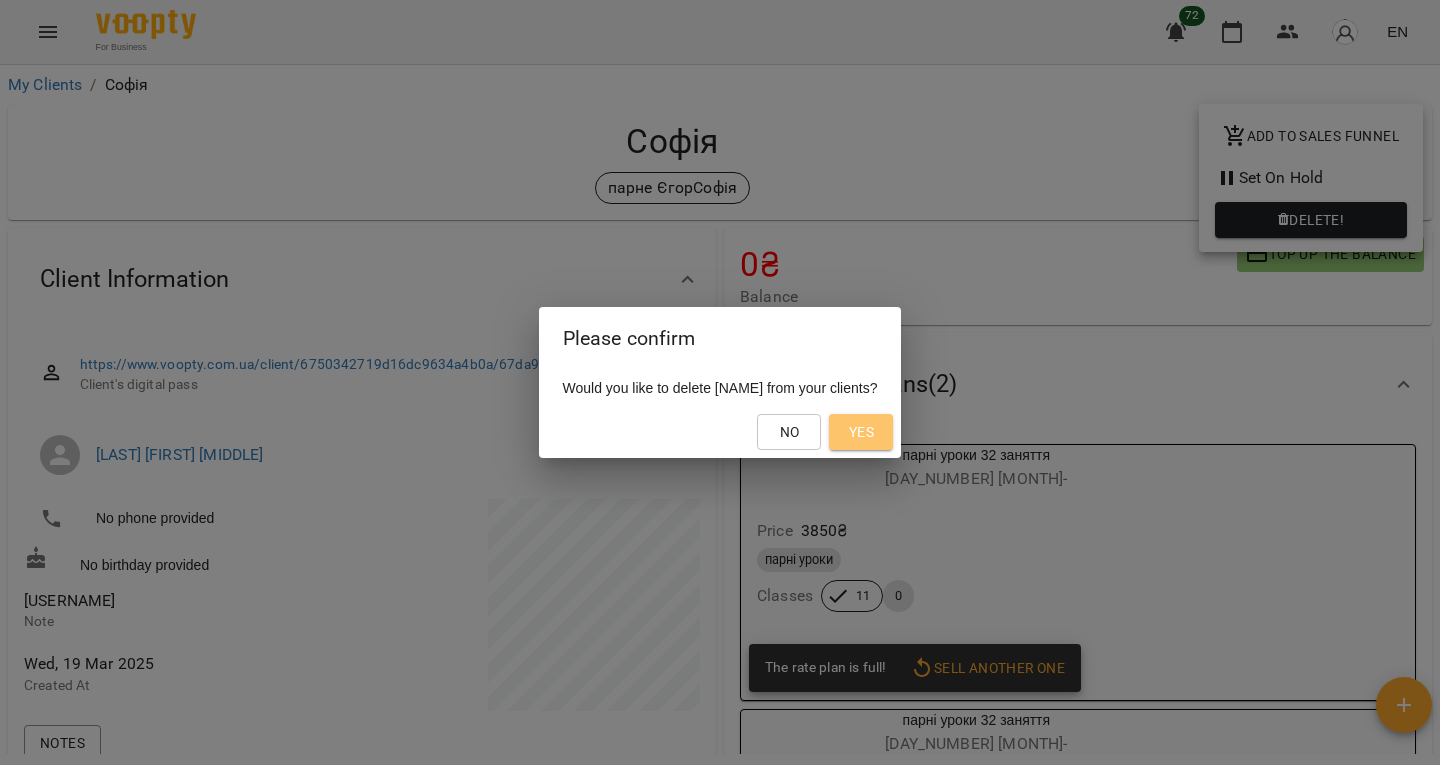 click on "Yes" at bounding box center [861, 432] 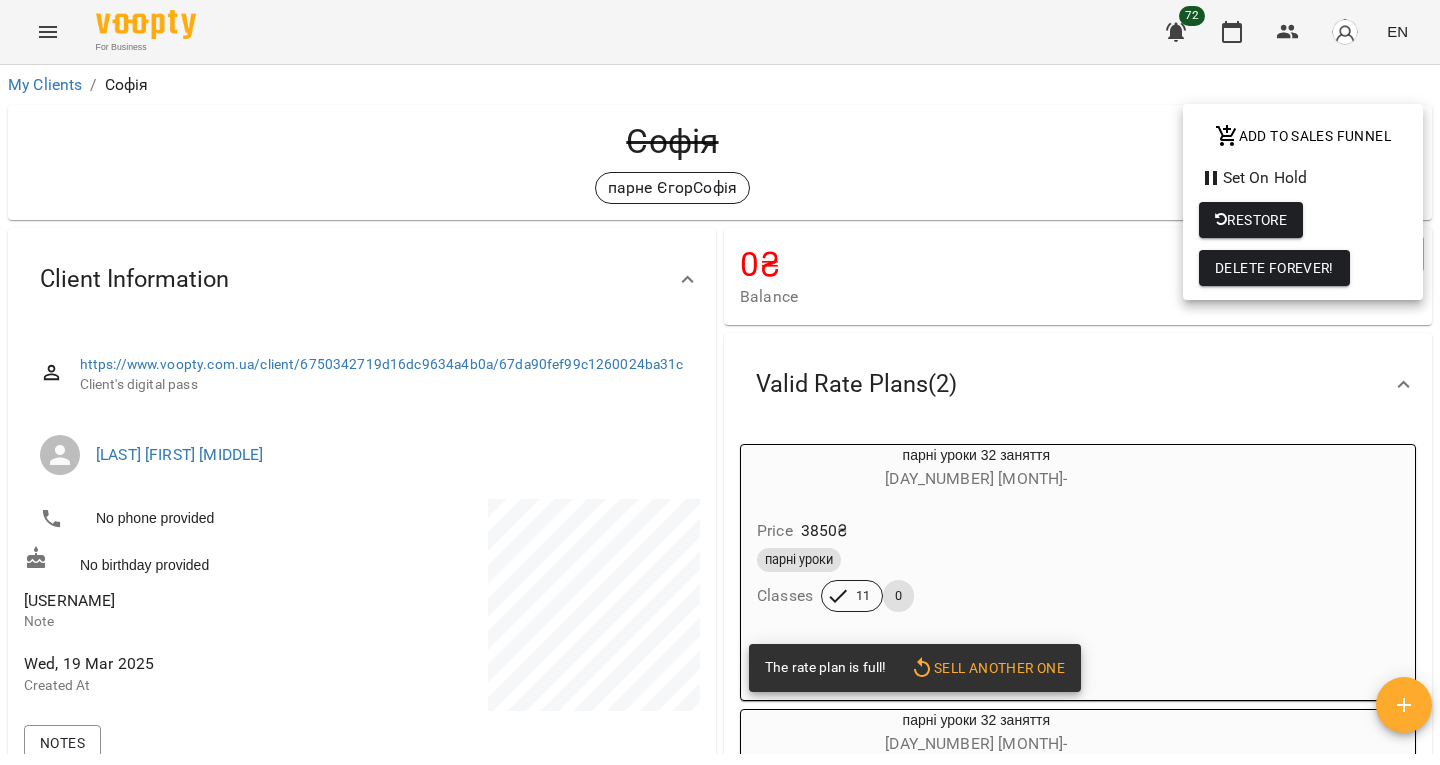 click at bounding box center [720, 382] 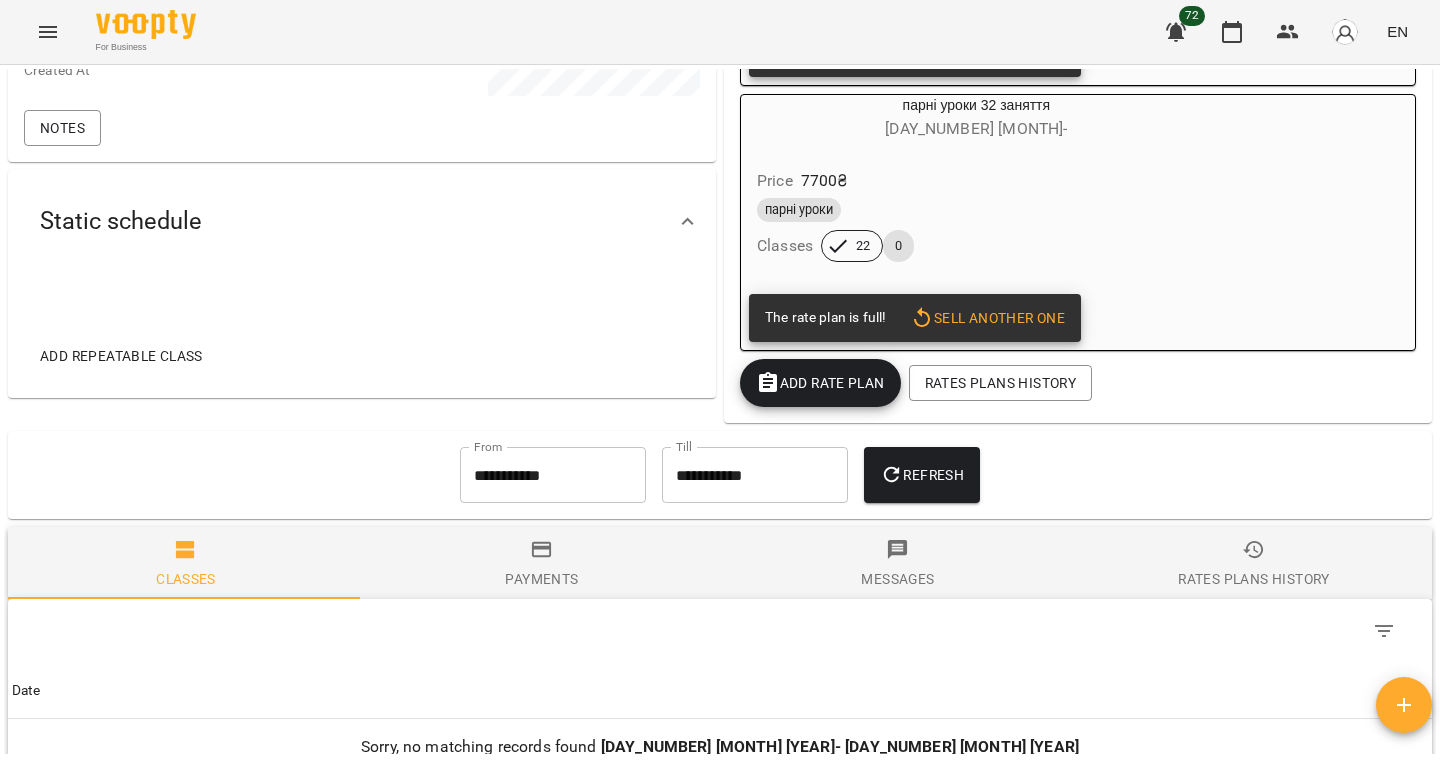 scroll, scrollTop: 887, scrollLeft: 0, axis: vertical 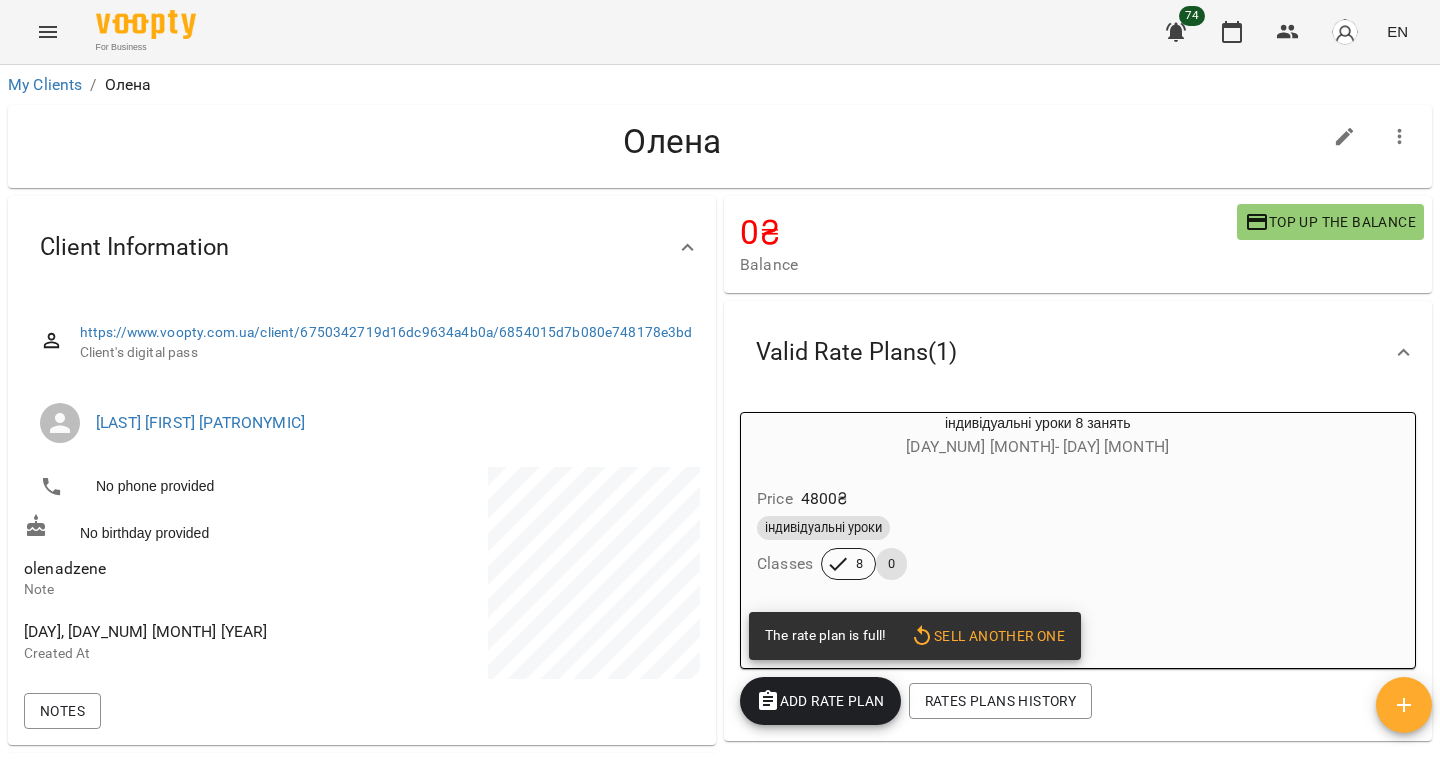 click on "olenadzene" at bounding box center [65, 568] 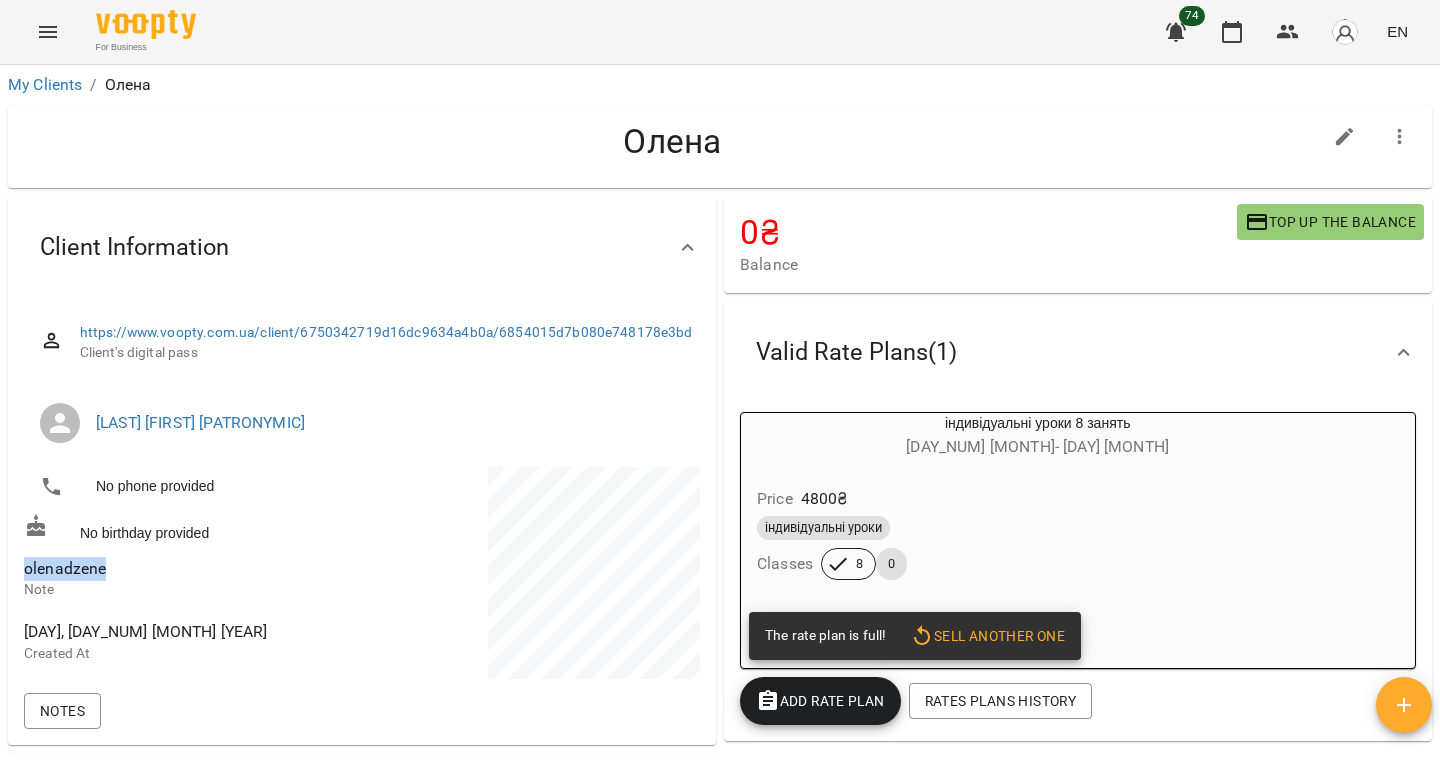 click on "olenadzene" at bounding box center [65, 568] 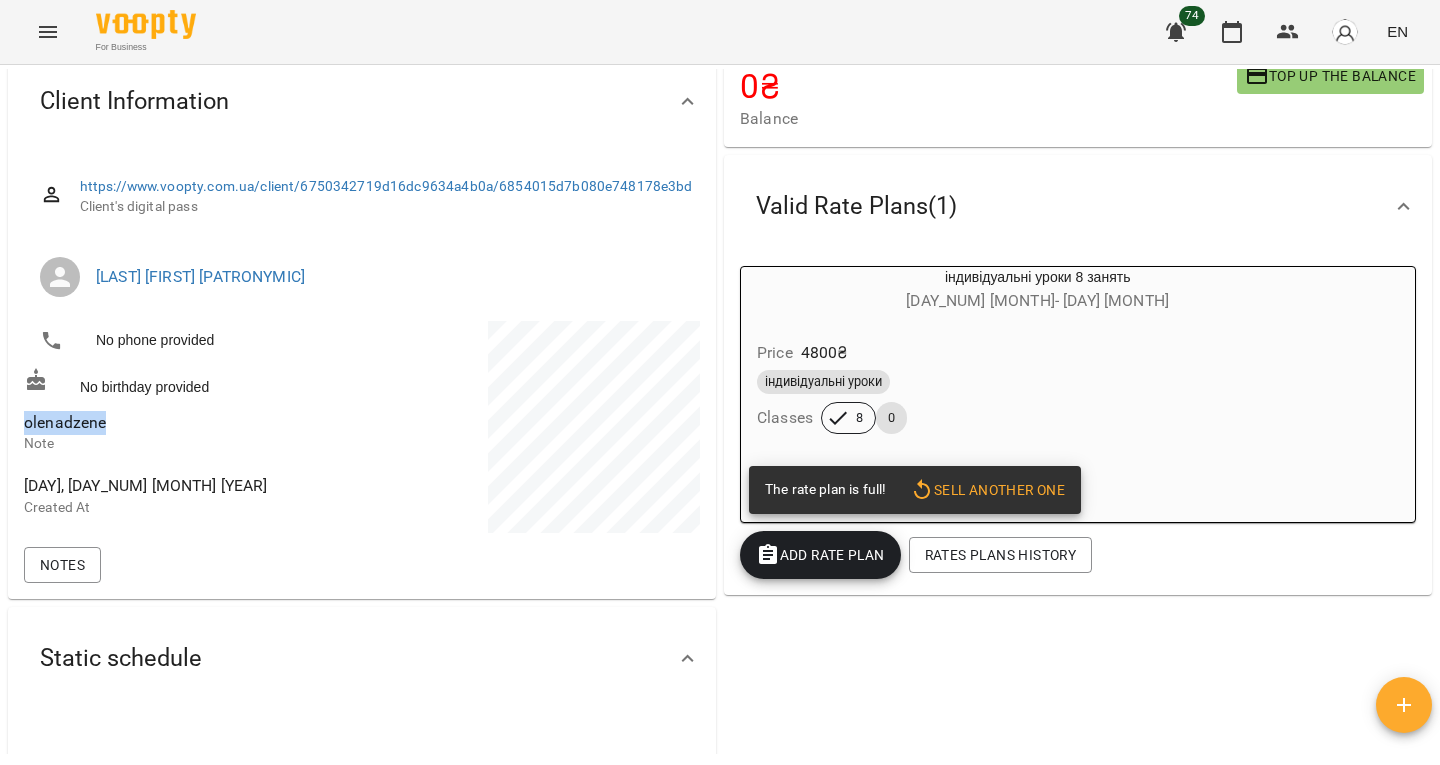 scroll, scrollTop: 147, scrollLeft: 0, axis: vertical 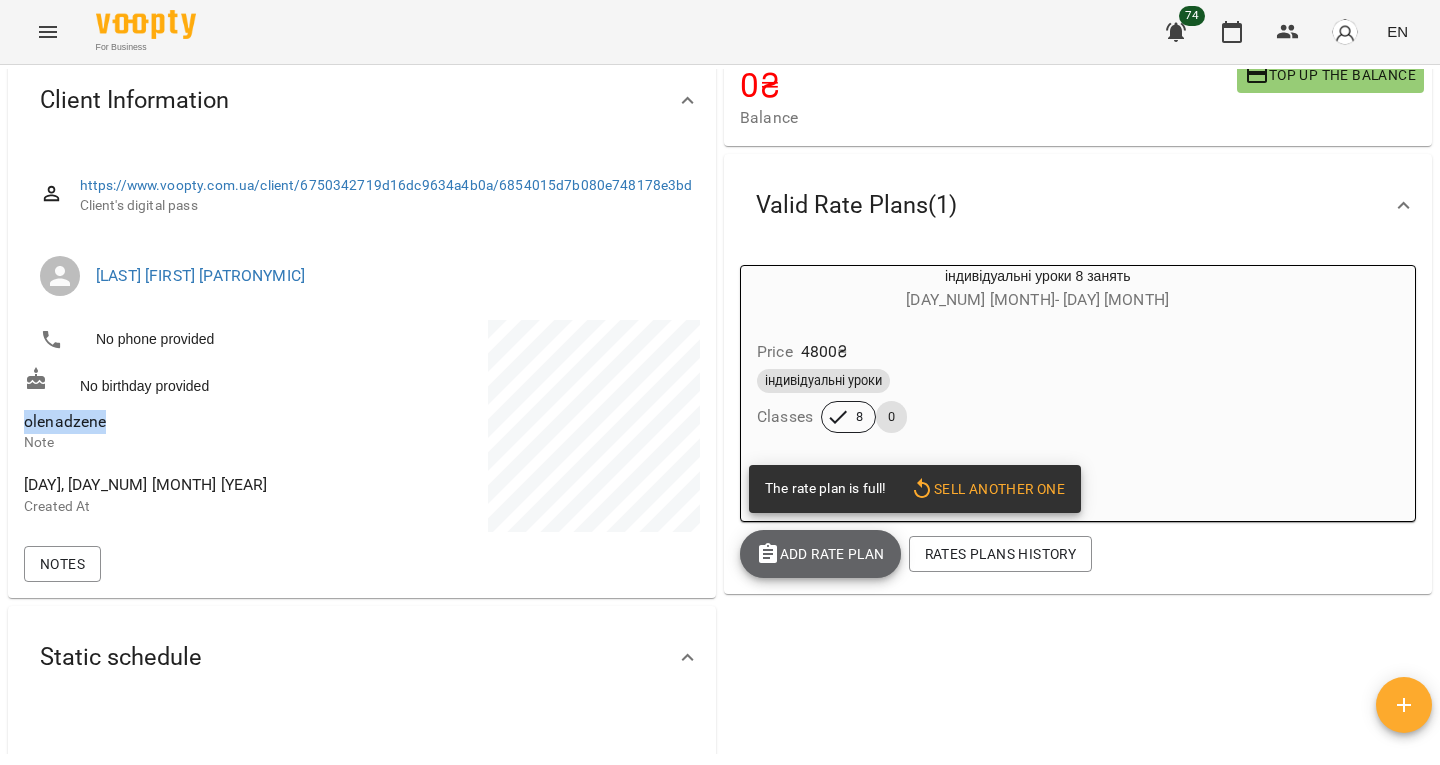 click on "Add Rate plan" at bounding box center (820, 554) 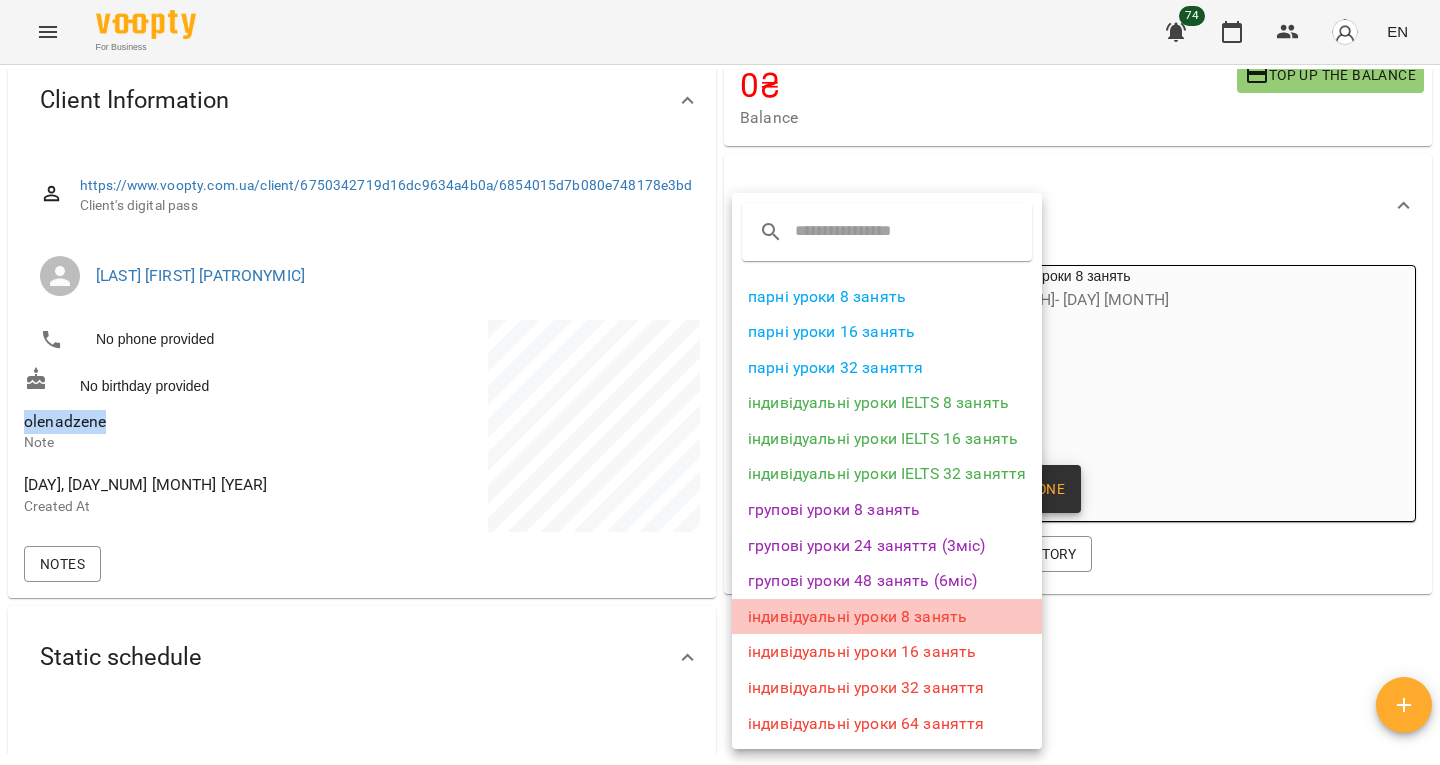 click on "індивідуальні уроки 8 занять" at bounding box center [887, 617] 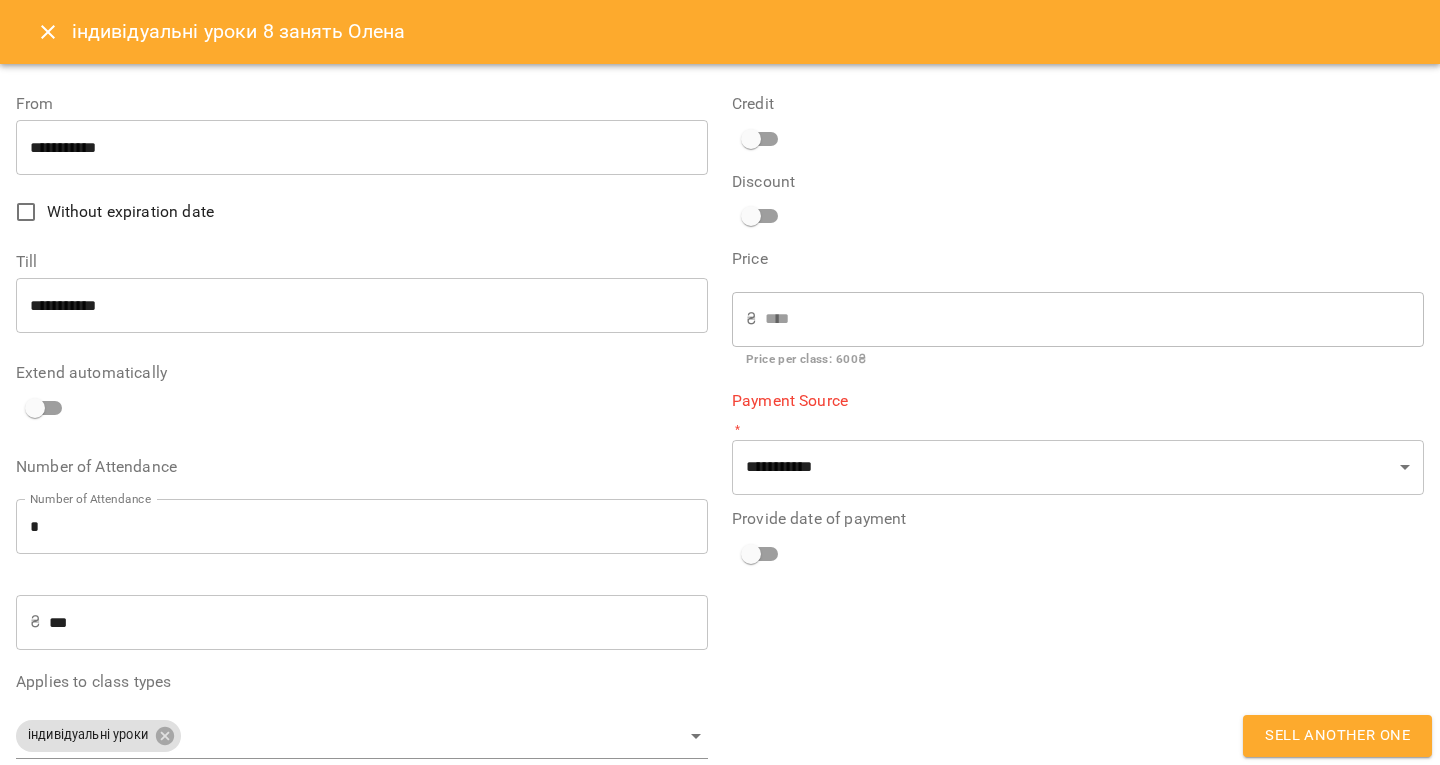 type on "**********" 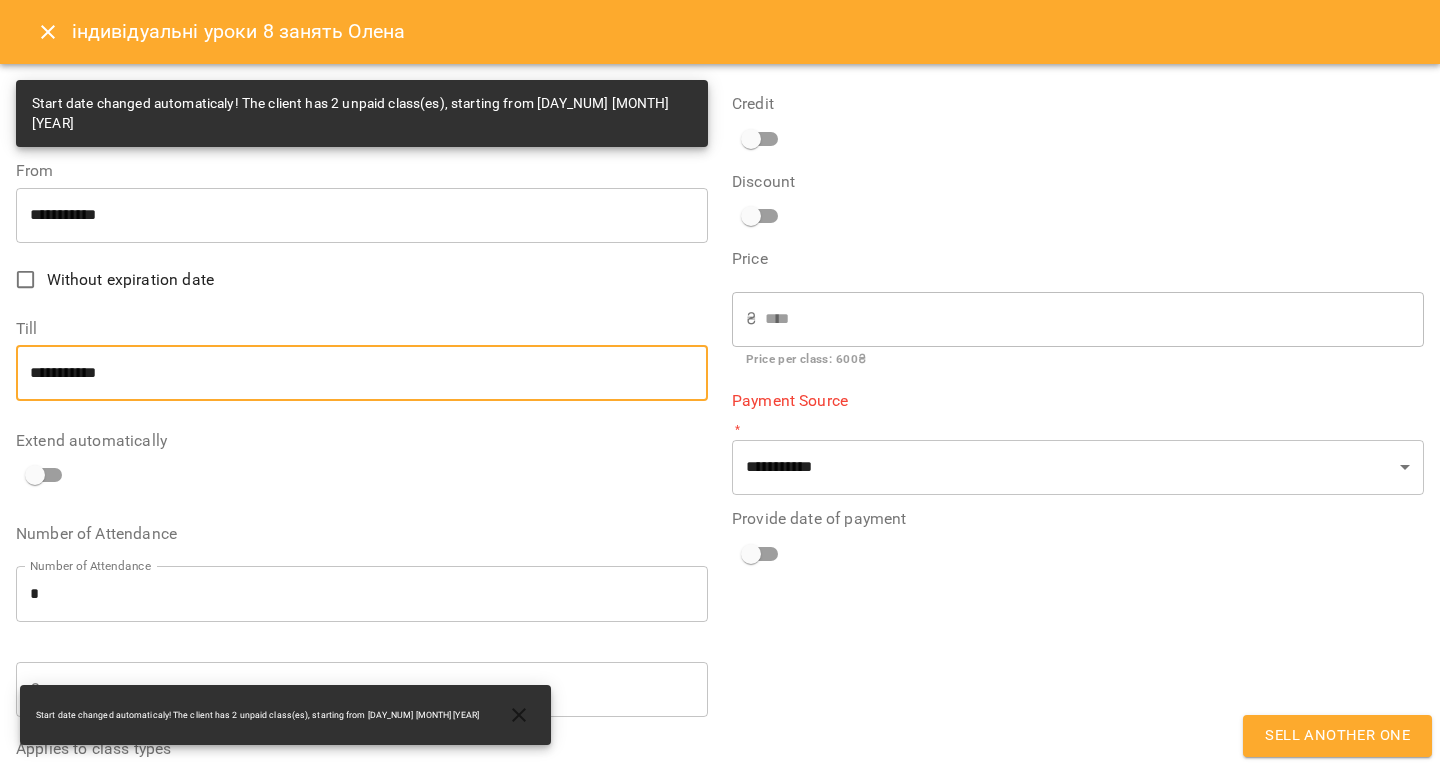 click on "**********" at bounding box center (362, 373) 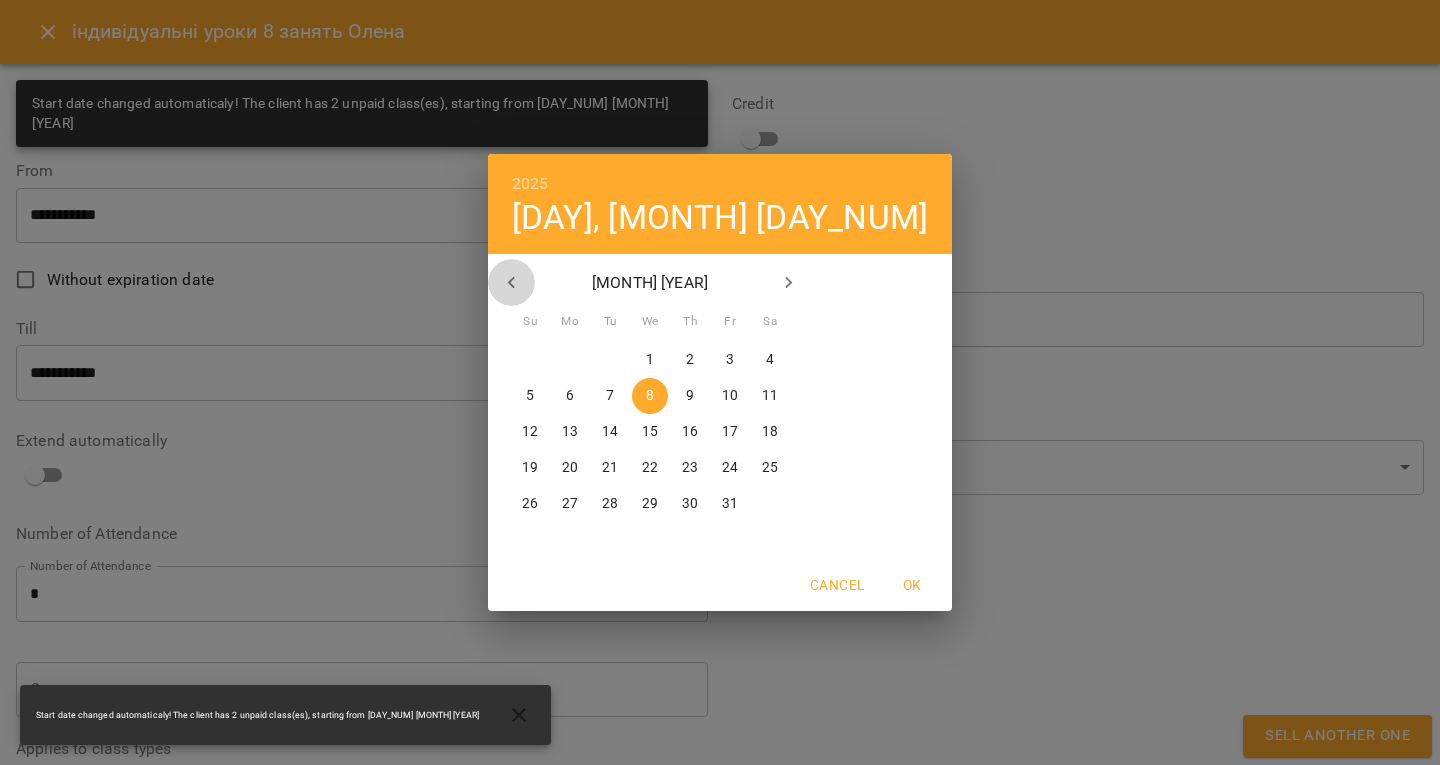 click 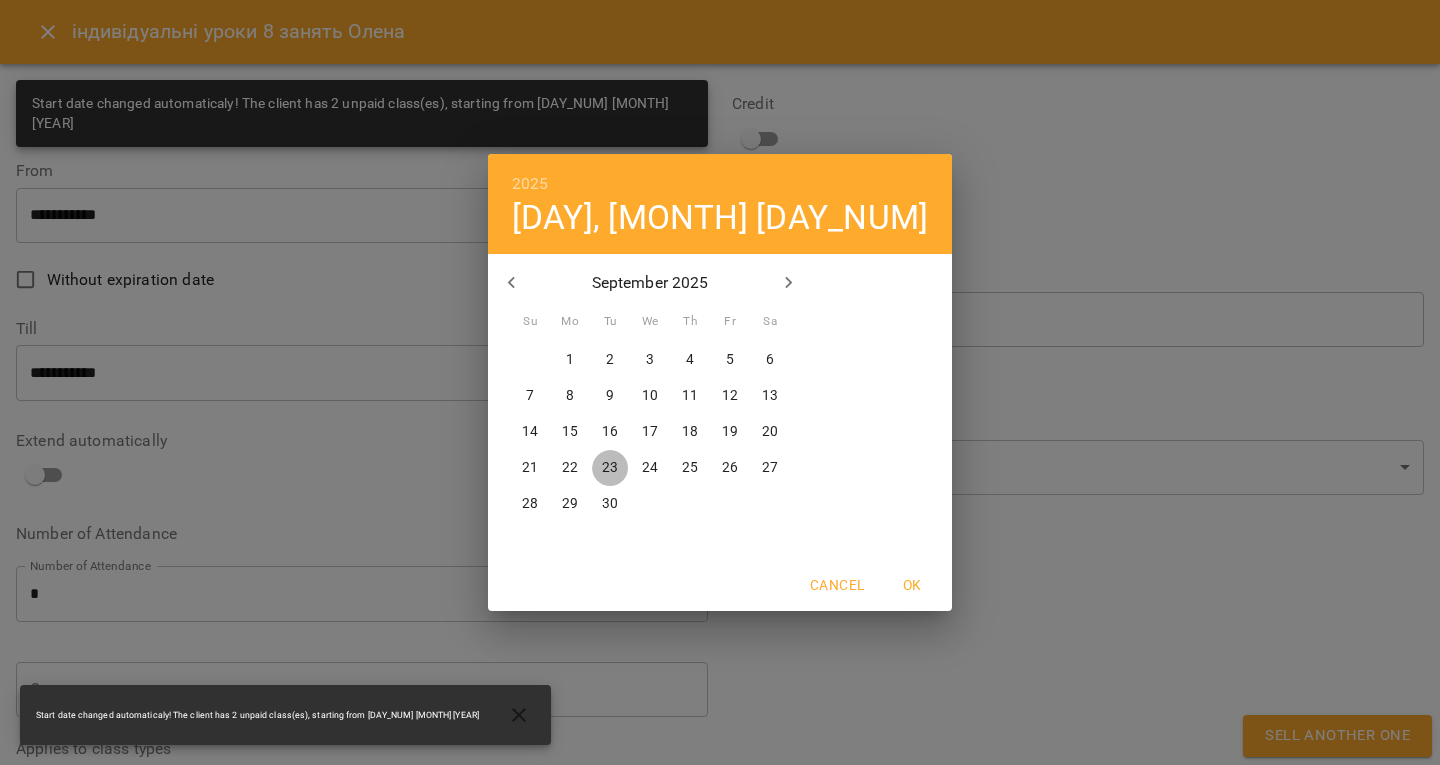 click on "23" at bounding box center [610, 468] 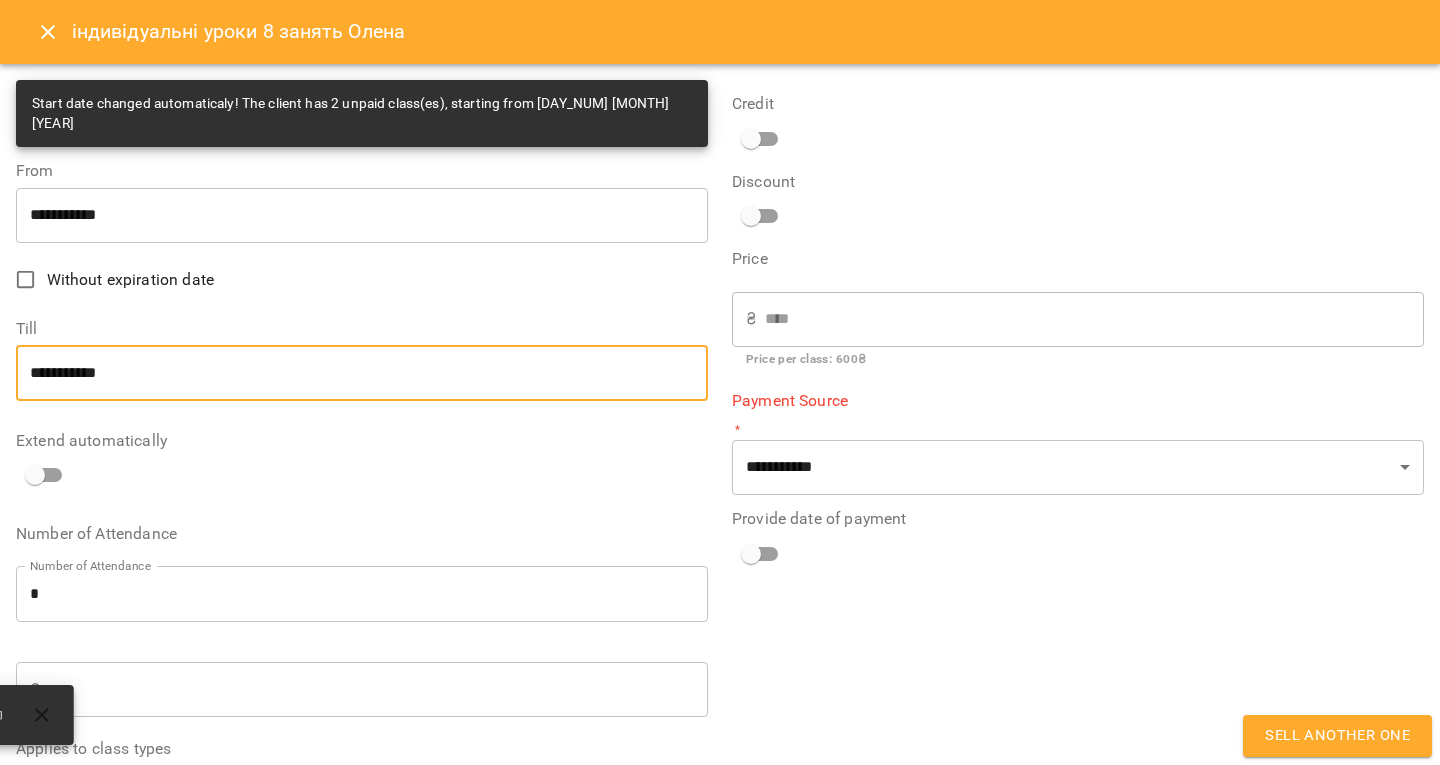 click on "**********" at bounding box center (362, 373) 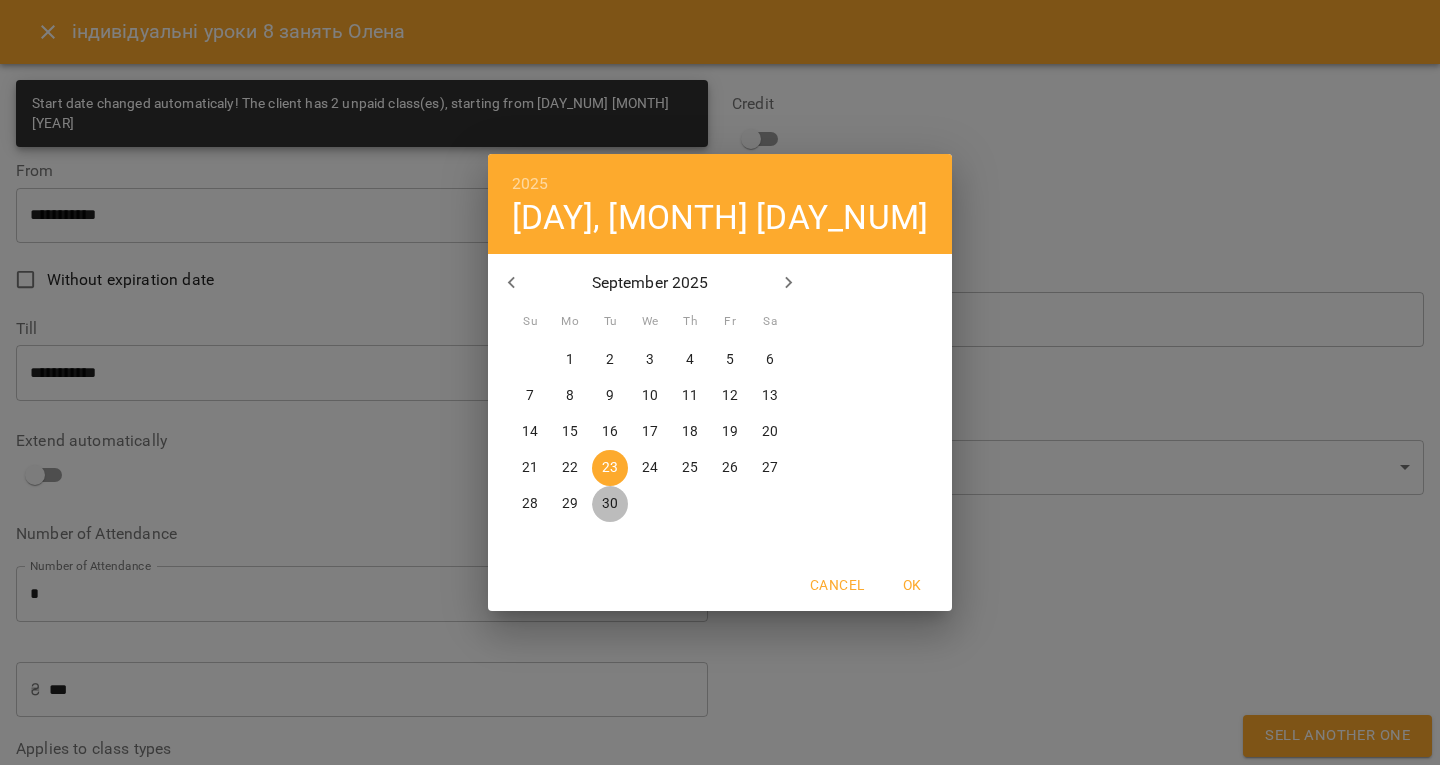 click on "30" at bounding box center [610, 504] 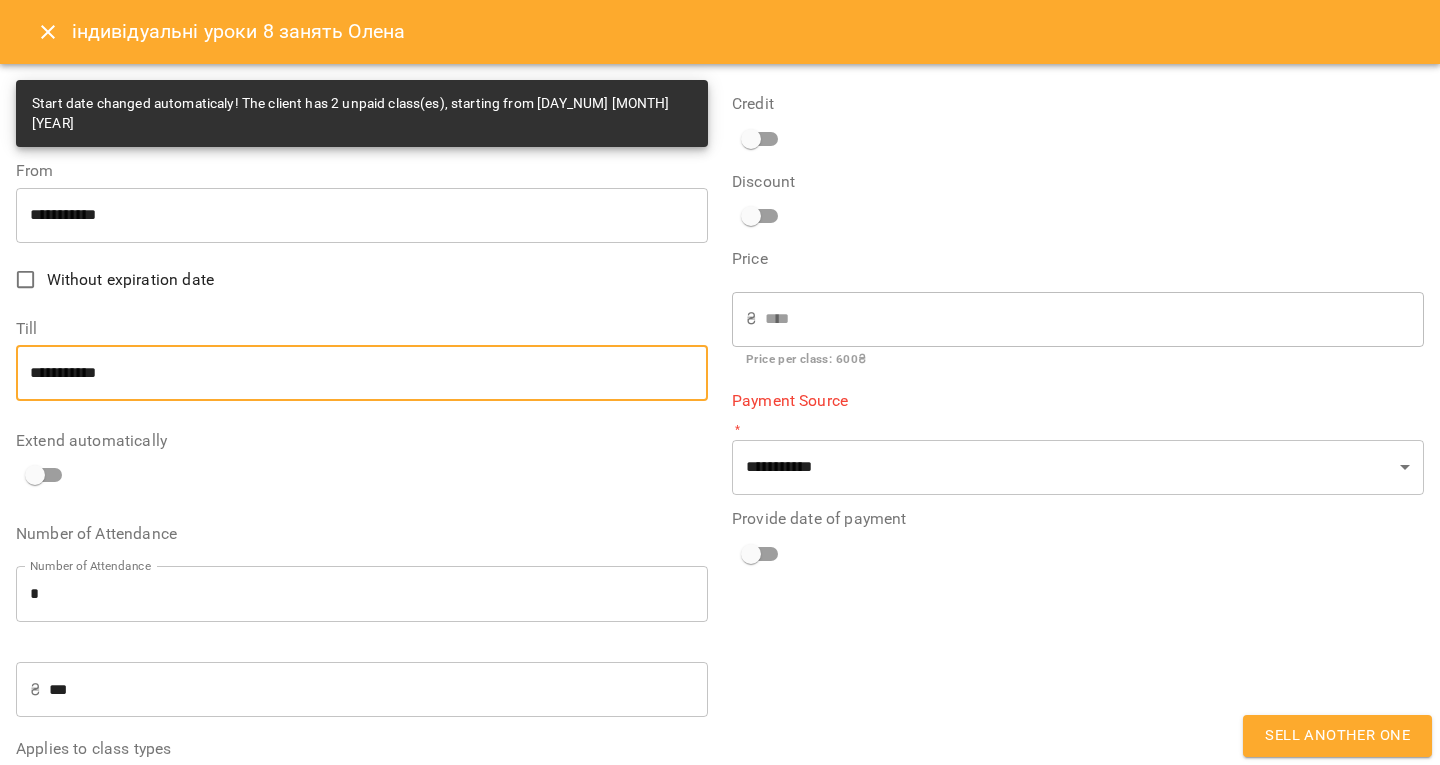 scroll, scrollTop: 73, scrollLeft: 0, axis: vertical 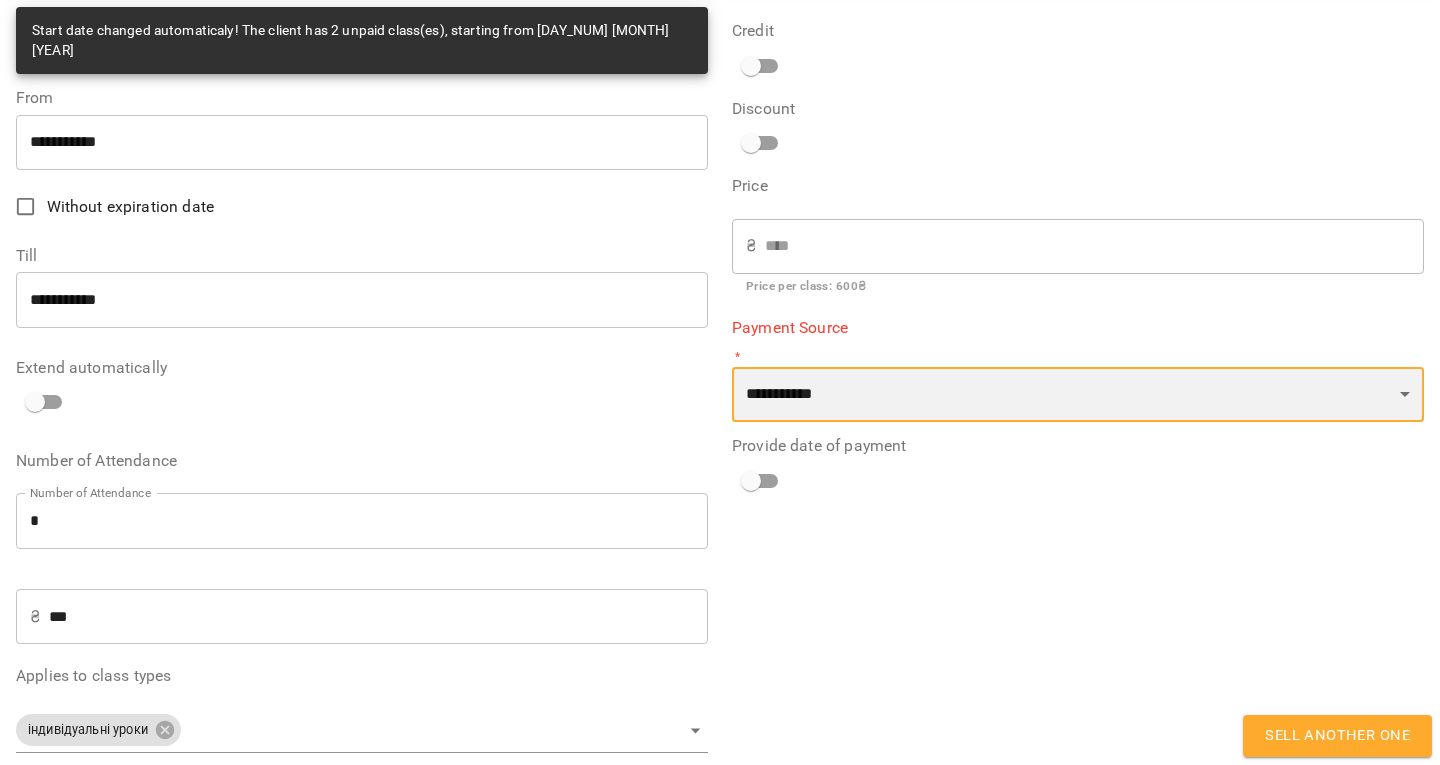click on "**********" at bounding box center (1078, 395) 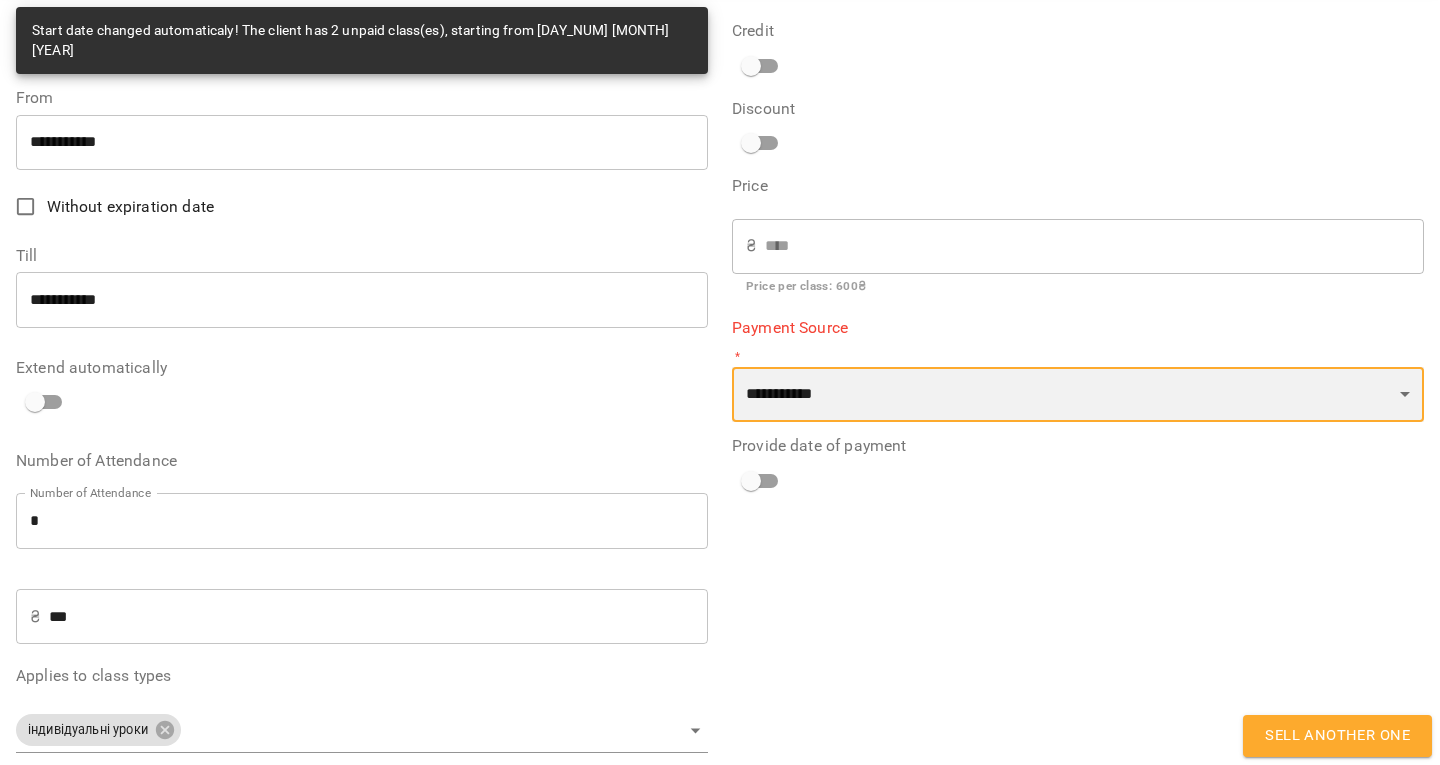 select on "****" 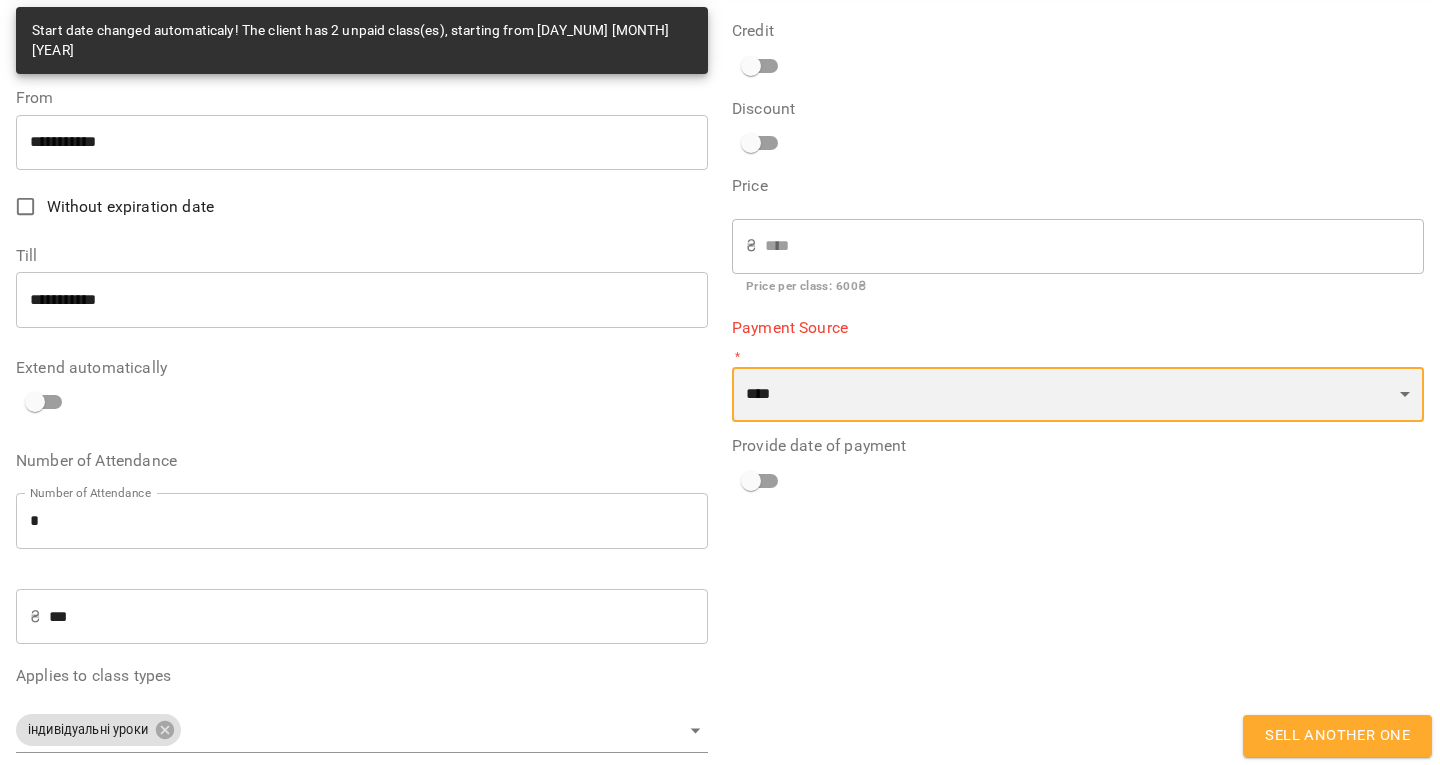 click on "**********" at bounding box center [1078, 395] 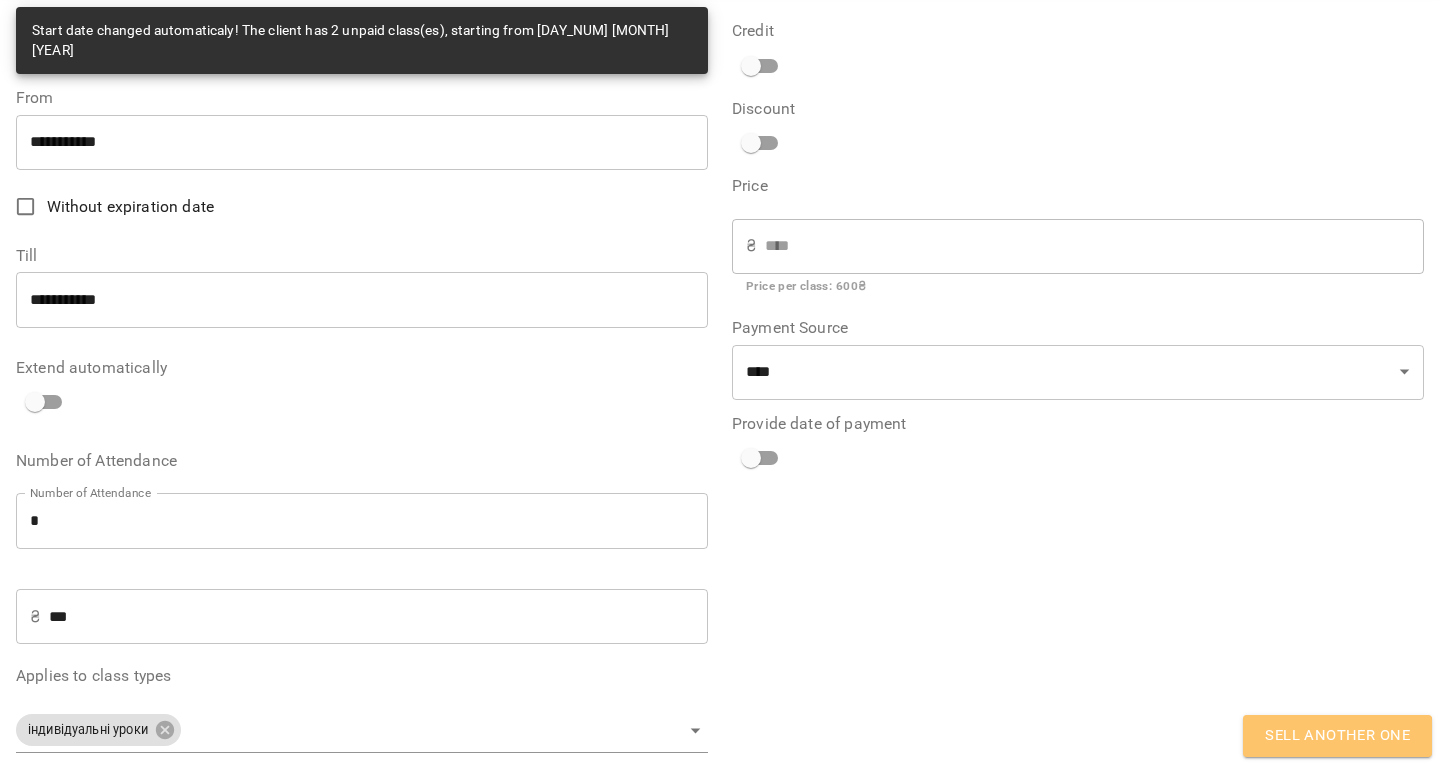 click on "Sell another one" at bounding box center [1337, 736] 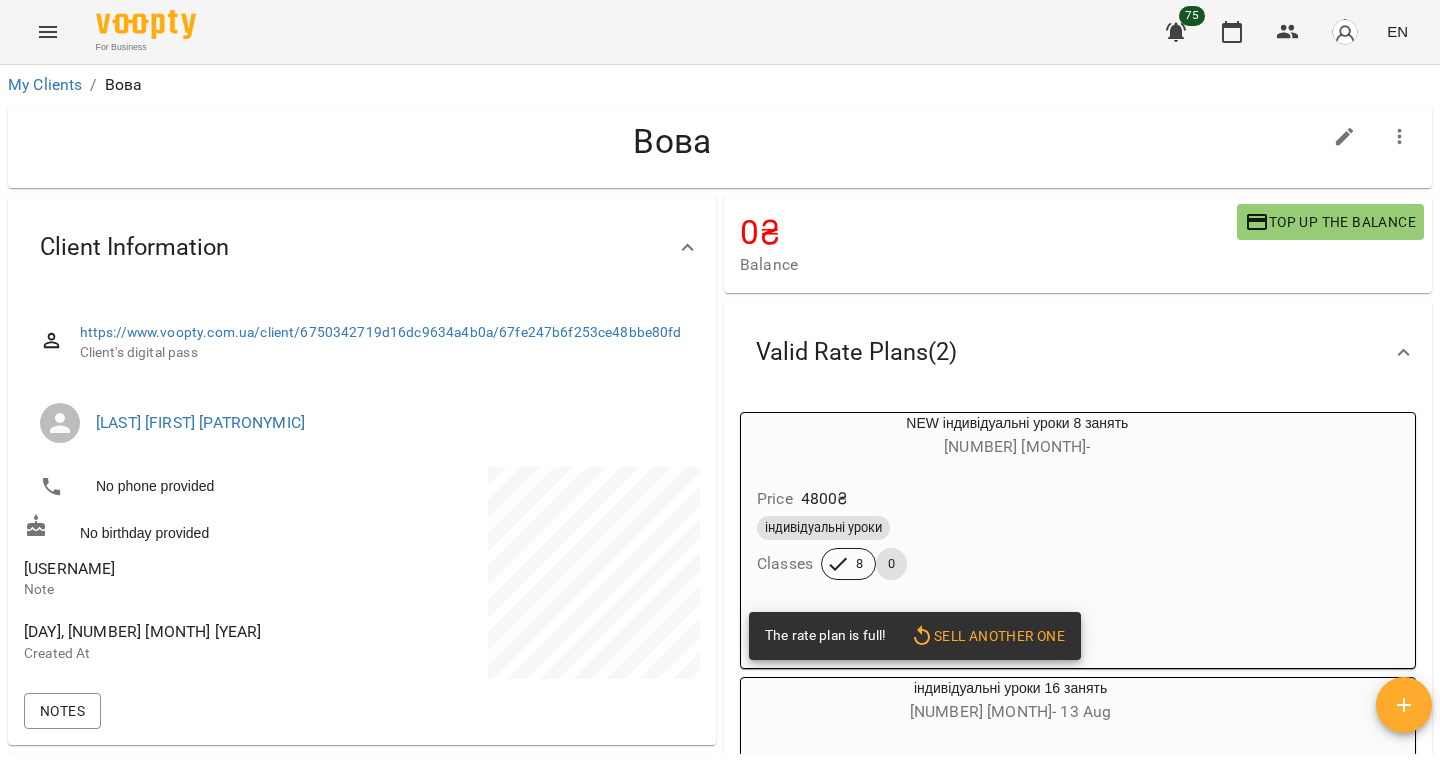 scroll, scrollTop: 0, scrollLeft: 0, axis: both 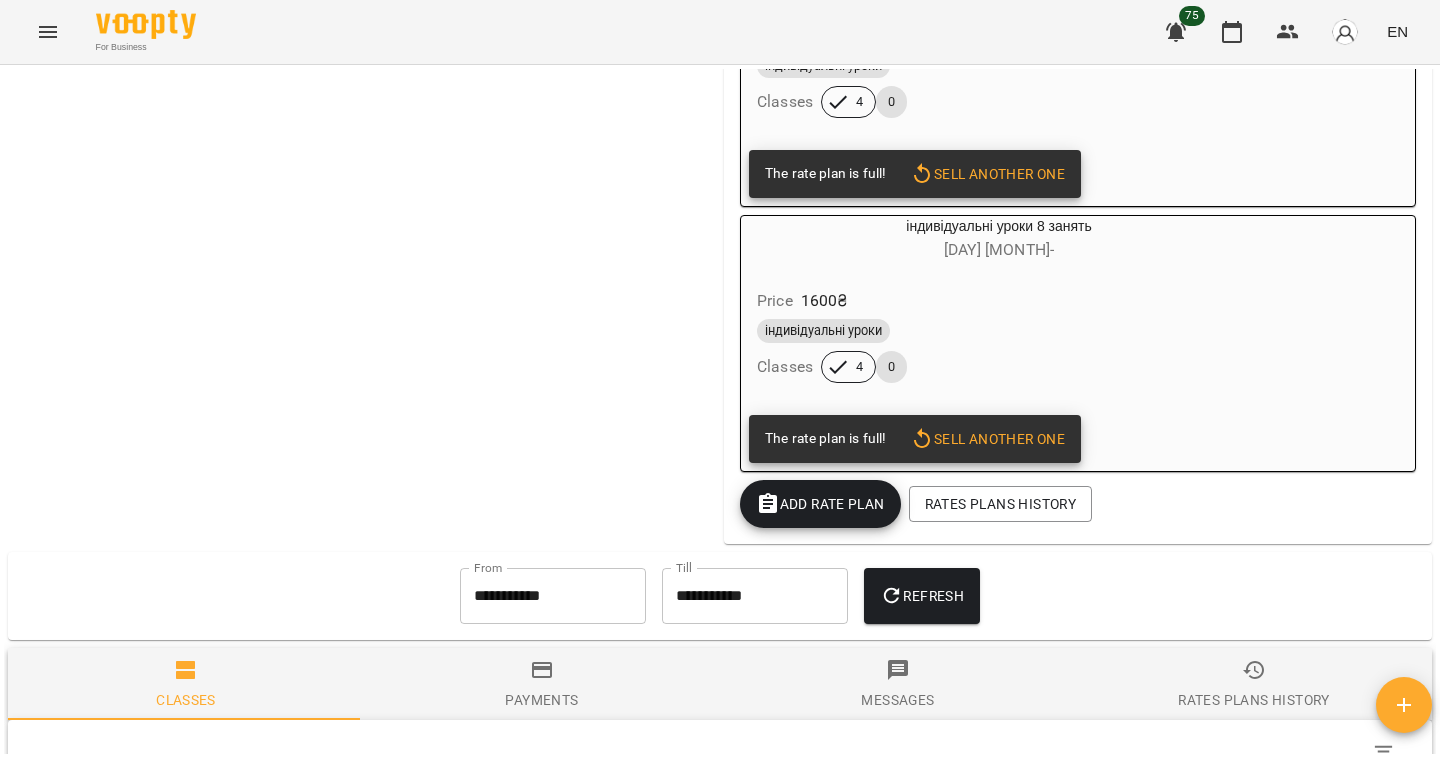 click on "Add Rate plan" at bounding box center [820, 504] 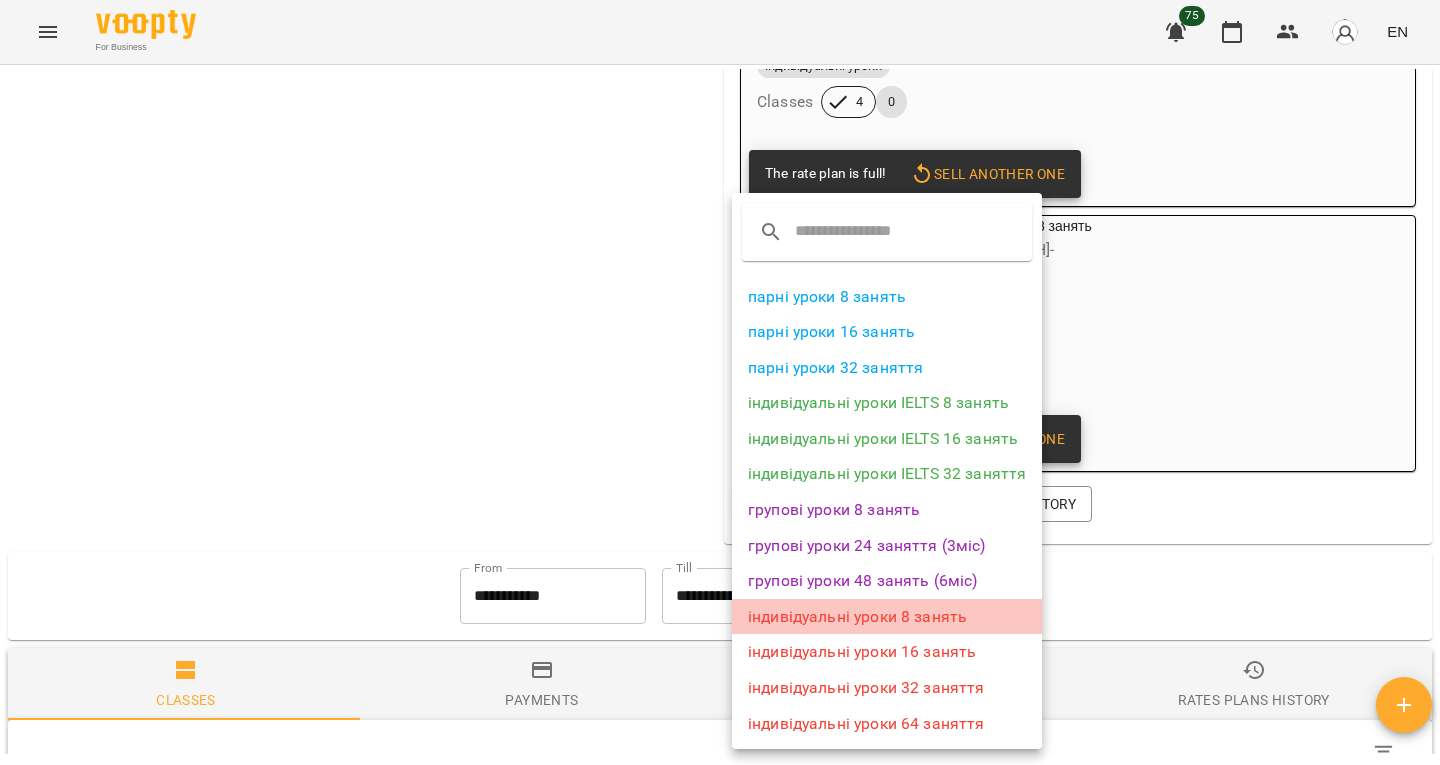 click on "індивідуальні уроки 8 занять" at bounding box center (887, 617) 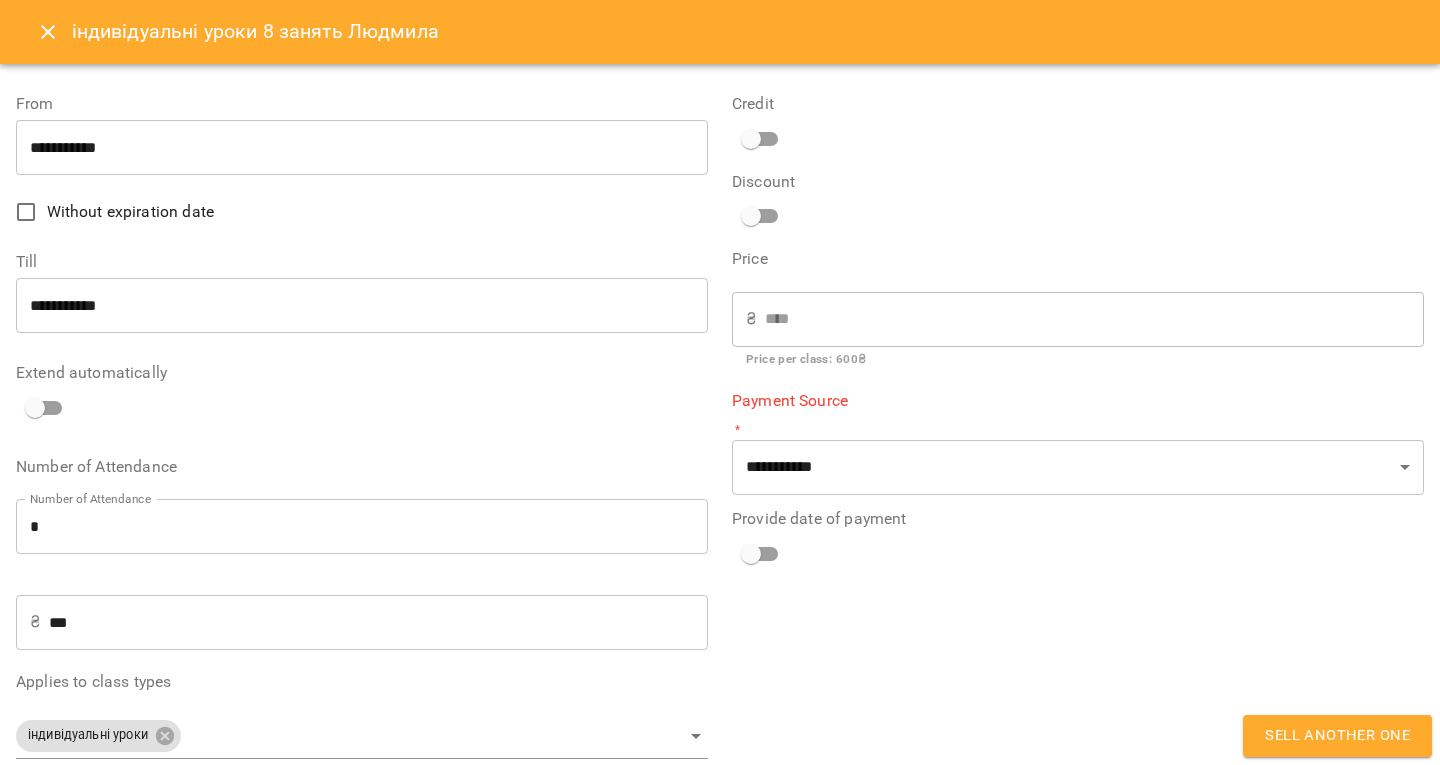 type on "**********" 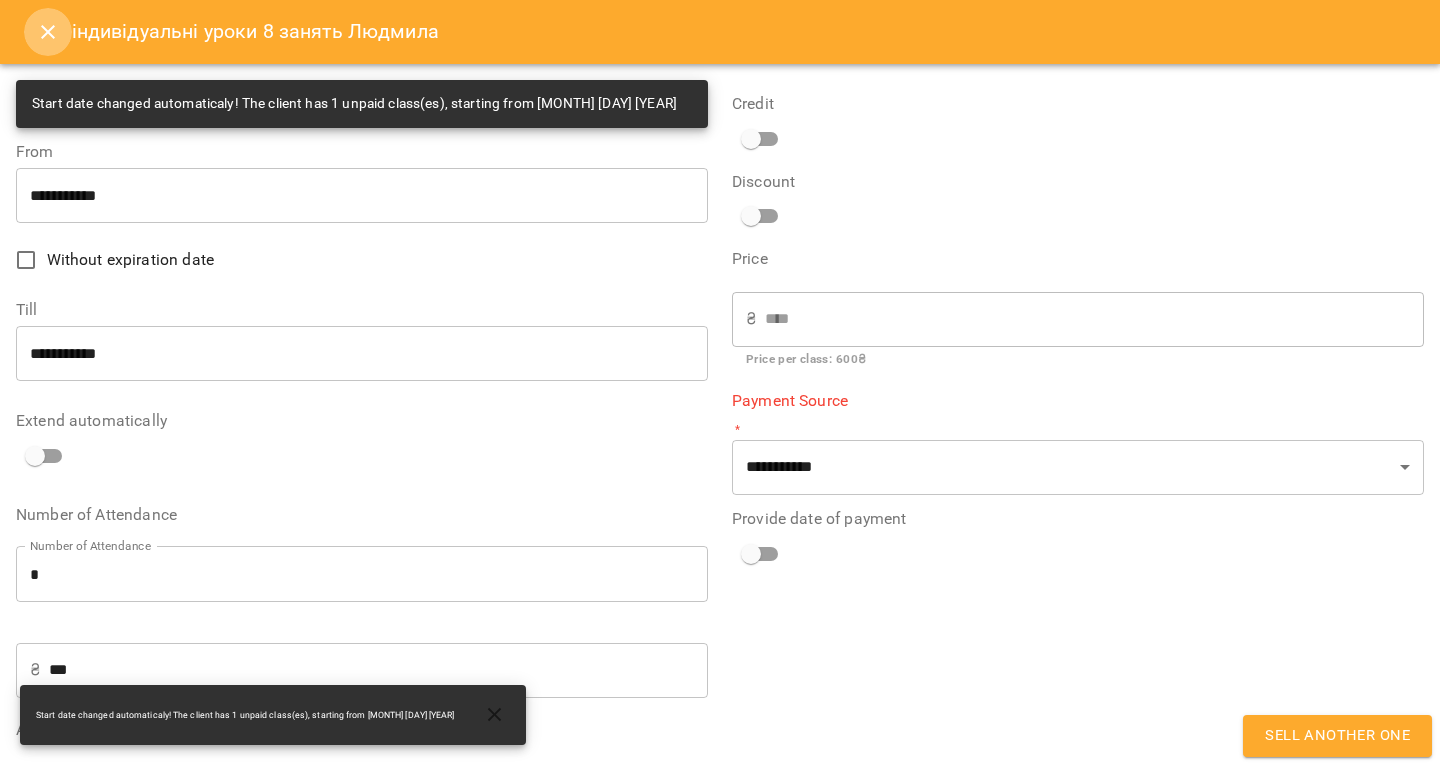 click at bounding box center (48, 32) 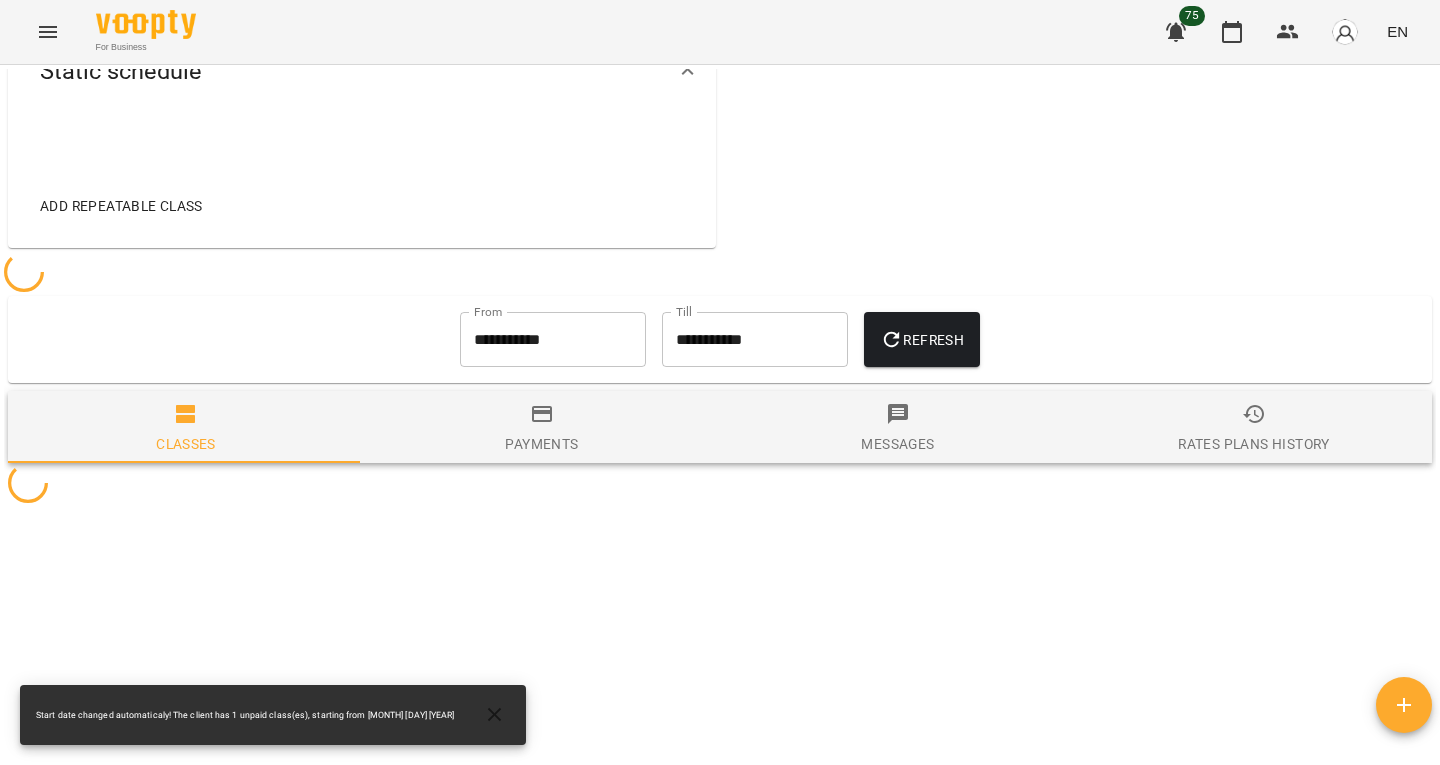 scroll, scrollTop: 1470, scrollLeft: 0, axis: vertical 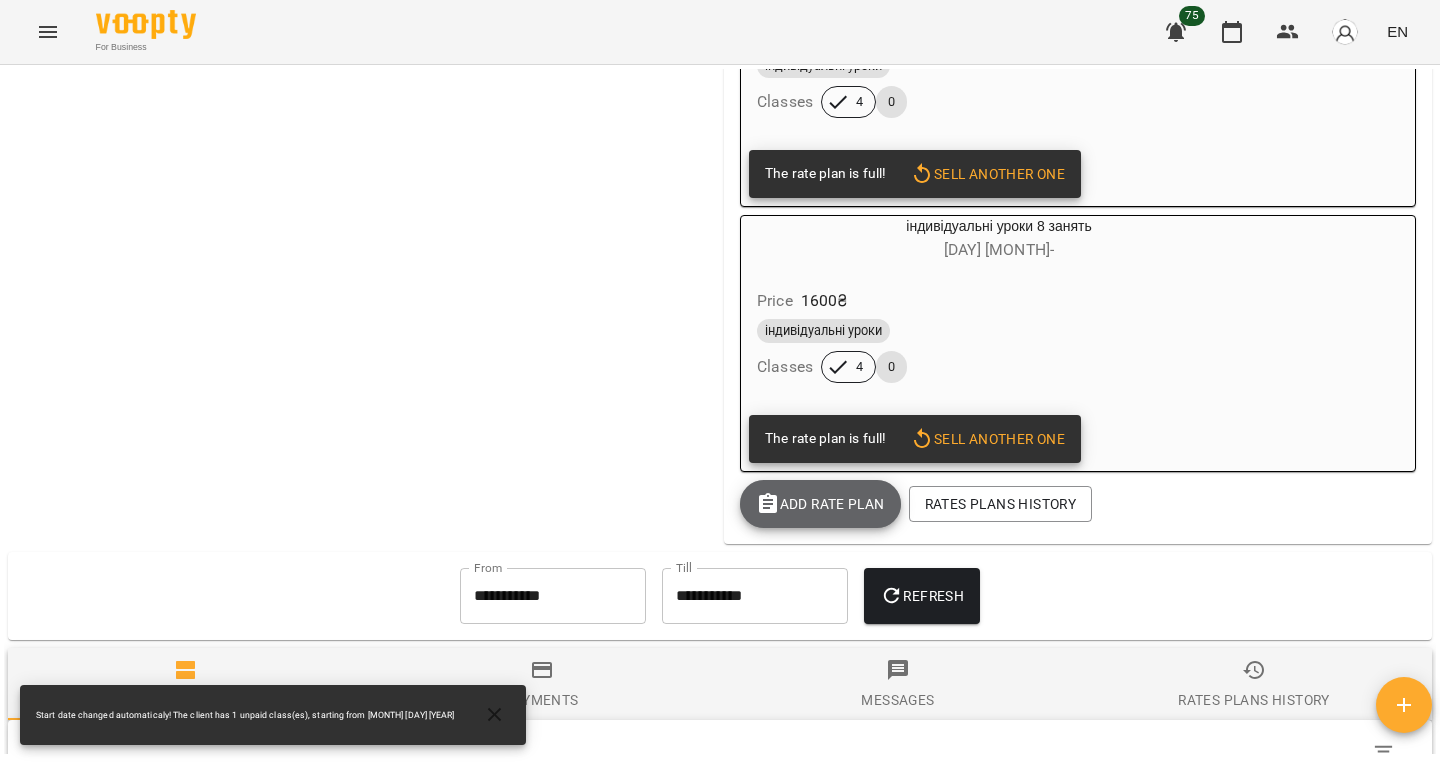click on "Add Rate plan" at bounding box center (820, 504) 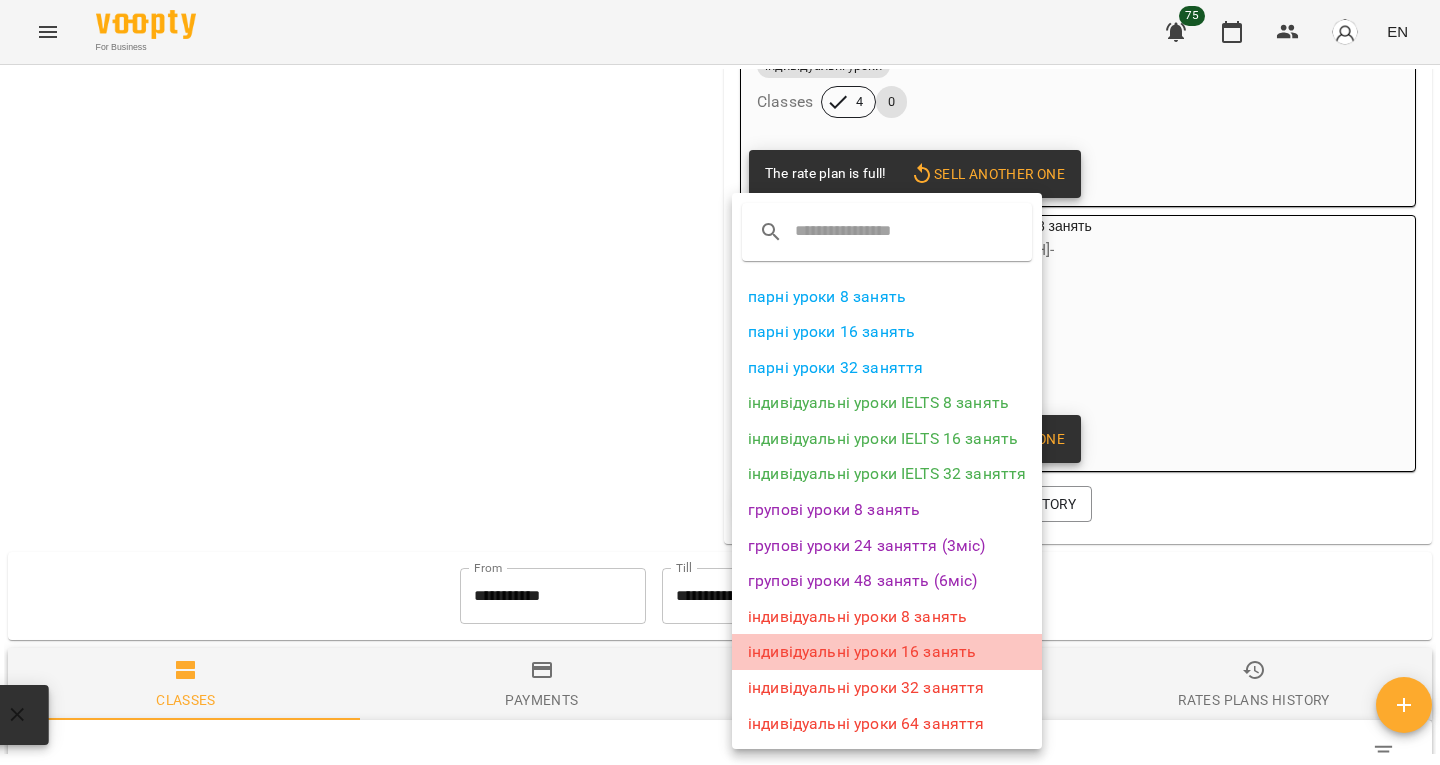 click on "індивідуальні уроки 16 занять" at bounding box center [887, 652] 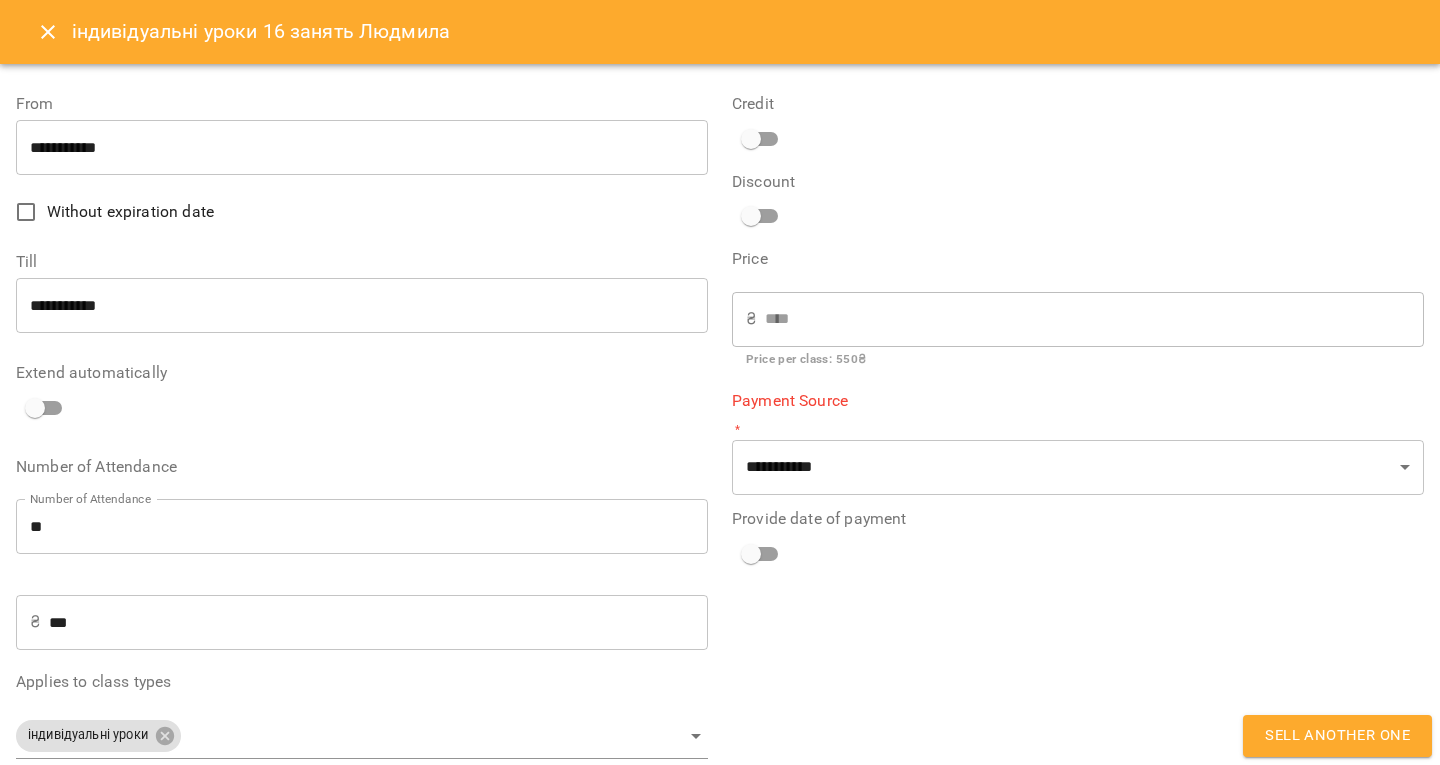 type on "**********" 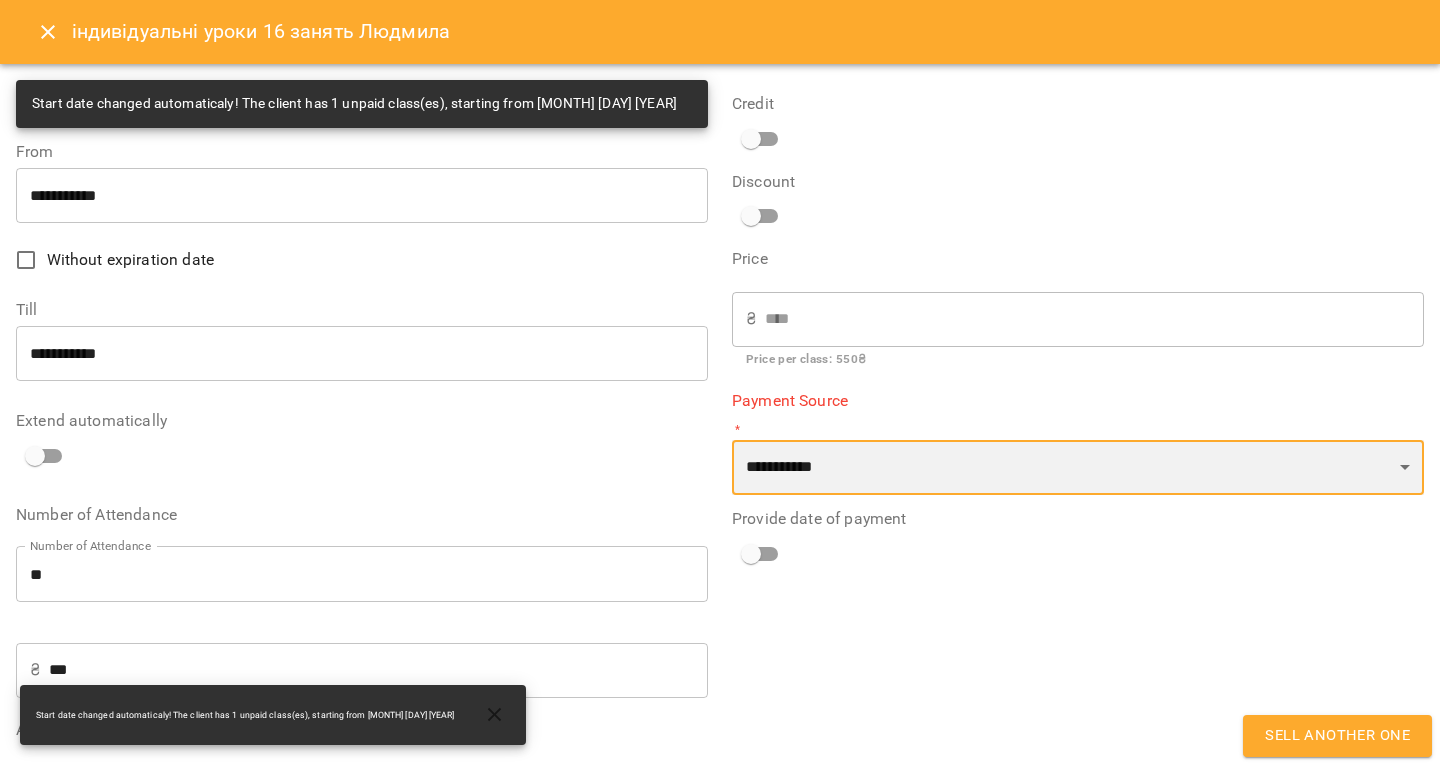 click on "**********" at bounding box center (1078, 468) 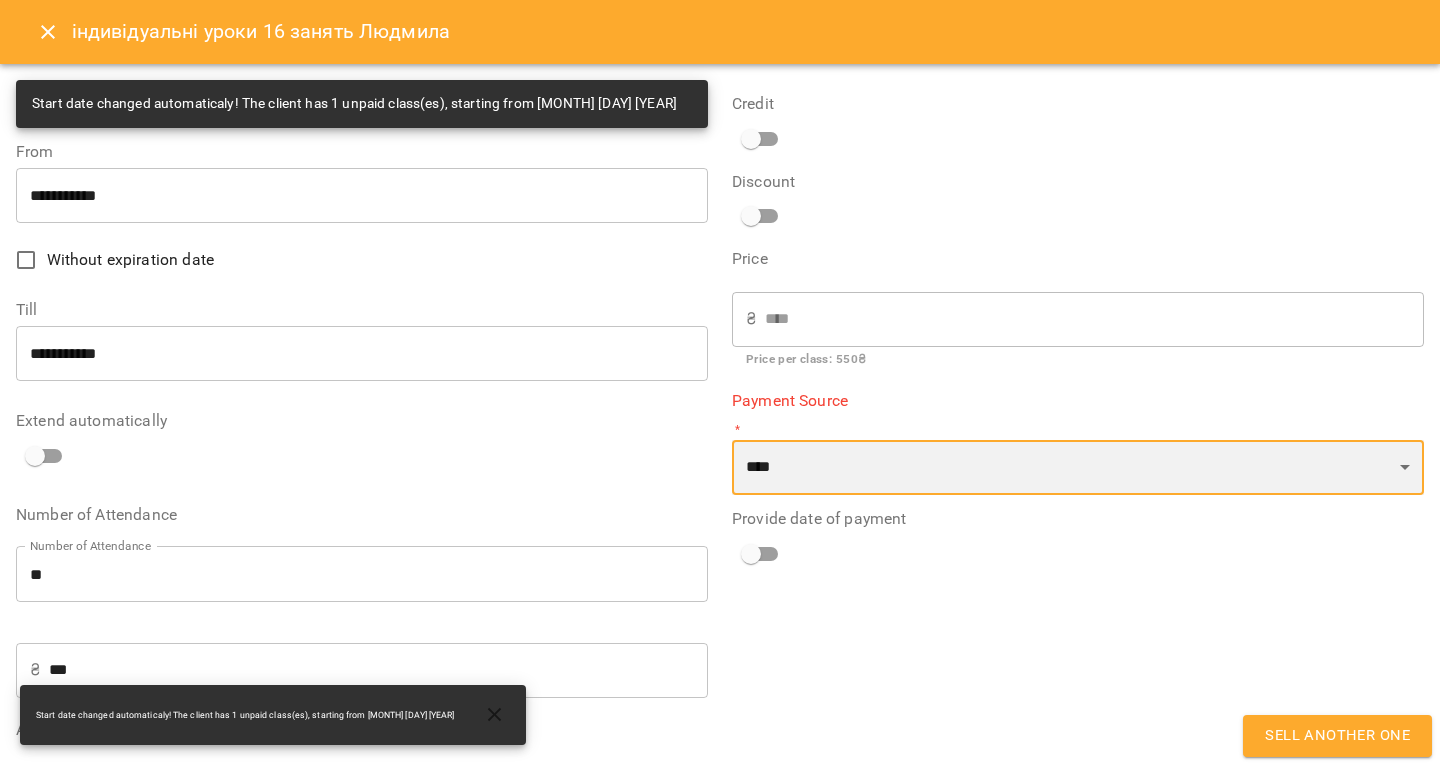 click on "**********" at bounding box center [1078, 468] 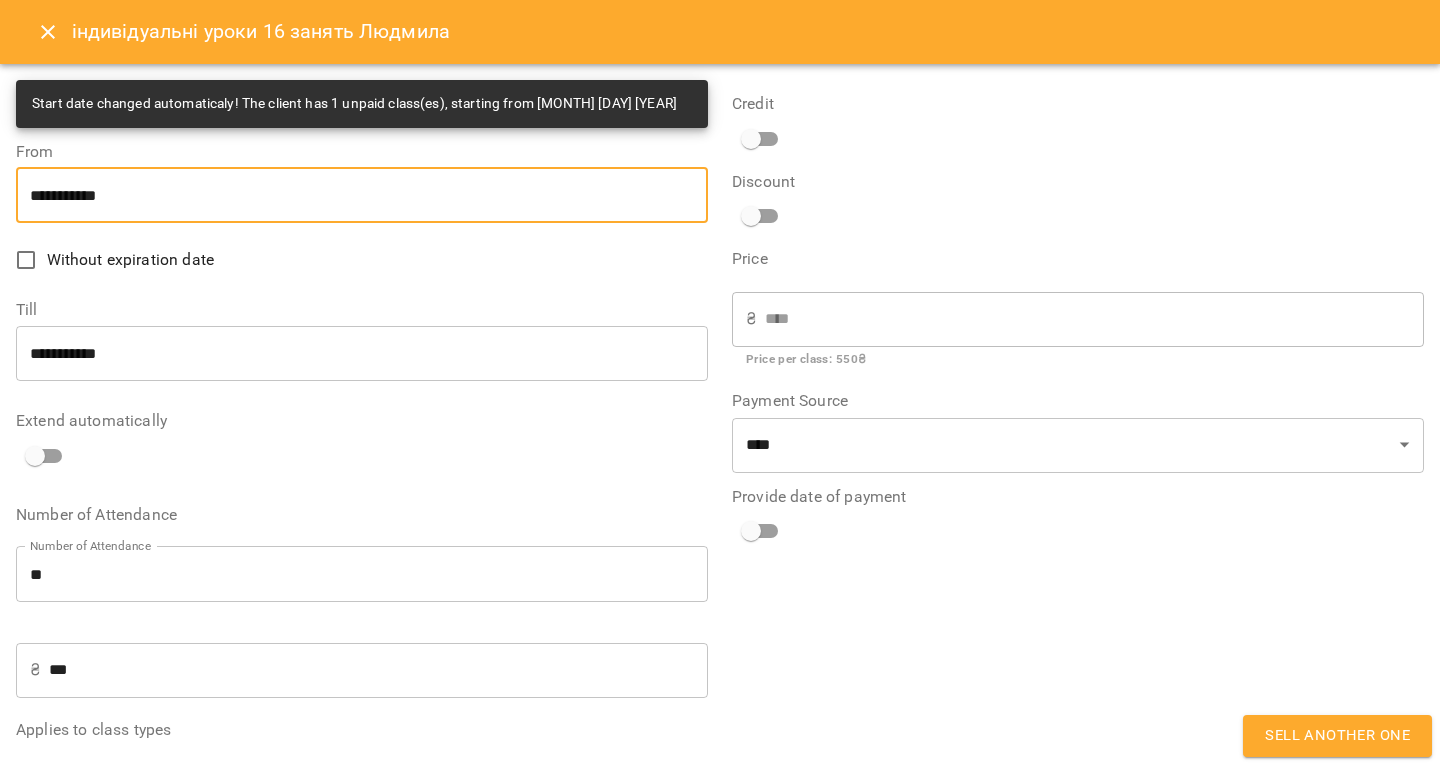 click on "**********" at bounding box center (362, 195) 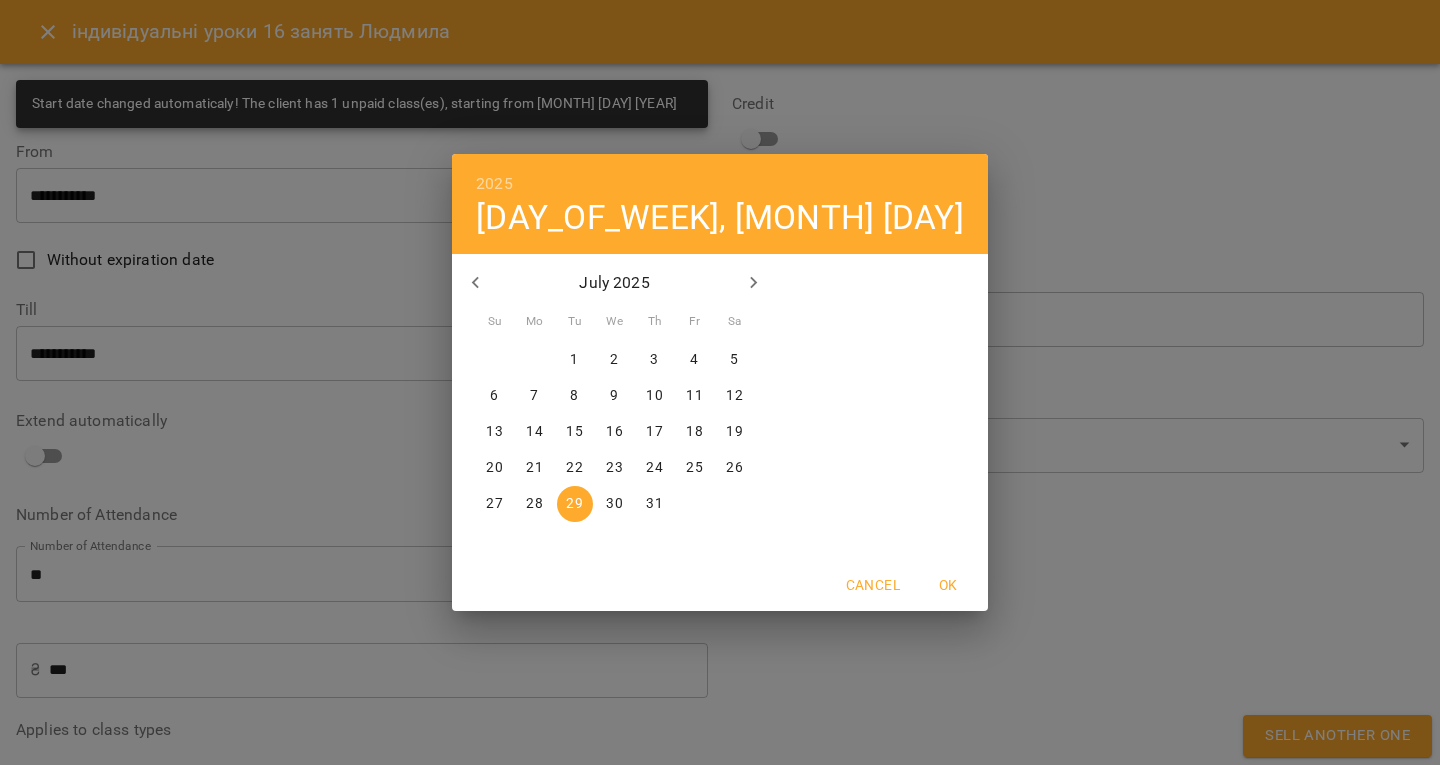click on "2025 Tue, Jul 29 July 2025 Su Mo Tu We Th Fr Sa 29 30 1 2 3 4 5 6 7 8 9 10 11 12 13 14 15 16 17 18 19 20 21 22 23 24 25 26 27 28 29 30 31 1 2 Cancel OK" at bounding box center (720, 382) 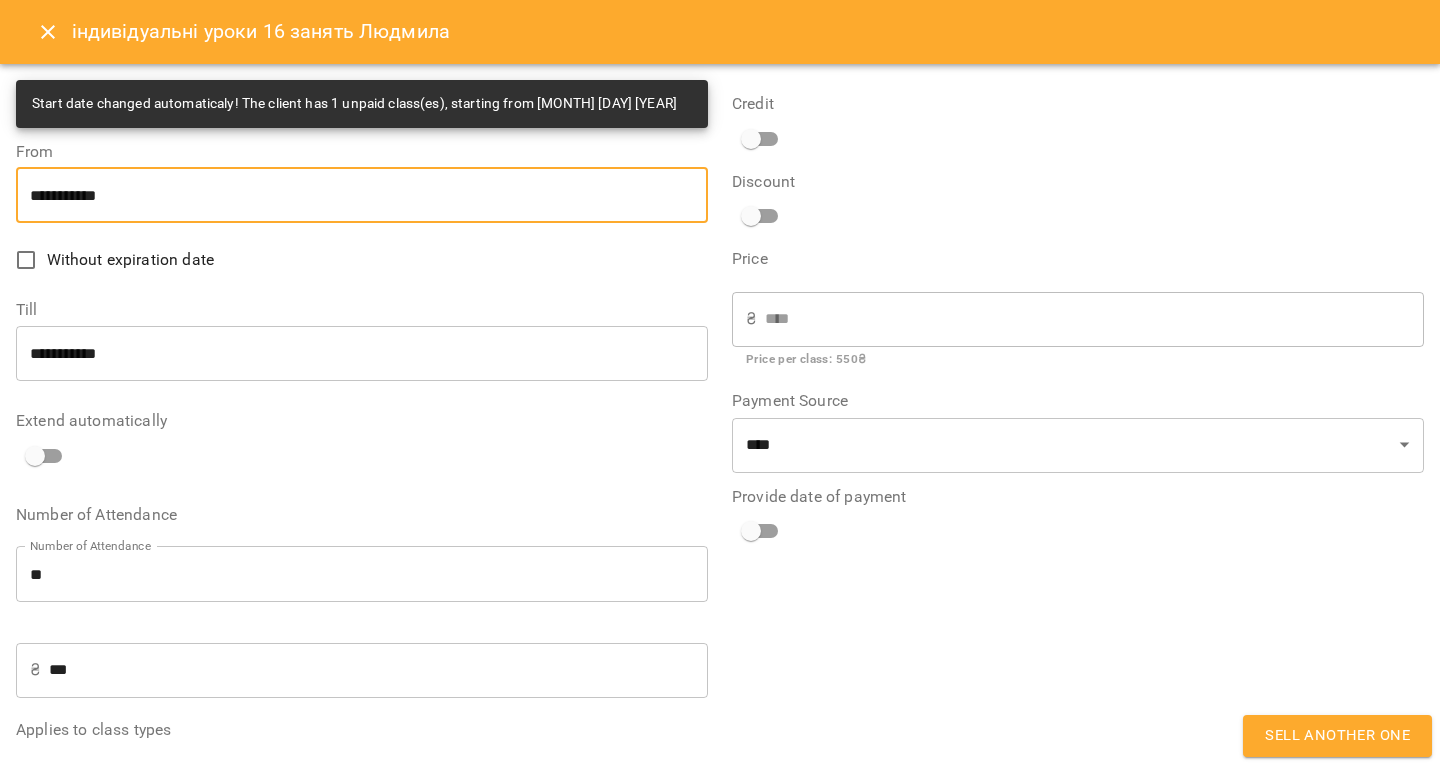 scroll, scrollTop: 73, scrollLeft: 0, axis: vertical 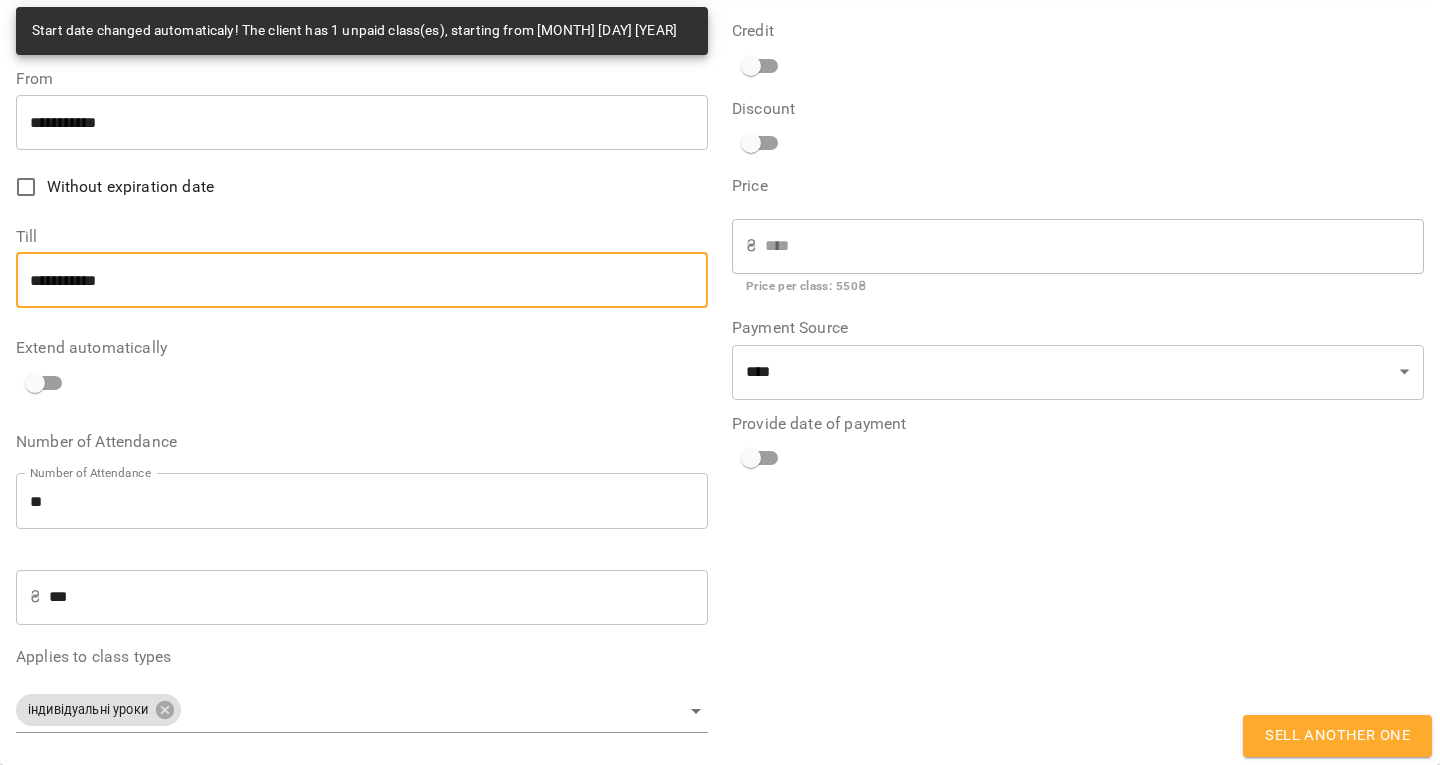 click on "**********" at bounding box center [362, 280] 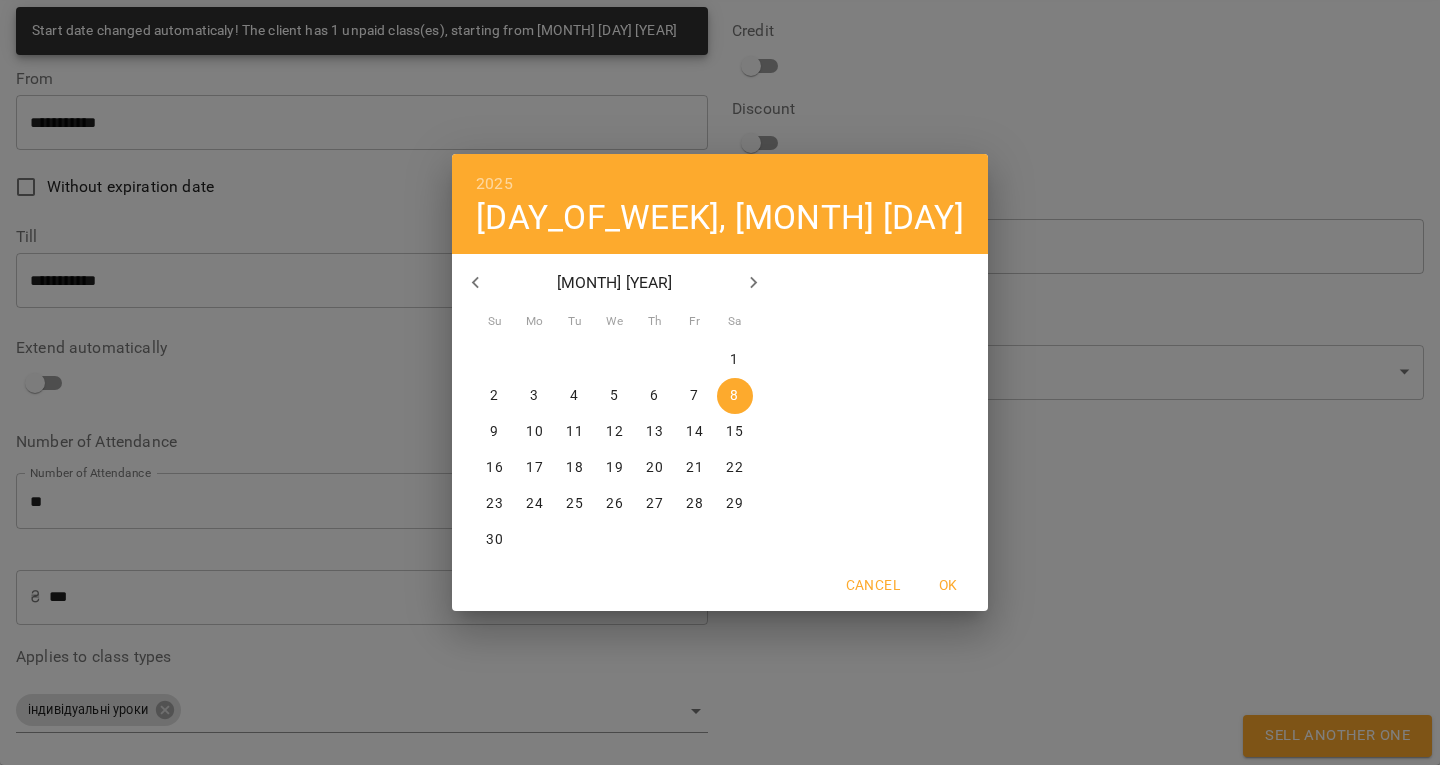 click on "November 2025" at bounding box center (614, 283) 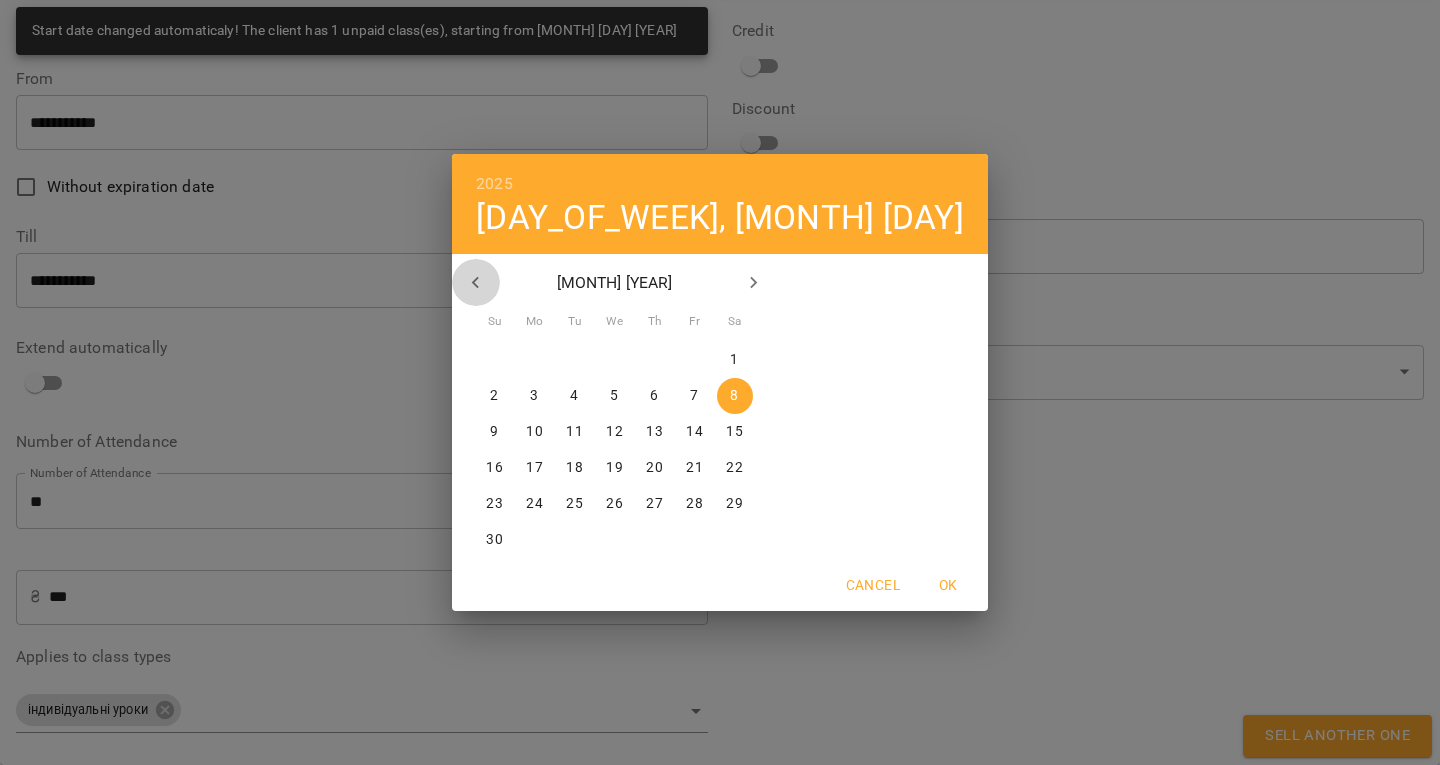 click 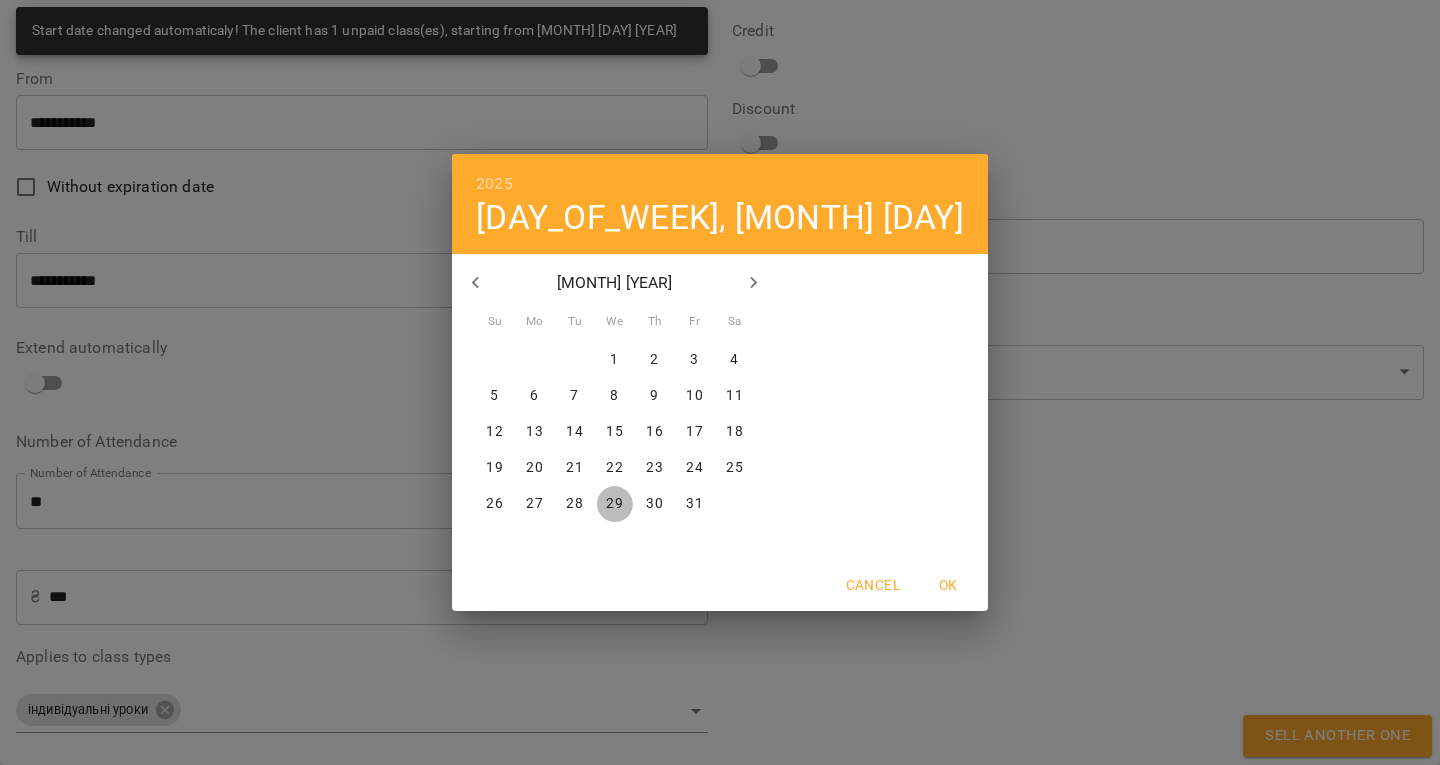 click on "29" at bounding box center [614, 504] 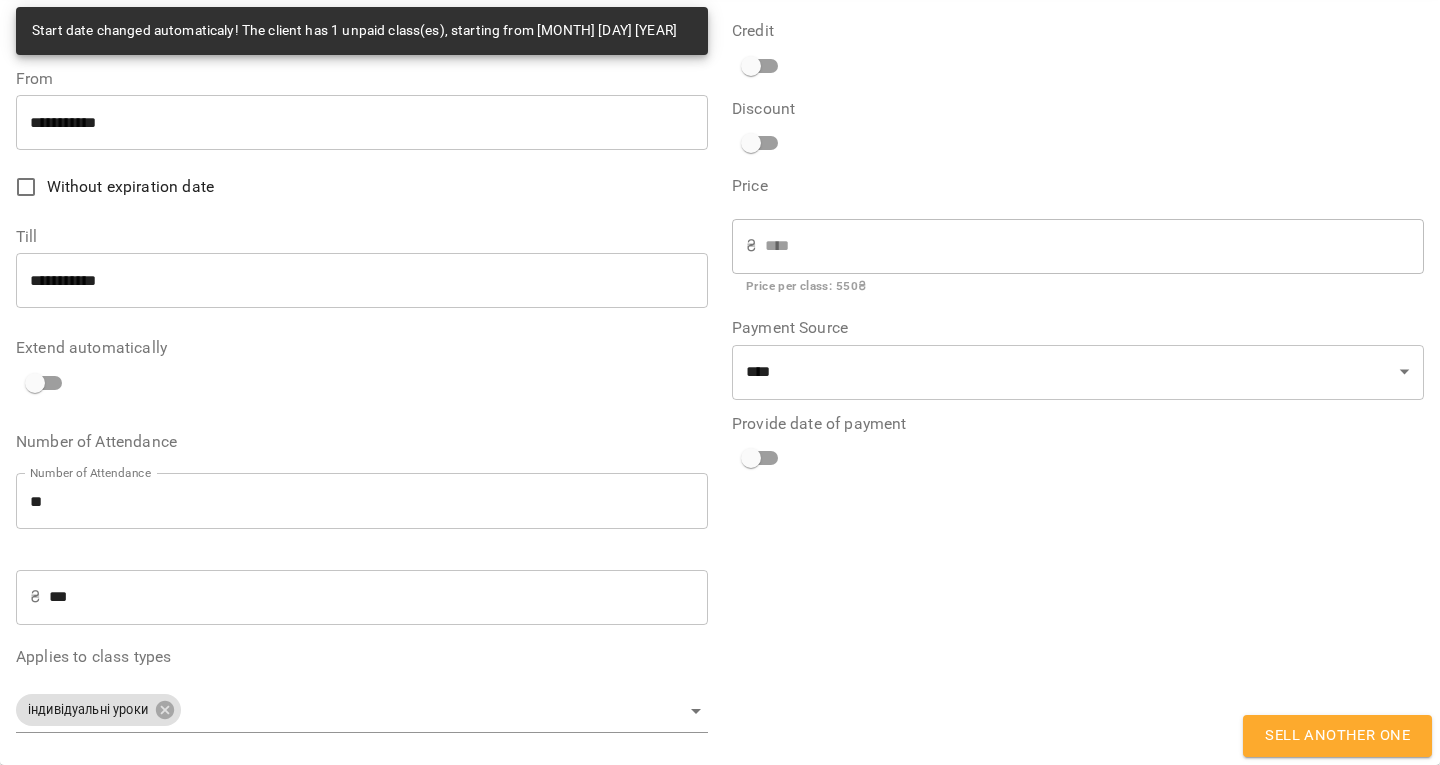 click on "**********" at bounding box center [1078, 378] 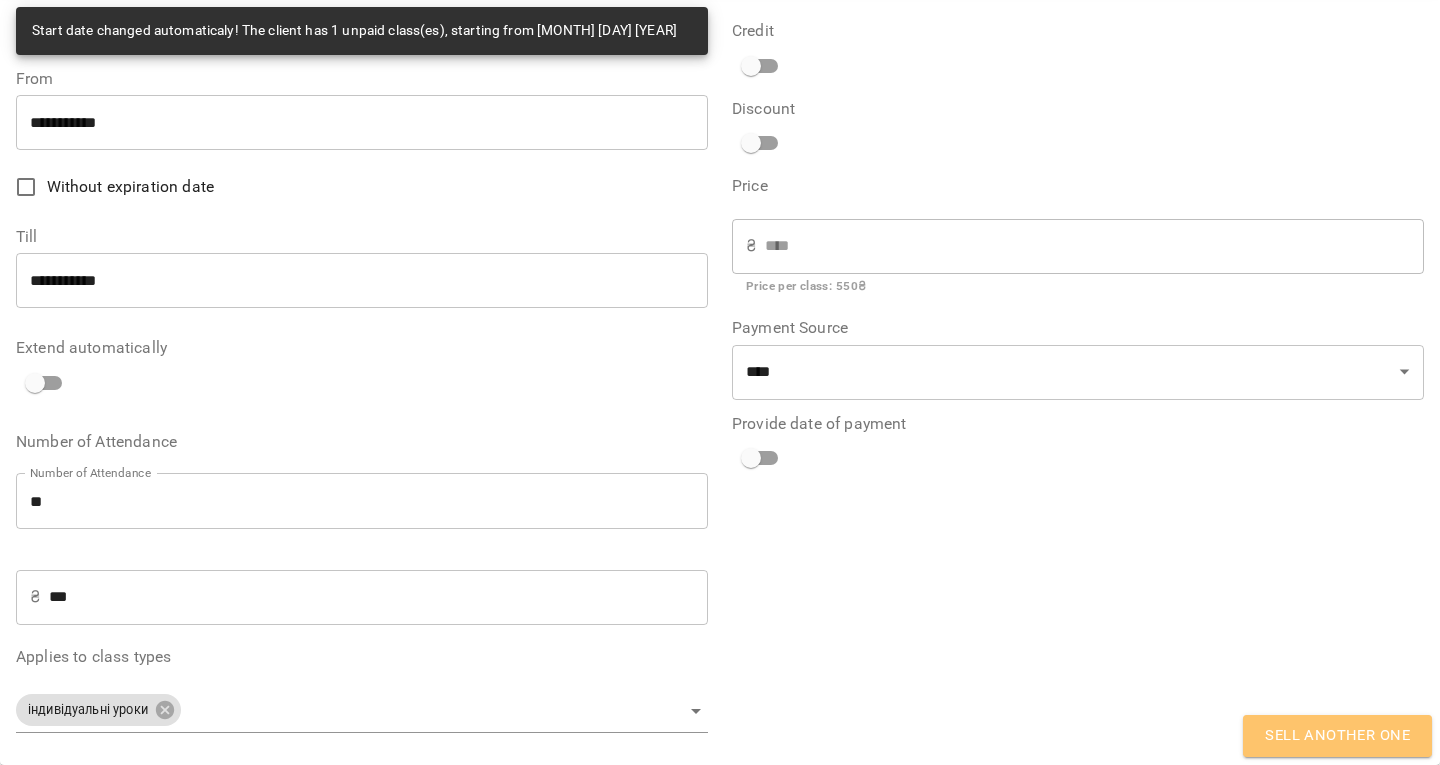 click on "Sell another one" at bounding box center (1337, 736) 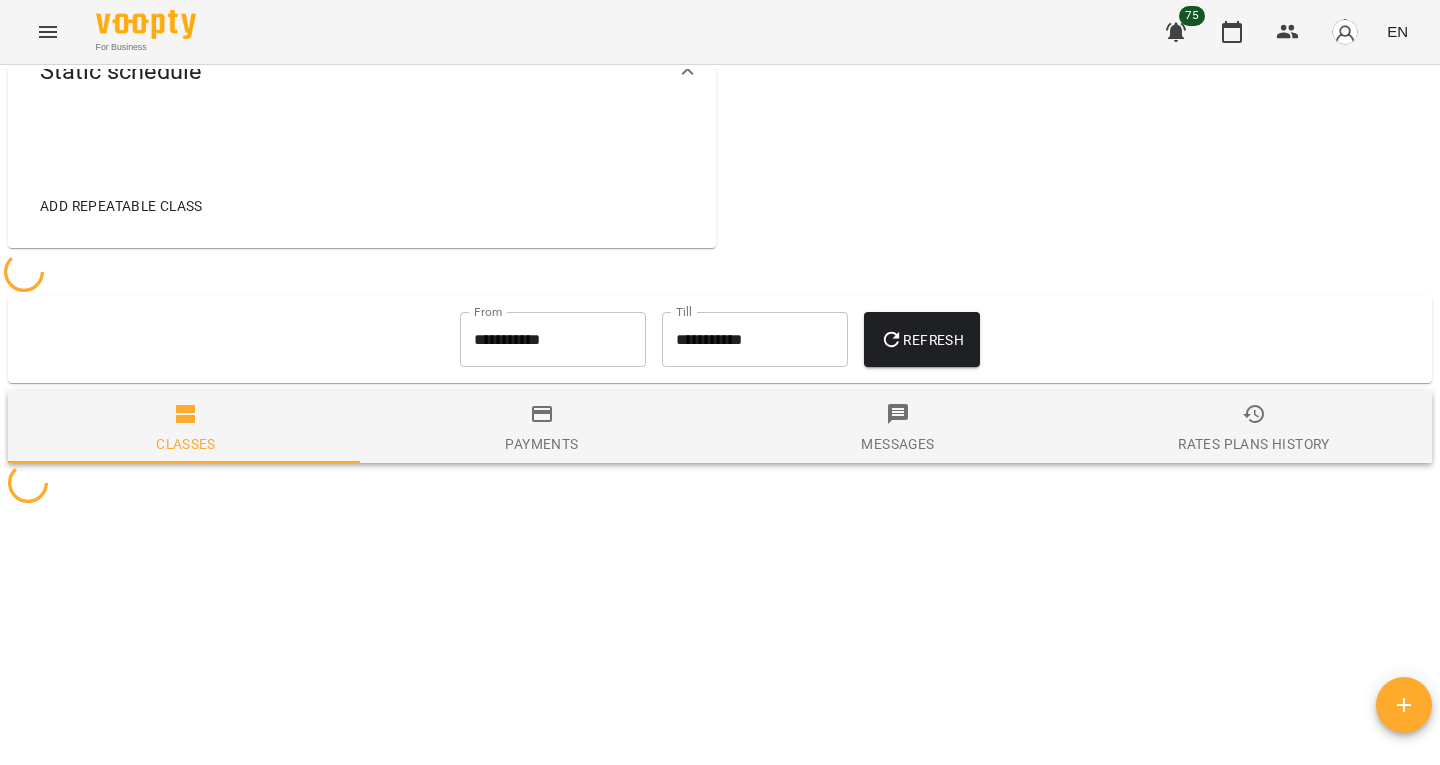 scroll, scrollTop: 1470, scrollLeft: 0, axis: vertical 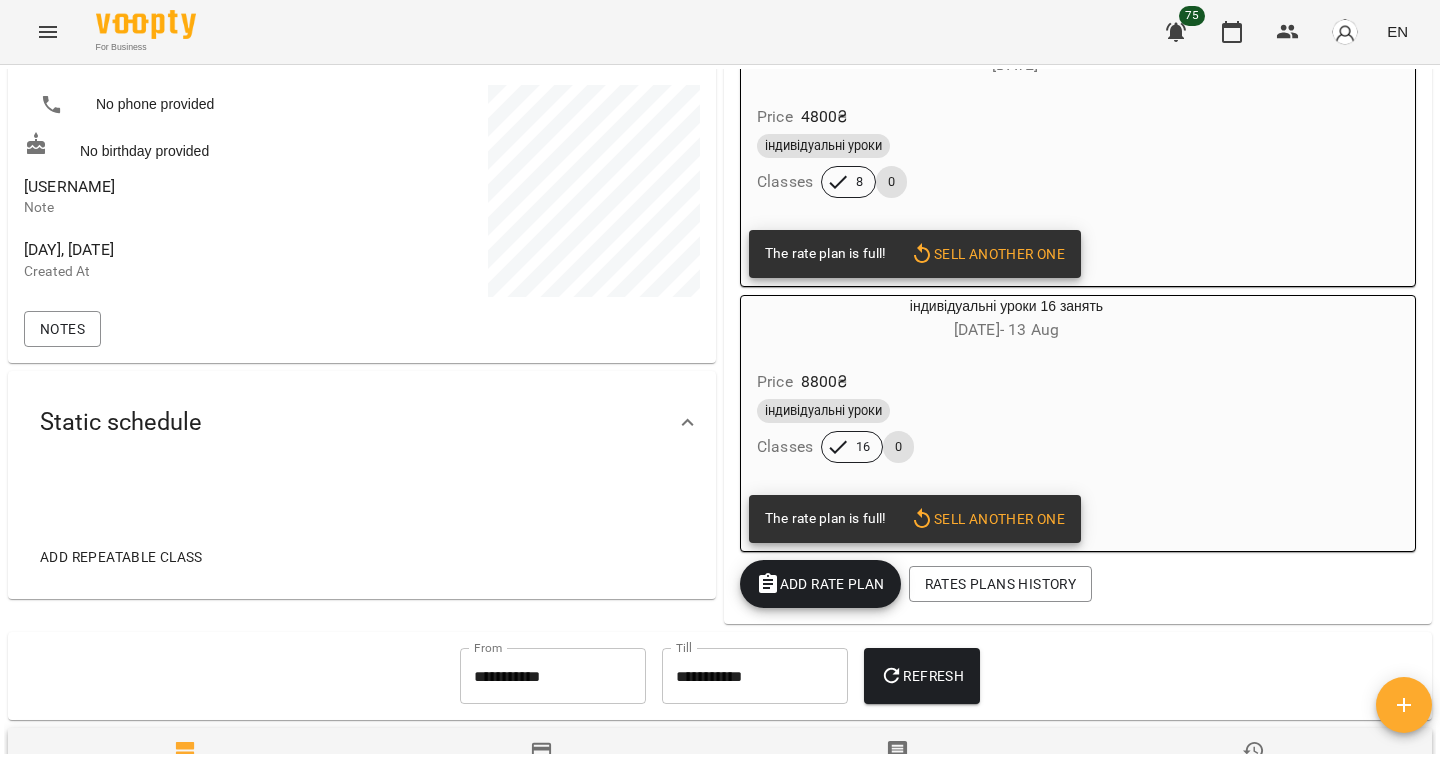 click on "[USERNAME]" at bounding box center (69, 186) 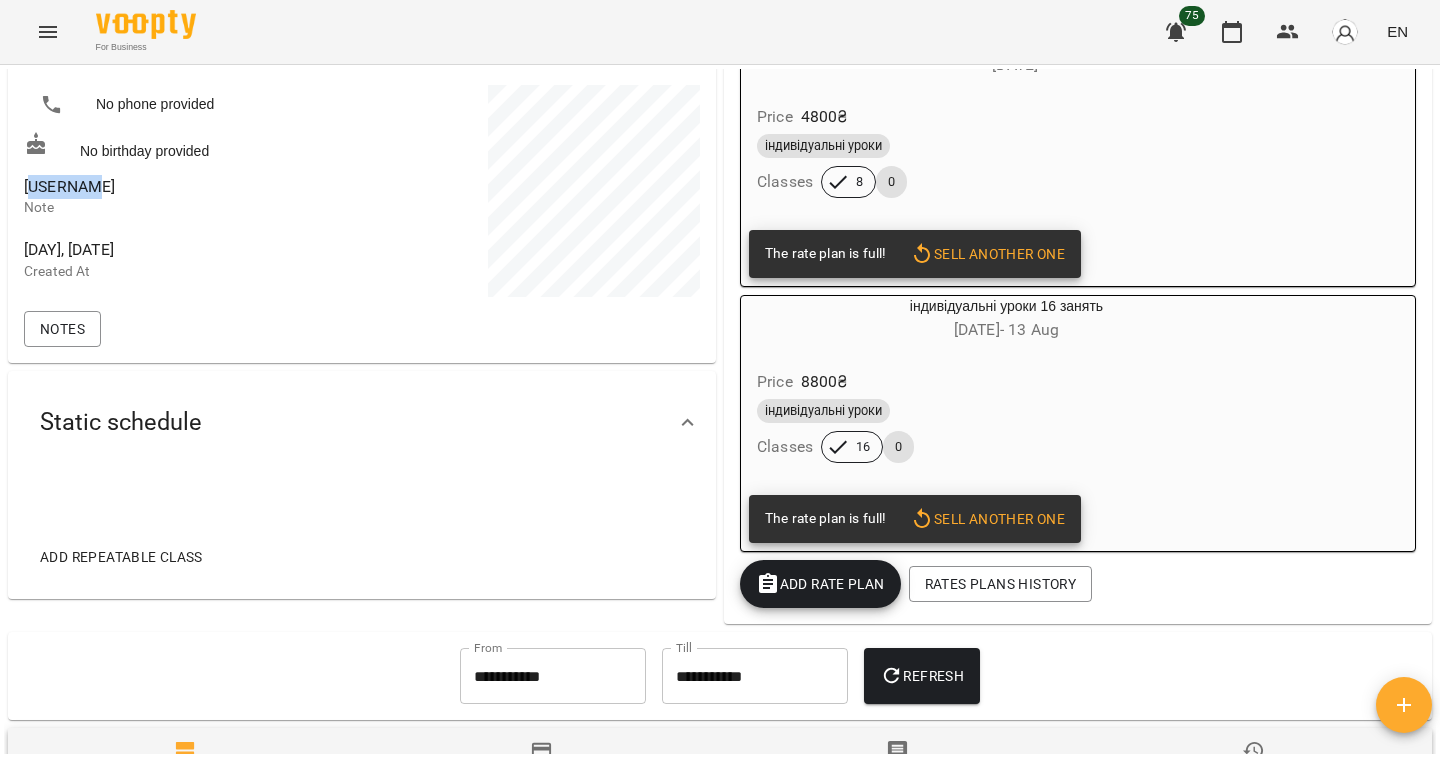 click on "[USERNAME]" at bounding box center (69, 186) 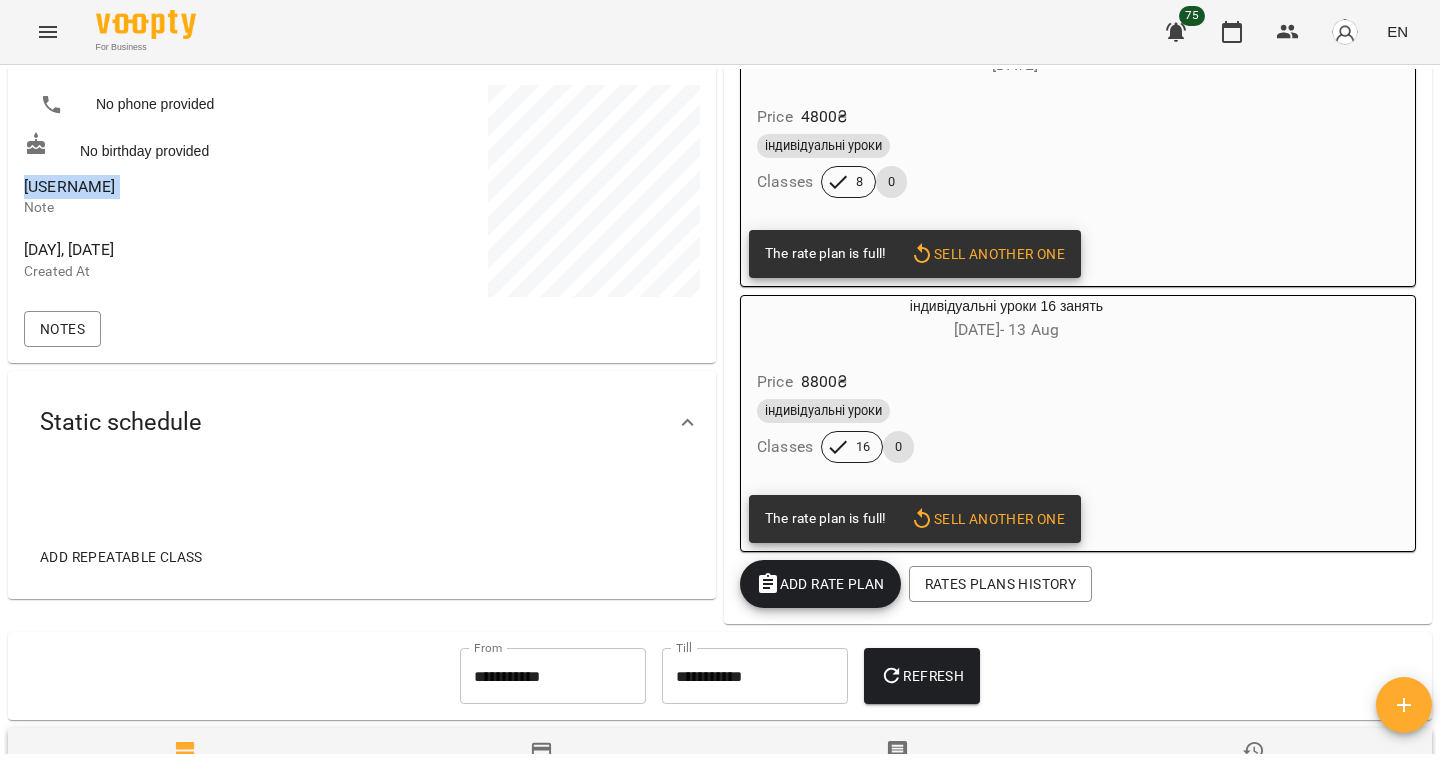 click on "[USERNAME]" at bounding box center [69, 186] 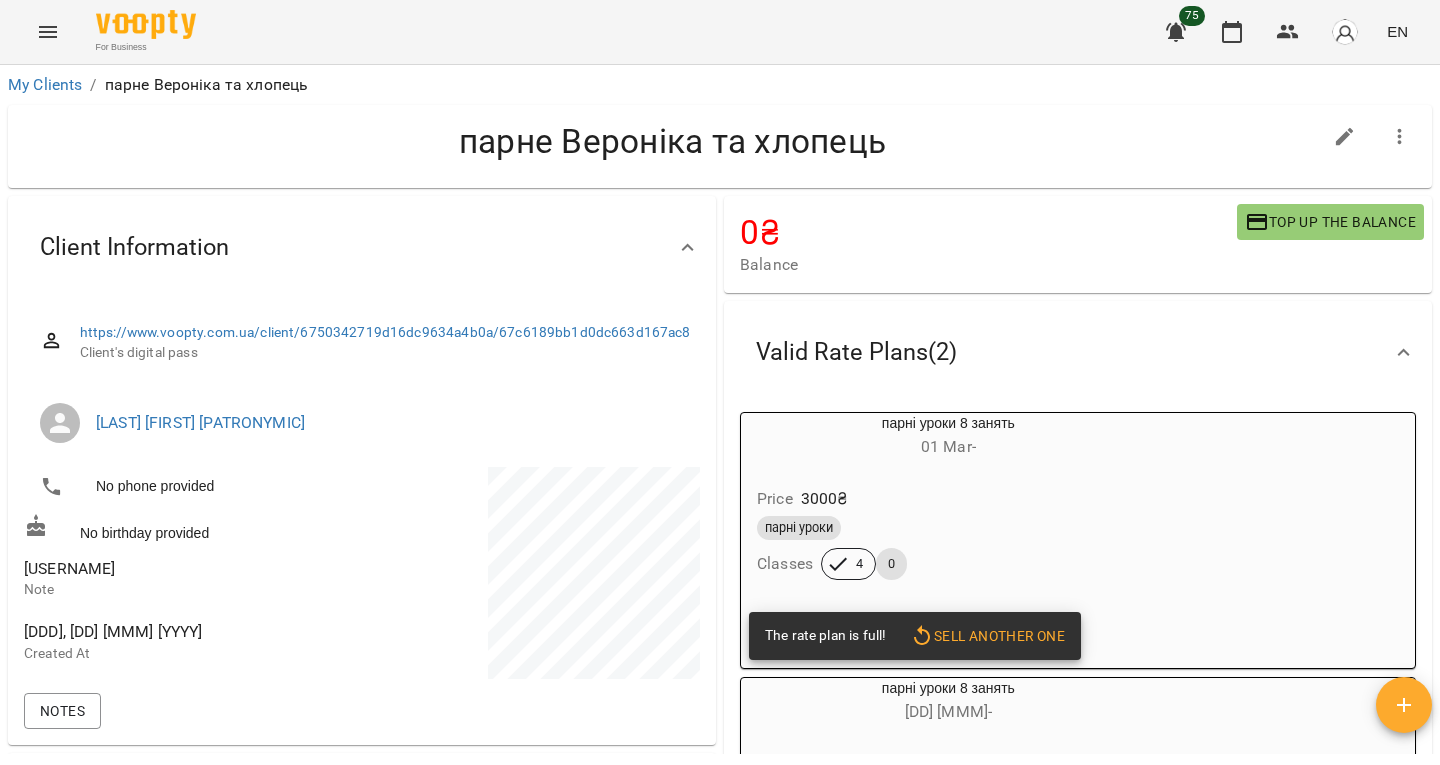 scroll, scrollTop: 0, scrollLeft: 0, axis: both 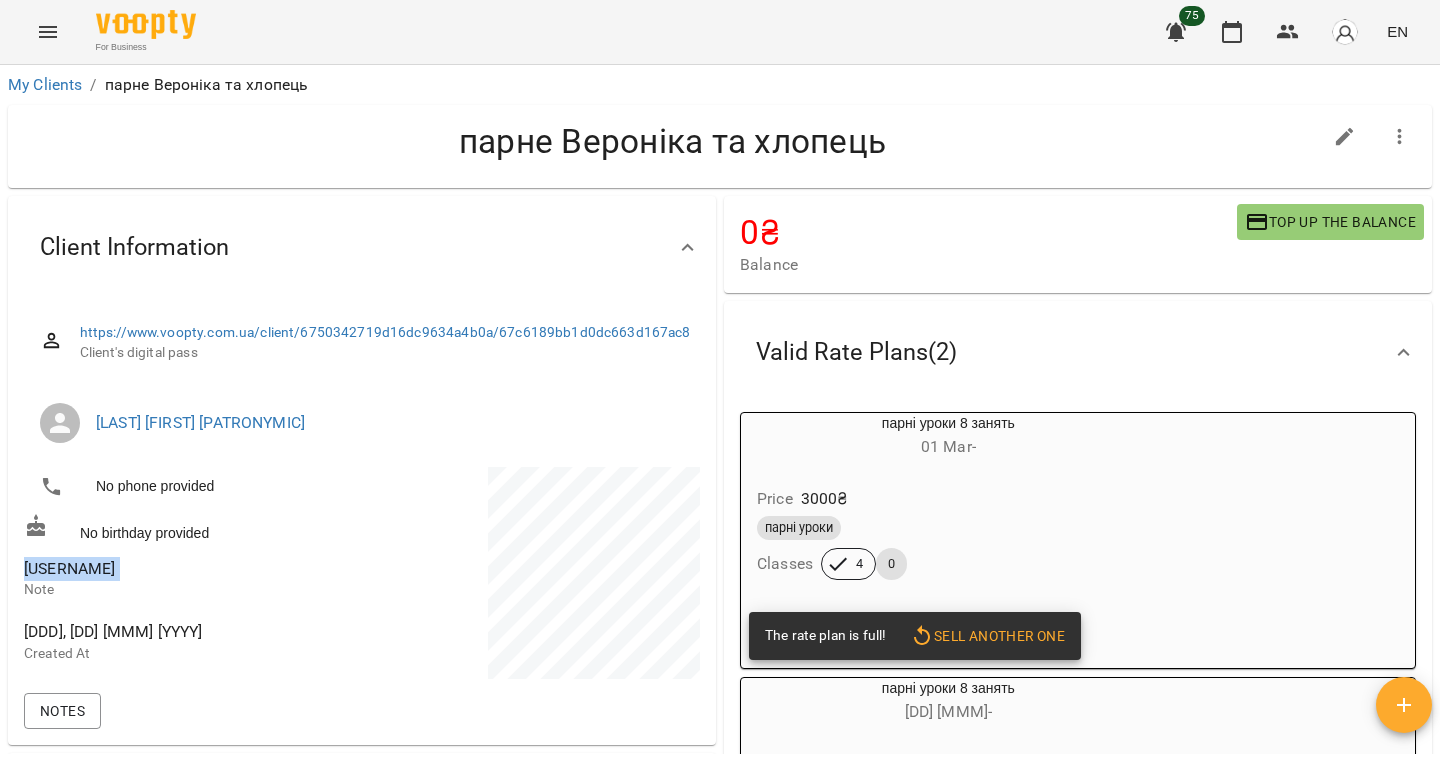 click on "[USERNAME]" at bounding box center (69, 568) 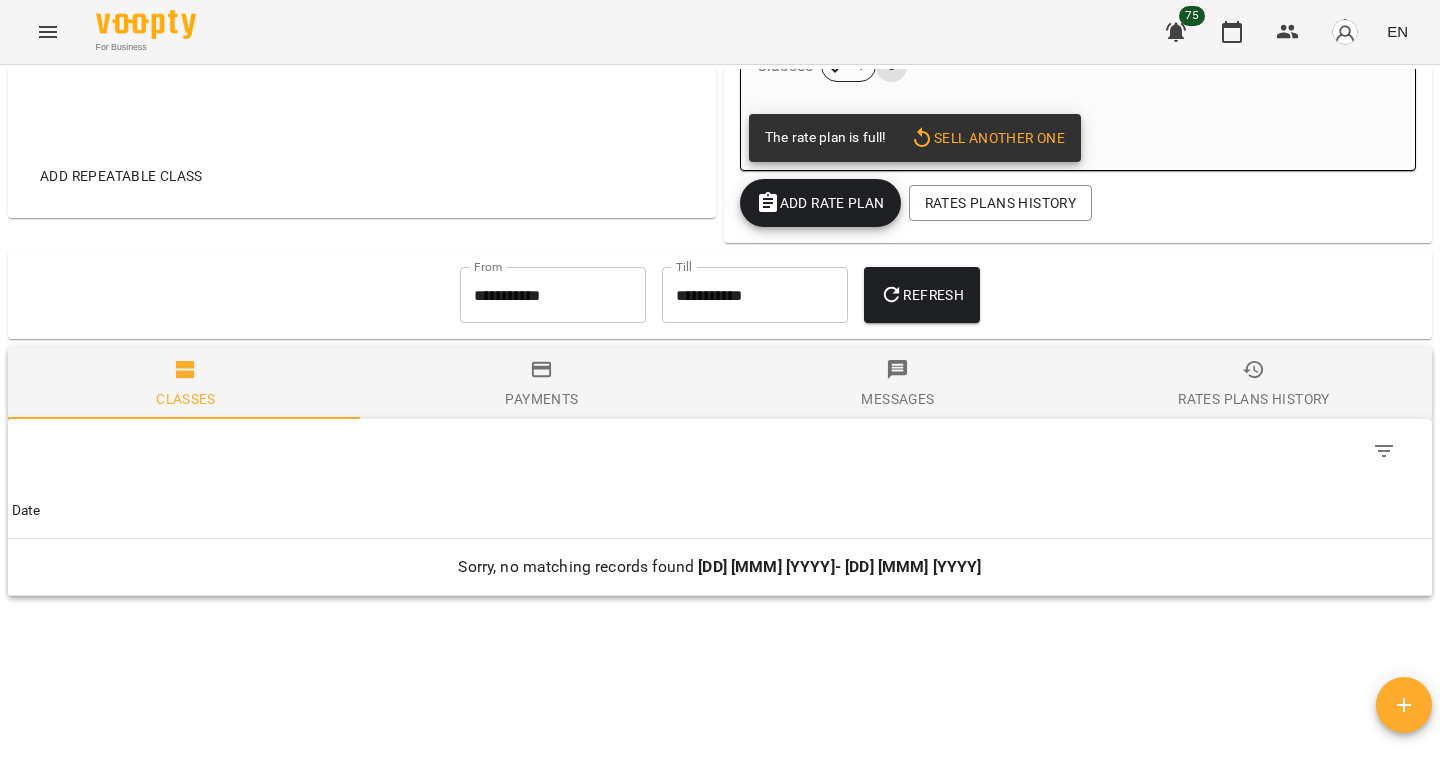 scroll, scrollTop: 0, scrollLeft: 0, axis: both 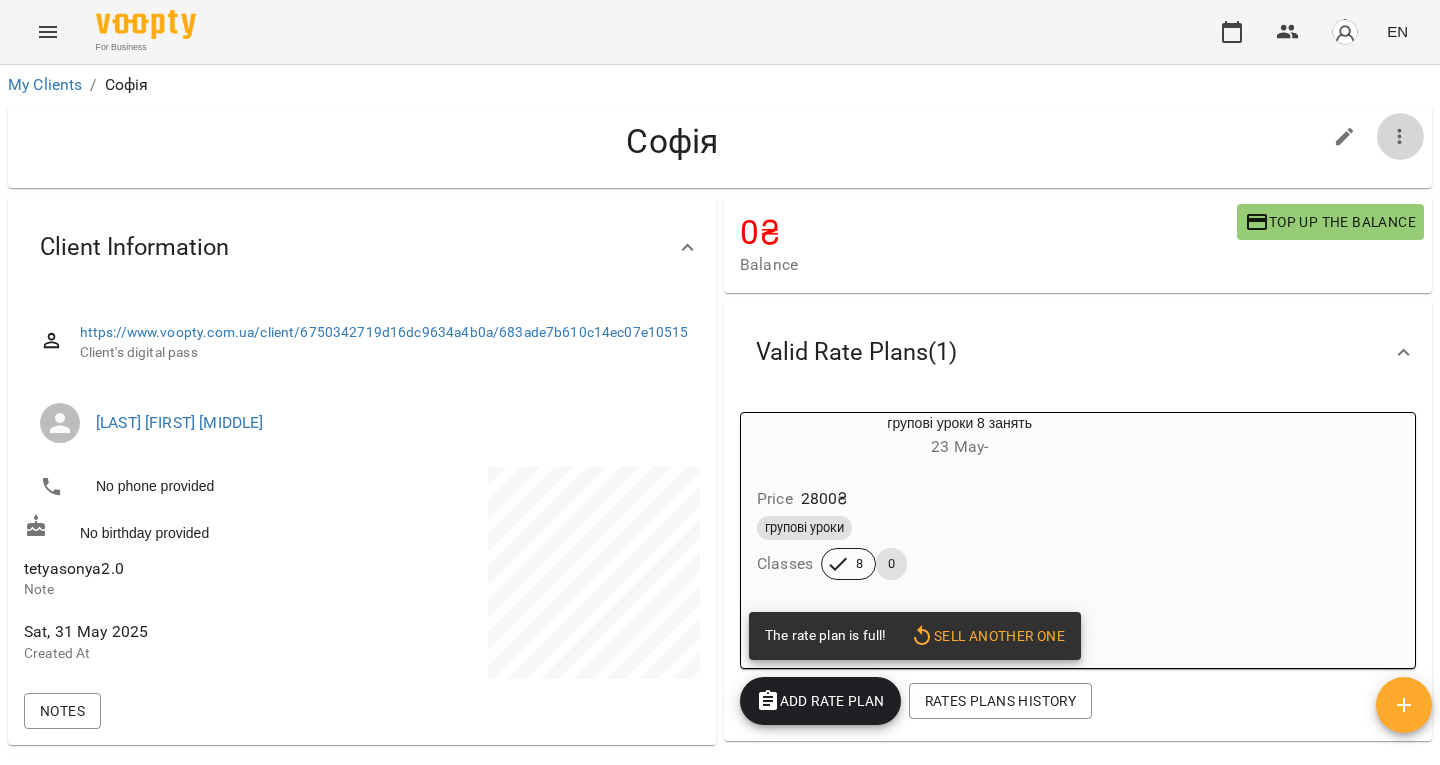 click 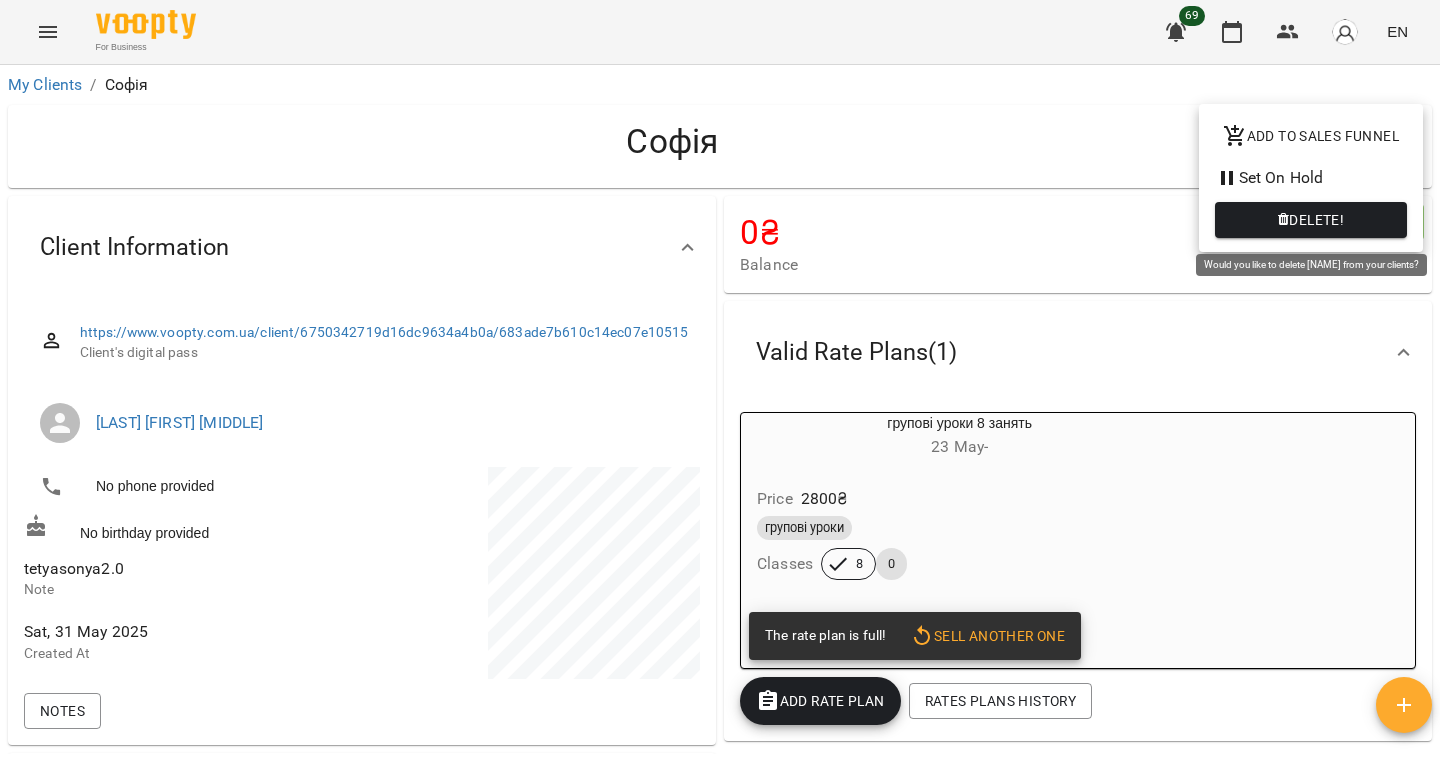 click on "Delete!" at bounding box center (1311, 220) 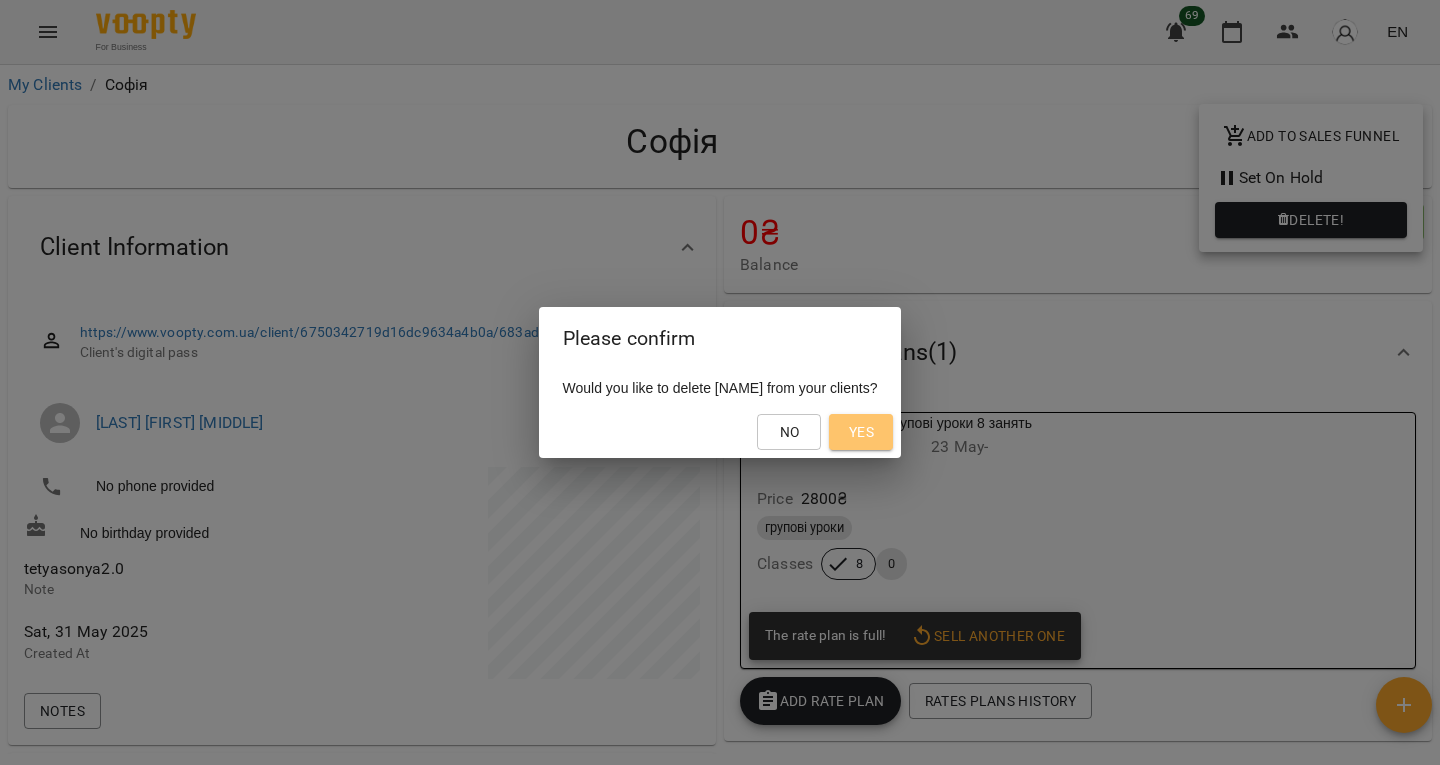 click on "Yes" at bounding box center [861, 432] 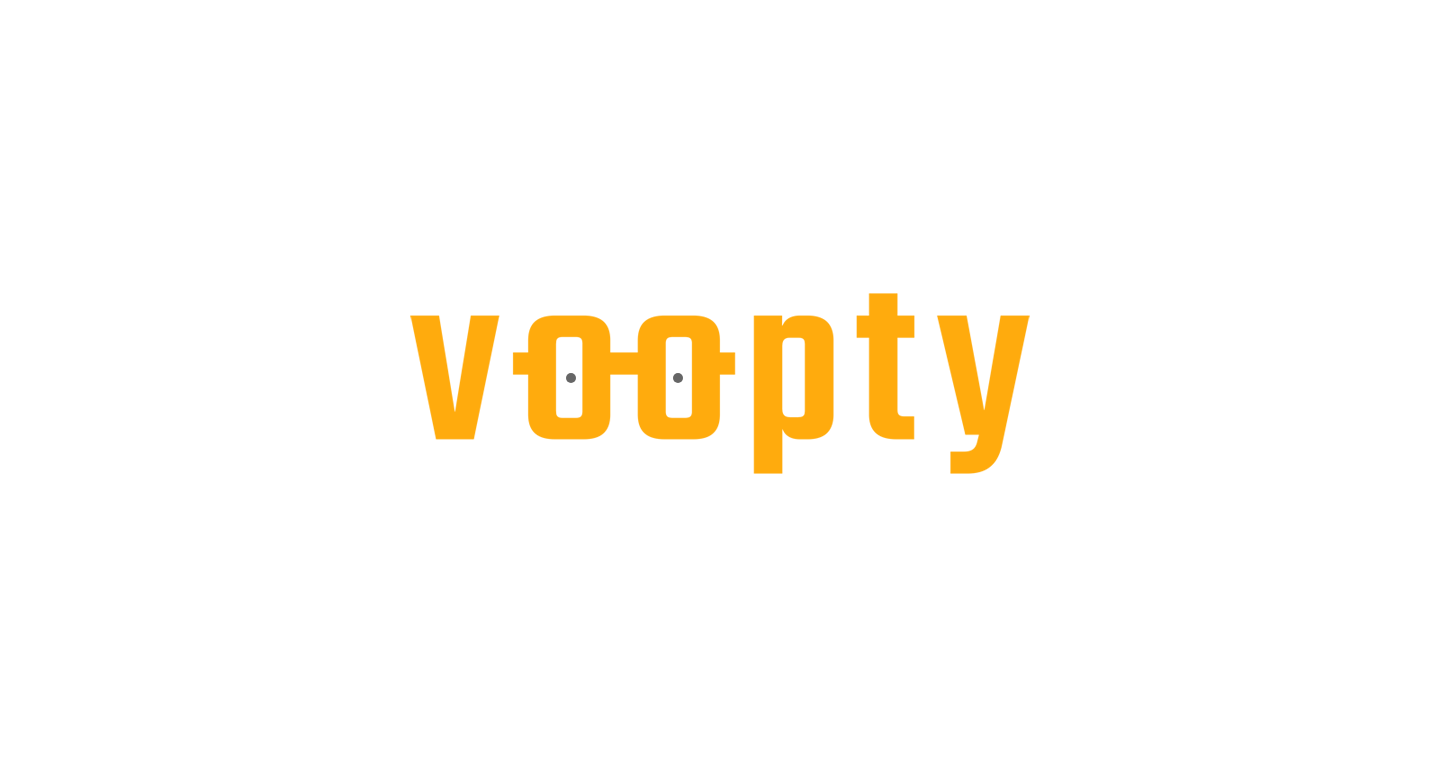 scroll, scrollTop: 0, scrollLeft: 0, axis: both 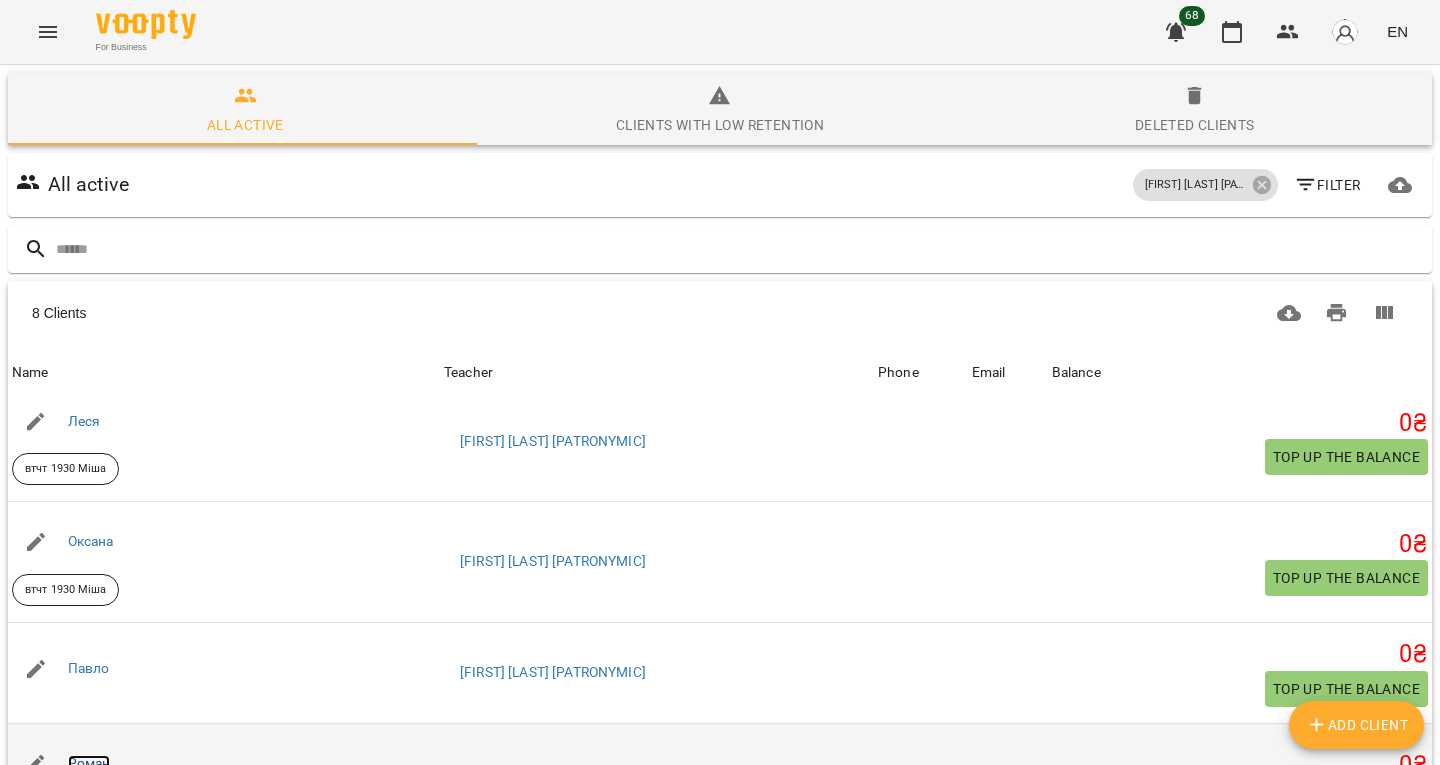 click on "Роман" at bounding box center (89, 763) 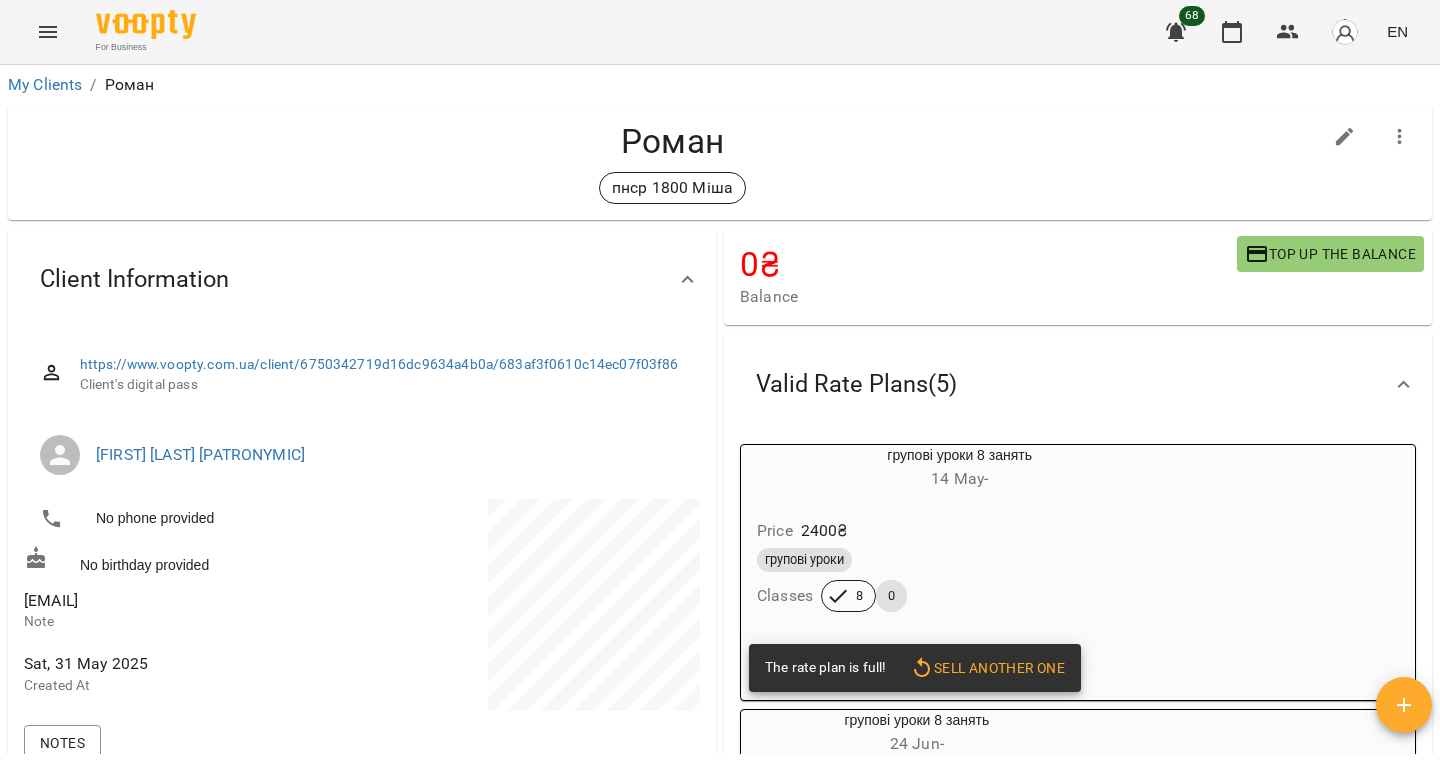 click 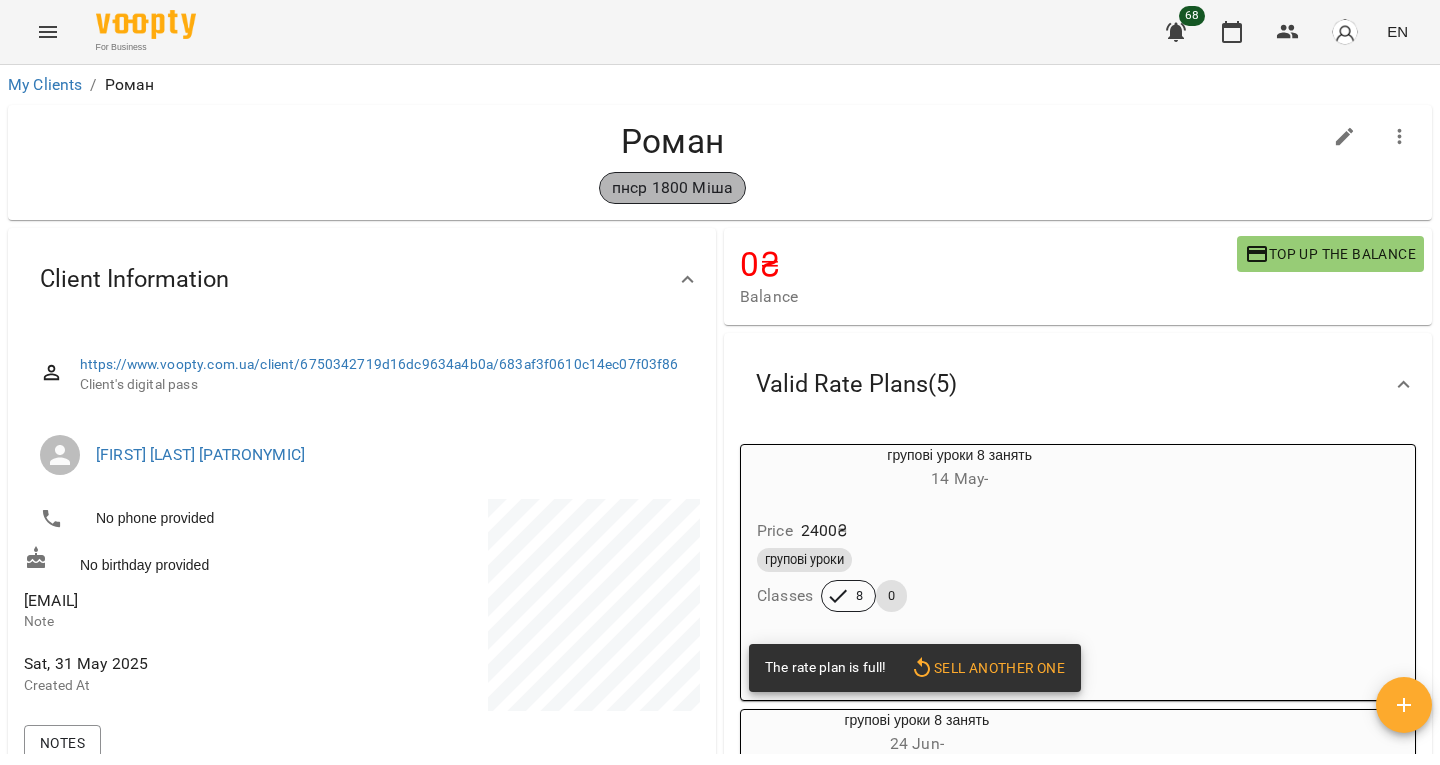 click on "пнср 1800 Міша" at bounding box center (672, 188) 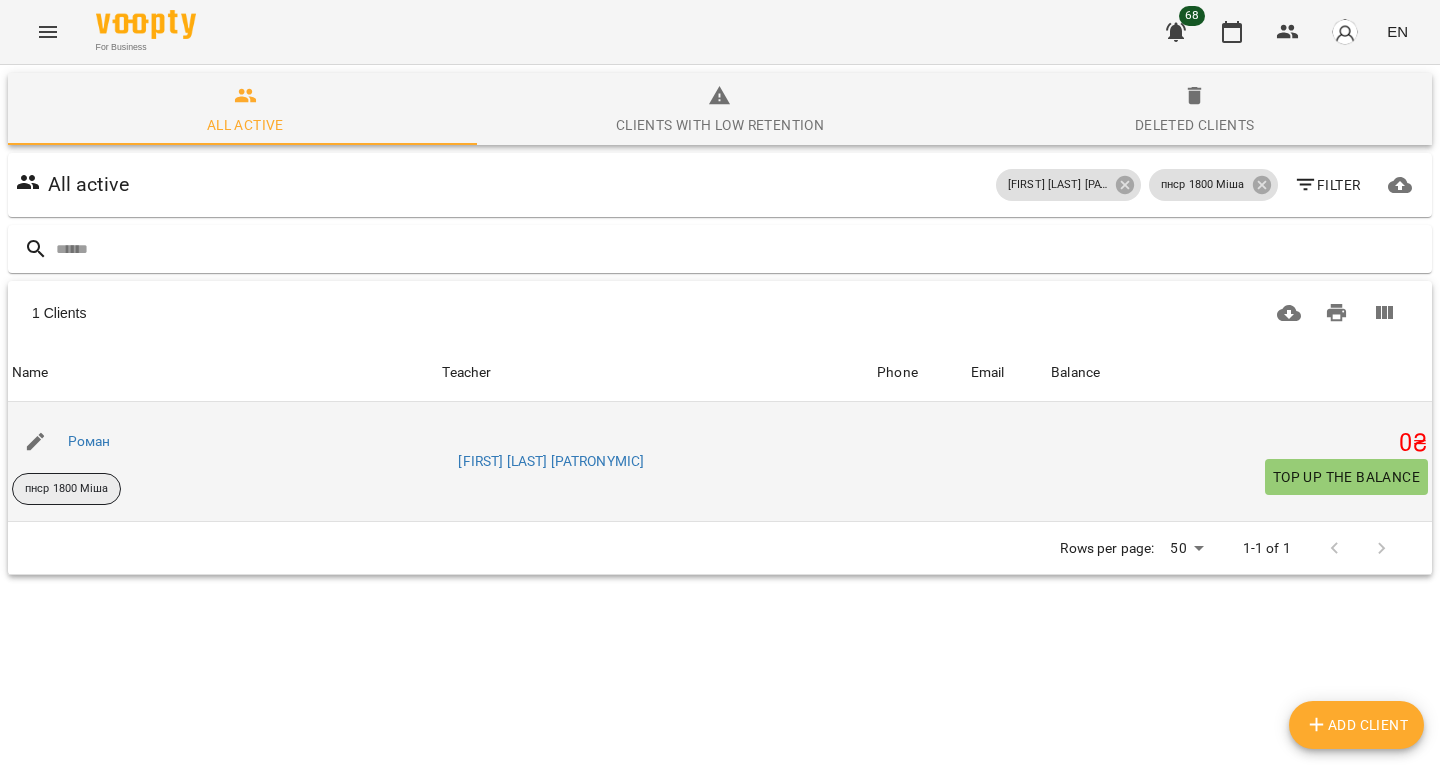 click on "пнср 1800 Міша" at bounding box center [66, 489] 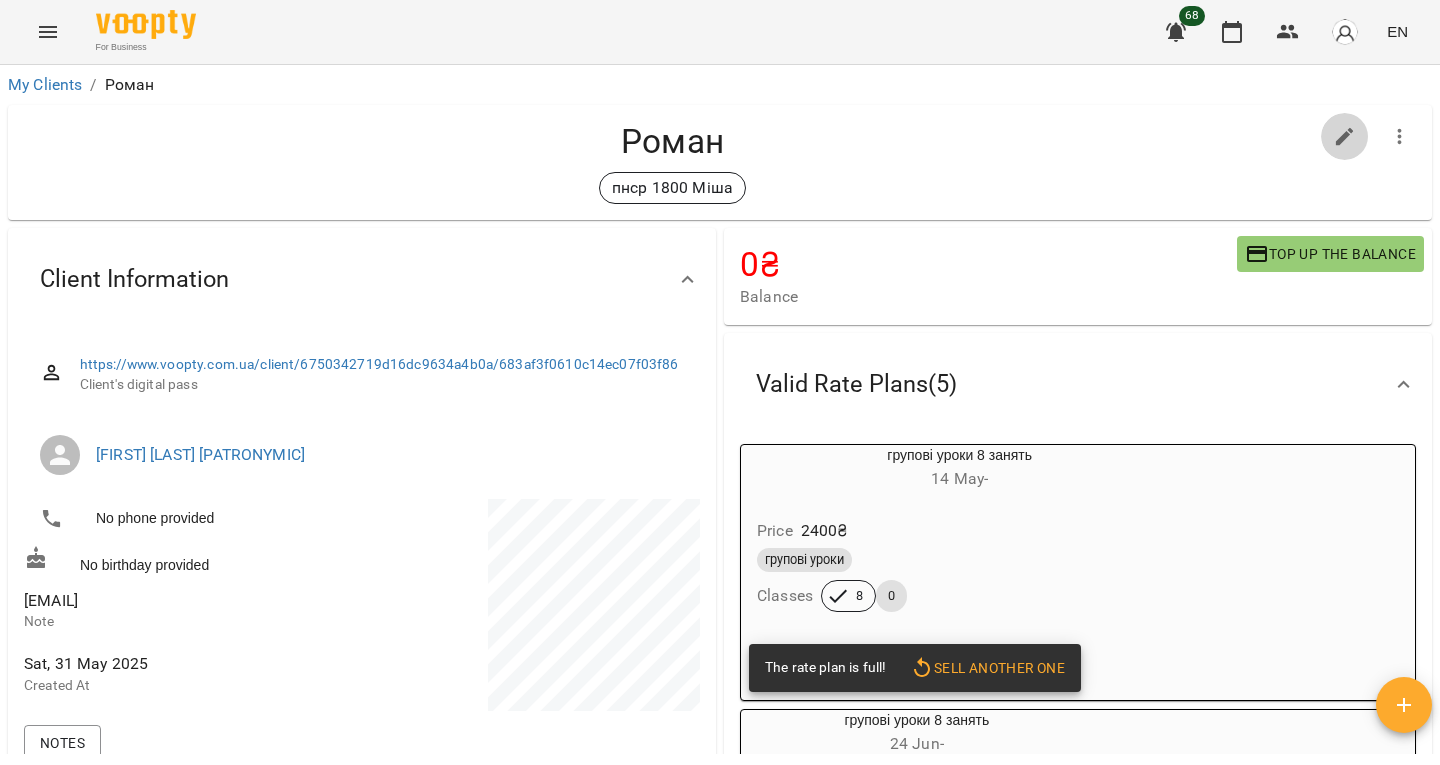 click 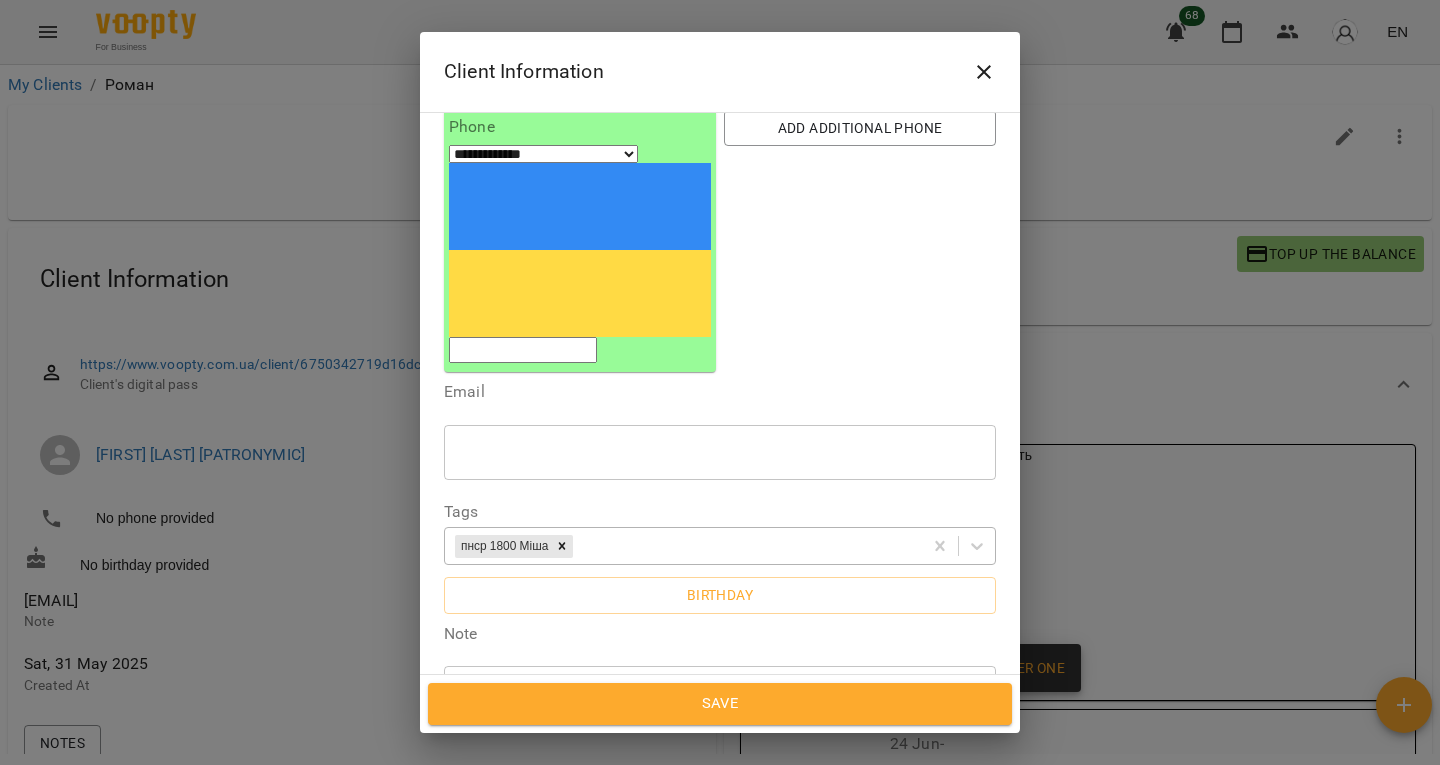 scroll, scrollTop: 203, scrollLeft: 0, axis: vertical 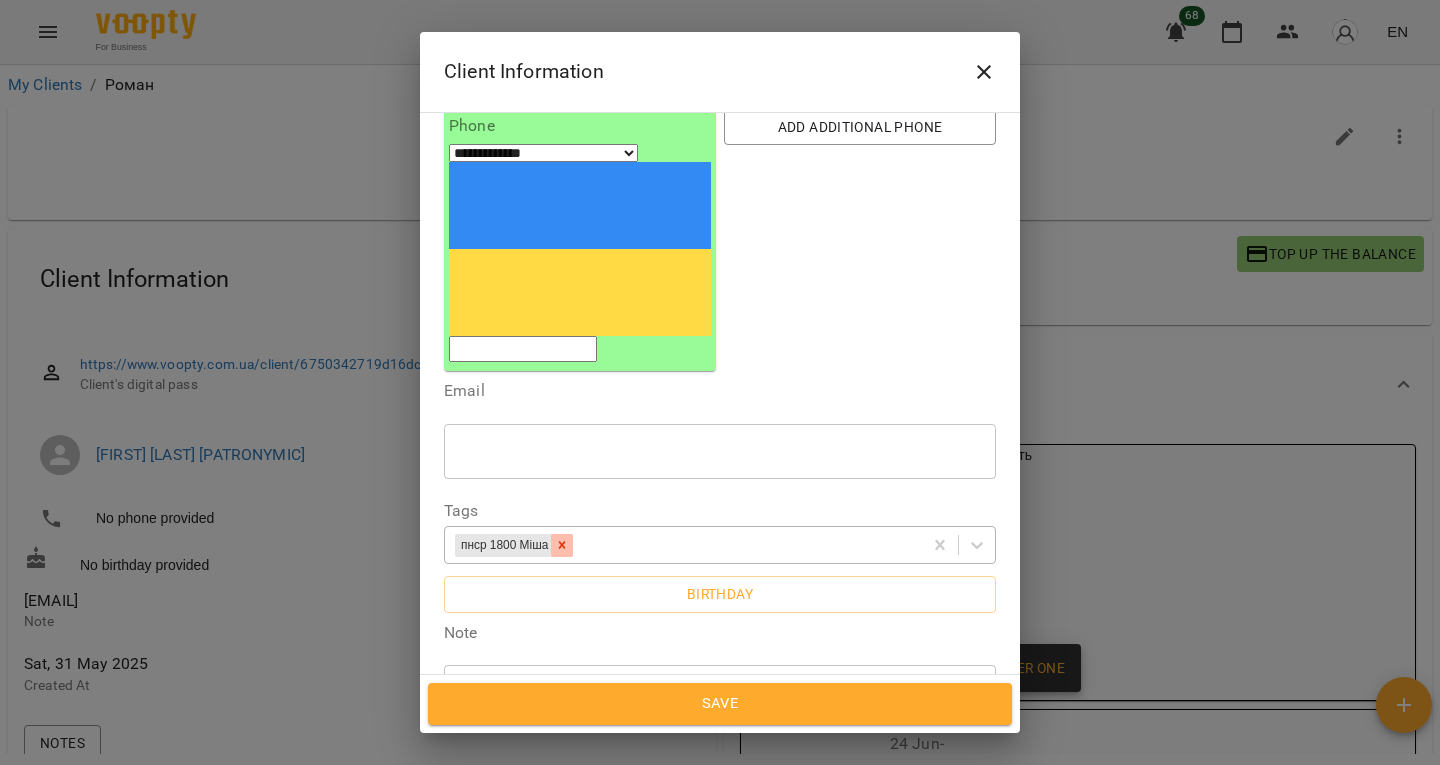 click 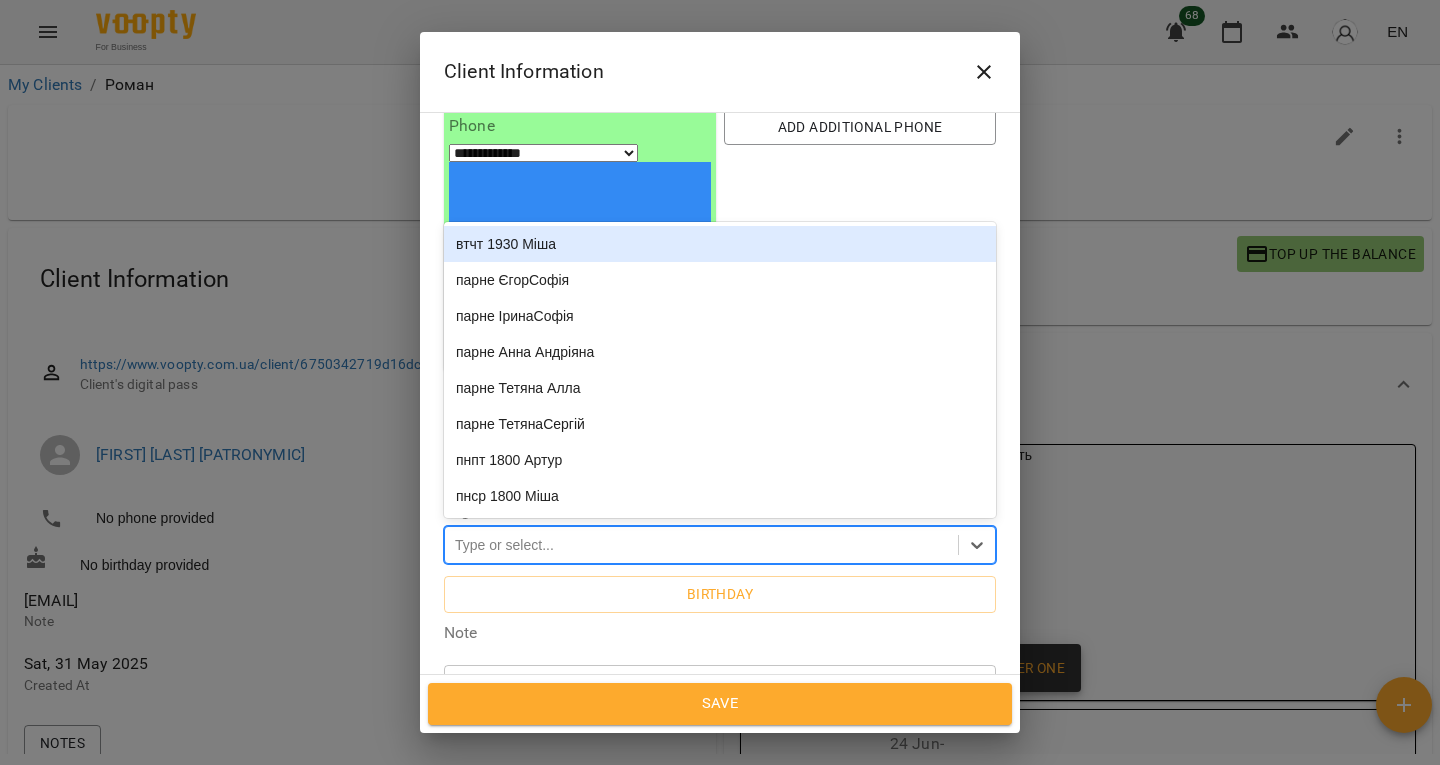 click on "Type or select..." at bounding box center (701, 545) 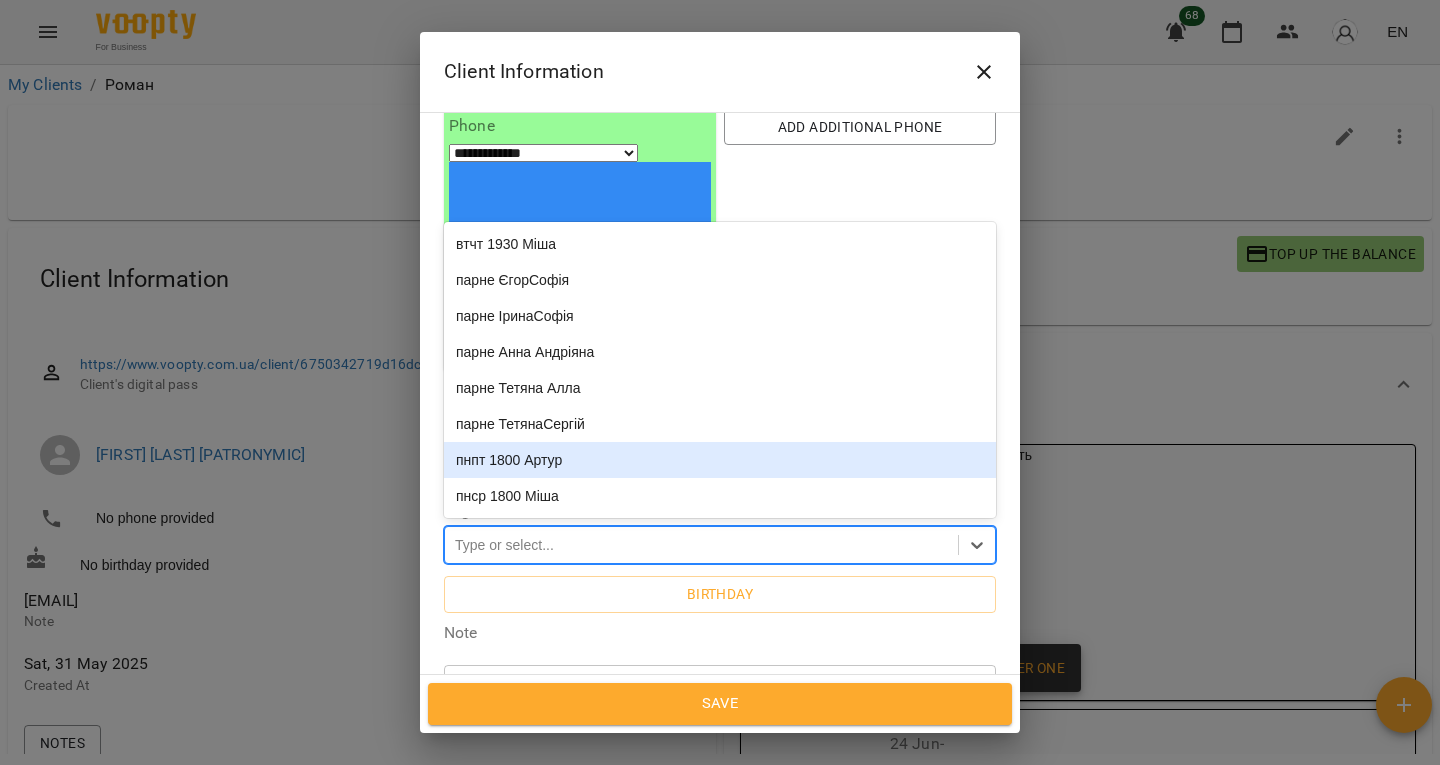 click on "пнпт 1800 Артур" at bounding box center (720, 460) 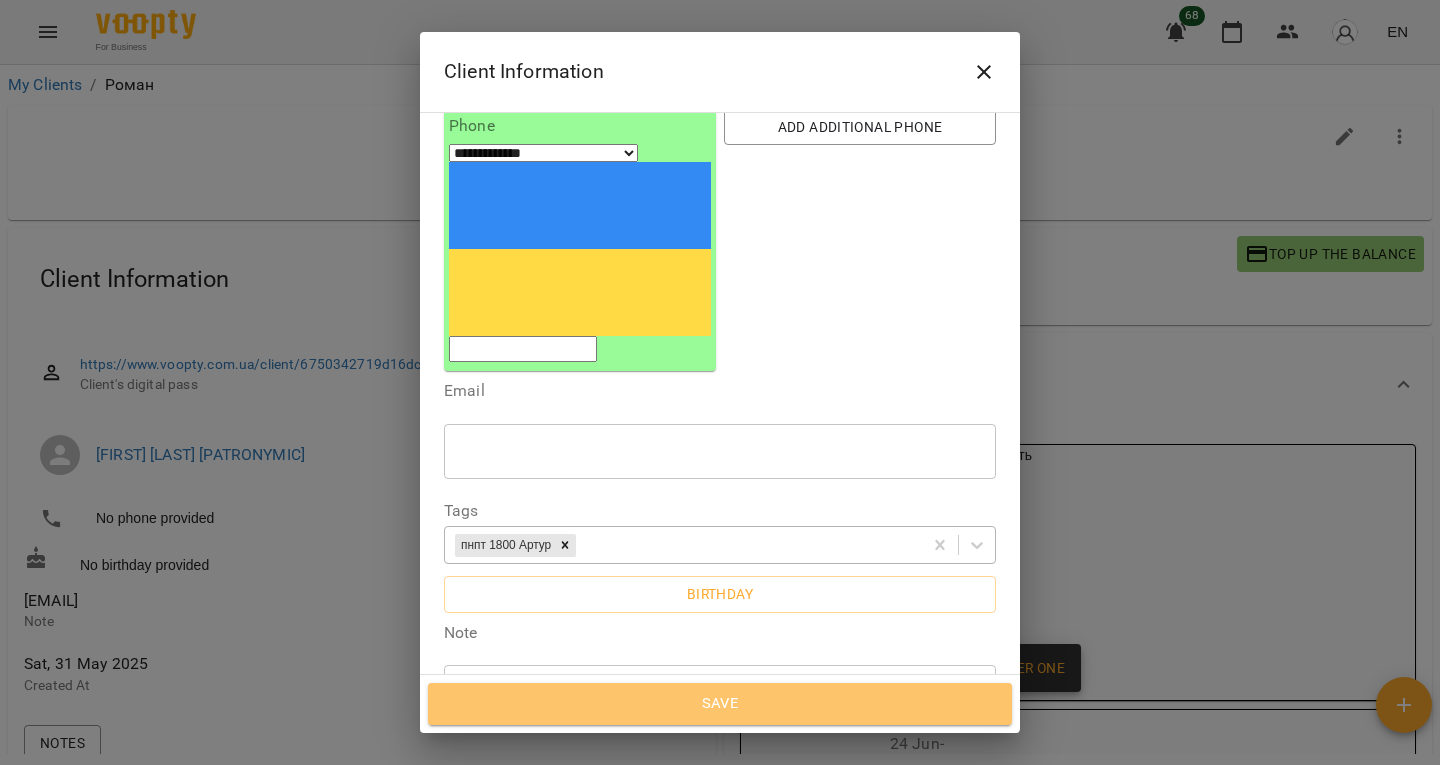 click on "Save" at bounding box center [720, 704] 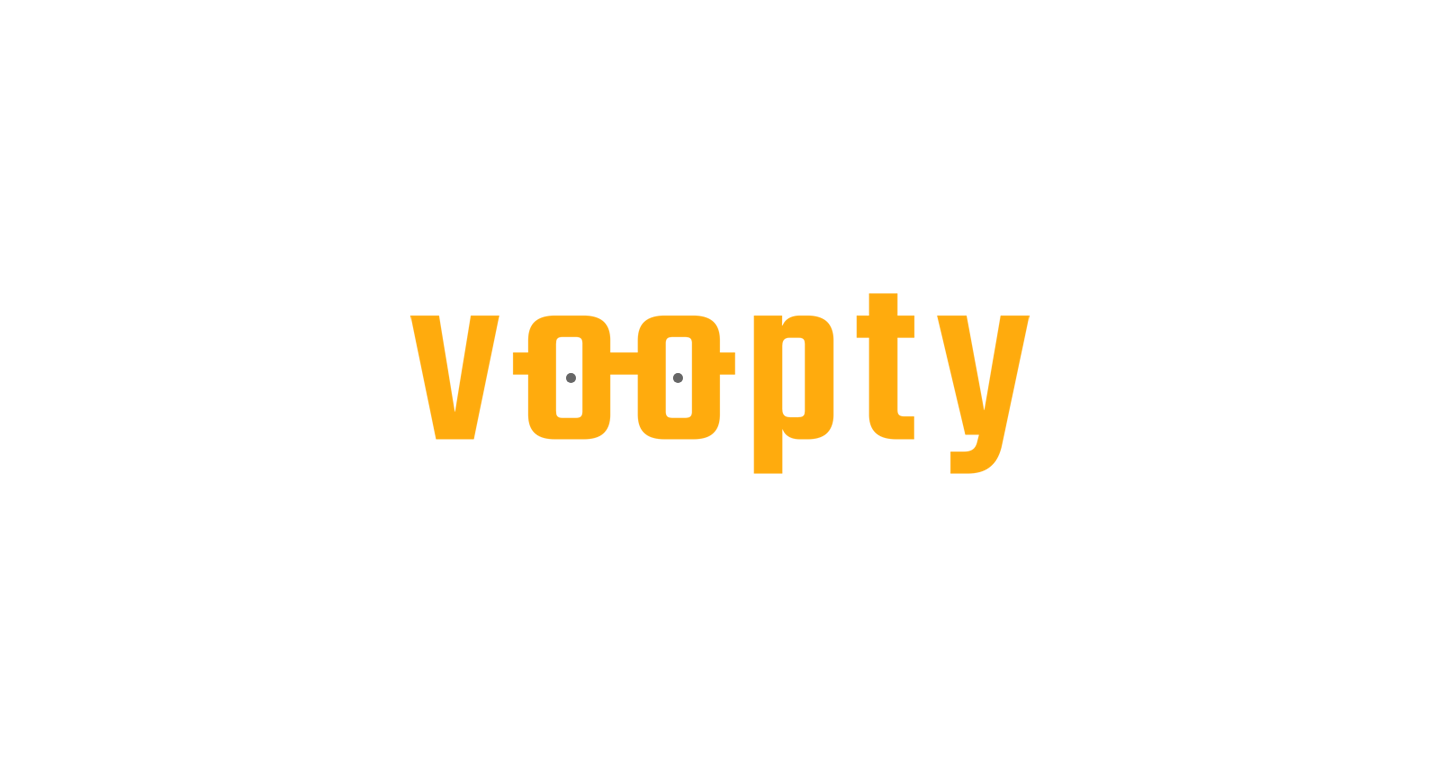scroll, scrollTop: 0, scrollLeft: 0, axis: both 